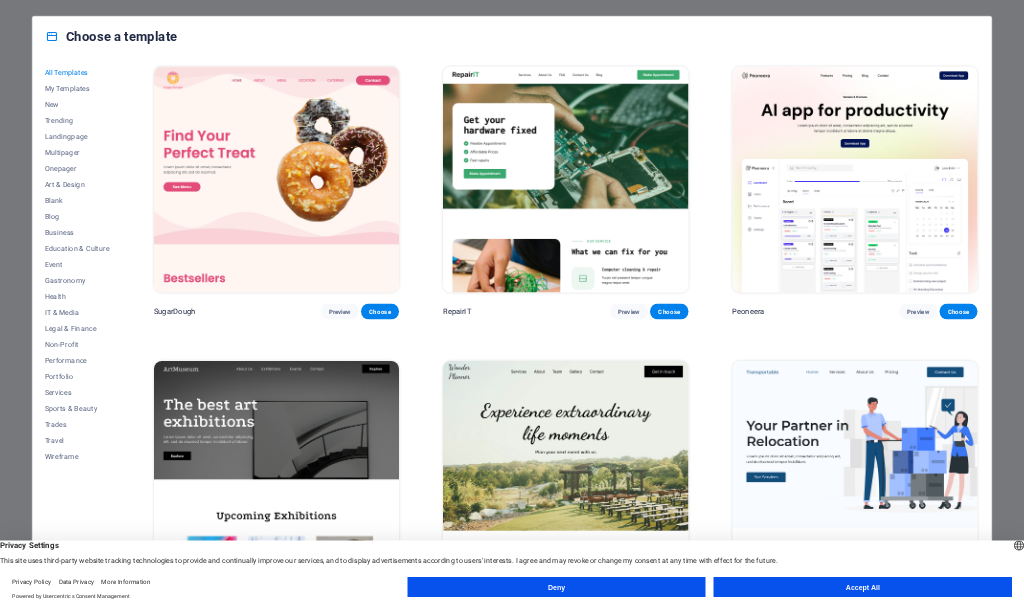scroll, scrollTop: 0, scrollLeft: 0, axis: both 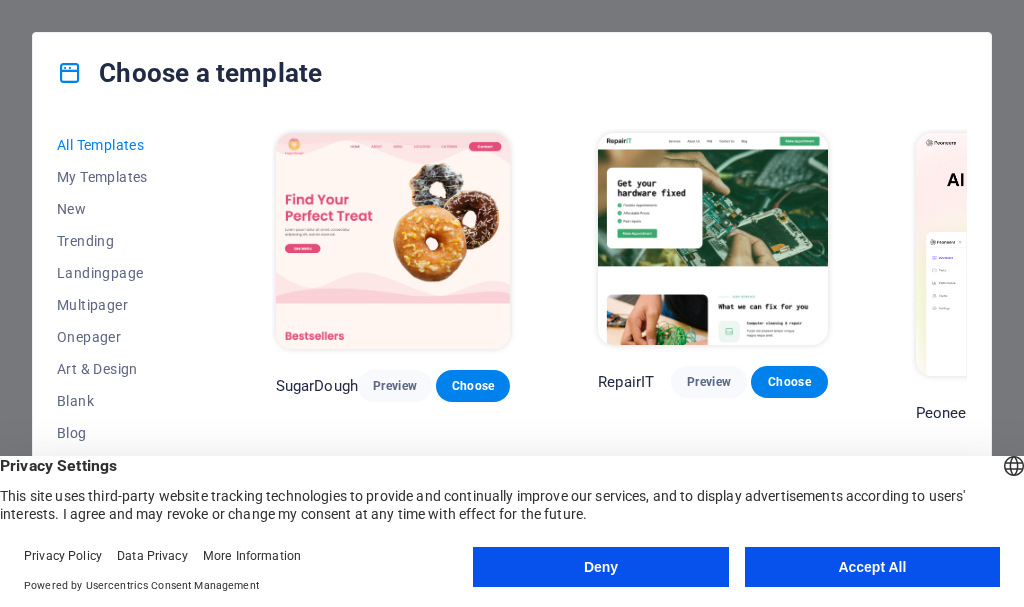 click on "All Templates My Templates New Trending Landingpage Multipager Onepager Art & Design Blank Blog Business Education & Culture Event Gastronomy Health IT & Media Legal & Finance Non-Profit Performance Portfolio Services Sports & Beauty Trades Travel Wireframe SugarDough Preview Choose RepairIT Preview Choose Peoneera Preview Choose Art Museum Preview Choose Wonder Planner Preview Choose Transportable Preview Choose S&L Preview Choose WePaint Preview Choose Eco-Con Preview Choose MeetUp Preview Choose Help & Care Preview Choose Podcaster Preview Choose Academix Preview Choose BIG Barber Shop Preview Choose Health & Food Preview Choose UrbanNest Interiors Preview Choose Green Change Preview Choose The Beauty Temple Preview Choose WeTrain Preview Choose Cleaner Preview Choose Johanna James Preview Choose Delicioso Preview Choose Dream Garden Preview Choose LumeDeAqua Preview Choose Pets Care Preview Choose SafeSpace Preview Choose Midnight Rain Bar Preview Choose Drive Preview Choose Estator Preview Choose Preview" at bounding box center (512, 343) 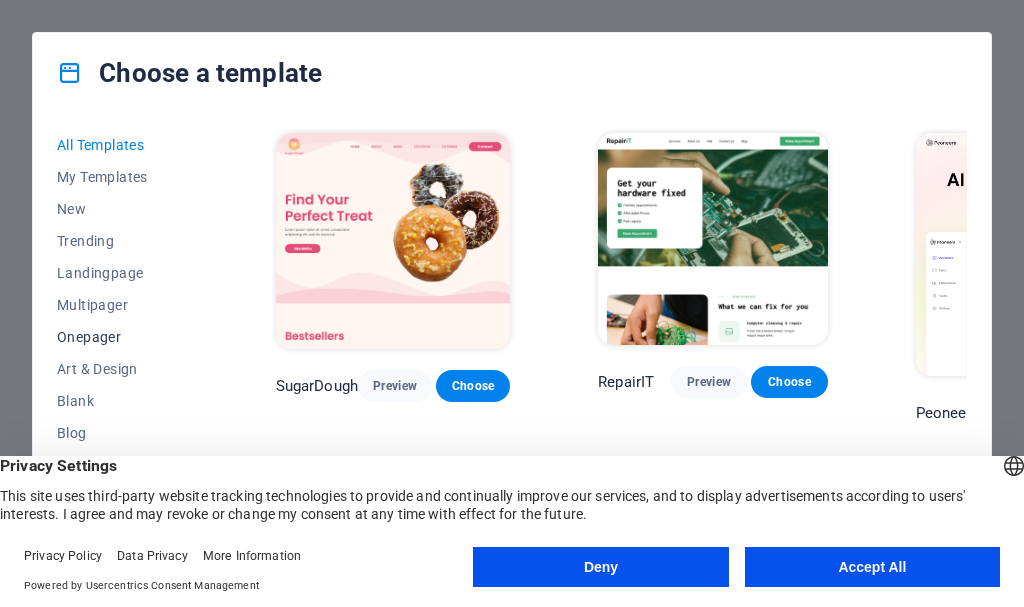click on "Onepager" at bounding box center (122, 337) 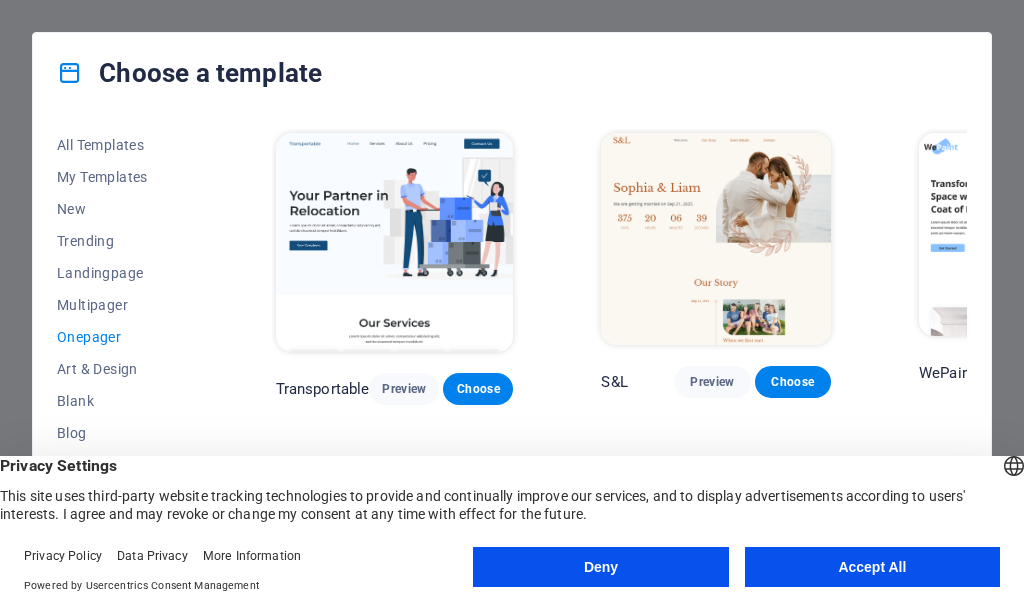 click on "All Templates My Templates New Trending Landingpage Multipager Onepager Art & Design Blank Blog Business Education & Culture Event Gastronomy Health IT & Media Legal & Finance Non-Profit Performance Portfolio Services Sports & Beauty Trades Travel Wireframe Transportable Preview Choose S&L Preview Choose WePaint Preview Choose Eco-Con Preview Choose MeetUp Preview Choose Podcaster Preview Choose UrbanNest Interiors Preview Choose Green Change Preview Choose Cleaner Preview Choose Johanna James Preview Choose Drive Preview Choose Wanderlust Preview Choose BERLIN Preview Choose Gadgets Preview Choose Max Hatzy Preview Choose Handyman Preview Choose Blogger Preview Choose Création Preview Choose Pesk Preview Choose Priodas Preview Choose Wireframe One Preview Choose Evergreen Preview Choose Kids-Events Preview Choose CleanCar Preview Choose Protector Preview Choose Pizzeria Di Dio Preview Choose Vinyasa Preview Choose Maki Preview Choose Woody Preview Choose BRGs Preview Choose Genius Preview Choose Volare Opus" at bounding box center [512, 343] 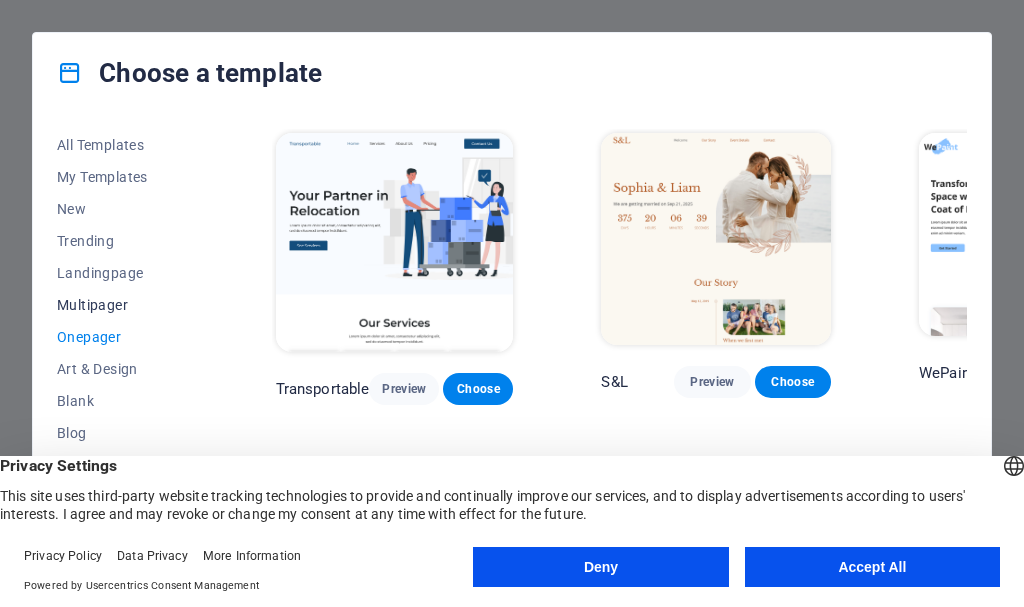 click on "Multipager" at bounding box center (122, 305) 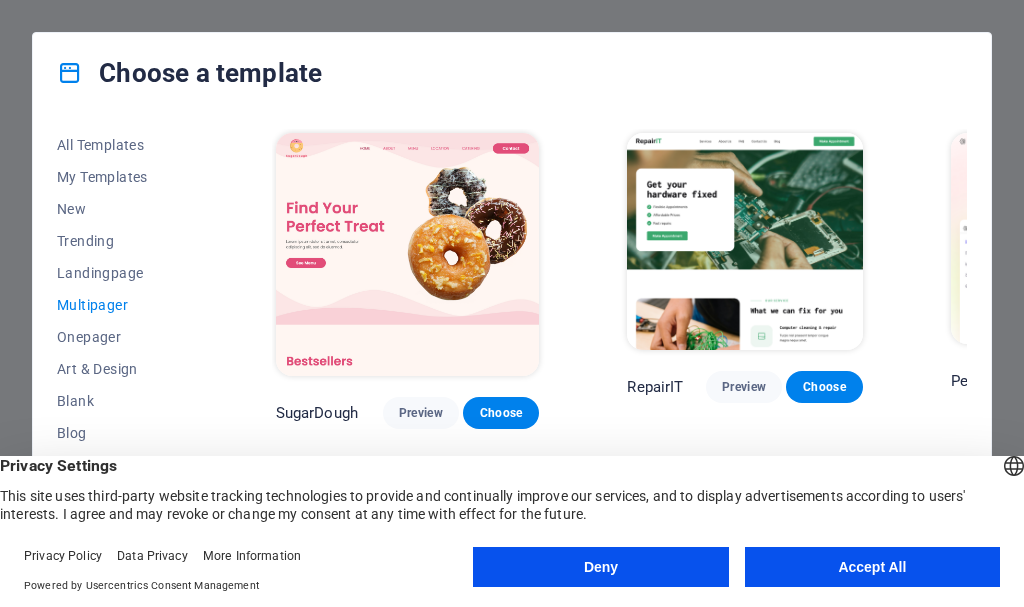 click on "All Templates My Templates New Trending Landingpage Multipager Onepager Art & Design Blank Blog Business Education & Culture Event Gastronomy Health IT & Media Legal & Finance Non-Profit Performance Portfolio Services Sports & Beauty Trades Travel Wireframe SugarDough Preview Choose RepairIT Preview Choose Peoneera Preview Choose Art Museum Preview Choose Wonder Planner Preview Choose Help & Care Preview Choose Academix Preview Choose BIG Barber Shop Preview Choose Health & Food Preview Choose The Beauty Temple Preview Choose WeTrain Preview Choose Delicioso Preview Choose Dream Garden Preview Choose LumeDeAqua Preview Choose Pets Care Preview Choose SafeSpace Preview Choose Midnight Rain Bar Preview Choose Estator Preview Choose Health Group Preview Choose MakeIt Agency Preview Choose WeSpa Preview Choose CoffeeScience Preview Choose CoachLife Preview Choose Cafe de Oceana Preview Choose Denteeth Preview Choose Le Hair Preview Choose TechUp Preview Choose Nolan-Bahler Preview Choose Fashion Preview Choose" at bounding box center [512, 343] 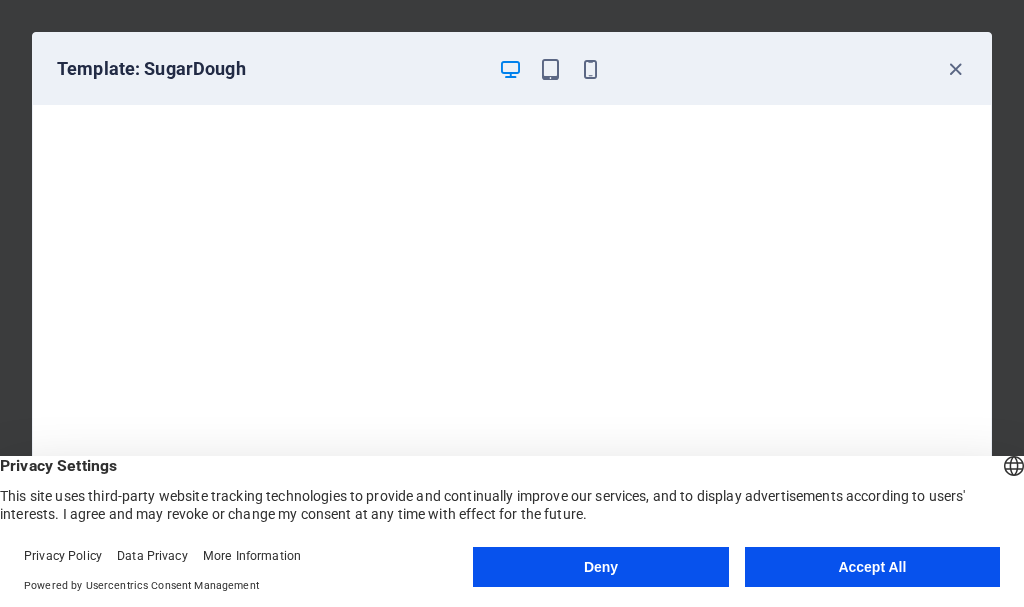 click on "Template: SugarDough" at bounding box center (512, 69) 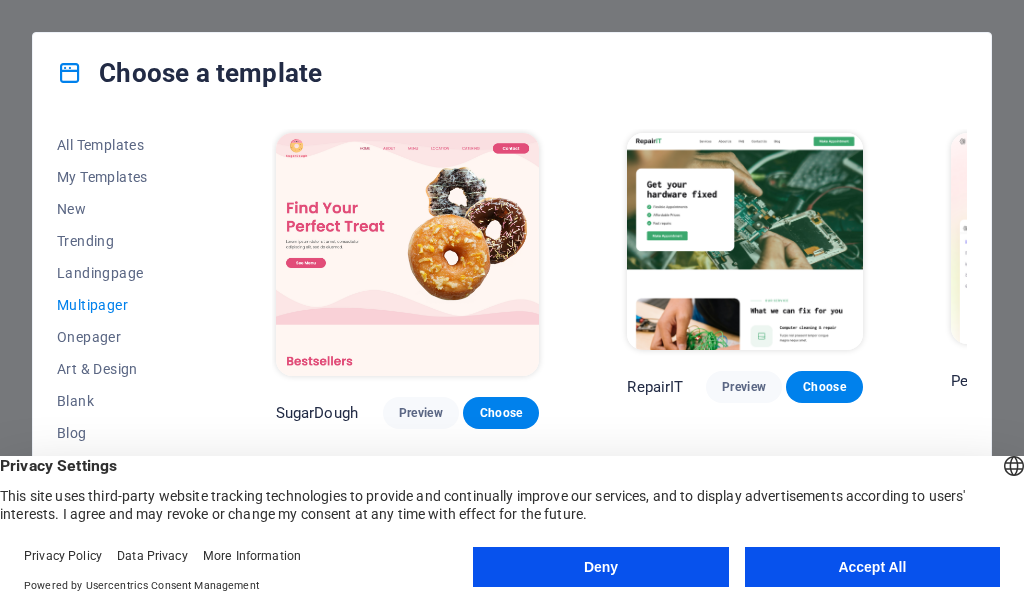 click on "All Templates My Templates New Trending Landingpage Multipager Onepager Art & Design Blank Blog Business Education & Culture Event Gastronomy Health IT & Media Legal & Finance Non-Profit Performance Portfolio Services Sports & Beauty Trades Travel Wireframe SugarDough Preview Choose RepairIT Preview Choose Peoneera Preview Choose Art Museum Preview Choose Wonder Planner Preview Choose Help & Care Preview Choose Academix Preview Choose BIG Barber Shop Preview Choose Health & Food Preview Choose The Beauty Temple Preview Choose WeTrain Preview Choose Delicioso Preview Choose Dream Garden Preview Choose LumeDeAqua Preview Choose Pets Care Preview Choose SafeSpace Preview Choose Midnight Rain Bar Preview Choose Estator Preview Choose Health Group Preview Choose MakeIt Agency Preview Choose WeSpa Preview Choose CoffeeScience Preview Choose CoachLife Preview Choose Cafe de Oceana Preview Choose Denteeth Preview Choose Le Hair Preview Choose TechUp Preview Choose Nolan-Bahler Preview Choose Fashion Preview Choose" at bounding box center (512, 343) 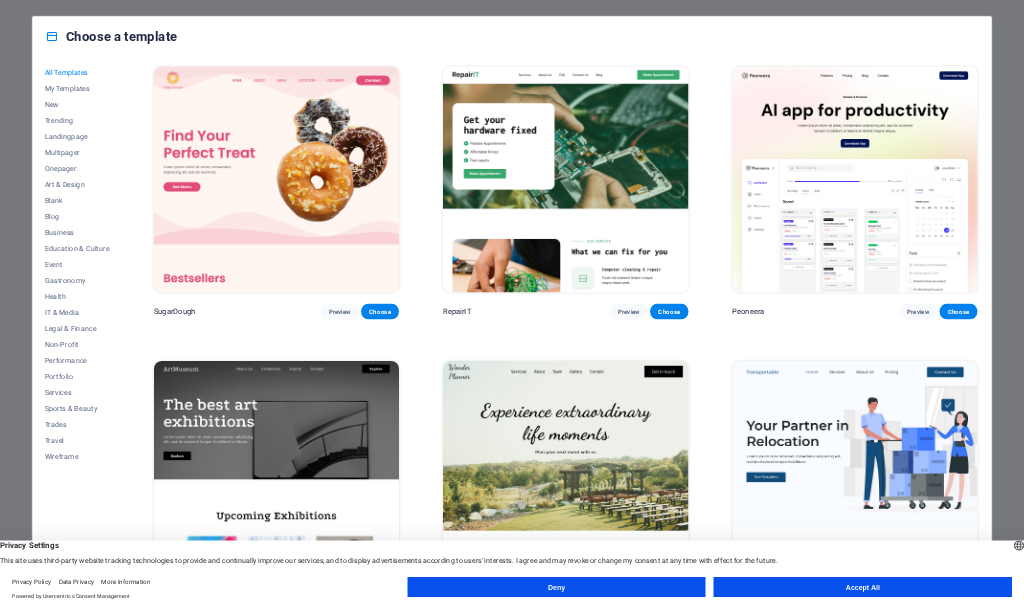 scroll, scrollTop: 0, scrollLeft: 0, axis: both 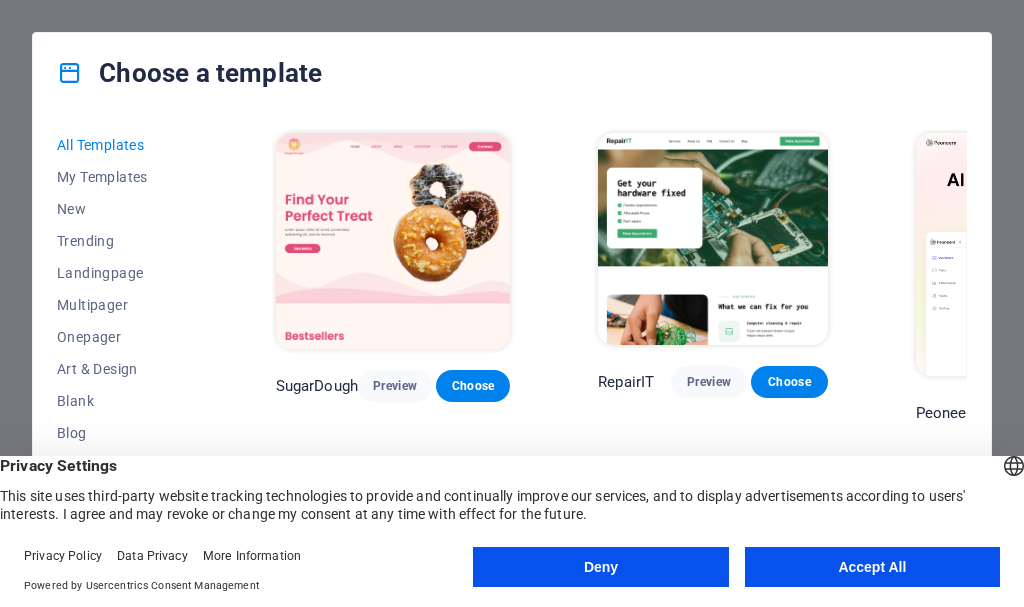 click on "All Templates My Templates New Trending Landingpage Multipager Onepager Art & Design Blank Blog Business Education & Culture Event Gastronomy Health IT & Media Legal & Finance Non-Profit Performance Portfolio Services Sports & Beauty Trades Travel Wireframe SugarDough Preview Choose RepairIT Preview Choose Peoneera Preview Choose Art Museum Preview Choose Wonder Planner Preview Choose Transportable Preview Choose S&L Preview Choose WePaint Preview Choose Eco-Con Preview Choose MeetUp Preview Choose Help & Care Preview Choose Podcaster Preview Choose Academix Preview Choose BIG Barber Shop Preview Choose Health & Food Preview Choose UrbanNest Interiors Preview Choose Green Change Preview Choose The Beauty Temple Preview Choose WeTrain Preview Choose Cleaner Preview Choose Johanna James Preview Choose Delicioso Preview Choose Dream Garden Preview Choose LumeDeAqua Preview Choose Pets Care Preview Choose SafeSpace Preview Choose Midnight Rain Bar Preview Choose Drive Preview Choose Estator Preview Choose Preview" at bounding box center (512, 343) 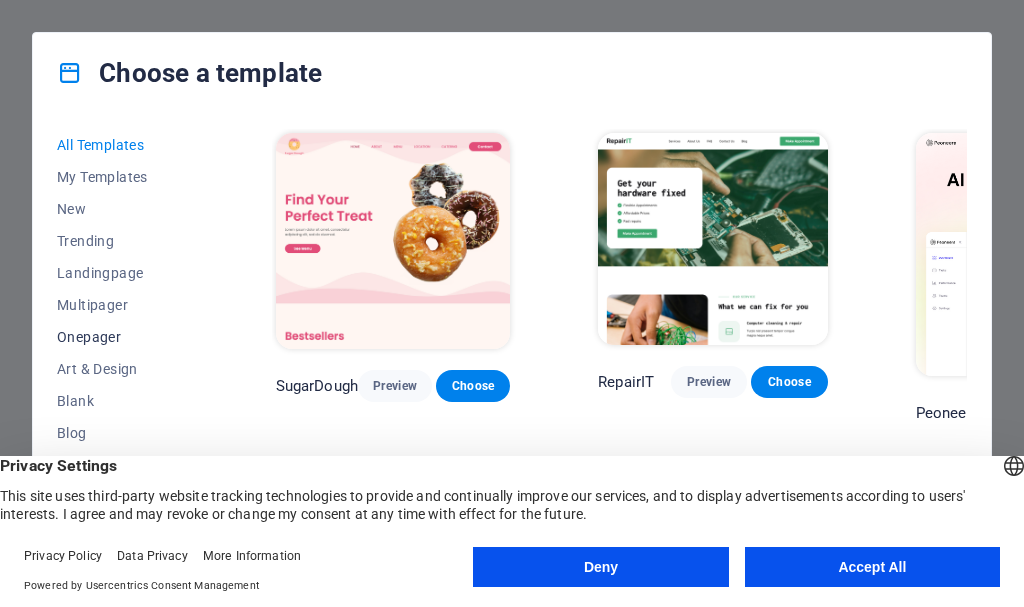 click on "Onepager" at bounding box center (122, 337) 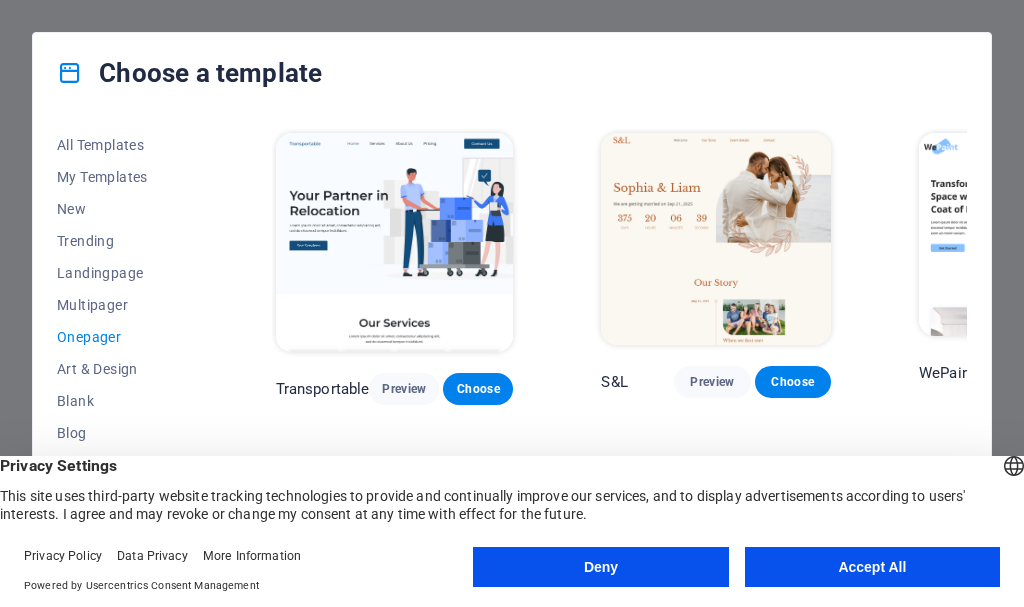 click on "All Templates My Templates New Trending Landingpage Multipager Onepager Art & Design Blank Blog Business Education & Culture Event Gastronomy Health IT & Media Legal & Finance Non-Profit Performance Portfolio Services Sports & Beauty Trades Travel Wireframe Transportable Preview Choose S&L Preview Choose WePaint Preview Choose Eco-Con Preview Choose MeetUp Preview Choose Podcaster Preview Choose UrbanNest Interiors Preview Choose Green Change Preview Choose Cleaner Preview Choose Johanna James Preview Choose Drive Preview Choose Wanderlust Preview Choose BERLIN Preview Choose Gadgets Preview Choose Max Hatzy Preview Choose Handyman Preview Choose Blogger Preview Choose Création Preview Choose Pesk Preview Choose Priodas Preview Choose Wireframe One Preview Choose Evergreen Preview Choose Kids-Events Preview Choose CleanCar Preview Choose Protector Preview Choose Pizzeria Di Dio Preview Choose Vinyasa Preview Choose Maki Preview Choose Woody Preview Choose BRGs Preview Choose Genius Preview Choose Volare Opus" at bounding box center [512, 343] 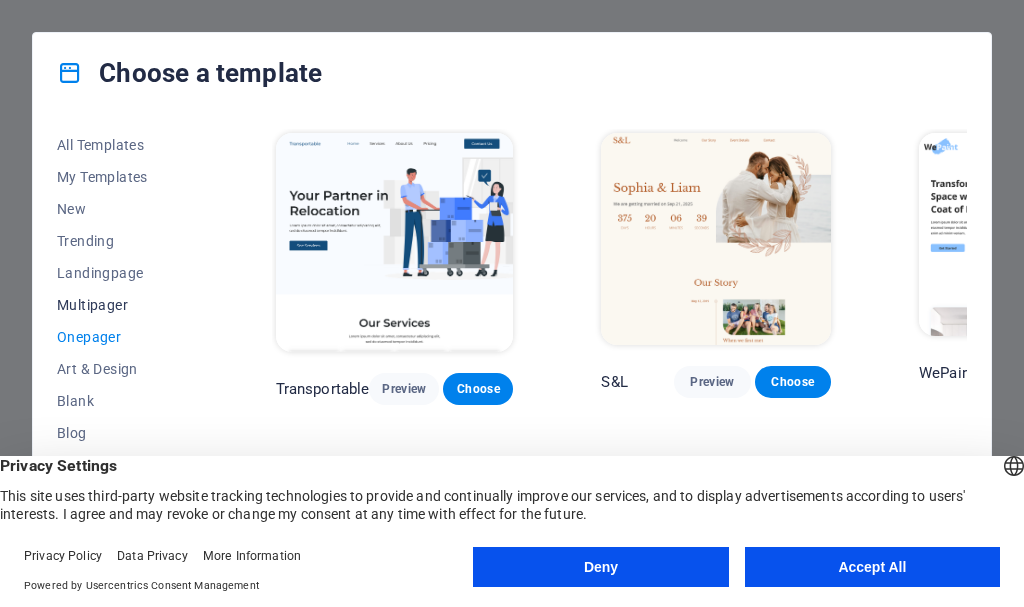 click on "Multipager" at bounding box center (122, 305) 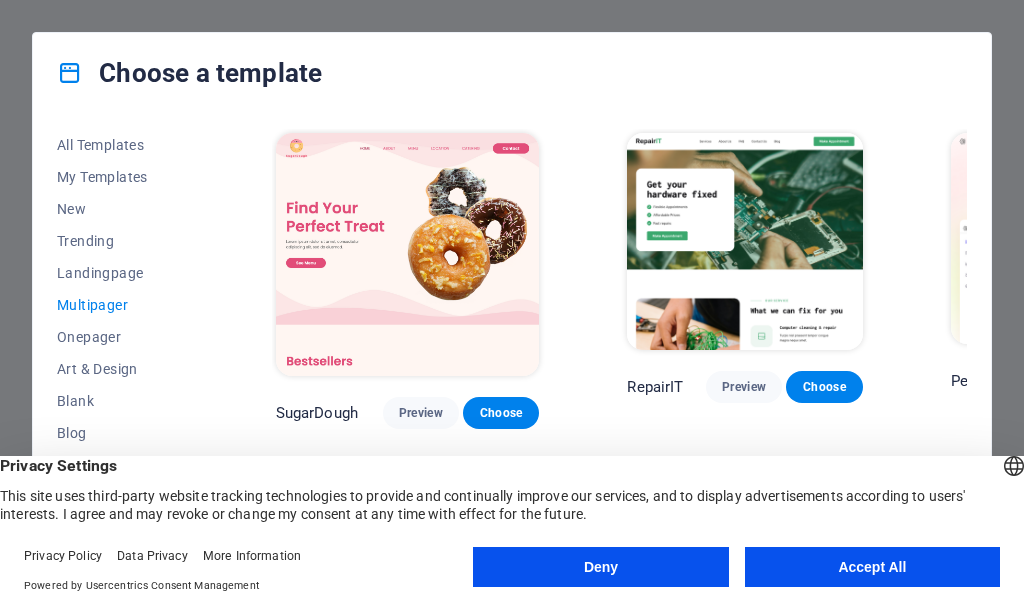 click on "All Templates My Templates New Trending Landingpage Multipager Onepager Art & Design Blank Blog Business Education & Culture Event Gastronomy Health IT & Media Legal & Finance Non-Profit Performance Portfolio Services Sports & Beauty Trades Travel Wireframe SugarDough Preview Choose RepairIT Preview Choose Peoneera Preview Choose Art Museum Preview Choose Wonder Planner Preview Choose Help & Care Preview Choose Academix Preview Choose BIG Barber Shop Preview Choose Health & Food Preview Choose The Beauty Temple Preview Choose WeTrain Preview Choose Delicioso Preview Choose Dream Garden Preview Choose LumeDeAqua Preview Choose Pets Care Preview Choose SafeSpace Preview Choose Midnight Rain Bar Preview Choose Estator Preview Choose Health Group Preview Choose MakeIt Agency Preview Choose WeSpa Preview Choose CoffeeScience Preview Choose CoachLife Preview Choose Cafe de Oceana Preview Choose Denteeth Preview Choose Le Hair Preview Choose TechUp Preview Choose Nolan-Bahler Preview Choose Fashion Preview Choose" at bounding box center [512, 343] 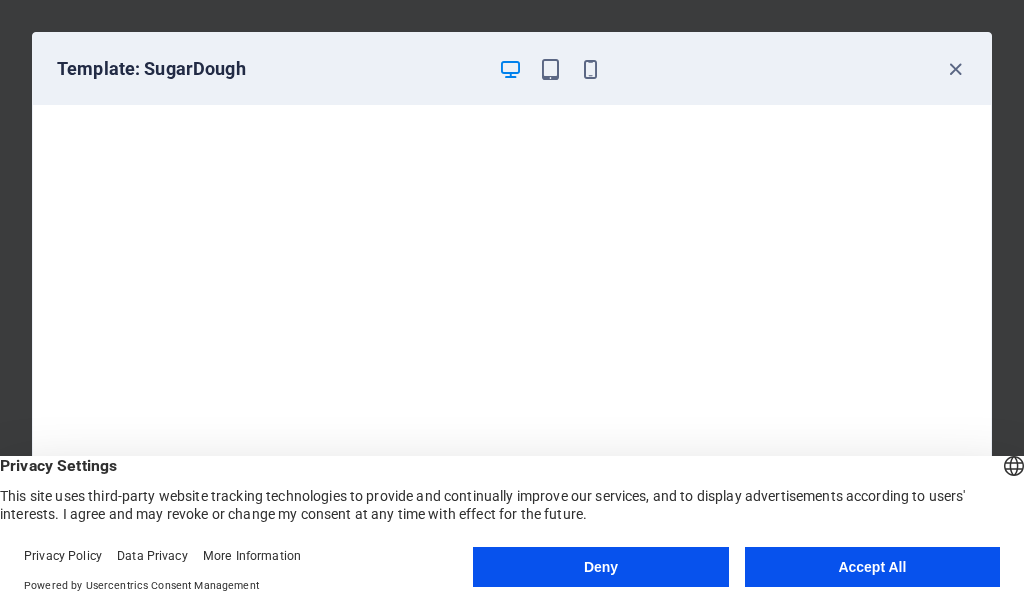 click on "Template: SugarDough" at bounding box center [512, 69] 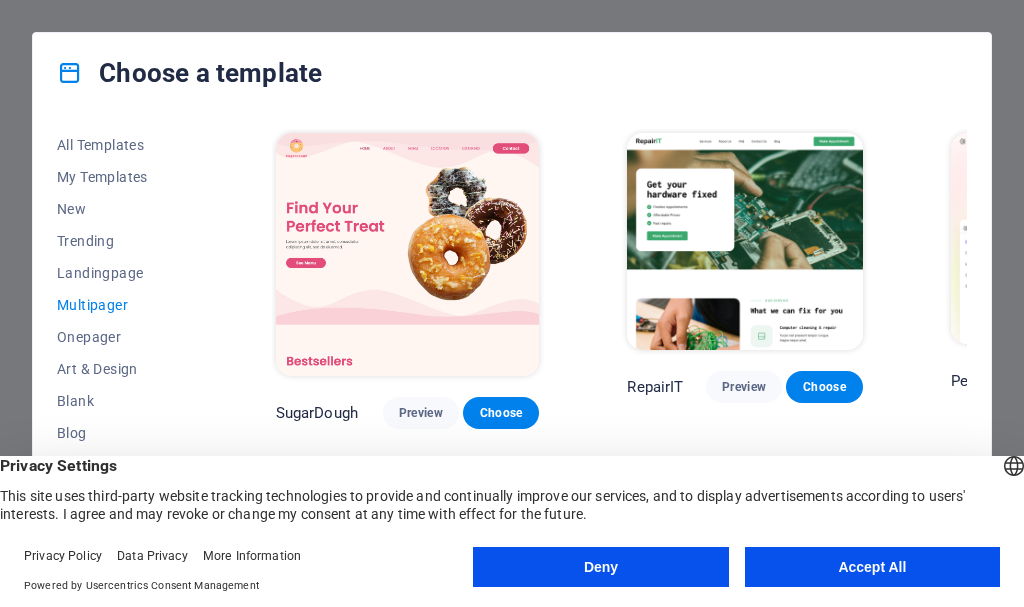 click on "All Templates My Templates New Trending Landingpage Multipager Onepager Art & Design Blank Blog Business Education & Culture Event Gastronomy Health IT & Media Legal & Finance Non-Profit Performance Portfolio Services Sports & Beauty Trades Travel Wireframe SugarDough Preview Choose RepairIT Preview Choose Peoneera Preview Choose Art Museum Preview Choose Wonder Planner Preview Choose Help & Care Preview Choose Academix Preview Choose BIG Barber Shop Preview Choose Health & Food Preview Choose The Beauty Temple Preview Choose WeTrain Preview Choose Delicioso Preview Choose Dream Garden Preview Choose LumeDeAqua Preview Choose Pets Care Preview Choose SafeSpace Preview Choose Midnight Rain Bar Preview Choose Estator Preview Choose Health Group Preview Choose MakeIt Agency Preview Choose WeSpa Preview Choose CoffeeScience Preview Choose CoachLife Preview Choose Cafe de Oceana Preview Choose Denteeth Preview Choose Le Hair Preview Choose TechUp Preview Choose Nolan-Bahler Preview Choose Fashion Preview Choose" at bounding box center (512, 343) 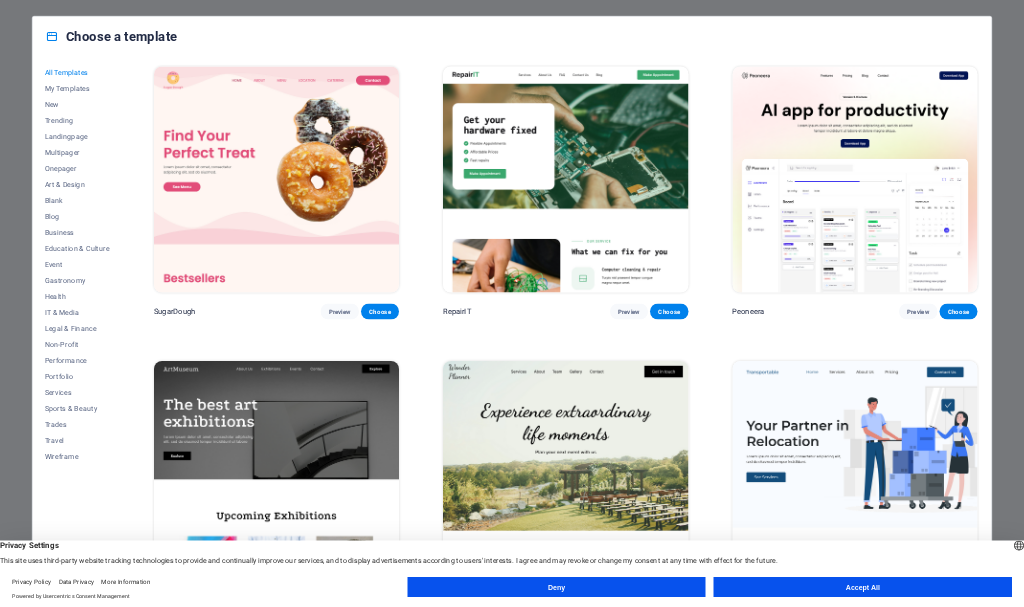 scroll, scrollTop: 0, scrollLeft: 0, axis: both 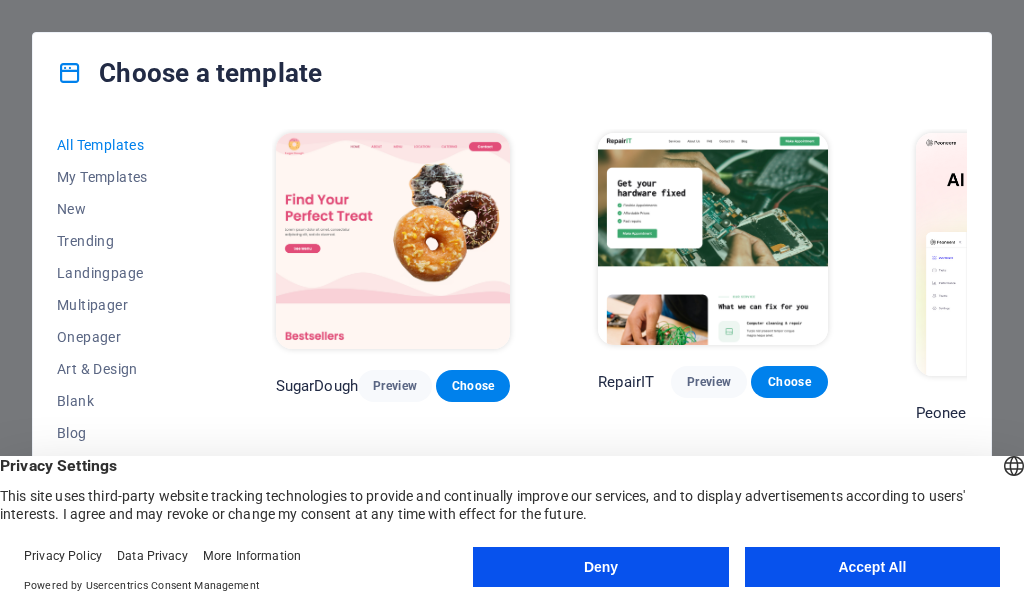 click on "All Templates My Templates New Trending Landingpage Multipager Onepager Art & Design Blank Blog Business Education & Culture Event Gastronomy Health IT & Media Legal & Finance Non-Profit Performance Portfolio Services Sports & Beauty Trades Travel Wireframe SugarDough Preview Choose RepairIT Preview Choose Peoneera Preview Choose Art Museum Preview Choose Wonder Planner Preview Choose Transportable Preview Choose S&L Preview Choose WePaint Preview Choose Eco-Con Preview Choose MeetUp Preview Choose Help & Care Preview Choose Podcaster Preview Choose Academix Preview Choose BIG Barber Shop Preview Choose Health & Food Preview Choose UrbanNest Interiors Preview Choose Green Change Preview Choose The Beauty Temple Preview Choose WeTrain Preview Choose Cleaner Preview Choose Johanna James Preview Choose Delicioso Preview Choose Dream Garden Preview Choose LumeDeAqua Preview Choose Pets Care Preview Choose SafeSpace Preview Choose Midnight Rain Bar Preview Choose Drive Preview Choose Estator Preview Choose Preview" at bounding box center (512, 343) 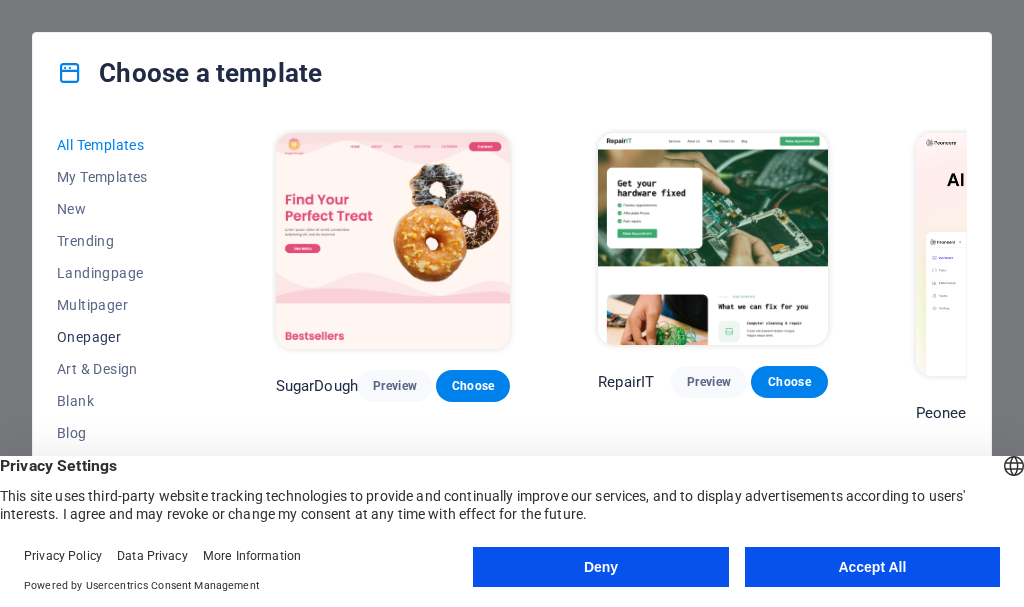 click on "Onepager" at bounding box center [122, 337] 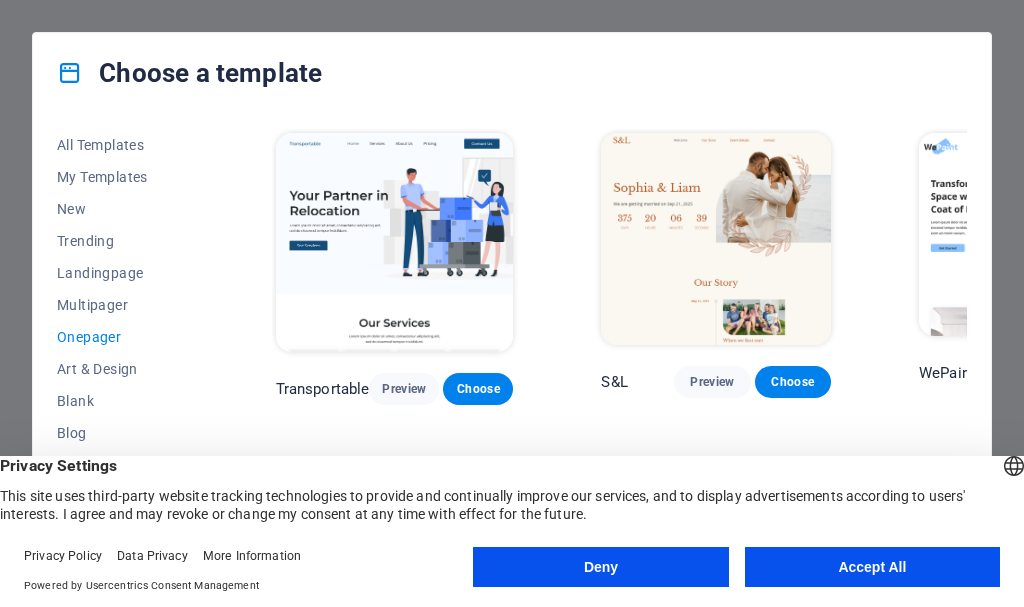click on "All Templates My Templates New Trending Landingpage Multipager Onepager Art & Design Blank Blog Business Education & Culture Event Gastronomy Health IT & Media Legal & Finance Non-Profit Performance Portfolio Services Sports & Beauty Trades Travel Wireframe Transportable Preview Choose S&L Preview Choose WePaint Preview Choose Eco-Con Preview Choose MeetUp Preview Choose Podcaster Preview Choose UrbanNest Interiors Preview Choose Green Change Preview Choose Cleaner Preview Choose Johanna James Preview Choose Drive Preview Choose Wanderlust Preview Choose BERLIN Preview Choose Gadgets Preview Choose Max Hatzy Preview Choose Handyman Preview Choose Blogger Preview Choose Création Preview Choose Pesk Preview Choose Priodas Preview Choose Wireframe One Preview Choose Evergreen Preview Choose Kids-Events Preview Choose CleanCar Preview Choose Protector Preview Choose Pizzeria Di Dio Preview Choose Vinyasa Preview Choose Maki Preview Choose Woody Preview Choose BRGs Preview Choose Genius Preview Choose Volare Opus" at bounding box center (512, 343) 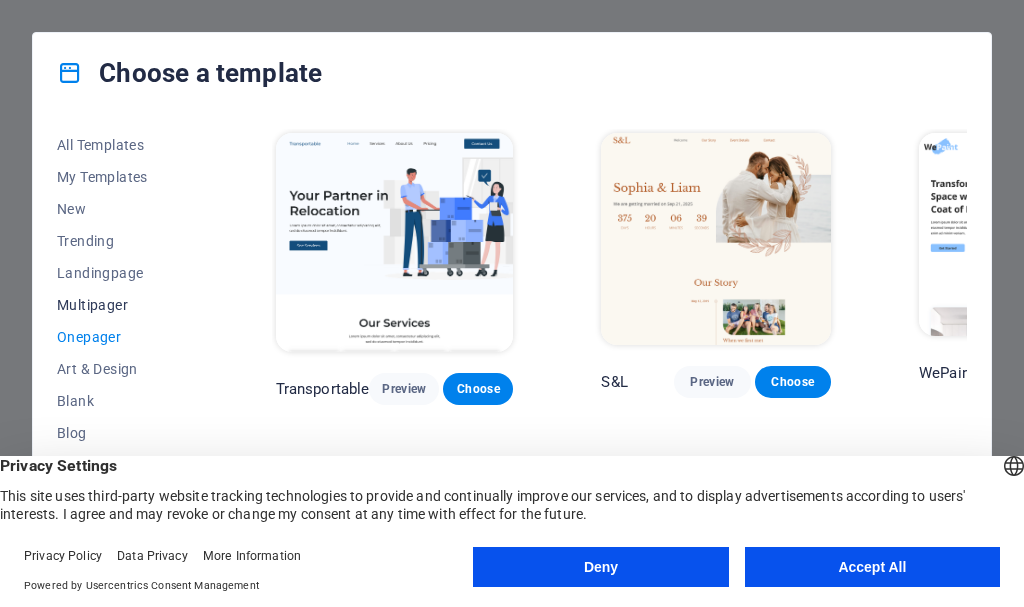 click on "Multipager" at bounding box center [122, 305] 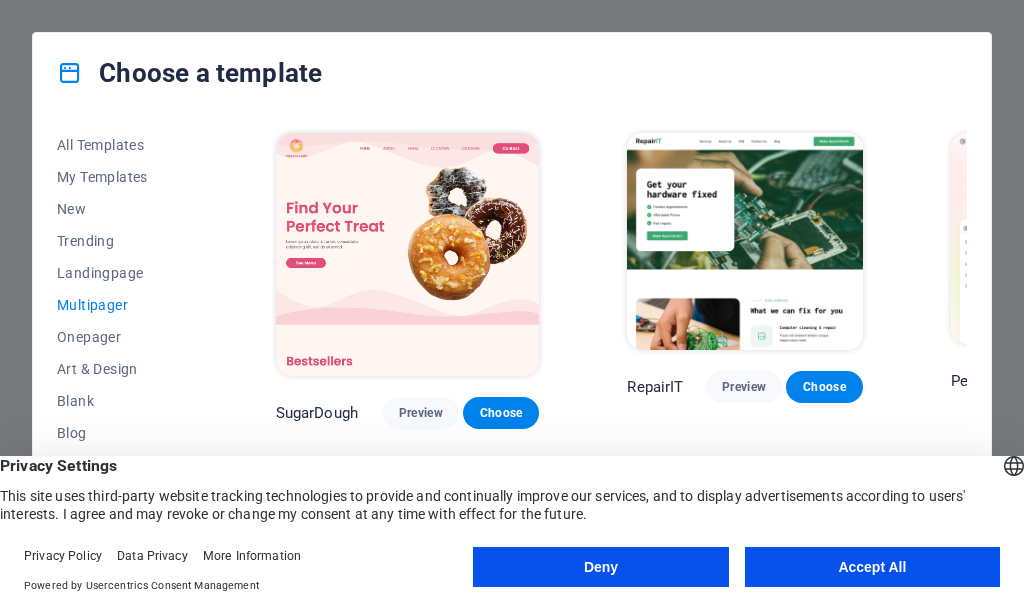 click on "All Templates My Templates New Trending Landingpage Multipager Onepager Art & Design Blank Blog Business Education & Culture Event Gastronomy Health IT & Media Legal & Finance Non-Profit Performance Portfolio Services Sports & Beauty Trades Travel Wireframe SugarDough Preview Choose RepairIT Preview Choose Peoneera Preview Choose Art Museum Preview Choose Wonder Planner Preview Choose Help & Care Preview Choose Academix Preview Choose BIG Barber Shop Preview Choose Health & Food Preview Choose The Beauty Temple Preview Choose WeTrain Preview Choose Delicioso Preview Choose Dream Garden Preview Choose LumeDeAqua Preview Choose Pets Care Preview Choose SafeSpace Preview Choose Midnight Rain Bar Preview Choose Estator Preview Choose Health Group Preview Choose MakeIt Agency Preview Choose WeSpa Preview Choose CoffeeScience Preview Choose CoachLife Preview Choose Cafe de Oceana Preview Choose Denteeth Preview Choose Le Hair Preview Choose TechUp Preview Choose Nolan-Bahler Preview Choose Fashion Preview Choose" at bounding box center [512, 343] 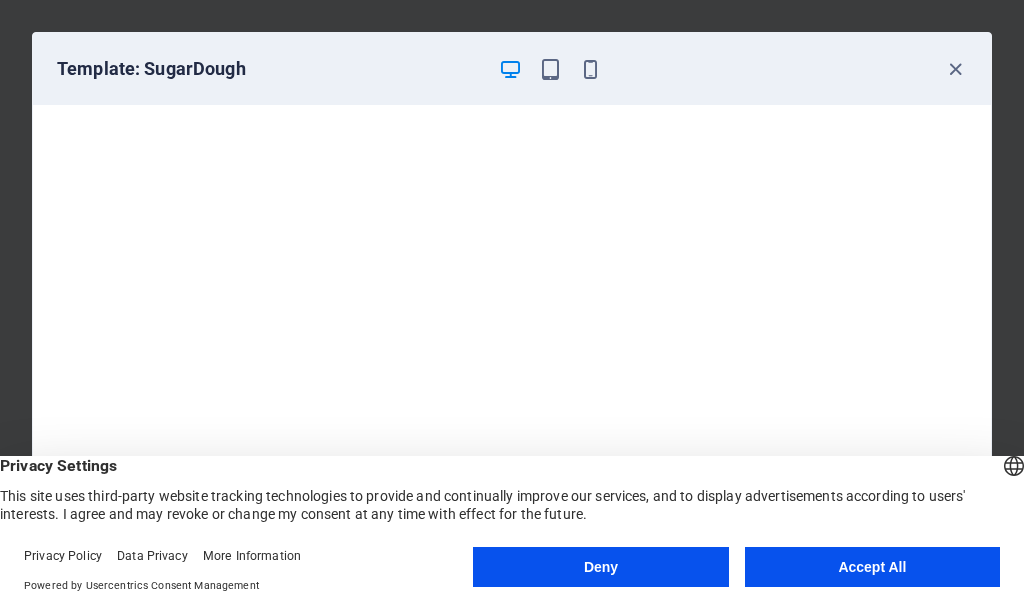click on "Template: SugarDough" at bounding box center (512, 69) 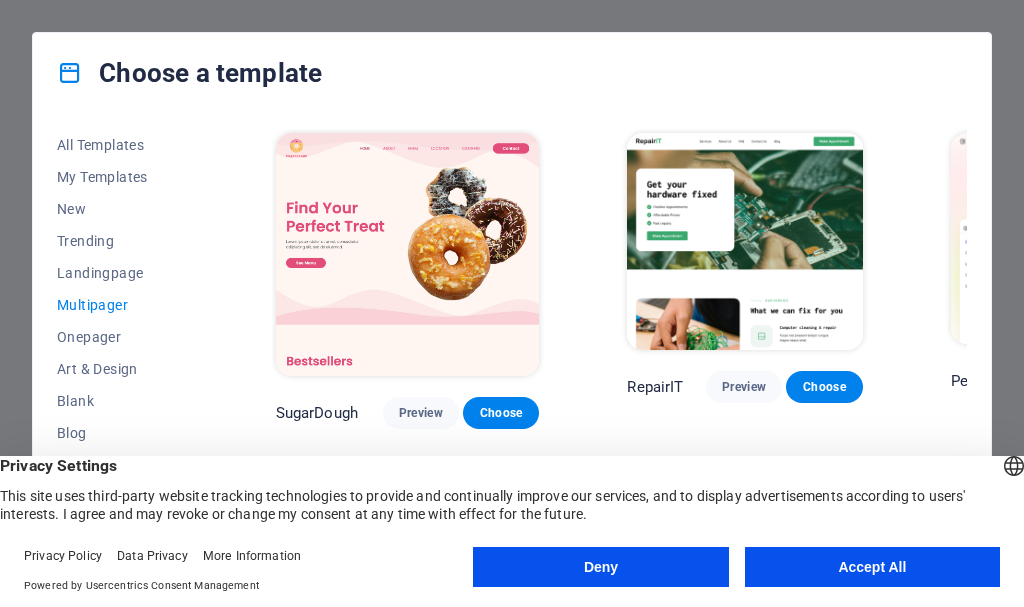 click on "All Templates My Templates New Trending Landingpage Multipager Onepager Art & Design Blank Blog Business Education & Culture Event Gastronomy Health IT & Media Legal & Finance Non-Profit Performance Portfolio Services Sports & Beauty Trades Travel Wireframe SugarDough Preview Choose RepairIT Preview Choose Peoneera Preview Choose Art Museum Preview Choose Wonder Planner Preview Choose Help & Care Preview Choose Academix Preview Choose BIG Barber Shop Preview Choose Health & Food Preview Choose The Beauty Temple Preview Choose WeTrain Preview Choose Delicioso Preview Choose Dream Garden Preview Choose LumeDeAqua Preview Choose Pets Care Preview Choose SafeSpace Preview Choose Midnight Rain Bar Preview Choose Estator Preview Choose Health Group Preview Choose MakeIt Agency Preview Choose WeSpa Preview Choose CoffeeScience Preview Choose CoachLife Preview Choose Cafe de Oceana Preview Choose Denteeth Preview Choose Le Hair Preview Choose TechUp Preview Choose Nolan-Bahler Preview Choose Fashion Preview Choose" at bounding box center (512, 343) 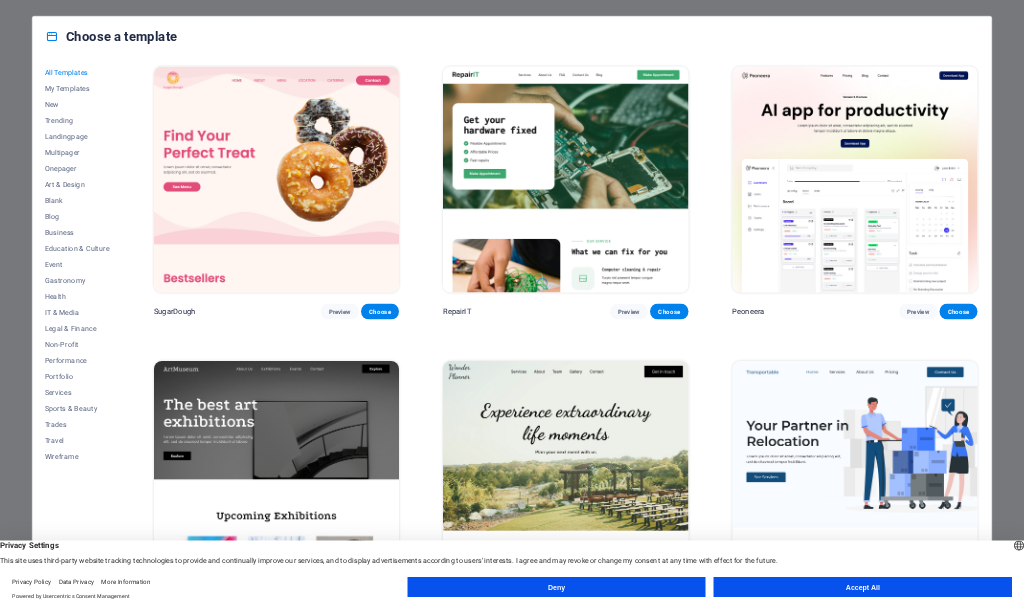 scroll, scrollTop: 0, scrollLeft: 0, axis: both 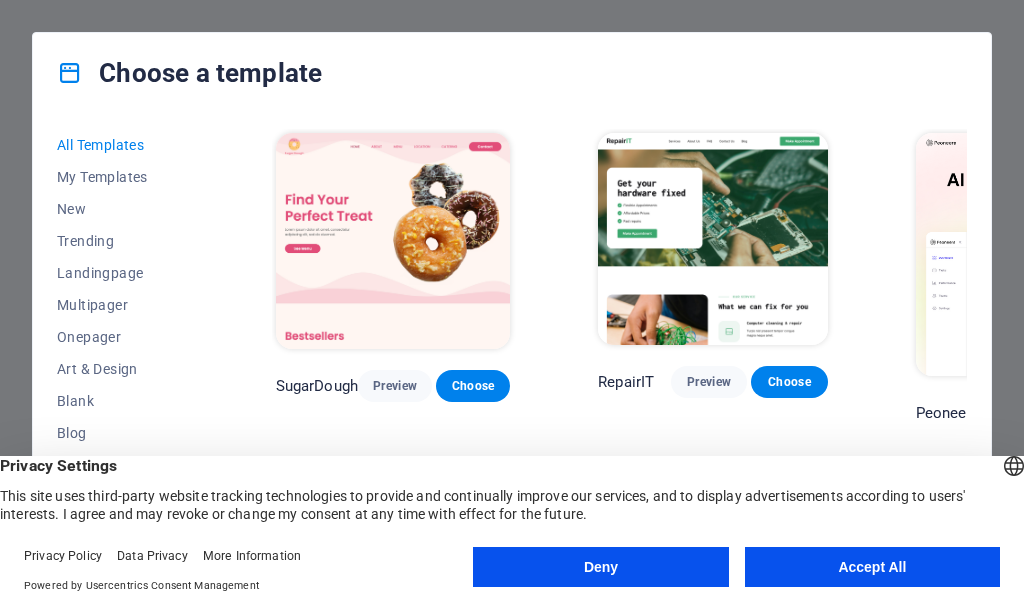 click on "All Templates My Templates New Trending Landingpage Multipager Onepager Art & Design Blank Blog Business Education & Culture Event Gastronomy Health IT & Media Legal & Finance Non-Profit Performance Portfolio Services Sports & Beauty Trades Travel Wireframe SugarDough Preview Choose RepairIT Preview Choose Peoneera Preview Choose Art Museum Preview Choose Wonder Planner Preview Choose Transportable Preview Choose S&L Preview Choose WePaint Preview Choose Eco-Con Preview Choose MeetUp Preview Choose Help & Care Preview Choose Podcaster Preview Choose Academix Preview Choose BIG Barber Shop Preview Choose Health & Food Preview Choose UrbanNest Interiors Preview Choose Green Change Preview Choose The Beauty Temple Preview Choose WeTrain Preview Choose Cleaner Preview Choose Johanna James Preview Choose Delicioso Preview Choose Dream Garden Preview Choose LumeDeAqua Preview Choose Pets Care Preview Choose SafeSpace Preview Choose Midnight Rain Bar Preview Choose Drive Preview Choose Estator Preview Choose Preview" at bounding box center [512, 343] 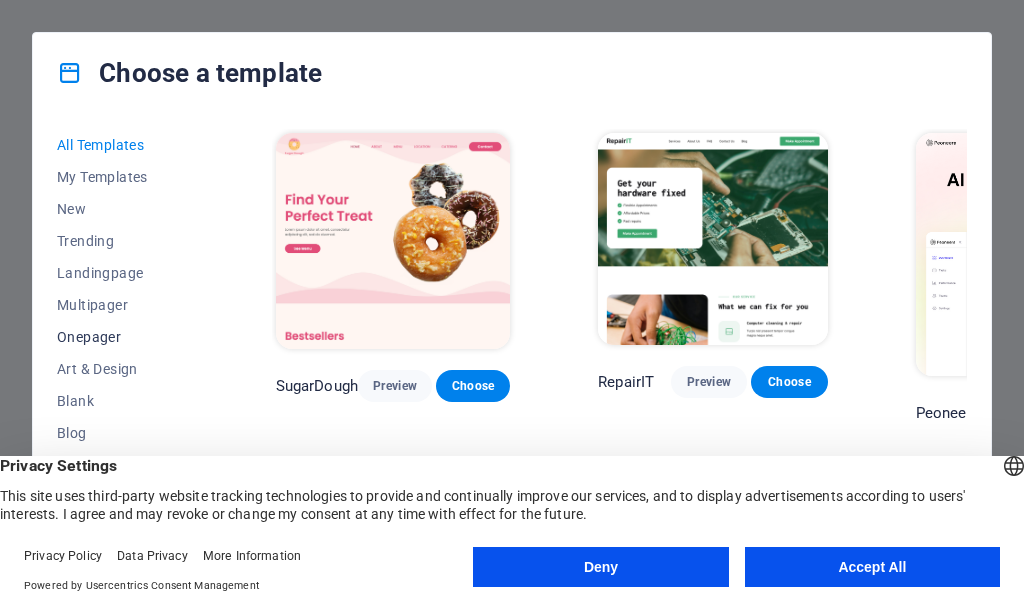 click on "Onepager" at bounding box center (122, 337) 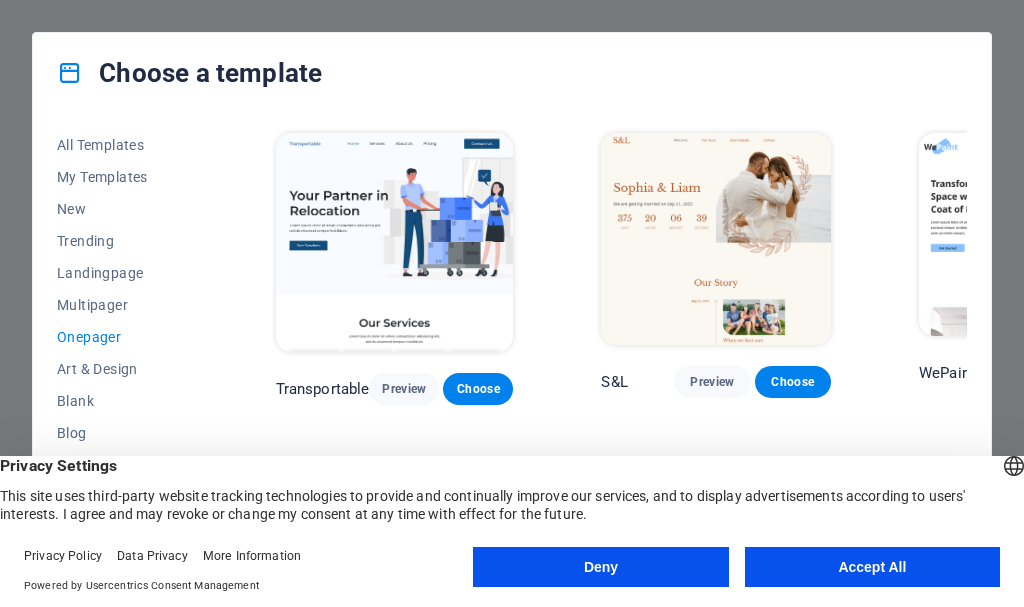 click on "All Templates My Templates New Trending Landingpage Multipager Onepager Art & Design Blank Blog Business Education & Culture Event Gastronomy Health IT & Media Legal & Finance Non-Profit Performance Portfolio Services Sports & Beauty Trades Travel Wireframe Transportable Preview Choose S&L Preview Choose WePaint Preview Choose Eco-Con Preview Choose MeetUp Preview Choose Podcaster Preview Choose UrbanNest Interiors Preview Choose Green Change Preview Choose Cleaner Preview Choose Johanna James Preview Choose Drive Preview Choose Wanderlust Preview Choose BERLIN Preview Choose Gadgets Preview Choose Max Hatzy Preview Choose Handyman Preview Choose Blogger Preview Choose Création Preview Choose Pesk Preview Choose Priodas Preview Choose Wireframe One Preview Choose Evergreen Preview Choose Kids-Events Preview Choose CleanCar Preview Choose Protector Preview Choose Pizzeria Di Dio Preview Choose Vinyasa Preview Choose Maki Preview Choose Woody Preview Choose BRGs Preview Choose Genius Preview Choose Volare Opus" at bounding box center (512, 343) 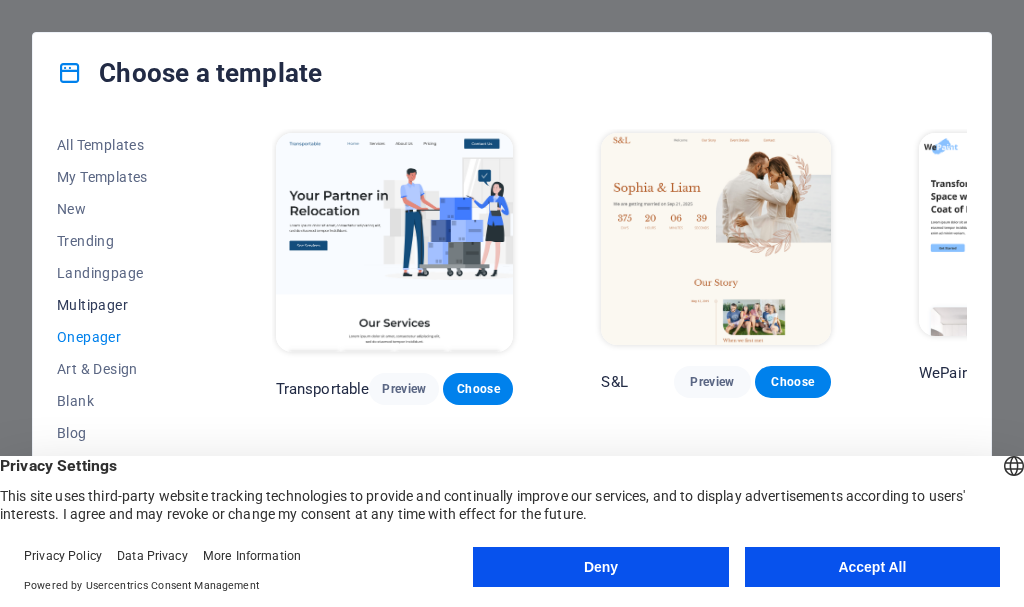 click on "Multipager" at bounding box center [122, 305] 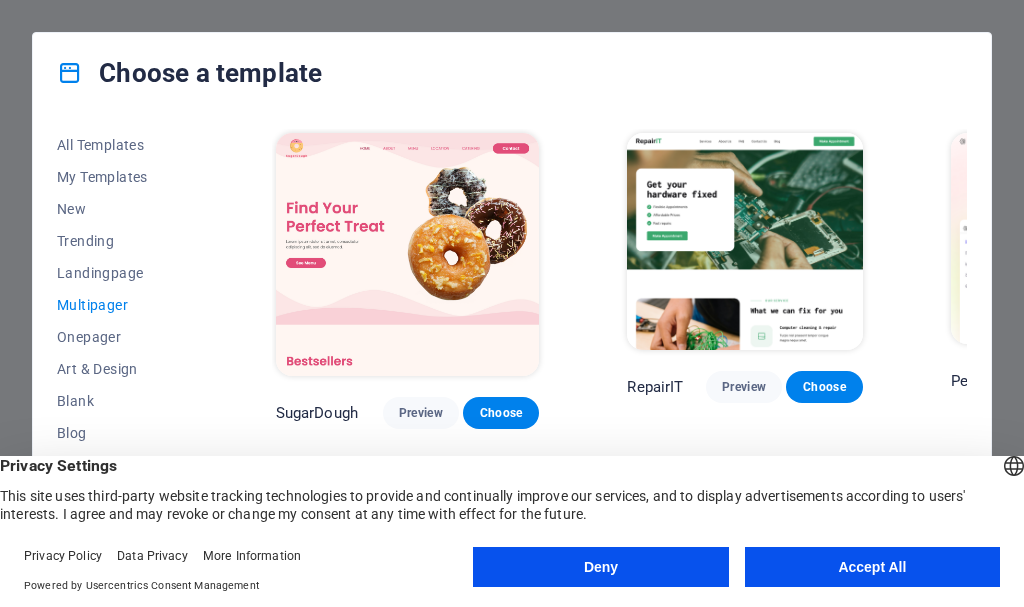 click on "All Templates My Templates New Trending Landingpage Multipager Onepager Art & Design Blank Blog Business Education & Culture Event Gastronomy Health IT & Media Legal & Finance Non-Profit Performance Portfolio Services Sports & Beauty Trades Travel Wireframe SugarDough Preview Choose RepairIT Preview Choose Peoneera Preview Choose Art Museum Preview Choose Wonder Planner Preview Choose Help & Care Preview Choose Academix Preview Choose BIG Barber Shop Preview Choose Health & Food Preview Choose The Beauty Temple Preview Choose WeTrain Preview Choose Delicioso Preview Choose Dream Garden Preview Choose LumeDeAqua Preview Choose Pets Care Preview Choose SafeSpace Preview Choose Midnight Rain Bar Preview Choose Estator Preview Choose Health Group Preview Choose MakeIt Agency Preview Choose WeSpa Preview Choose CoffeeScience Preview Choose CoachLife Preview Choose Cafe de Oceana Preview Choose Denteeth Preview Choose Le Hair Preview Choose TechUp Preview Choose Nolan-Bahler Preview Choose Fashion Preview Choose" at bounding box center (512, 343) 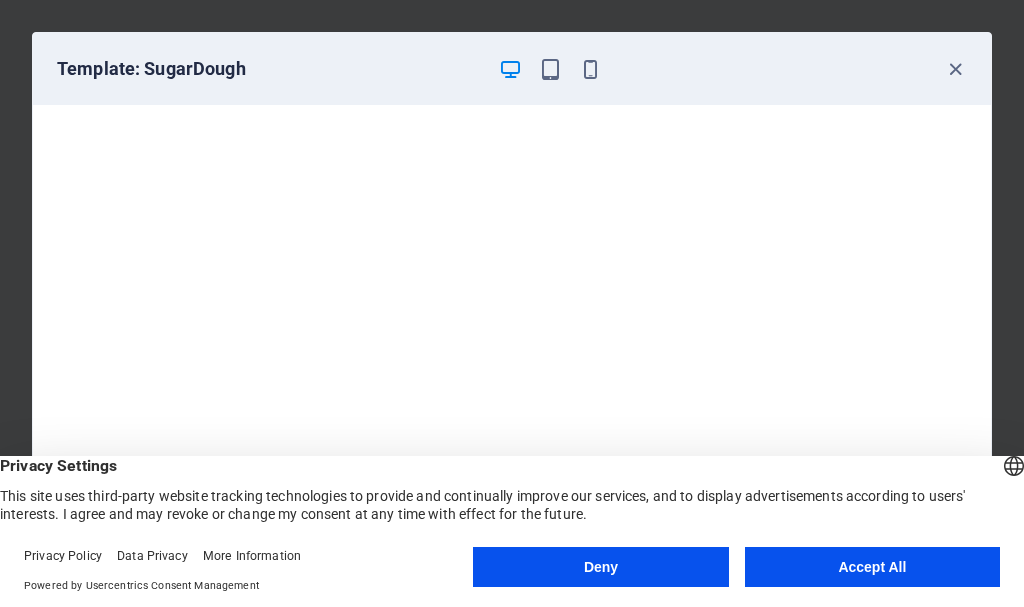 click on "Template: SugarDough" at bounding box center [512, 69] 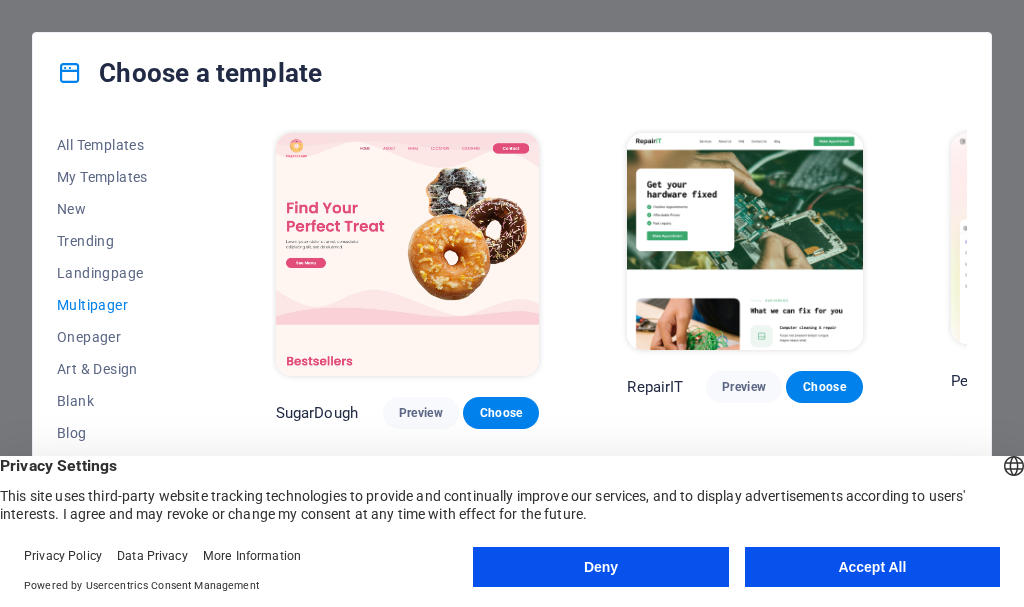 click on "All Templates My Templates New Trending Landingpage Multipager Onepager Art & Design Blank Blog Business Education & Culture Event Gastronomy Health IT & Media Legal & Finance Non-Profit Performance Portfolio Services Sports & Beauty Trades Travel Wireframe SugarDough Preview Choose RepairIT Preview Choose Peoneera Preview Choose Art Museum Preview Choose Wonder Planner Preview Choose Help & Care Preview Choose Academix Preview Choose BIG Barber Shop Preview Choose Health & Food Preview Choose The Beauty Temple Preview Choose WeTrain Preview Choose Delicioso Preview Choose Dream Garden Preview Choose LumeDeAqua Preview Choose Pets Care Preview Choose SafeSpace Preview Choose Midnight Rain Bar Preview Choose Estator Preview Choose Health Group Preview Choose MakeIt Agency Preview Choose WeSpa Preview Choose CoffeeScience Preview Choose CoachLife Preview Choose Cafe de Oceana Preview Choose Denteeth Preview Choose Le Hair Preview Choose TechUp Preview Choose Nolan-Bahler Preview Choose Fashion Preview Choose" at bounding box center [512, 343] 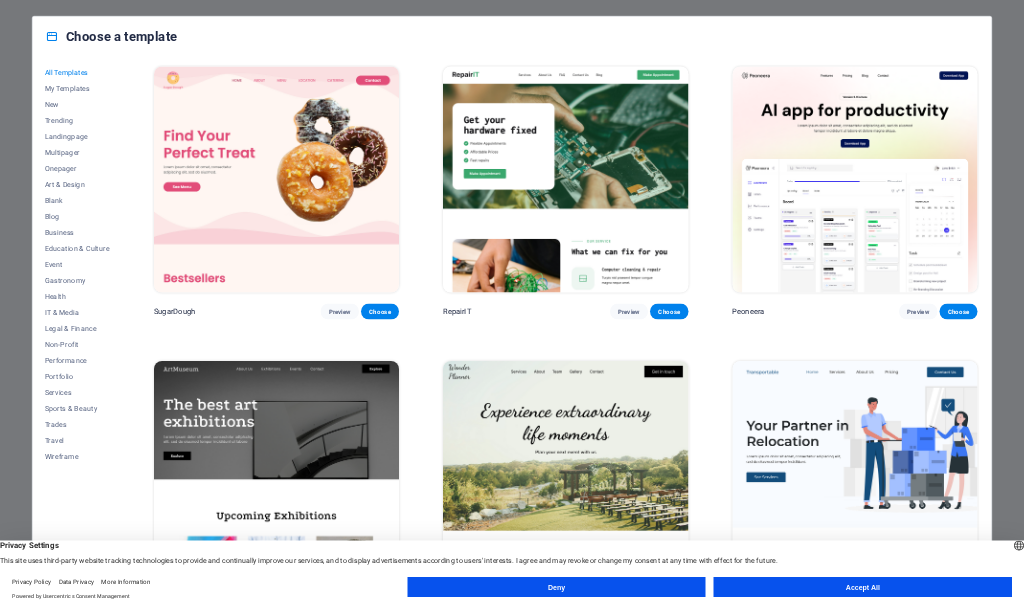 scroll, scrollTop: 0, scrollLeft: 0, axis: both 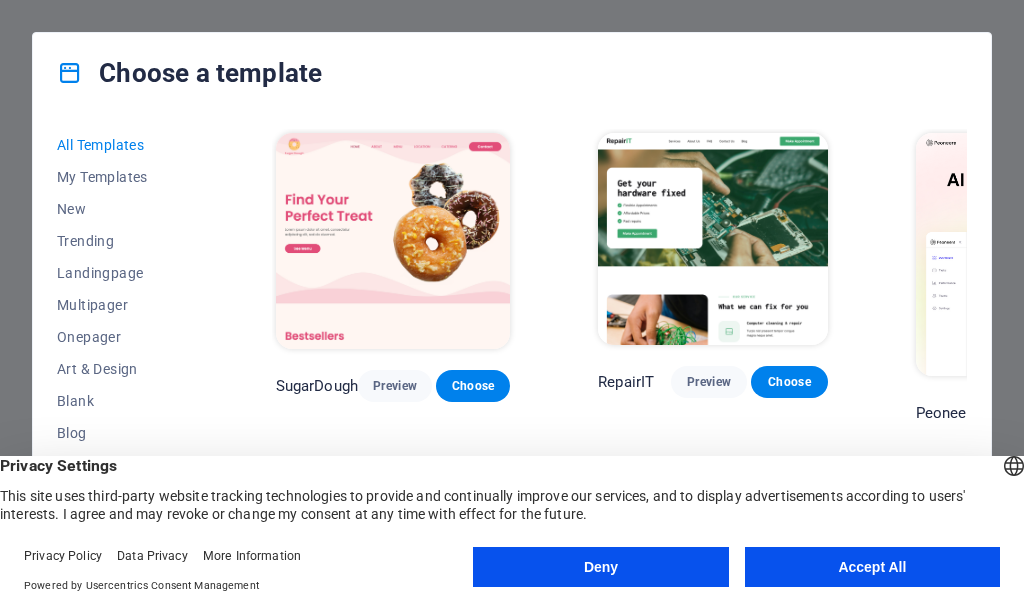 click on "All Templates My Templates New Trending Landingpage Multipager Onepager Art & Design Blank Blog Business Education & Culture Event Gastronomy Health IT & Media Legal & Finance Non-Profit Performance Portfolio Services Sports & Beauty Trades Travel Wireframe SugarDough Preview Choose RepairIT Preview Choose Peoneera Preview Choose Art Museum Preview Choose Wonder Planner Preview Choose Transportable Preview Choose S&L Preview Choose WePaint Preview Choose Eco-Con Preview Choose MeetUp Preview Choose Help & Care Preview Choose Podcaster Preview Choose Academix Preview Choose BIG Barber Shop Preview Choose Health & Food Preview Choose UrbanNest Interiors Preview Choose Green Change Preview Choose The Beauty Temple Preview Choose WeTrain Preview Choose Cleaner Preview Choose Johanna James Preview Choose Delicioso Preview Choose Dream Garden Preview Choose LumeDeAqua Preview Choose Pets Care Preview Choose SafeSpace Preview Choose Midnight Rain Bar Preview Choose Drive Preview Choose Estator Preview Choose Preview" at bounding box center [512, 343] 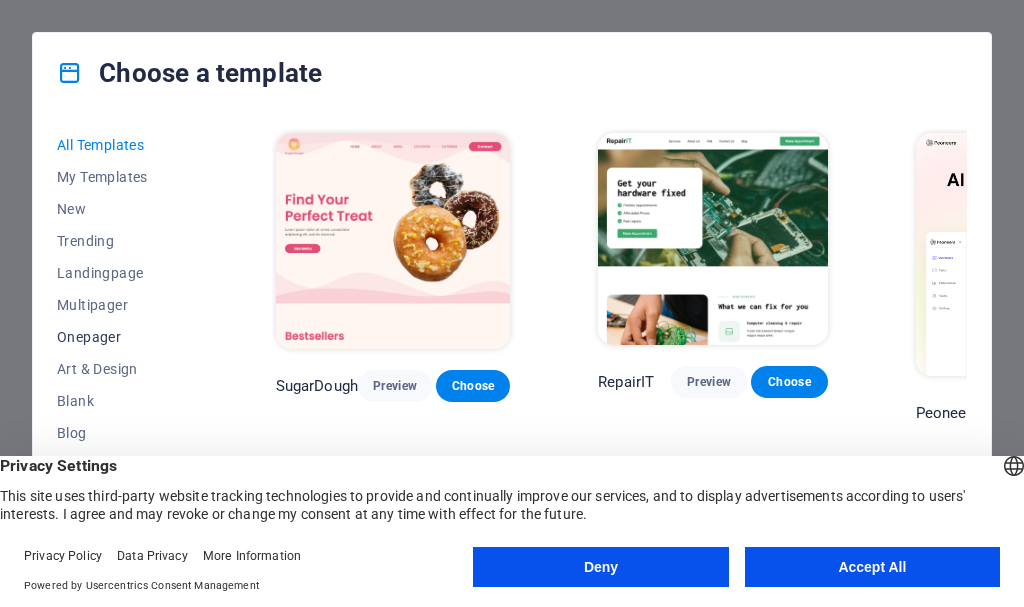 click on "Onepager" at bounding box center [122, 337] 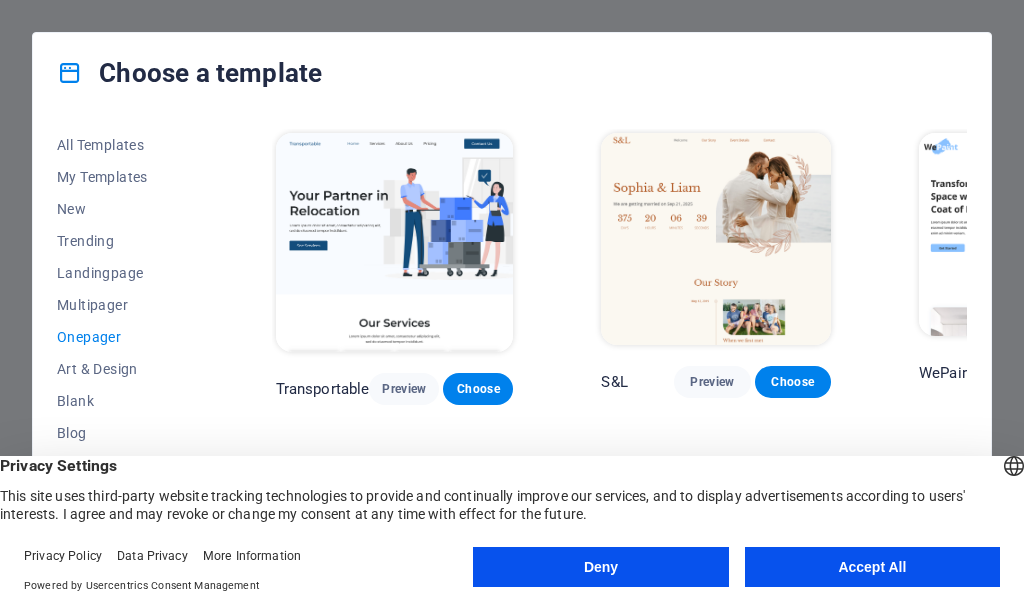 click on "All Templates My Templates New Trending Landingpage Multipager Onepager Art & Design Blank Blog Business Education & Culture Event Gastronomy Health IT & Media Legal & Finance Non-Profit Performance Portfolio Services Sports & Beauty Trades Travel Wireframe Transportable Preview Choose S&L Preview Choose WePaint Preview Choose Eco-Con Preview Choose MeetUp Preview Choose Podcaster Preview Choose UrbanNest Interiors Preview Choose Green Change Preview Choose Cleaner Preview Choose Johanna James Preview Choose Drive Preview Choose Wanderlust Preview Choose BERLIN Preview Choose Gadgets Preview Choose Max Hatzy Preview Choose Handyman Preview Choose Blogger Preview Choose Création Preview Choose Pesk Preview Choose Priodas Preview Choose Wireframe One Preview Choose Evergreen Preview Choose Kids-Events Preview Choose CleanCar Preview Choose Protector Preview Choose Pizzeria Di Dio Preview Choose Vinyasa Preview Choose Maki Preview Choose Woody Preview Choose BRGs Preview Choose Genius Preview Choose Volare Opus" at bounding box center [512, 343] 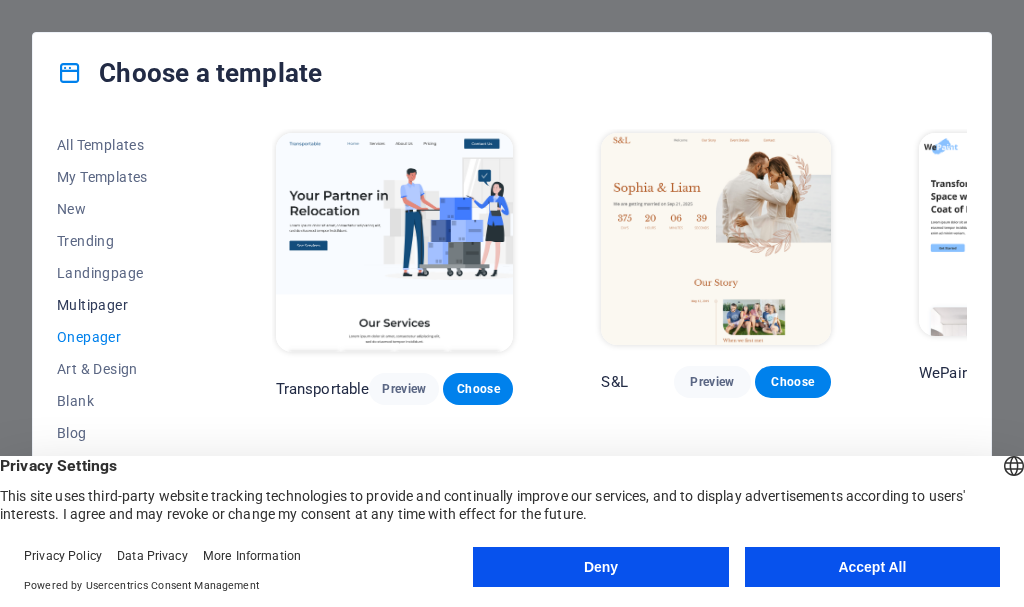 click on "Multipager" at bounding box center [122, 305] 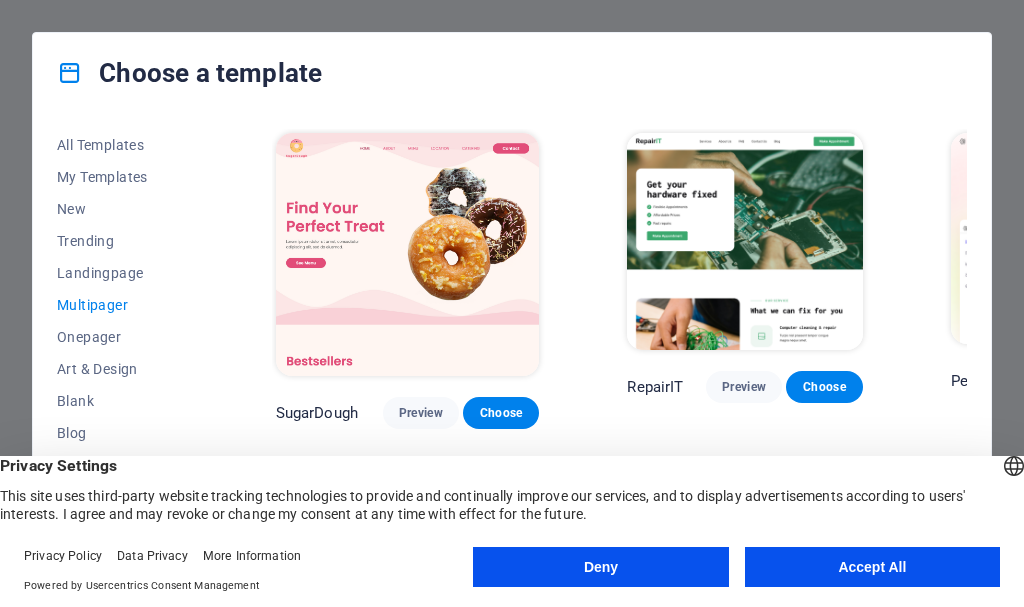 click on "All Templates My Templates New Trending Landingpage Multipager Onepager Art & Design Blank Blog Business Education & Culture Event Gastronomy Health IT & Media Legal & Finance Non-Profit Performance Portfolio Services Sports & Beauty Trades Travel Wireframe SugarDough Preview Choose RepairIT Preview Choose Peoneera Preview Choose Art Museum Preview Choose Wonder Planner Preview Choose Help & Care Preview Choose Academix Preview Choose BIG Barber Shop Preview Choose Health & Food Preview Choose The Beauty Temple Preview Choose WeTrain Preview Choose Delicioso Preview Choose Dream Garden Preview Choose LumeDeAqua Preview Choose Pets Care Preview Choose SafeSpace Preview Choose Midnight Rain Bar Preview Choose Estator Preview Choose Health Group Preview Choose MakeIt Agency Preview Choose WeSpa Preview Choose CoffeeScience Preview Choose CoachLife Preview Choose Cafe de Oceana Preview Choose Denteeth Preview Choose Le Hair Preview Choose TechUp Preview Choose Nolan-Bahler Preview Choose Fashion Preview Choose" at bounding box center [512, 343] 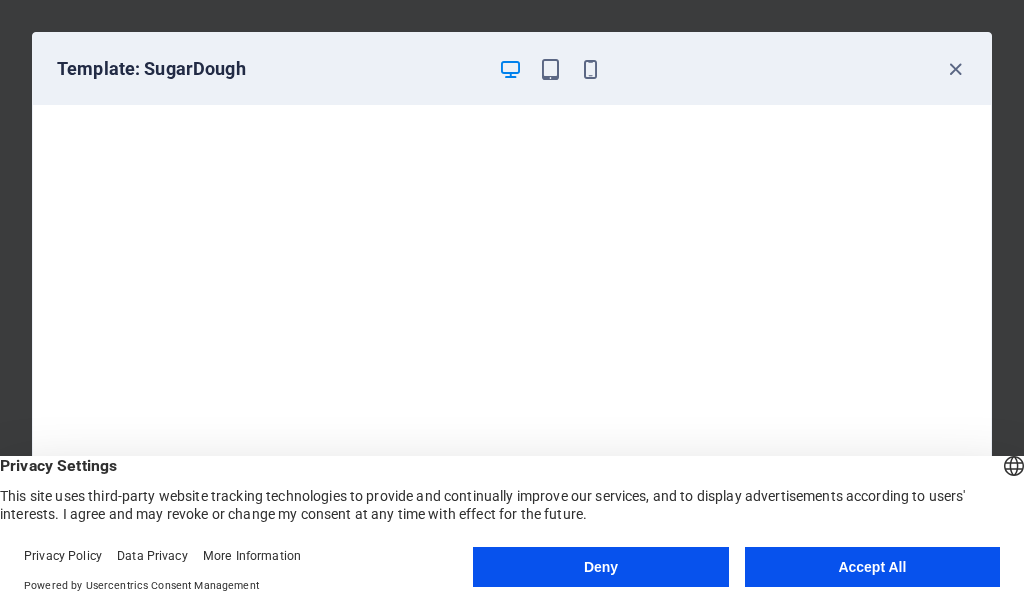 click on "Template: SugarDough" at bounding box center [512, 69] 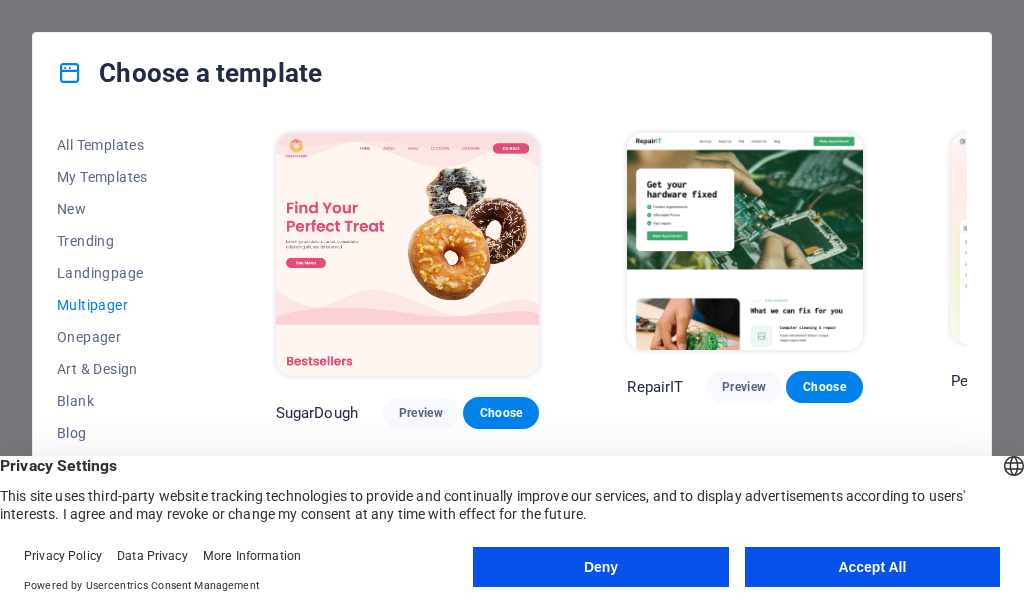click on "All Templates My Templates New Trending Landingpage Multipager Onepager Art & Design Blank Blog Business Education & Culture Event Gastronomy Health IT & Media Legal & Finance Non-Profit Performance Portfolio Services Sports & Beauty Trades Travel Wireframe SugarDough Preview Choose RepairIT Preview Choose Peoneera Preview Choose Art Museum Preview Choose Wonder Planner Preview Choose Help & Care Preview Choose Academix Preview Choose BIG Barber Shop Preview Choose Health & Food Preview Choose The Beauty Temple Preview Choose WeTrain Preview Choose Delicioso Preview Choose Dream Garden Preview Choose LumeDeAqua Preview Choose Pets Care Preview Choose SafeSpace Preview Choose Midnight Rain Bar Preview Choose Estator Preview Choose Health Group Preview Choose MakeIt Agency Preview Choose WeSpa Preview Choose CoffeeScience Preview Choose CoachLife Preview Choose Cafe de Oceana Preview Choose Denteeth Preview Choose Le Hair Preview Choose TechUp Preview Choose Nolan-Bahler Preview Choose Fashion Preview Choose" at bounding box center [512, 343] 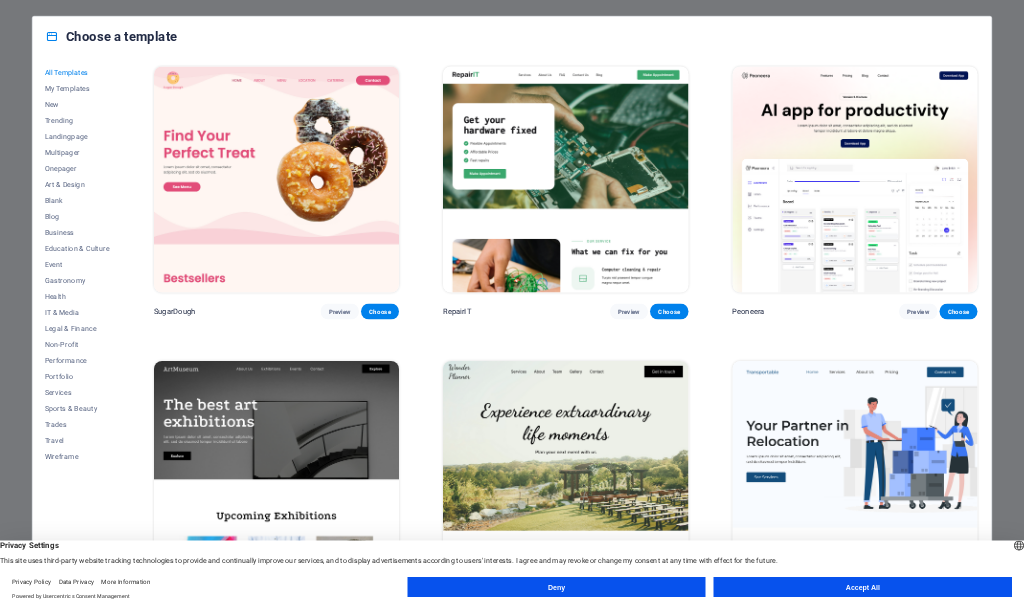 scroll, scrollTop: 0, scrollLeft: 0, axis: both 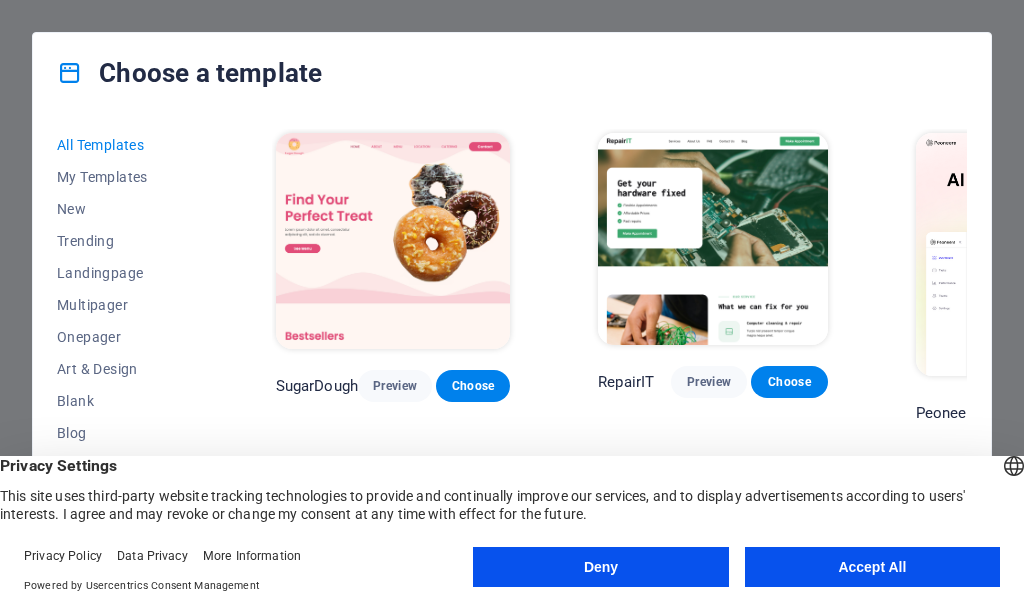 click on "All Templates My Templates New Trending Landingpage Multipager Onepager Art & Design Blank Blog Business Education & Culture Event Gastronomy Health IT & Media Legal & Finance Non-Profit Performance Portfolio Services Sports & Beauty Trades Travel Wireframe SugarDough Preview Choose RepairIT Preview Choose Peoneera Preview Choose Art Museum Preview Choose Wonder Planner Preview Choose Transportable Preview Choose S&L Preview Choose WePaint Preview Choose Eco-Con Preview Choose MeetUp Preview Choose Help & Care Preview Choose Podcaster Preview Choose Academix Preview Choose BIG Barber Shop Preview Choose Health & Food Preview Choose UrbanNest Interiors Preview Choose Green Change Preview Choose The Beauty Temple Preview Choose WeTrain Preview Choose Cleaner Preview Choose Johanna James Preview Choose Delicioso Preview Choose Dream Garden Preview Choose LumeDeAqua Preview Choose Pets Care Preview Choose SafeSpace Preview Choose Midnight Rain Bar Preview Choose Drive Preview Choose Estator Preview Choose Preview" at bounding box center [512, 343] 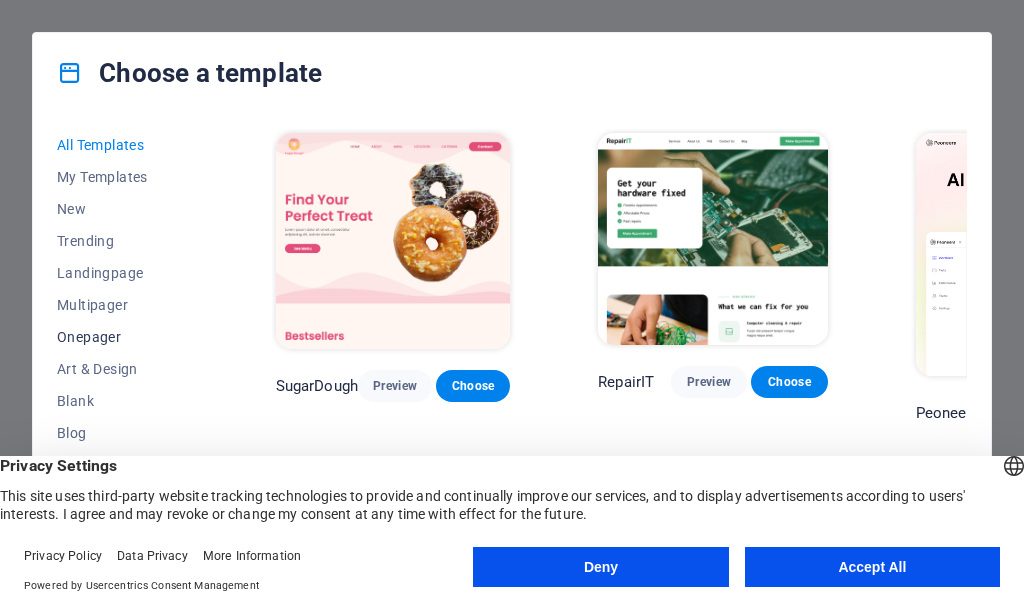 click on "Onepager" at bounding box center [122, 337] 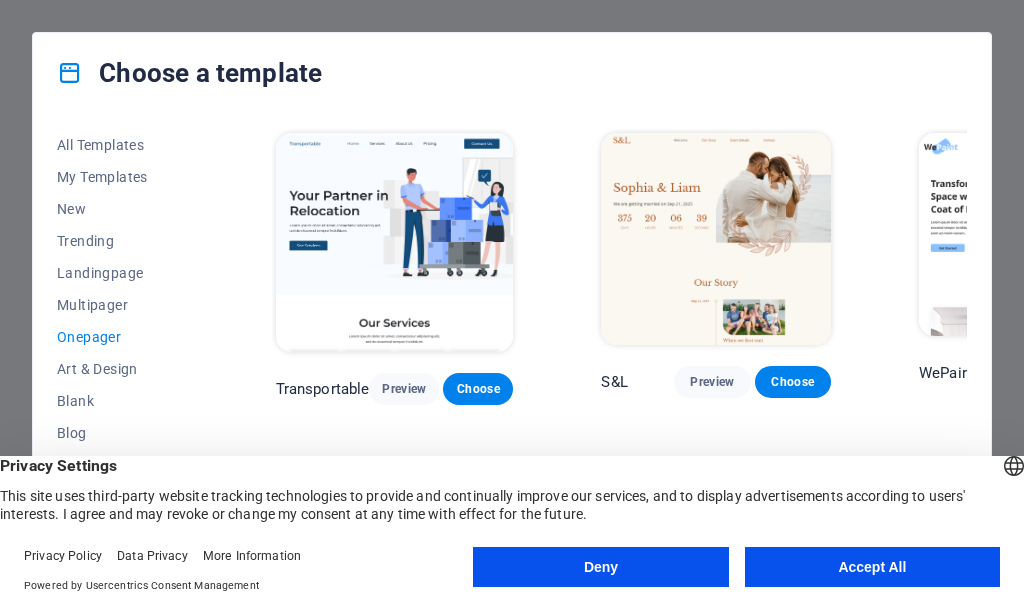 click on "All Templates My Templates New Trending Landingpage Multipager Onepager Art & Design Blank Blog Business Education & Culture Event Gastronomy Health IT & Media Legal & Finance Non-Profit Performance Portfolio Services Sports & Beauty Trades Travel Wireframe Transportable Preview Choose S&L Preview Choose WePaint Preview Choose Eco-Con Preview Choose MeetUp Preview Choose Podcaster Preview Choose UrbanNest Interiors Preview Choose Green Change Preview Choose Cleaner Preview Choose Johanna James Preview Choose Drive Preview Choose Wanderlust Preview Choose BERLIN Preview Choose Gadgets Preview Choose Max Hatzy Preview Choose Handyman Preview Choose Blogger Preview Choose Création Preview Choose Pesk Preview Choose Priodas Preview Choose Wireframe One Preview Choose Evergreen Preview Choose Kids-Events Preview Choose CleanCar Preview Choose Protector Preview Choose Pizzeria Di Dio Preview Choose Vinyasa Preview Choose Maki Preview Choose Woody Preview Choose BRGs Preview Choose Genius Preview Choose Volare Opus" at bounding box center [512, 343] 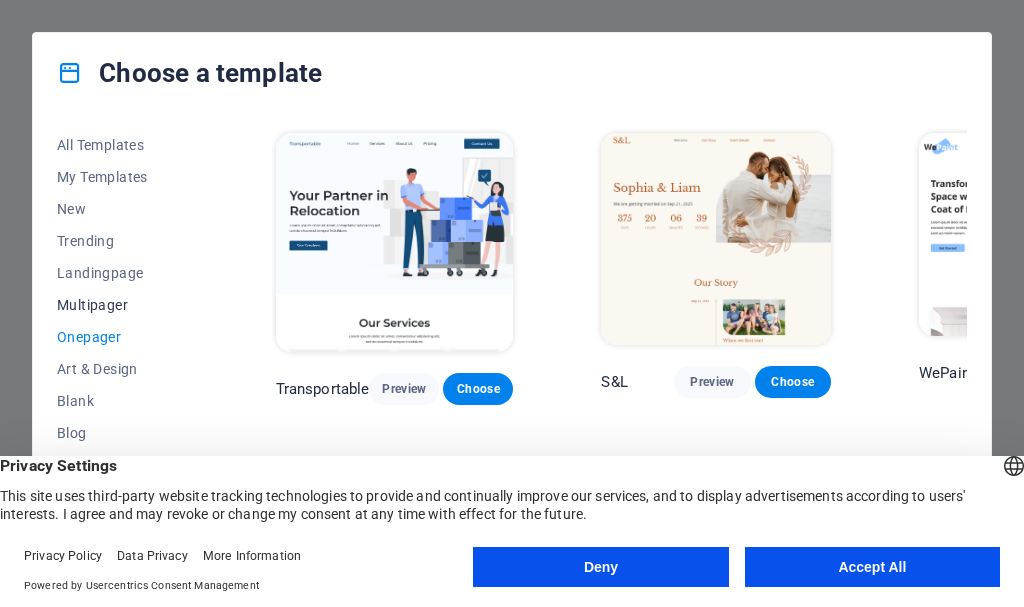 click on "Multipager" at bounding box center [122, 305] 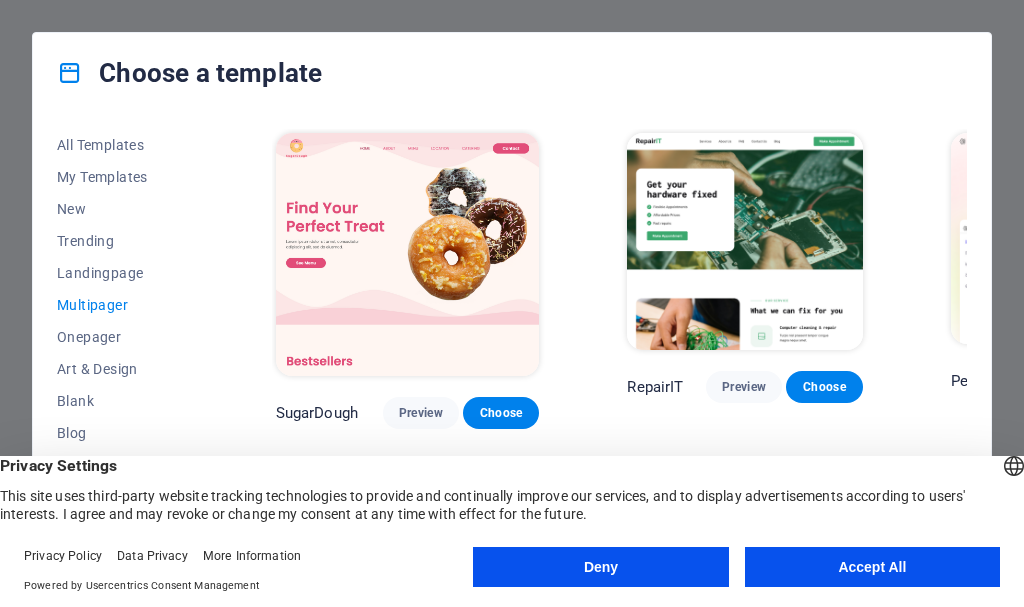 click on "All Templates My Templates New Trending Landingpage Multipager Onepager Art & Design Blank Blog Business Education & Culture Event Gastronomy Health IT & Media Legal & Finance Non-Profit Performance Portfolio Services Sports & Beauty Trades Travel Wireframe SugarDough Preview Choose RepairIT Preview Choose Peoneera Preview Choose Art Museum Preview Choose Wonder Planner Preview Choose Help & Care Preview Choose Academix Preview Choose BIG Barber Shop Preview Choose Health & Food Preview Choose The Beauty Temple Preview Choose WeTrain Preview Choose Delicioso Preview Choose Dream Garden Preview Choose LumeDeAqua Preview Choose Pets Care Preview Choose SafeSpace Preview Choose Midnight Rain Bar Preview Choose Estator Preview Choose Health Group Preview Choose MakeIt Agency Preview Choose WeSpa Preview Choose CoffeeScience Preview Choose CoachLife Preview Choose Cafe de Oceana Preview Choose Denteeth Preview Choose Le Hair Preview Choose TechUp Preview Choose Nolan-Bahler Preview Choose Fashion Preview Choose" at bounding box center (512, 343) 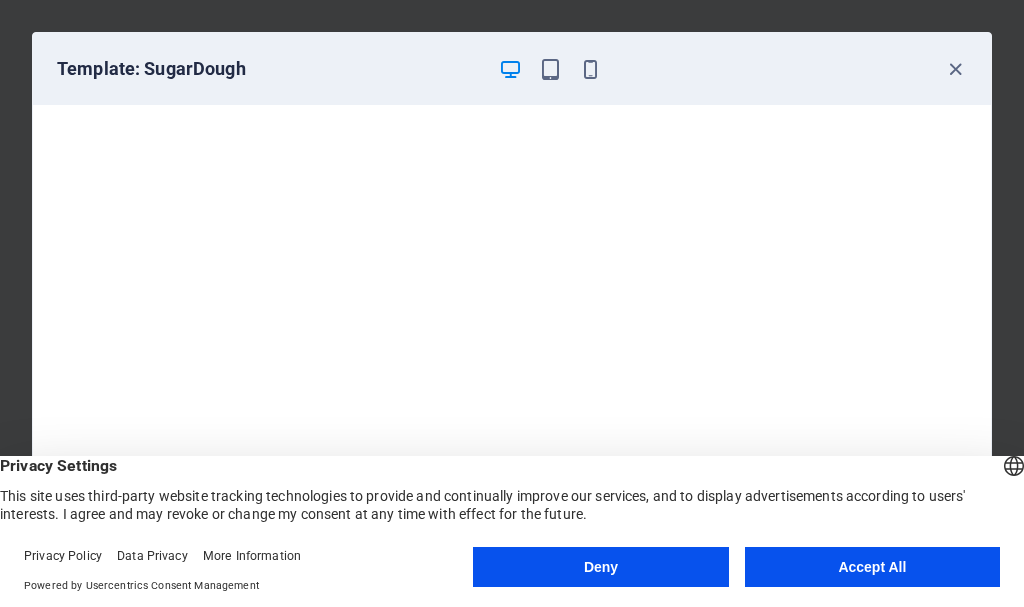 click on "Template: SugarDough" at bounding box center (512, 69) 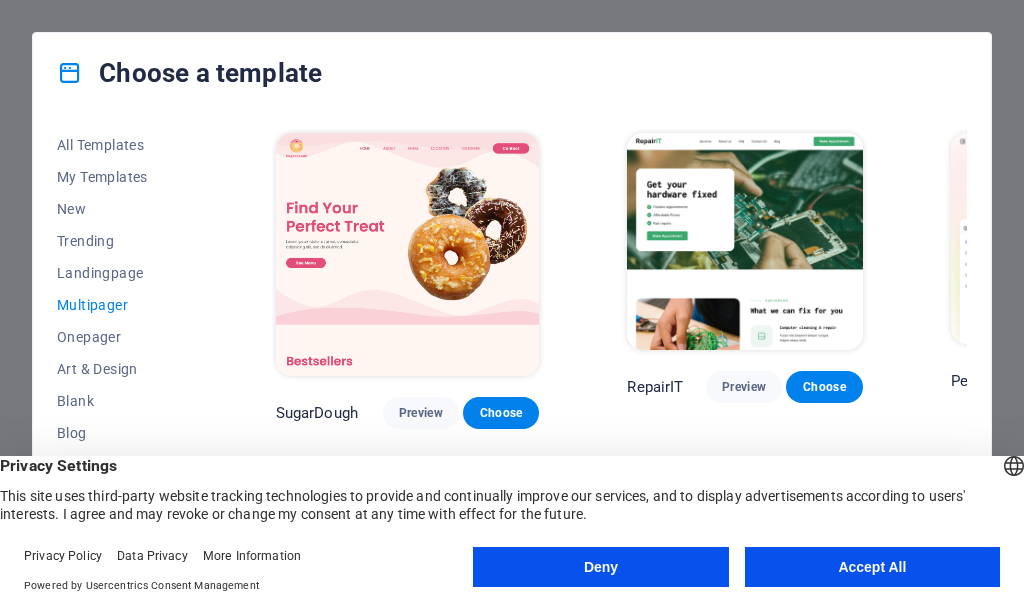 click on "All Templates My Templates New Trending Landingpage Multipager Onepager Art & Design Blank Blog Business Education & Culture Event Gastronomy Health IT & Media Legal & Finance Non-Profit Performance Portfolio Services Sports & Beauty Trades Travel Wireframe SugarDough Preview Choose RepairIT Preview Choose Peoneera Preview Choose Art Museum Preview Choose Wonder Planner Preview Choose Help & Care Preview Choose Academix Preview Choose BIG Barber Shop Preview Choose Health & Food Preview Choose The Beauty Temple Preview Choose WeTrain Preview Choose Delicioso Preview Choose Dream Garden Preview Choose LumeDeAqua Preview Choose Pets Care Preview Choose SafeSpace Preview Choose Midnight Rain Bar Preview Choose Estator Preview Choose Health Group Preview Choose MakeIt Agency Preview Choose WeSpa Preview Choose CoffeeScience Preview Choose CoachLife Preview Choose Cafe de Oceana Preview Choose Denteeth Preview Choose Le Hair Preview Choose TechUp Preview Choose Nolan-Bahler Preview Choose Fashion Preview Choose" at bounding box center [512, 343] 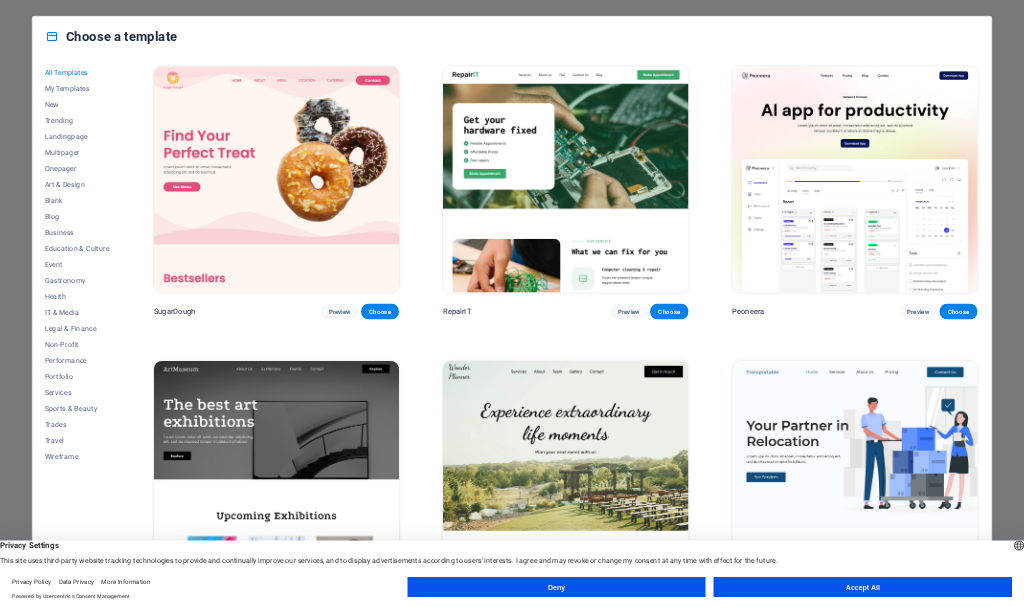scroll, scrollTop: 0, scrollLeft: 0, axis: both 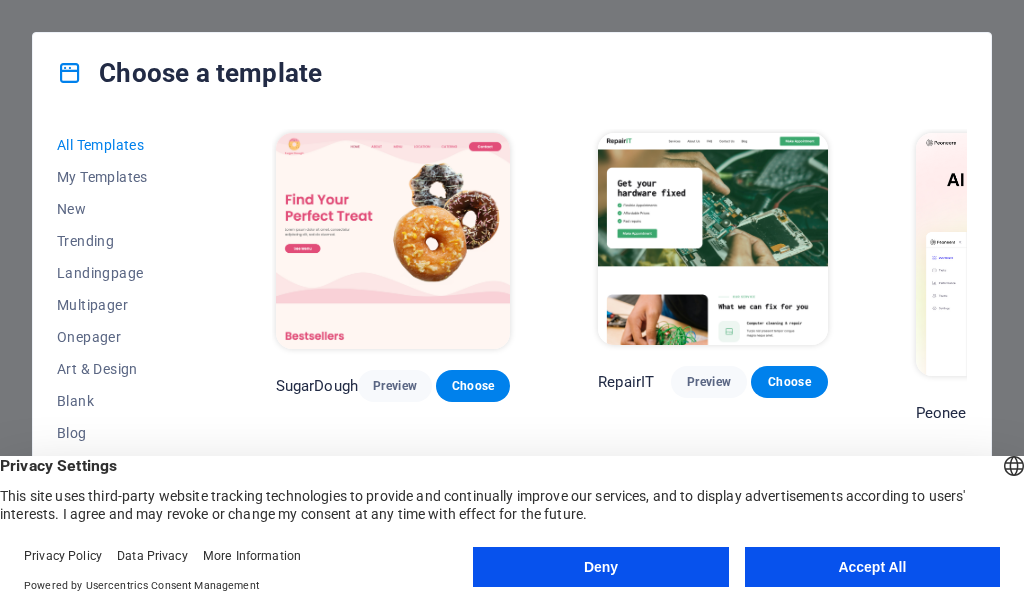 click on "All Templates My Templates New Trending Landingpage Multipager Onepager Art & Design Blank Blog Business Education & Culture Event Gastronomy Health IT & Media Legal & Finance Non-Profit Performance Portfolio Services Sports & Beauty Trades Travel Wireframe SugarDough Preview Choose RepairIT Preview Choose Peoneera Preview Choose Art Museum Preview Choose Wonder Planner Preview Choose Transportable Preview Choose S&L Preview Choose WePaint Preview Choose Eco-Con Preview Choose MeetUp Preview Choose Help & Care Preview Choose Podcaster Preview Choose Academix Preview Choose BIG Barber Shop Preview Choose Health & Food Preview Choose UrbanNest Interiors Preview Choose Green Change Preview Choose The Beauty Temple Preview Choose WeTrain Preview Choose Cleaner Preview Choose Johanna James Preview Choose Delicioso Preview Choose Dream Garden Preview Choose LumeDeAqua Preview Choose Pets Care Preview Choose SafeSpace Preview Choose Midnight Rain Bar Preview Choose Drive Preview Choose Estator Preview Choose Preview" at bounding box center [512, 343] 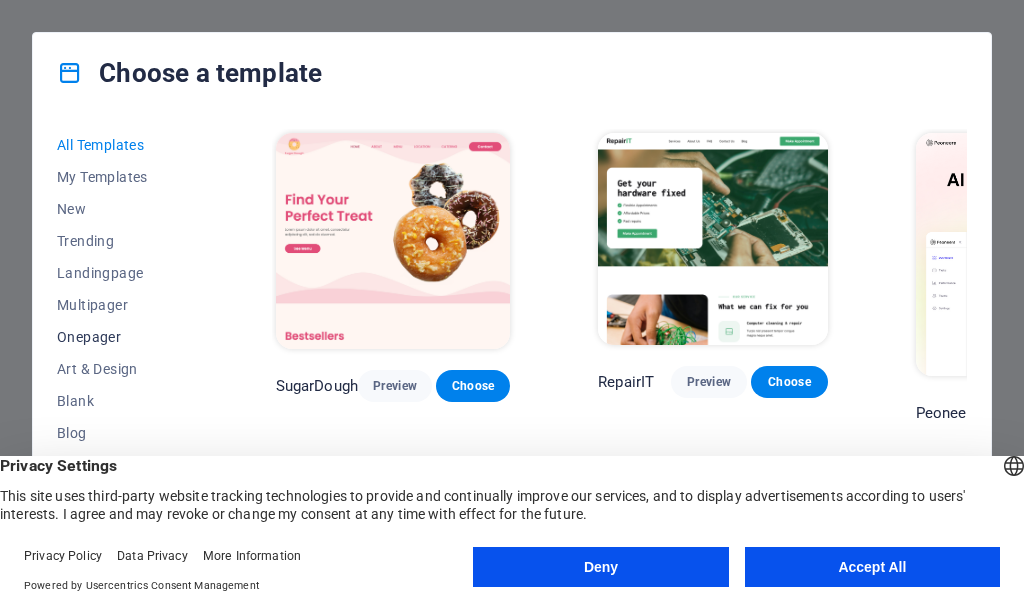 drag, startPoint x: 67, startPoint y: 344, endPoint x: 112, endPoint y: 294, distance: 67.26812 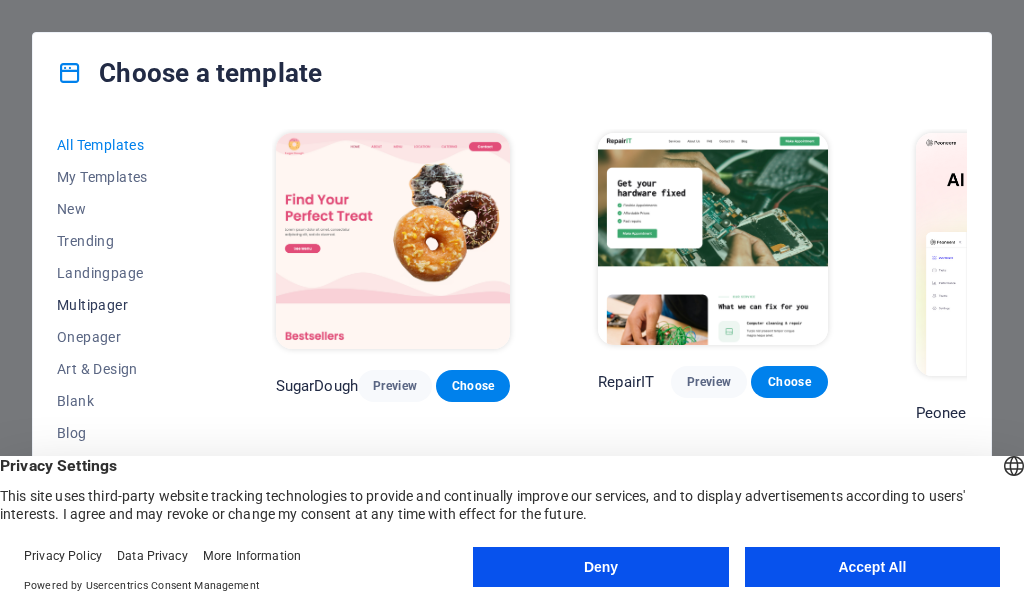 click on "Onepager" at bounding box center [122, 337] 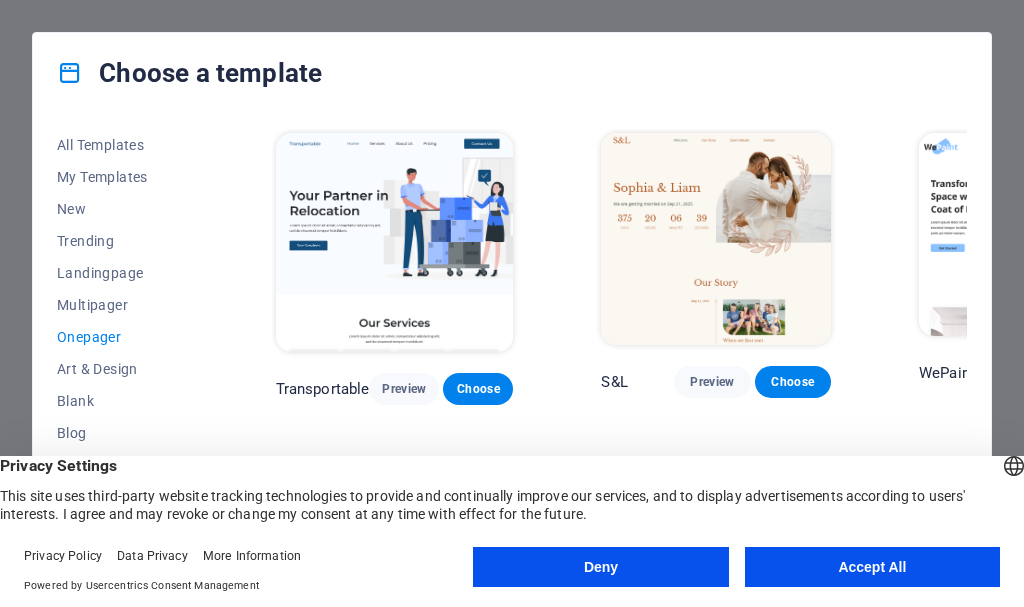 click on "All Templates My Templates New Trending Landingpage Multipager Onepager Art & Design Blank Blog Business Education & Culture Event Gastronomy Health IT & Media Legal & Finance Non-Profit Performance Portfolio Services Sports & Beauty Trades Travel Wireframe Transportable Preview Choose S&L Preview Choose WePaint Preview Choose Eco-Con Preview Choose MeetUp Preview Choose Podcaster Preview Choose UrbanNest Interiors Preview Choose Green Change Preview Choose Cleaner Preview Choose Johanna James Preview Choose Drive Preview Choose Wanderlust Preview Choose BERLIN Preview Choose Gadgets Preview Choose Max Hatzy Preview Choose Handyman Preview Choose Blogger Preview Choose Création Preview Choose Pesk Preview Choose Priodas Preview Choose Wireframe One Preview Choose Evergreen Preview Choose Kids-Events Preview Choose CleanCar Preview Choose Protector Preview Choose Pizzeria Di Dio Preview Choose Vinyasa Preview Choose Maki Preview Choose Woody Preview Choose BRGs Preview Choose Genius Preview Choose Volare Opus" at bounding box center [512, 343] 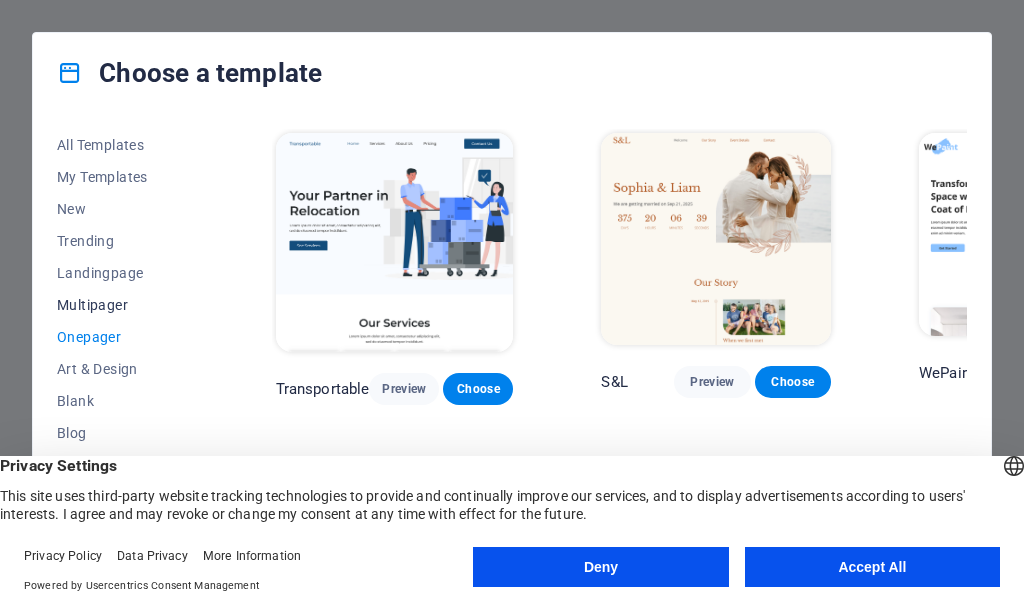 click on "Multipager" at bounding box center [122, 305] 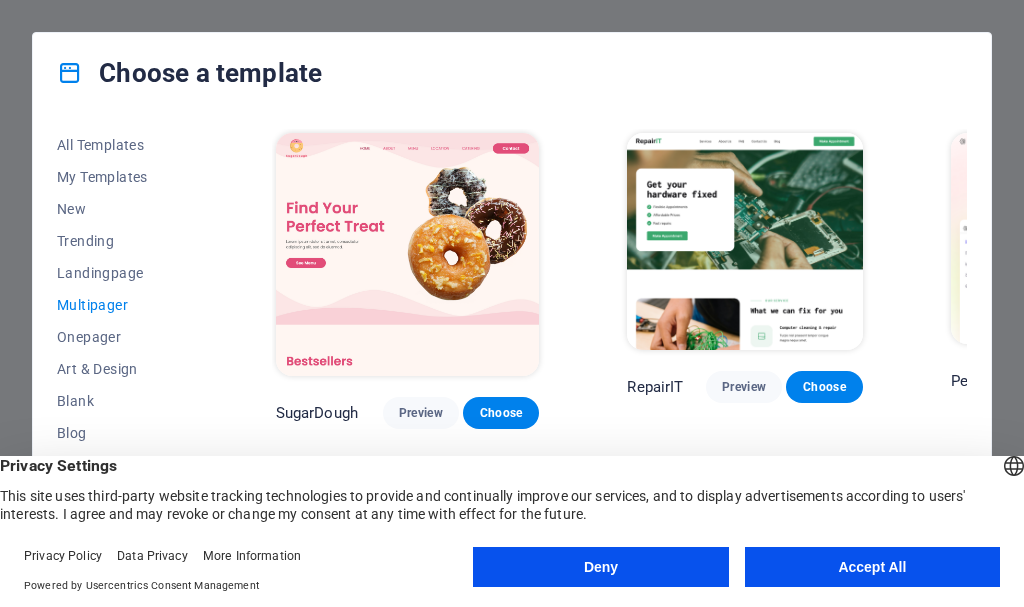 click on "All Templates My Templates New Trending Landingpage Multipager Onepager Art & Design Blank Blog Business Education & Culture Event Gastronomy Health IT & Media Legal & Finance Non-Profit Performance Portfolio Services Sports & Beauty Trades Travel Wireframe SugarDough Preview Choose RepairIT Preview Choose Peoneera Preview Choose Art Museum Preview Choose Wonder Planner Preview Choose Help & Care Preview Choose Academix Preview Choose BIG Barber Shop Preview Choose Health & Food Preview Choose The Beauty Temple Preview Choose WeTrain Preview Choose Delicioso Preview Choose Dream Garden Preview Choose LumeDeAqua Preview Choose Pets Care Preview Choose SafeSpace Preview Choose Midnight Rain Bar Preview Choose Estator Preview Choose Health Group Preview Choose MakeIt Agency Preview Choose WeSpa Preview Choose CoffeeScience Preview Choose CoachLife Preview Choose Cafe de Oceana Preview Choose Denteeth Preview Choose Le Hair Preview Choose TechUp Preview Choose Nolan-Bahler Preview Choose Fashion Preview Choose" at bounding box center [512, 343] 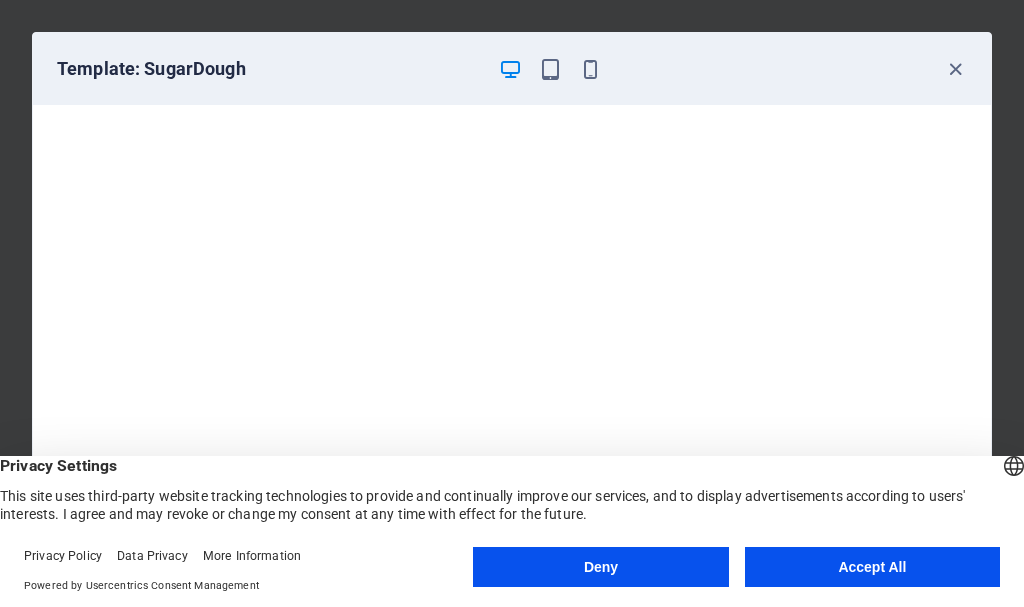 click on "Template: SugarDough" at bounding box center (512, 69) 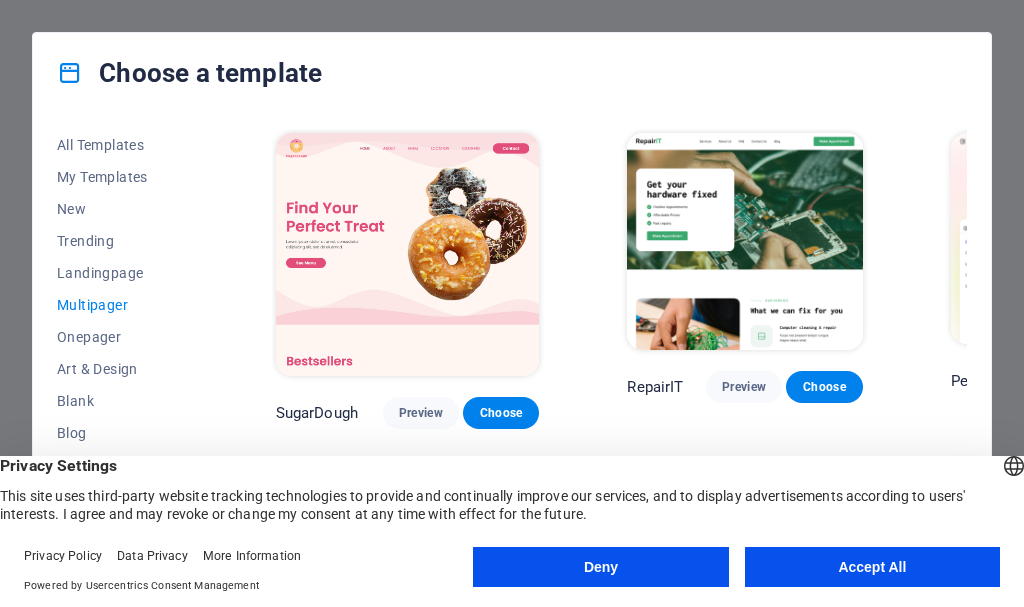 click on "All Templates My Templates New Trending Landingpage Multipager Onepager Art & Design Blank Blog Business Education & Culture Event Gastronomy Health IT & Media Legal & Finance Non-Profit Performance Portfolio Services Sports & Beauty Trades Travel Wireframe SugarDough Preview Choose RepairIT Preview Choose Peoneera Preview Choose Art Museum Preview Choose Wonder Planner Preview Choose Help & Care Preview Choose Academix Preview Choose BIG Barber Shop Preview Choose Health & Food Preview Choose The Beauty Temple Preview Choose WeTrain Preview Choose Delicioso Preview Choose Dream Garden Preview Choose LumeDeAqua Preview Choose Pets Care Preview Choose SafeSpace Preview Choose Midnight Rain Bar Preview Choose Estator Preview Choose Health Group Preview Choose MakeIt Agency Preview Choose WeSpa Preview Choose CoffeeScience Preview Choose CoachLife Preview Choose Cafe de Oceana Preview Choose Denteeth Preview Choose Le Hair Preview Choose TechUp Preview Choose Nolan-Bahler Preview Choose Fashion Preview Choose" at bounding box center (512, 343) 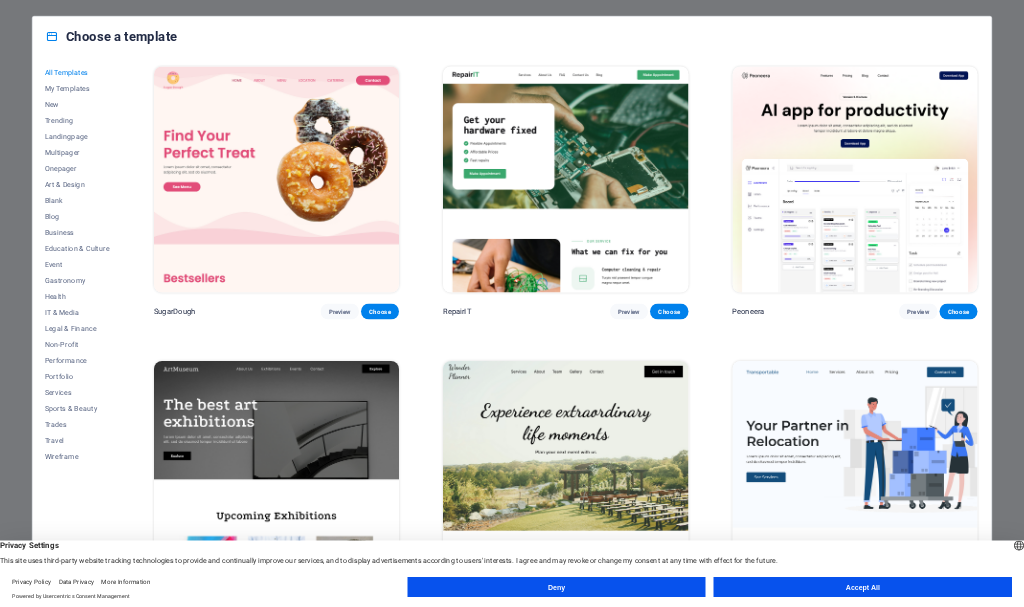 scroll, scrollTop: 0, scrollLeft: 0, axis: both 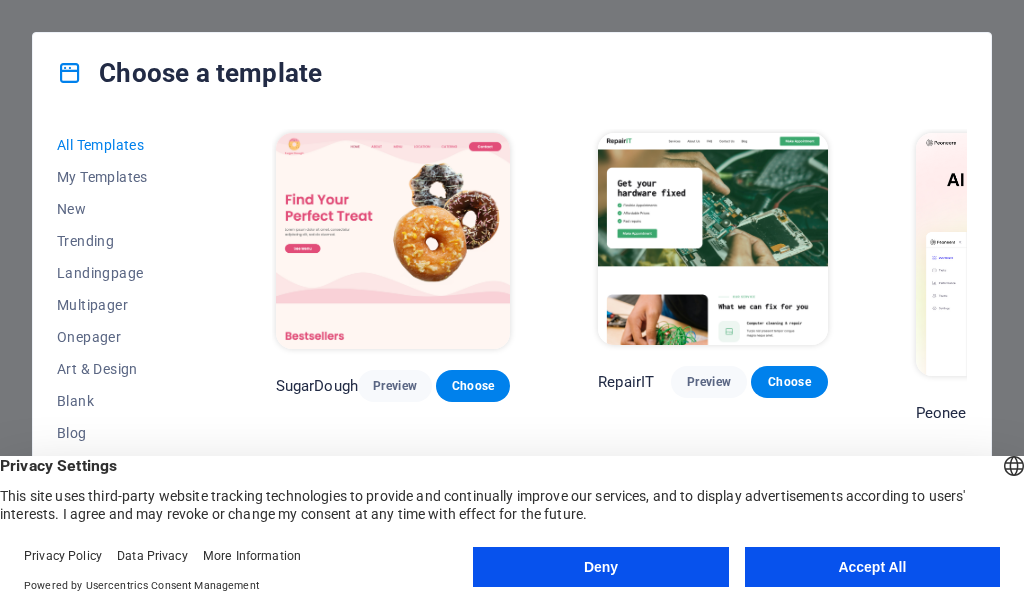 click on "All Templates My Templates New Trending Landingpage Multipager Onepager Art & Design Blank Blog Business Education & Culture Event Gastronomy Health IT & Media Legal & Finance Non-Profit Performance Portfolio Services Sports & Beauty Trades Travel Wireframe SugarDough Preview Choose RepairIT Preview Choose Peoneera Preview Choose Art Museum Preview Choose Wonder Planner Preview Choose Transportable Preview Choose S&L Preview Choose WePaint Preview Choose Eco-Con Preview Choose MeetUp Preview Choose Help & Care Preview Choose Podcaster Preview Choose Academix Preview Choose BIG Barber Shop Preview Choose Health & Food Preview Choose UrbanNest Interiors Preview Choose Green Change Preview Choose The Beauty Temple Preview Choose WeTrain Preview Choose Cleaner Preview Choose Johanna James Preview Choose Delicioso Preview Choose Dream Garden Preview Choose LumeDeAqua Preview Choose Pets Care Preview Choose SafeSpace Preview Choose Midnight Rain Bar Preview Choose Drive Preview Choose Estator Preview Choose Preview" at bounding box center [512, 343] 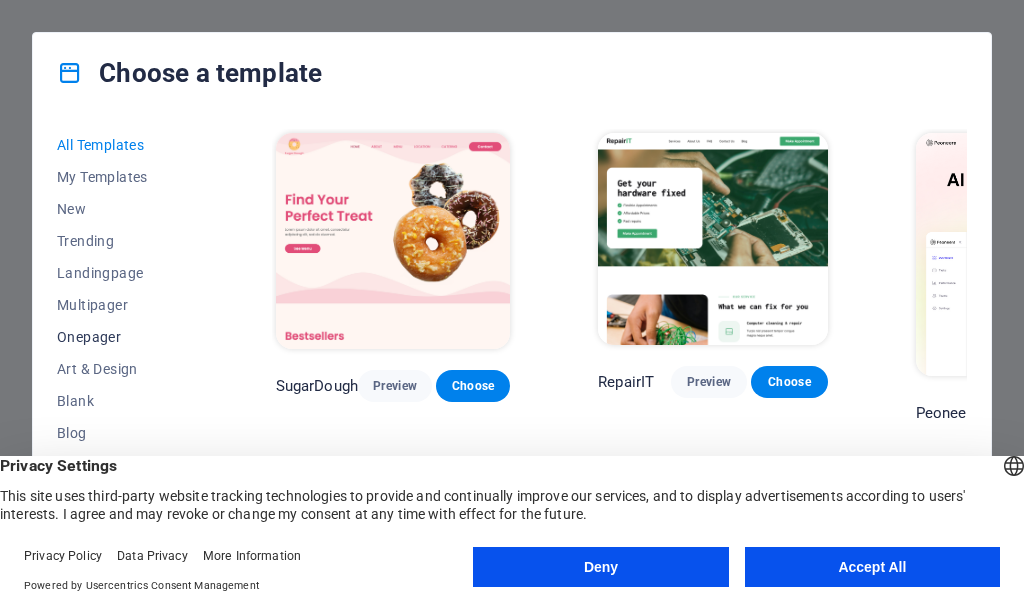 click on "Onepager" at bounding box center [122, 337] 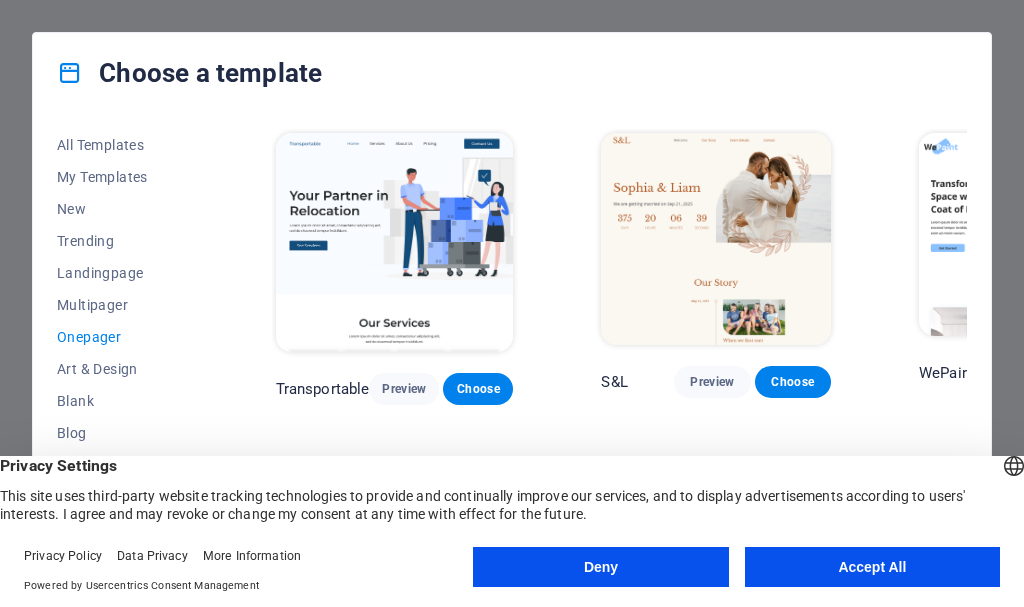 click on "All Templates My Templates New Trending Landingpage Multipager Onepager Art & Design Blank Blog Business Education & Culture Event Gastronomy Health IT & Media Legal & Finance Non-Profit Performance Portfolio Services Sports & Beauty Trades Travel Wireframe Transportable Preview Choose S&L Preview Choose WePaint Preview Choose Eco-Con Preview Choose MeetUp Preview Choose Podcaster Preview Choose UrbanNest Interiors Preview Choose Green Change Preview Choose Cleaner Preview Choose Johanna James Preview Choose Drive Preview Choose Wanderlust Preview Choose BERLIN Preview Choose Gadgets Preview Choose Max Hatzy Preview Choose Handyman Preview Choose Blogger Preview Choose Création Preview Choose Pesk Preview Choose Priodas Preview Choose Wireframe One Preview Choose Evergreen Preview Choose Kids-Events Preview Choose CleanCar Preview Choose Protector Preview Choose Pizzeria Di Dio Preview Choose Vinyasa Preview Choose Maki Preview Choose Woody Preview Choose BRGs Preview Choose Genius Preview Choose Volare Opus" at bounding box center (512, 343) 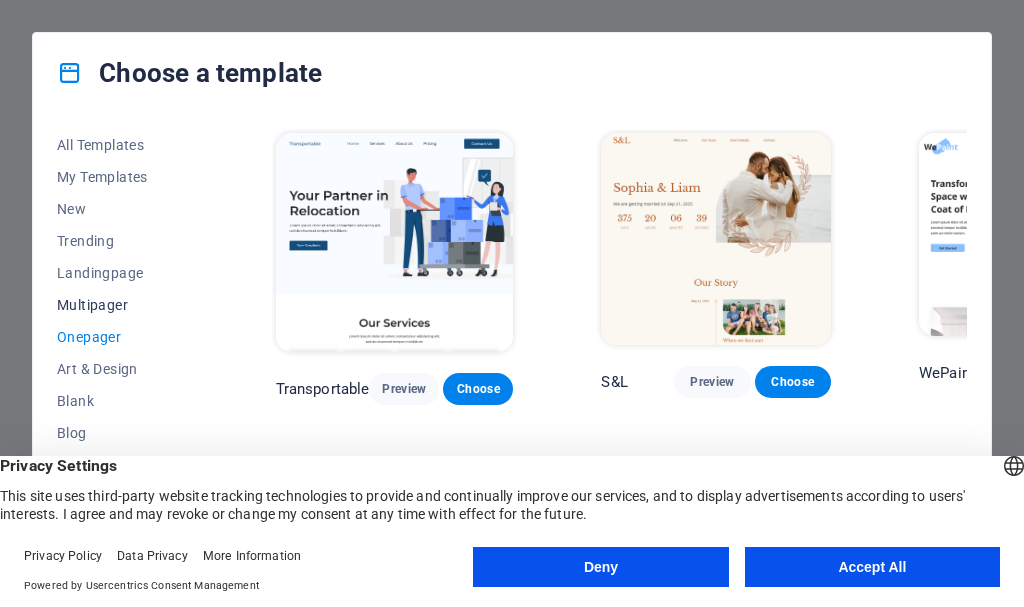 click on "Multipager" at bounding box center (122, 305) 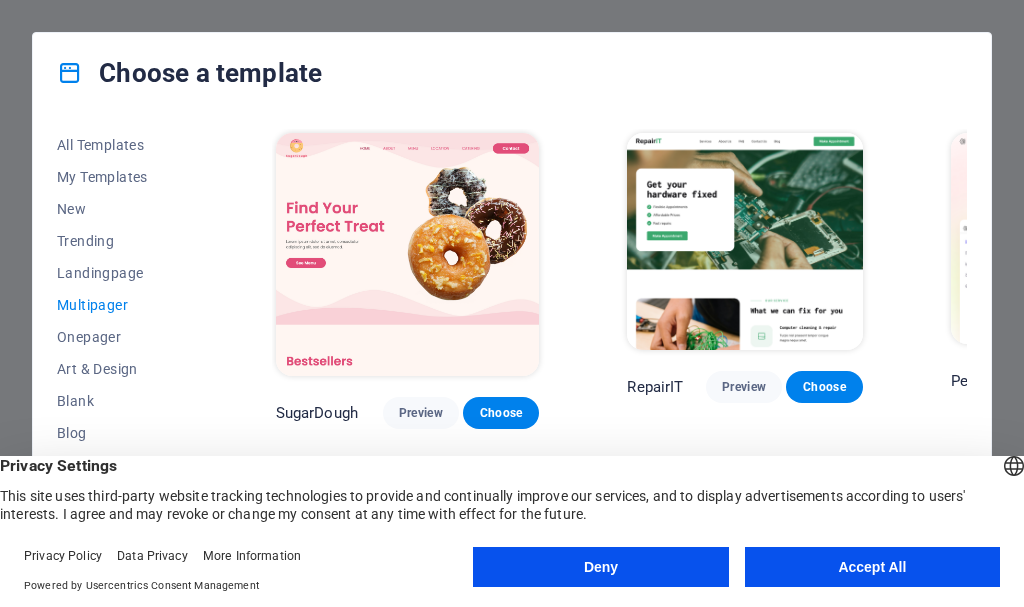 click on "All Templates My Templates New Trending Landingpage Multipager Onepager Art & Design Blank Blog Business Education & Culture Event Gastronomy Health IT & Media Legal & Finance Non-Profit Performance Portfolio Services Sports & Beauty Trades Travel Wireframe SugarDough Preview Choose RepairIT Preview Choose Peoneera Preview Choose Art Museum Preview Choose Wonder Planner Preview Choose Help & Care Preview Choose Academix Preview Choose BIG Barber Shop Preview Choose Health & Food Preview Choose The Beauty Temple Preview Choose WeTrain Preview Choose Delicioso Preview Choose Dream Garden Preview Choose LumeDeAqua Preview Choose Pets Care Preview Choose SafeSpace Preview Choose Midnight Rain Bar Preview Choose Estator Preview Choose Health Group Preview Choose MakeIt Agency Preview Choose WeSpa Preview Choose CoffeeScience Preview Choose CoachLife Preview Choose Cafe de Oceana Preview Choose Denteeth Preview Choose Le Hair Preview Choose TechUp Preview Choose Nolan-Bahler Preview Choose Fashion Preview Choose" at bounding box center [512, 343] 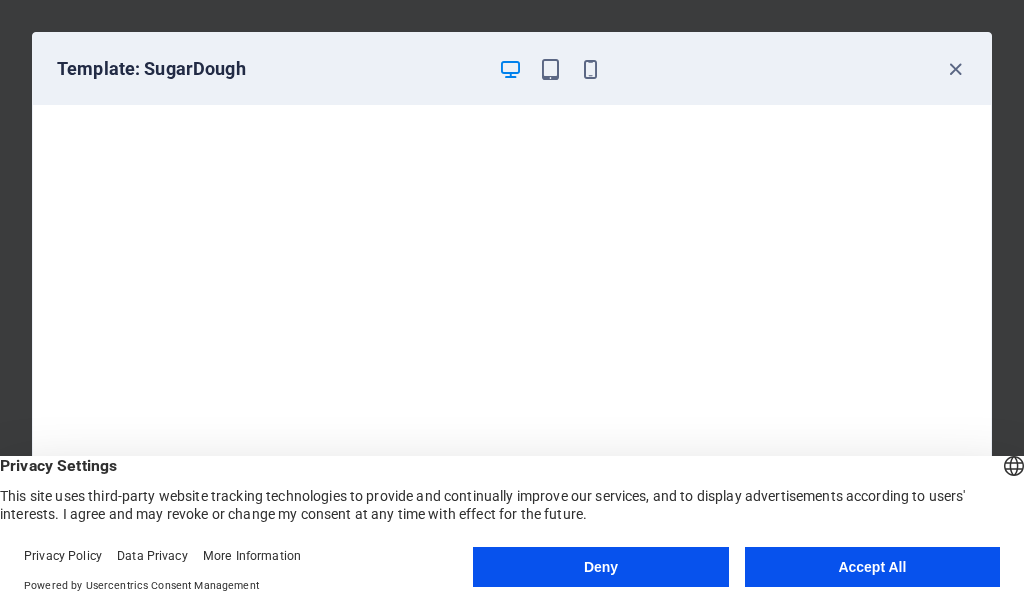click on "Template: SugarDough" at bounding box center [512, 69] 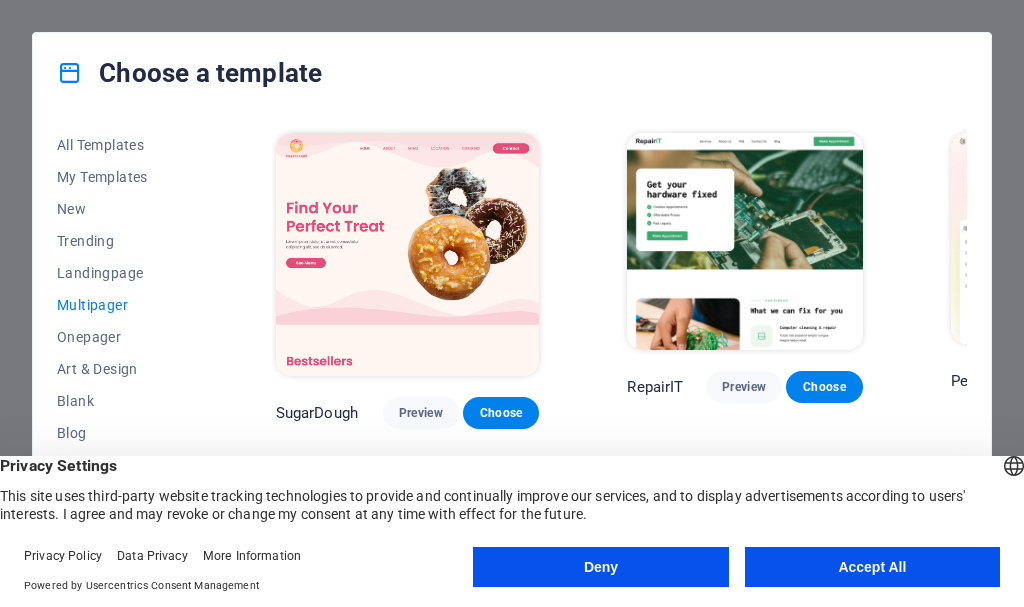 click on "All Templates My Templates New Trending Landingpage Multipager Onepager Art & Design Blank Blog Business Education & Culture Event Gastronomy Health IT & Media Legal & Finance Non-Profit Performance Portfolio Services Sports & Beauty Trades Travel Wireframe SugarDough Preview Choose RepairIT Preview Choose Peoneera Preview Choose Art Museum Preview Choose Wonder Planner Preview Choose Help & Care Preview Choose Academix Preview Choose BIG Barber Shop Preview Choose Health & Food Preview Choose The Beauty Temple Preview Choose WeTrain Preview Choose Delicioso Preview Choose Dream Garden Preview Choose LumeDeAqua Preview Choose Pets Care Preview Choose SafeSpace Preview Choose Midnight Rain Bar Preview Choose Estator Preview Choose Health Group Preview Choose MakeIt Agency Preview Choose WeSpa Preview Choose CoffeeScience Preview Choose CoachLife Preview Choose Cafe de Oceana Preview Choose Denteeth Preview Choose Le Hair Preview Choose TechUp Preview Choose Nolan-Bahler Preview Choose Fashion Preview Choose" at bounding box center (512, 343) 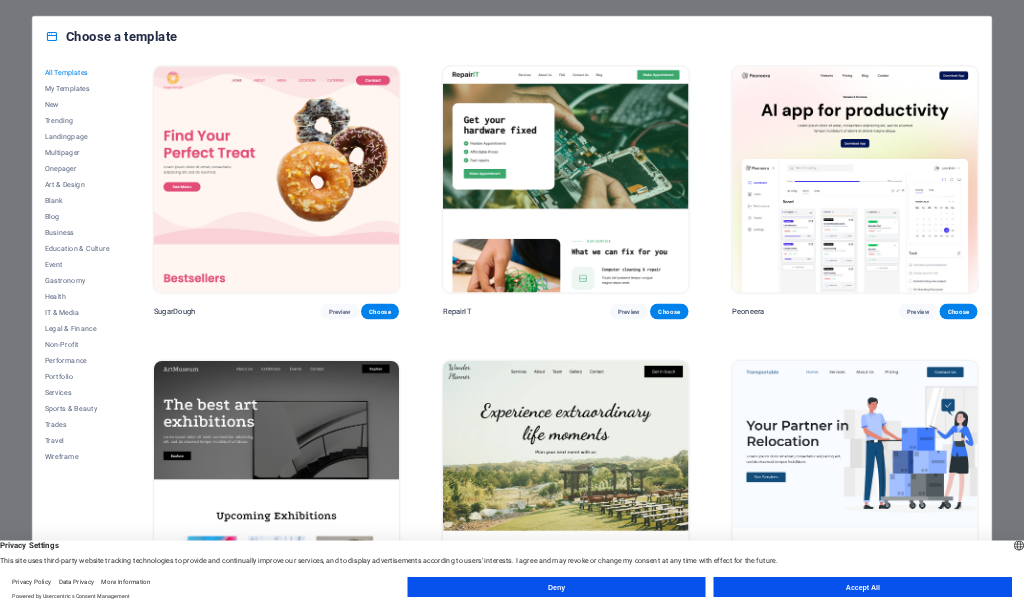 scroll, scrollTop: 0, scrollLeft: 0, axis: both 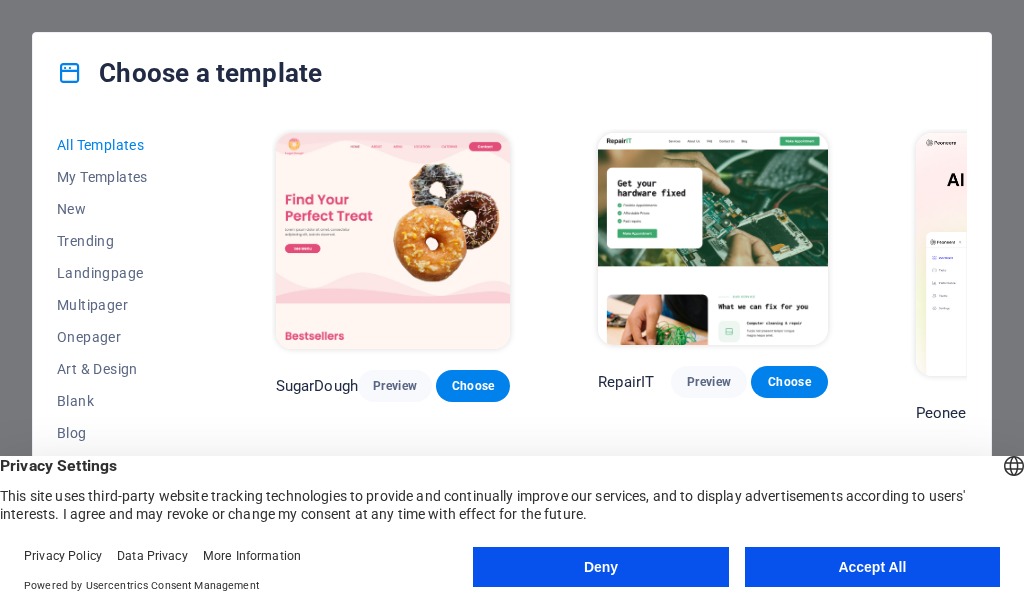 click on "All Templates My Templates New Trending Landingpage Multipager Onepager Art & Design Blank Blog Business Education & Culture Event Gastronomy Health IT & Media Legal & Finance Non-Profit Performance Portfolio Services Sports & Beauty Trades Travel Wireframe SugarDough Preview Choose RepairIT Preview Choose Peoneera Preview Choose Art Museum Preview Choose Wonder Planner Preview Choose Transportable Preview Choose S&L Preview Choose WePaint Preview Choose Eco-Con Preview Choose MeetUp Preview Choose Help & Care Preview Choose Podcaster Preview Choose Academix Preview Choose BIG Barber Shop Preview Choose Health & Food Preview Choose UrbanNest Interiors Preview Choose Green Change Preview Choose The Beauty Temple Preview Choose WeTrain Preview Choose Cleaner Preview Choose Johanna James Preview Choose Delicioso Preview Choose Dream Garden Preview Choose LumeDeAqua Preview Choose Pets Care Preview Choose SafeSpace Preview Choose Midnight Rain Bar Preview Choose Drive Preview Choose Estator Preview Choose Preview" at bounding box center [512, 343] 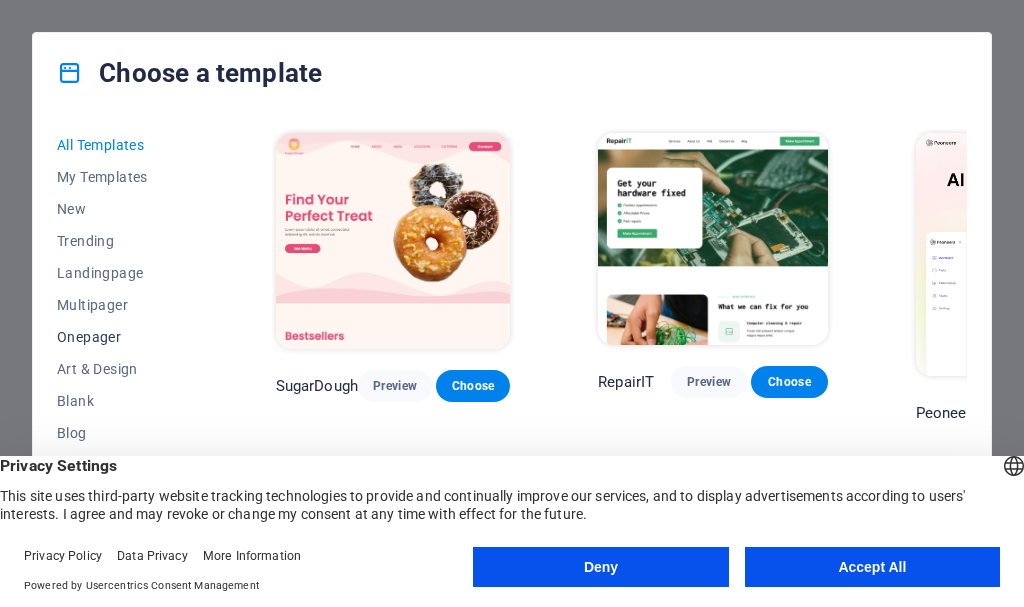 click on "Onepager" at bounding box center [122, 337] 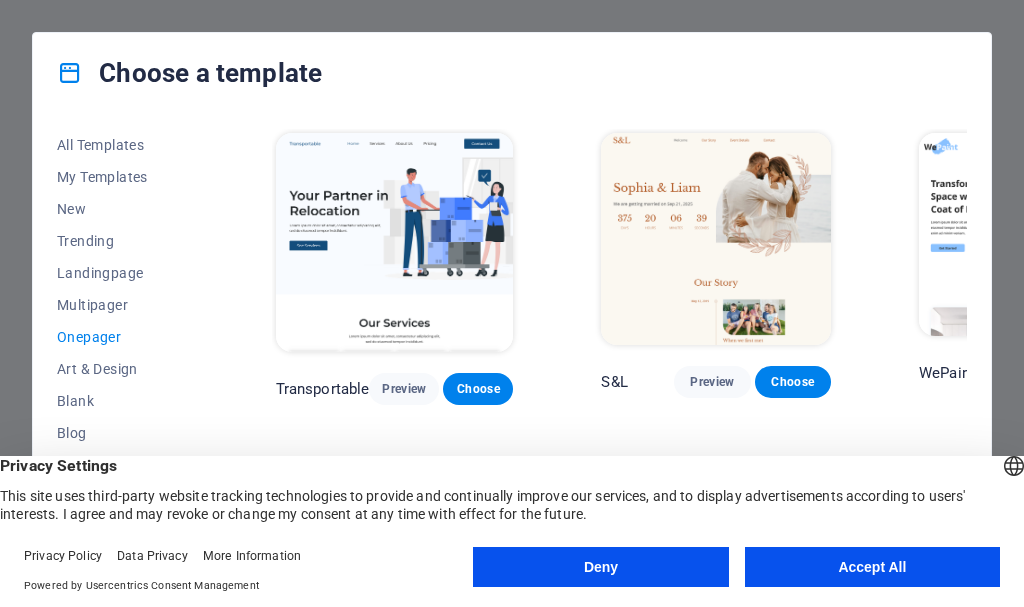 click on "All Templates My Templates New Trending Landingpage Multipager Onepager Art & Design Blank Blog Business Education & Culture Event Gastronomy Health IT & Media Legal & Finance Non-Profit Performance Portfolio Services Sports & Beauty Trades Travel Wireframe Transportable Preview Choose S&L Preview Choose WePaint Preview Choose Eco-Con Preview Choose MeetUp Preview Choose Podcaster Preview Choose UrbanNest Interiors Preview Choose Green Change Preview Choose Cleaner Preview Choose Johanna James Preview Choose Drive Preview Choose Wanderlust Preview Choose BERLIN Preview Choose Gadgets Preview Choose Max Hatzy Preview Choose Handyman Preview Choose Blogger Preview Choose Création Preview Choose Pesk Preview Choose Priodas Preview Choose Wireframe One Preview Choose Evergreen Preview Choose Kids-Events Preview Choose CleanCar Preview Choose Protector Preview Choose Pizzeria Di Dio Preview Choose Vinyasa Preview Choose Maki Preview Choose Woody Preview Choose BRGs Preview Choose Genius Preview Choose Volare Opus" at bounding box center [512, 343] 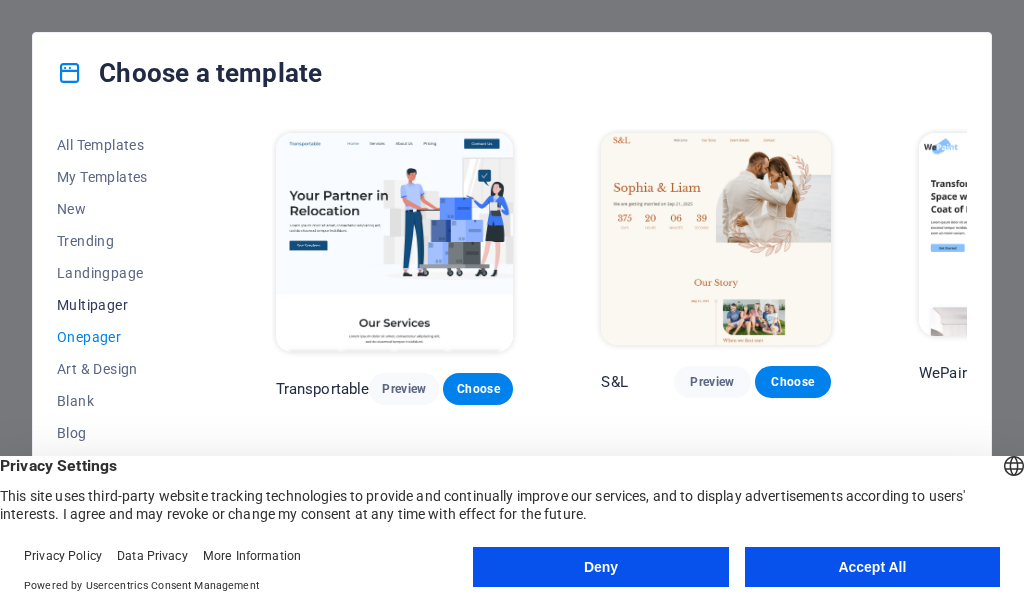 click on "Multipager" at bounding box center [122, 305] 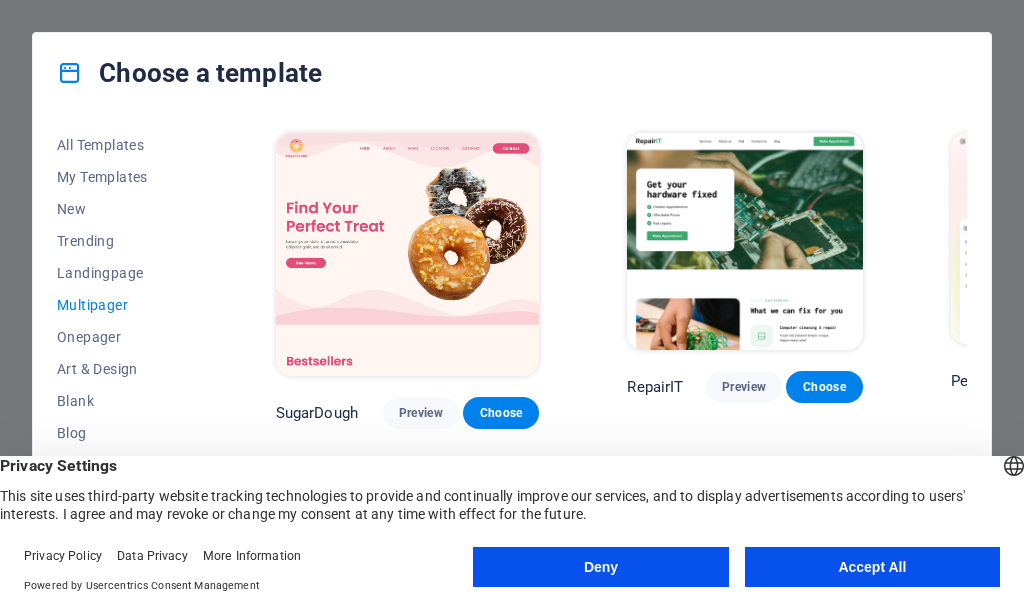 click on "All Templates My Templates New Trending Landingpage Multipager Onepager Art & Design Blank Blog Business Education & Culture Event Gastronomy Health IT & Media Legal & Finance Non-Profit Performance Portfolio Services Sports & Beauty Trades Travel Wireframe SugarDough Preview Choose RepairIT Preview Choose Peoneera Preview Choose Art Museum Preview Choose Wonder Planner Preview Choose Help & Care Preview Choose Academix Preview Choose BIG Barber Shop Preview Choose Health & Food Preview Choose The Beauty Temple Preview Choose WeTrain Preview Choose Delicioso Preview Choose Dream Garden Preview Choose LumeDeAqua Preview Choose Pets Care Preview Choose SafeSpace Preview Choose Midnight Rain Bar Preview Choose Estator Preview Choose Health Group Preview Choose MakeIt Agency Preview Choose WeSpa Preview Choose CoffeeScience Preview Choose CoachLife Preview Choose Cafe de Oceana Preview Choose Denteeth Preview Choose Le Hair Preview Choose TechUp Preview Choose Nolan-Bahler Preview Choose Fashion Preview Choose" at bounding box center [512, 343] 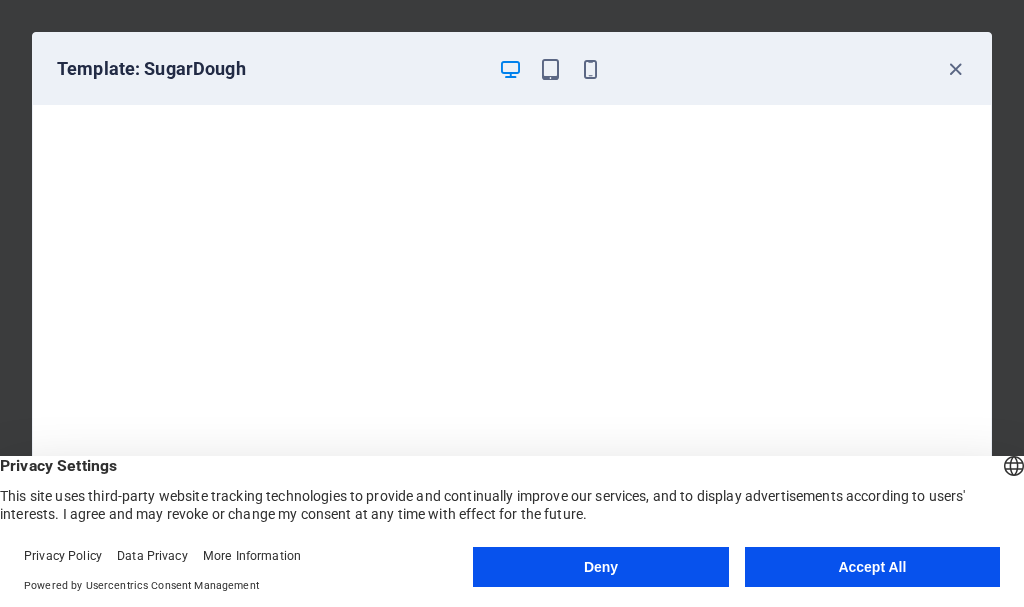 click on "Template: SugarDough" at bounding box center [512, 69] 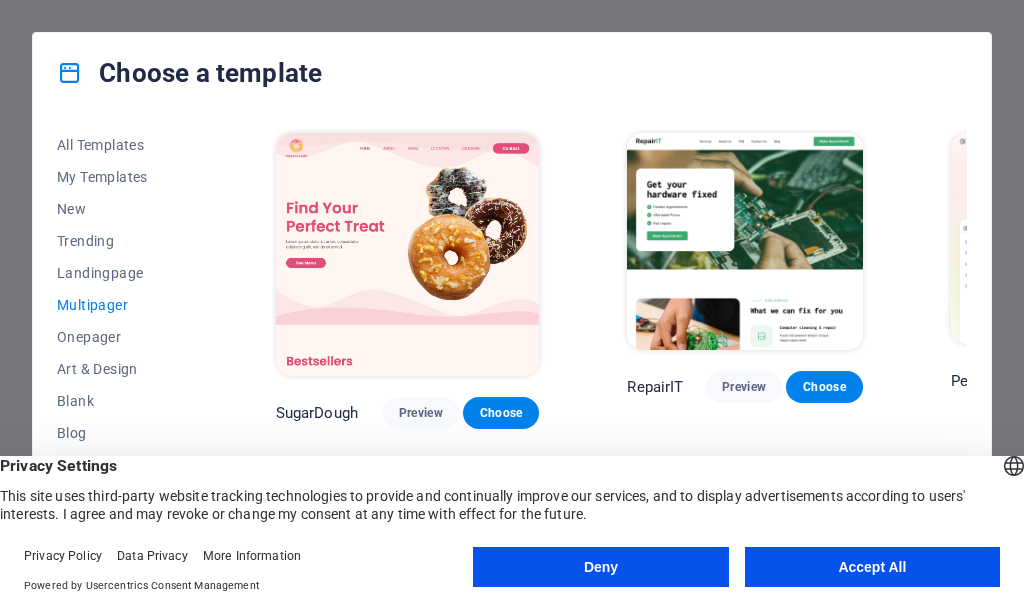 click on "All Templates My Templates New Trending Landingpage Multipager Onepager Art & Design Blank Blog Business Education & Culture Event Gastronomy Health IT & Media Legal & Finance Non-Profit Performance Portfolio Services Sports & Beauty Trades Travel Wireframe SugarDough Preview Choose RepairIT Preview Choose Peoneera Preview Choose Art Museum Preview Choose Wonder Planner Preview Choose Help & Care Preview Choose Academix Preview Choose BIG Barber Shop Preview Choose Health & Food Preview Choose The Beauty Temple Preview Choose WeTrain Preview Choose Delicioso Preview Choose Dream Garden Preview Choose LumeDeAqua Preview Choose Pets Care Preview Choose SafeSpace Preview Choose Midnight Rain Bar Preview Choose Estator Preview Choose Health Group Preview Choose MakeIt Agency Preview Choose WeSpa Preview Choose CoffeeScience Preview Choose CoachLife Preview Choose Cafe de Oceana Preview Choose Denteeth Preview Choose Le Hair Preview Choose TechUp Preview Choose Nolan-Bahler Preview Choose Fashion Preview Choose" at bounding box center (512, 343) 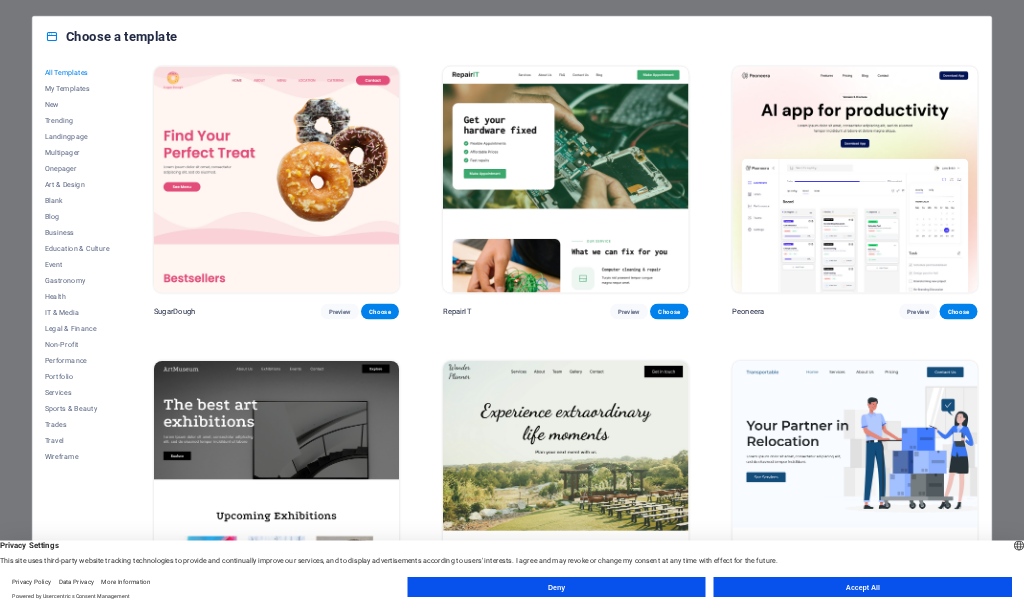 scroll, scrollTop: 0, scrollLeft: 0, axis: both 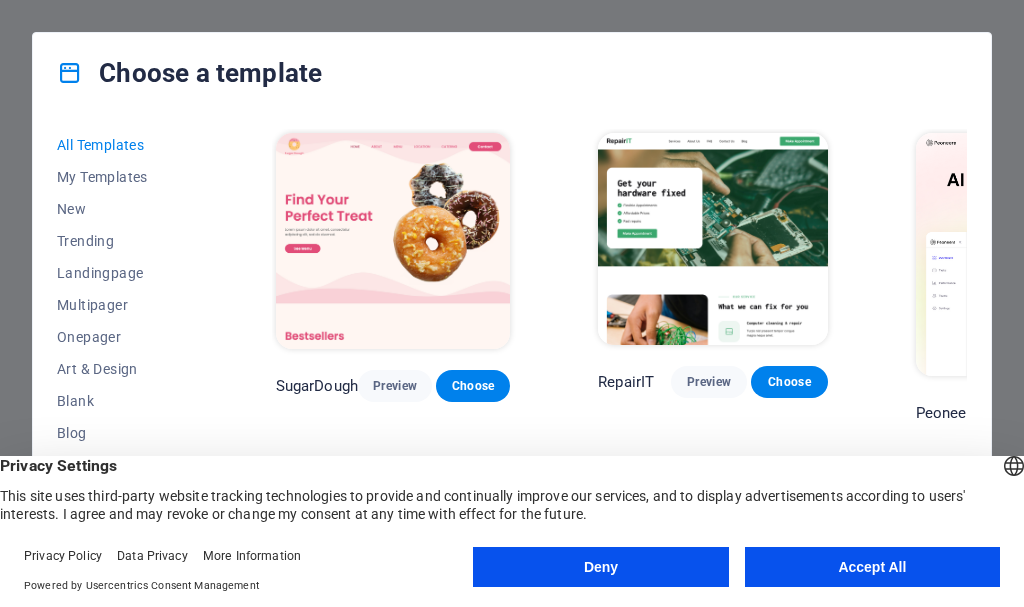 click on "All Templates My Templates New Trending Landingpage Multipager Onepager Art & Design Blank Blog Business Education & Culture Event Gastronomy Health IT & Media Legal & Finance Non-Profit Performance Portfolio Services Sports & Beauty Trades Travel Wireframe SugarDough Preview Choose RepairIT Preview Choose Peoneera Preview Choose Art Museum Preview Choose Wonder Planner Preview Choose Transportable Preview Choose S&L Preview Choose WePaint Preview Choose Eco-Con Preview Choose MeetUp Preview Choose Help & Care Preview Choose Podcaster Preview Choose Academix Preview Choose BIG Barber Shop Preview Choose Health & Food Preview Choose UrbanNest Interiors Preview Choose Green Change Preview Choose The Beauty Temple Preview Choose WeTrain Preview Choose Cleaner Preview Choose Johanna James Preview Choose Delicioso Preview Choose Dream Garden Preview Choose LumeDeAqua Preview Choose Pets Care Preview Choose SafeSpace Preview Choose Midnight Rain Bar Preview Choose Drive Preview Choose Estator Preview Choose Preview" at bounding box center [512, 343] 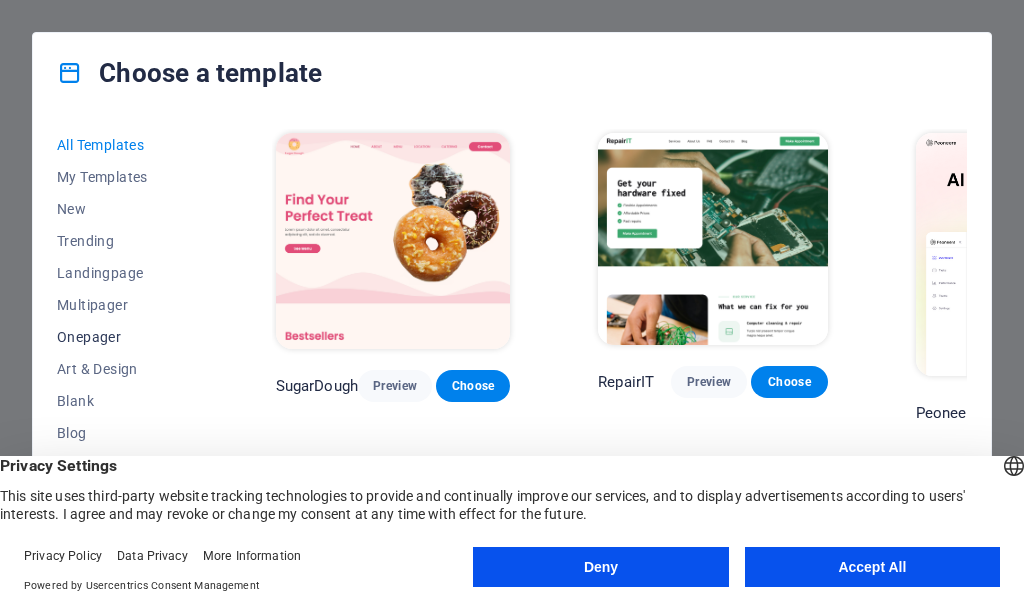 click on "Onepager" at bounding box center [122, 337] 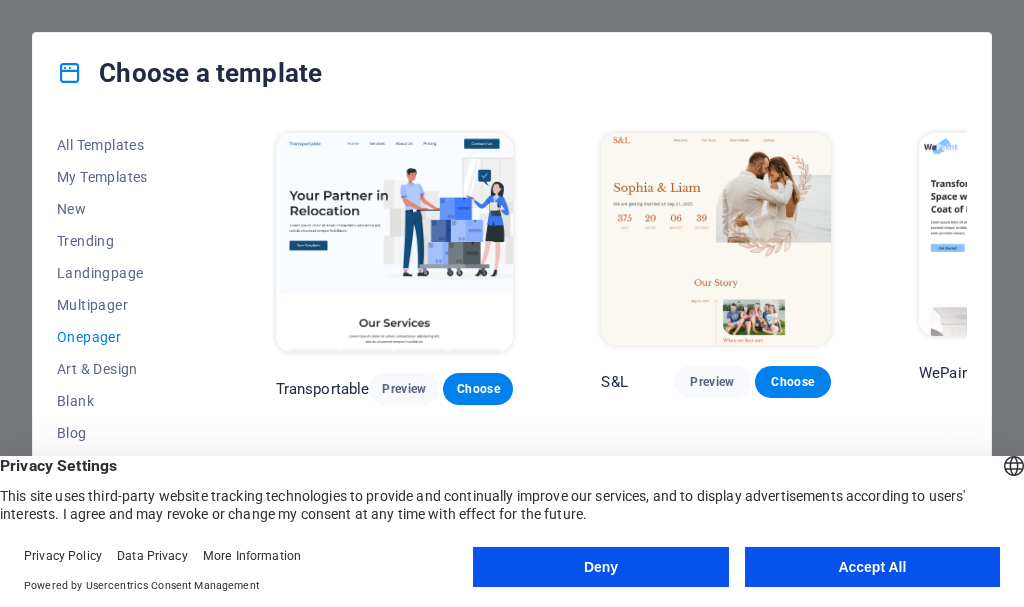 click on "All Templates My Templates New Trending Landingpage Multipager Onepager Art & Design Blank Blog Business Education & Culture Event Gastronomy Health IT & Media Legal & Finance Non-Profit Performance Portfolio Services Sports & Beauty Trades Travel Wireframe Transportable Preview Choose S&L Preview Choose WePaint Preview Choose Eco-Con Preview Choose MeetUp Preview Choose Podcaster Preview Choose UrbanNest Interiors Preview Choose Green Change Preview Choose Cleaner Preview Choose Johanna James Preview Choose Drive Preview Choose Wanderlust Preview Choose BERLIN Preview Choose Gadgets Preview Choose Max Hatzy Preview Choose Handyman Preview Choose Blogger Preview Choose Création Preview Choose Pesk Preview Choose Priodas Preview Choose Wireframe One Preview Choose Evergreen Preview Choose Kids-Events Preview Choose CleanCar Preview Choose Protector Preview Choose Pizzeria Di Dio Preview Choose Vinyasa Preview Choose Maki Preview Choose Woody Preview Choose BRGs Preview Choose Genius Preview Choose Volare Opus" at bounding box center [512, 343] 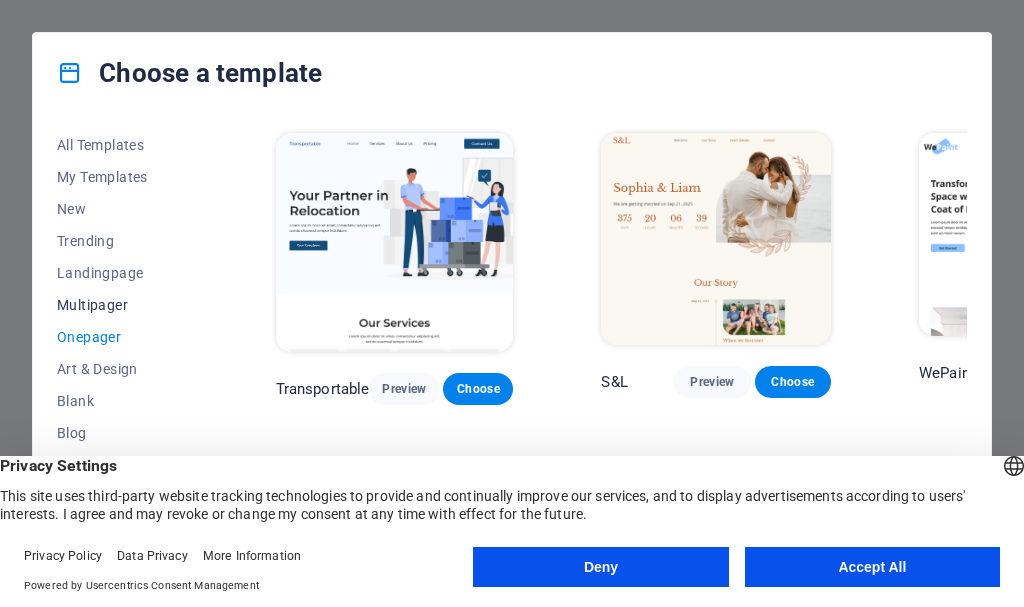 click on "Multipager" at bounding box center [122, 305] 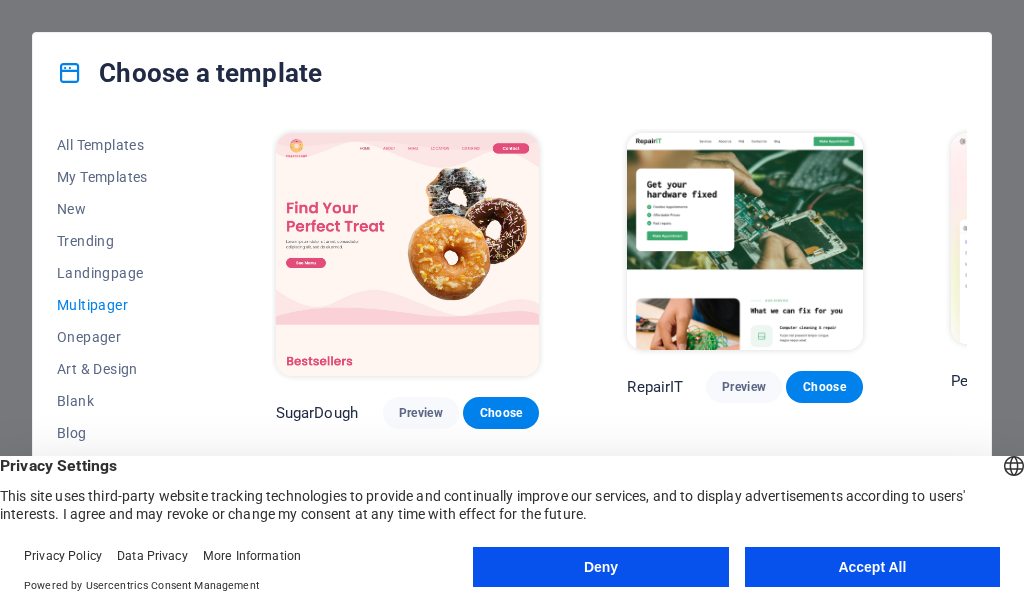 click on "All Templates My Templates New Trending Landingpage Multipager Onepager Art & Design Blank Blog Business Education & Culture Event Gastronomy Health IT & Media Legal & Finance Non-Profit Performance Portfolio Services Sports & Beauty Trades Travel Wireframe SugarDough Preview Choose RepairIT Preview Choose Peoneera Preview Choose Art Museum Preview Choose Wonder Planner Preview Choose Help & Care Preview Choose Academix Preview Choose BIG Barber Shop Preview Choose Health & Food Preview Choose The Beauty Temple Preview Choose WeTrain Preview Choose Delicioso Preview Choose Dream Garden Preview Choose LumeDeAqua Preview Choose Pets Care Preview Choose SafeSpace Preview Choose Midnight Rain Bar Preview Choose Estator Preview Choose Health Group Preview Choose MakeIt Agency Preview Choose WeSpa Preview Choose CoffeeScience Preview Choose CoachLife Preview Choose Cafe de Oceana Preview Choose Denteeth Preview Choose Le Hair Preview Choose TechUp Preview Choose Nolan-Bahler Preview Choose Fashion Preview Choose" at bounding box center (512, 343) 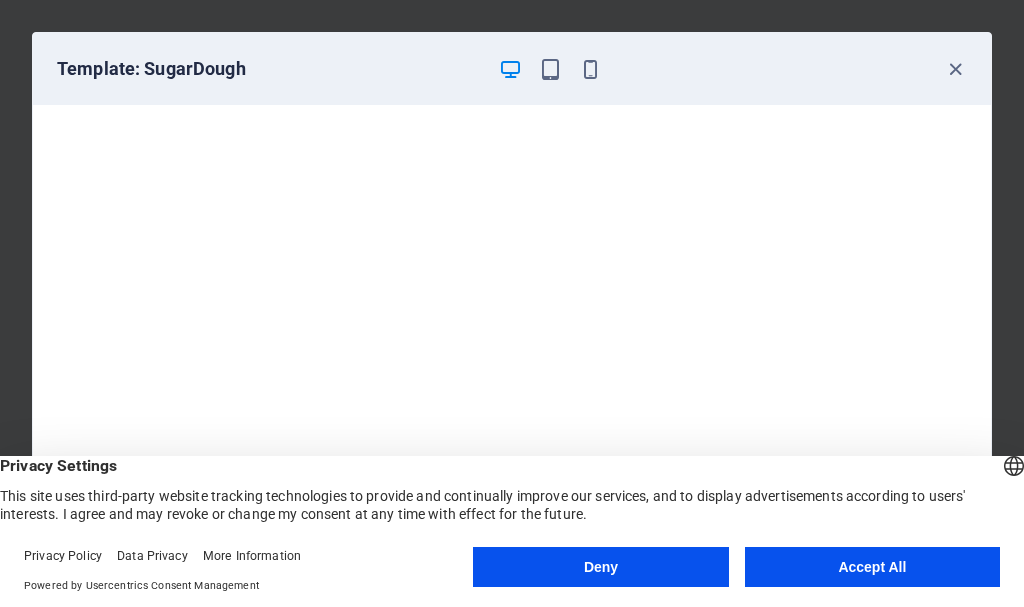 click on "Template: SugarDough" at bounding box center (512, 69) 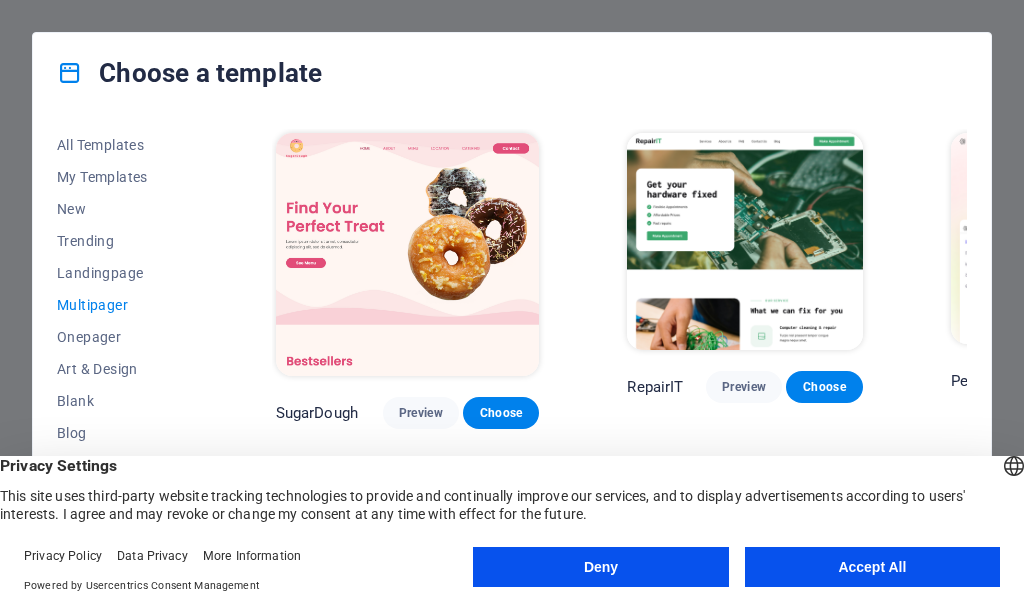 click on "All Templates My Templates New Trending Landingpage Multipager Onepager Art & Design Blank Blog Business Education & Culture Event Gastronomy Health IT & Media Legal & Finance Non-Profit Performance Portfolio Services Sports & Beauty Trades Travel Wireframe SugarDough Preview Choose RepairIT Preview Choose Peoneera Preview Choose Art Museum Preview Choose Wonder Planner Preview Choose Help & Care Preview Choose Academix Preview Choose BIG Barber Shop Preview Choose Health & Food Preview Choose The Beauty Temple Preview Choose WeTrain Preview Choose Delicioso Preview Choose Dream Garden Preview Choose LumeDeAqua Preview Choose Pets Care Preview Choose SafeSpace Preview Choose Midnight Rain Bar Preview Choose Estator Preview Choose Health Group Preview Choose MakeIt Agency Preview Choose WeSpa Preview Choose CoffeeScience Preview Choose CoachLife Preview Choose Cafe de Oceana Preview Choose Denteeth Preview Choose Le Hair Preview Choose TechUp Preview Choose Nolan-Bahler Preview Choose Fashion Preview Choose" at bounding box center [512, 343] 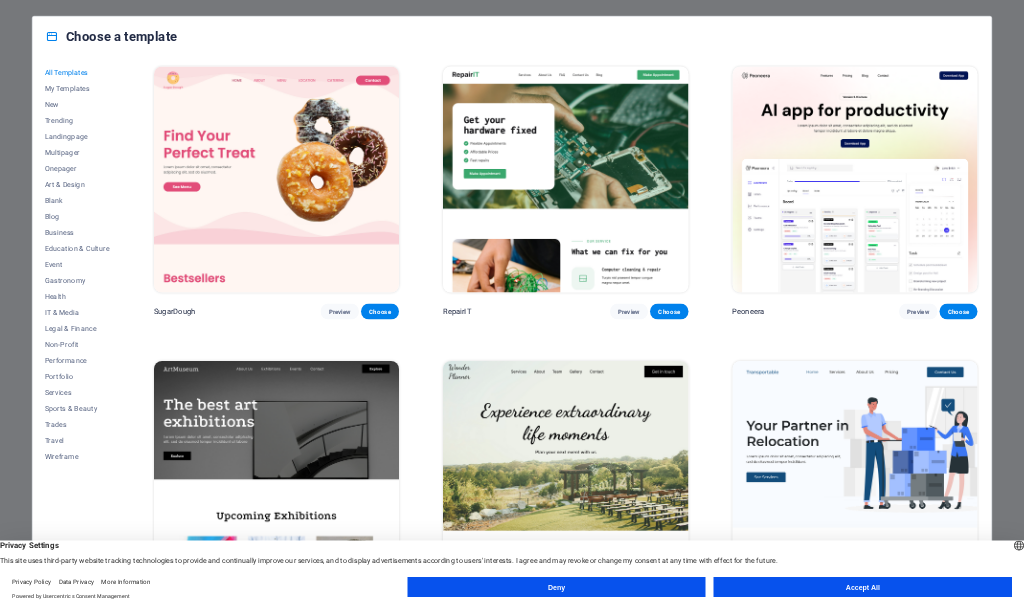 scroll, scrollTop: 0, scrollLeft: 0, axis: both 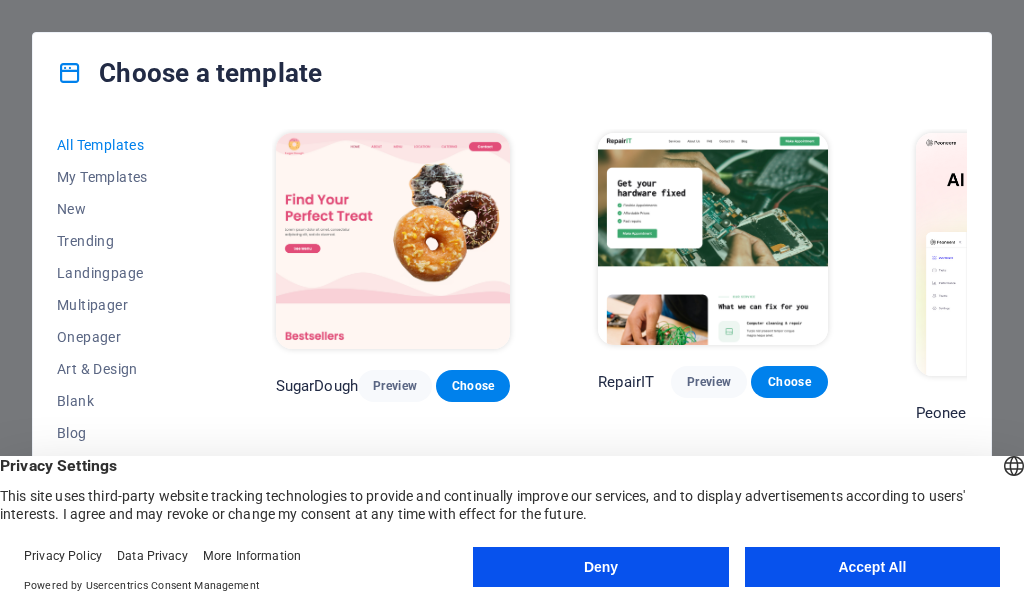 click on "All Templates My Templates New Trending Landingpage Multipager Onepager Art & Design Blank Blog Business Education & Culture Event Gastronomy Health IT & Media Legal & Finance Non-Profit Performance Portfolio Services Sports & Beauty Trades Travel Wireframe SugarDough Preview Choose RepairIT Preview Choose Peoneera Preview Choose Art Museum Preview Choose Wonder Planner Preview Choose Transportable Preview Choose S&L Preview Choose WePaint Preview Choose Eco-Con Preview Choose MeetUp Preview Choose Help & Care Preview Choose Podcaster Preview Choose Academix Preview Choose BIG Barber Shop Preview Choose Health & Food Preview Choose UrbanNest Interiors Preview Choose Green Change Preview Choose The Beauty Temple Preview Choose WeTrain Preview Choose Cleaner Preview Choose Johanna James Preview Choose Delicioso Preview Choose Dream Garden Preview Choose LumeDeAqua Preview Choose Pets Care Preview Choose SafeSpace Preview Choose Midnight Rain Bar Preview Choose Drive Preview Choose Estator Preview Choose Preview" at bounding box center [512, 343] 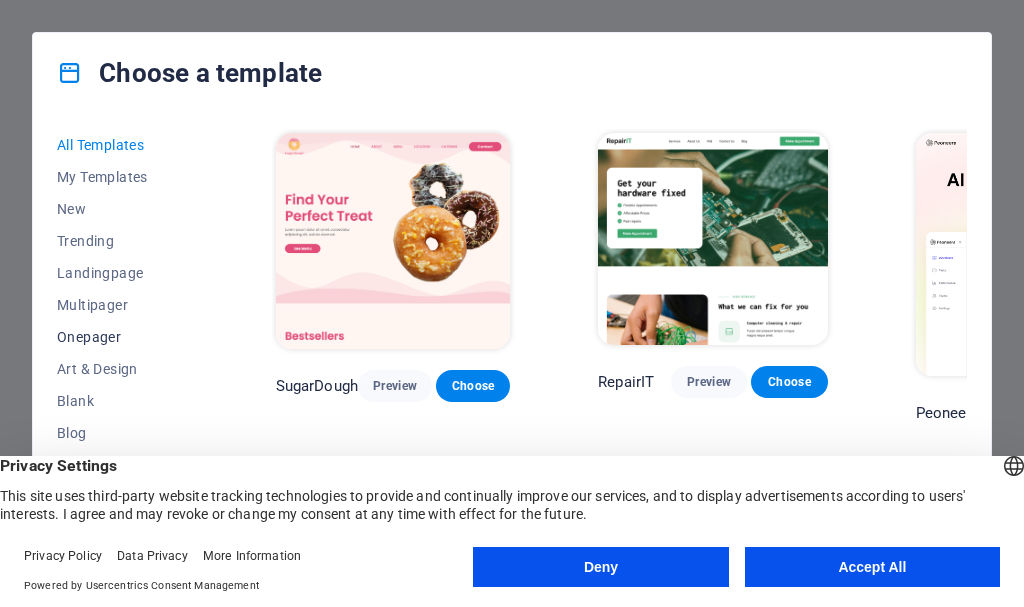 click on "Onepager" at bounding box center (122, 337) 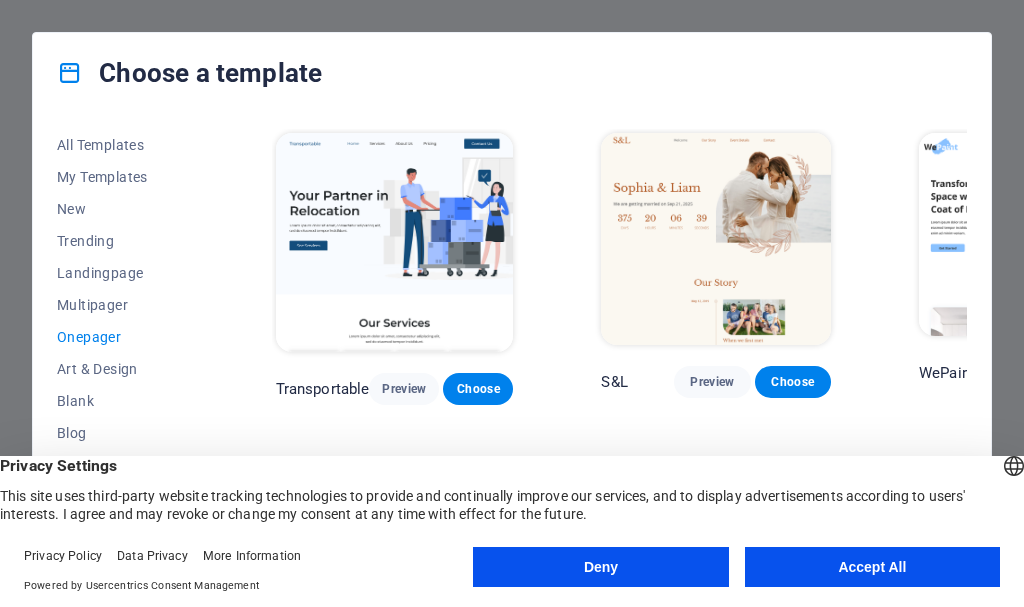 click on "All Templates My Templates New Trending Landingpage Multipager Onepager Art & Design Blank Blog Business Education & Culture Event Gastronomy Health IT & Media Legal & Finance Non-Profit Performance Portfolio Services Sports & Beauty Trades Travel Wireframe Transportable Preview Choose S&L Preview Choose WePaint Preview Choose Eco-Con Preview Choose MeetUp Preview Choose Podcaster Preview Choose UrbanNest Interiors Preview Choose Green Change Preview Choose Cleaner Preview Choose Johanna James Preview Choose Drive Preview Choose Wanderlust Preview Choose BERLIN Preview Choose Gadgets Preview Choose Max Hatzy Preview Choose Handyman Preview Choose Blogger Preview Choose Création Preview Choose Pesk Preview Choose Priodas Preview Choose Wireframe One Preview Choose Evergreen Preview Choose Kids-Events Preview Choose CleanCar Preview Choose Protector Preview Choose Pizzeria Di Dio Preview Choose Vinyasa Preview Choose Maki Preview Choose Woody Preview Choose BRGs Preview Choose Genius Preview Choose Volare Opus" at bounding box center (512, 343) 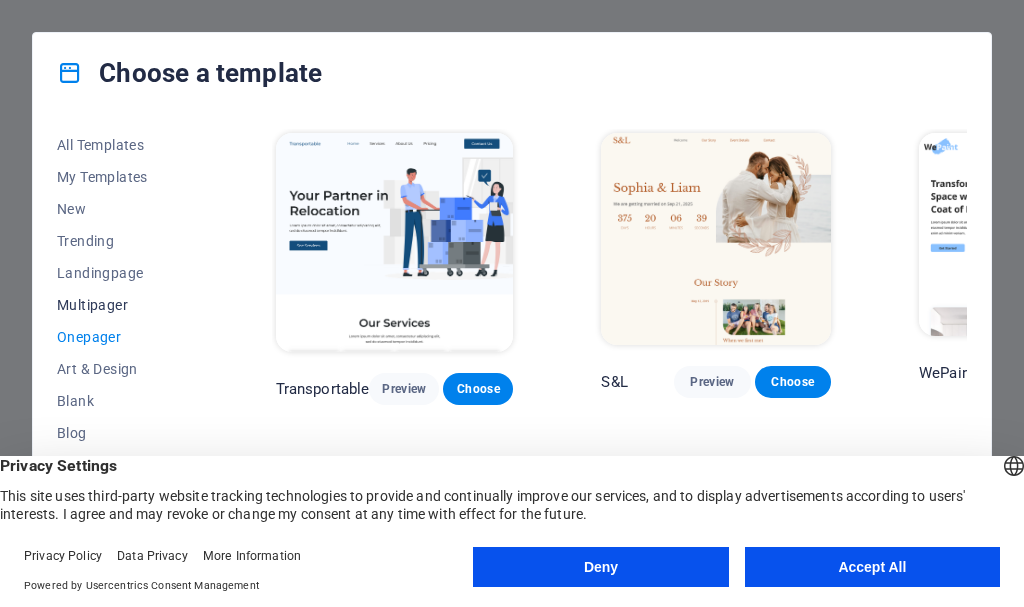 click on "Multipager" at bounding box center (122, 305) 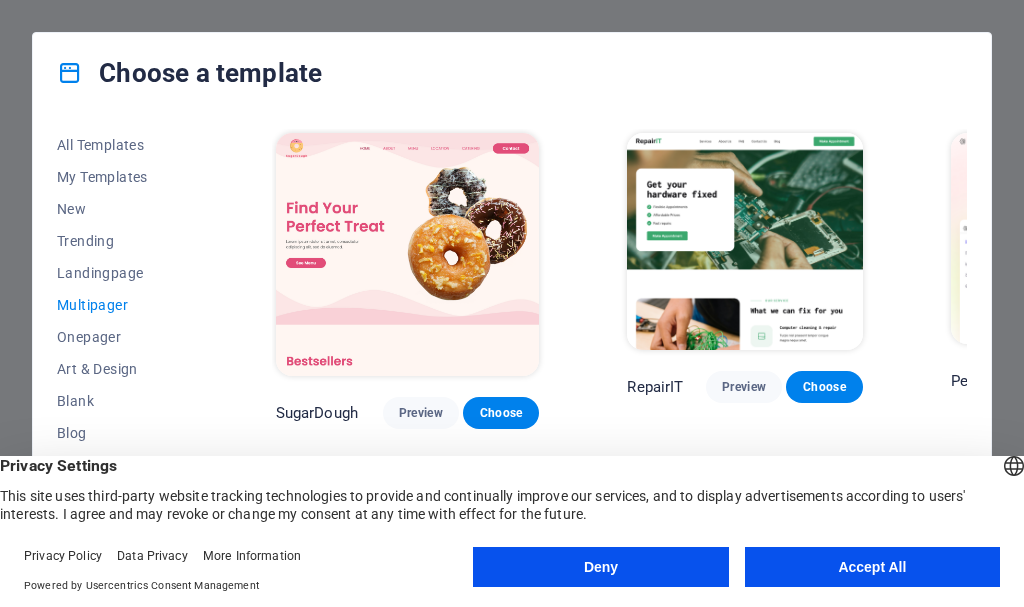 click on "All Templates My Templates New Trending Landingpage Multipager Onepager Art & Design Blank Blog Business Education & Culture Event Gastronomy Health IT & Media Legal & Finance Non-Profit Performance Portfolio Services Sports & Beauty Trades Travel Wireframe SugarDough Preview Choose RepairIT Preview Choose Peoneera Preview Choose Art Museum Preview Choose Wonder Planner Preview Choose Help & Care Preview Choose Academix Preview Choose BIG Barber Shop Preview Choose Health & Food Preview Choose The Beauty Temple Preview Choose WeTrain Preview Choose Delicioso Preview Choose Dream Garden Preview Choose LumeDeAqua Preview Choose Pets Care Preview Choose SafeSpace Preview Choose Midnight Rain Bar Preview Choose Estator Preview Choose Health Group Preview Choose MakeIt Agency Preview Choose WeSpa Preview Choose CoffeeScience Preview Choose CoachLife Preview Choose Cafe de Oceana Preview Choose Denteeth Preview Choose Le Hair Preview Choose TechUp Preview Choose Nolan-Bahler Preview Choose Fashion Preview Choose" at bounding box center (512, 343) 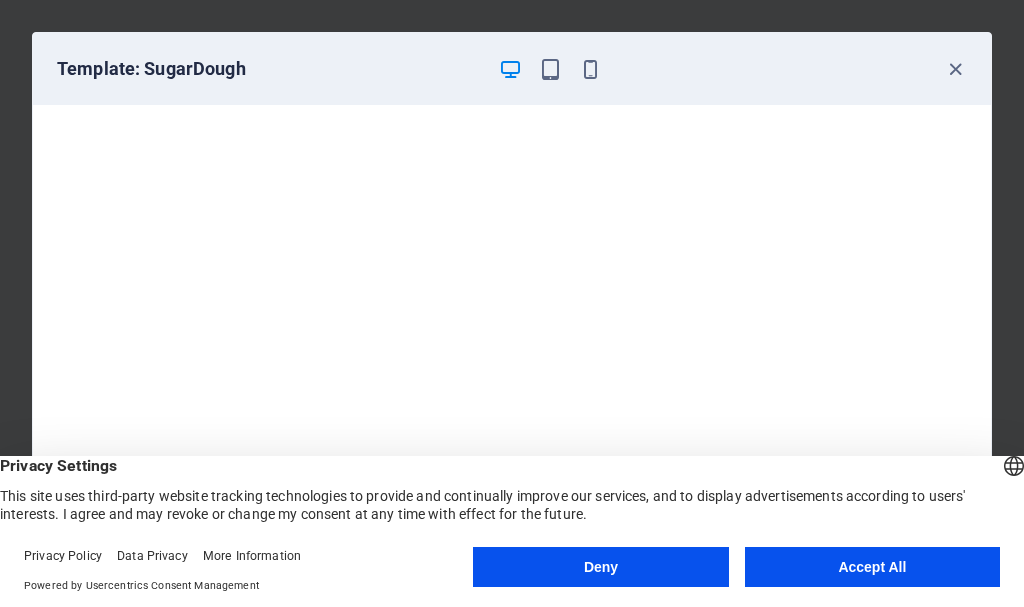 click on "Template: SugarDough" at bounding box center [512, 69] 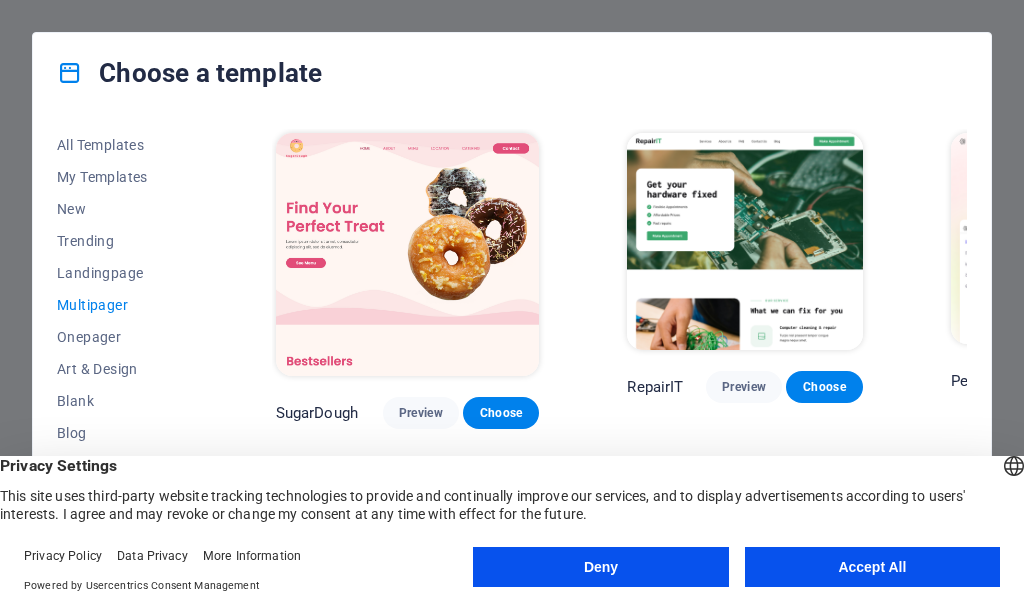click on "All Templates My Templates New Trending Landingpage Multipager Onepager Art & Design Blank Blog Business Education & Culture Event Gastronomy Health IT & Media Legal & Finance Non-Profit Performance Portfolio Services Sports & Beauty Trades Travel Wireframe SugarDough Preview Choose RepairIT Preview Choose Peoneera Preview Choose Art Museum Preview Choose Wonder Planner Preview Choose Help & Care Preview Choose Academix Preview Choose BIG Barber Shop Preview Choose Health & Food Preview Choose The Beauty Temple Preview Choose WeTrain Preview Choose Delicioso Preview Choose Dream Garden Preview Choose LumeDeAqua Preview Choose Pets Care Preview Choose SafeSpace Preview Choose Midnight Rain Bar Preview Choose Estator Preview Choose Health Group Preview Choose MakeIt Agency Preview Choose WeSpa Preview Choose CoffeeScience Preview Choose CoachLife Preview Choose Cafe de Oceana Preview Choose Denteeth Preview Choose Le Hair Preview Choose TechUp Preview Choose Nolan-Bahler Preview Choose Fashion Preview Choose" at bounding box center [512, 343] 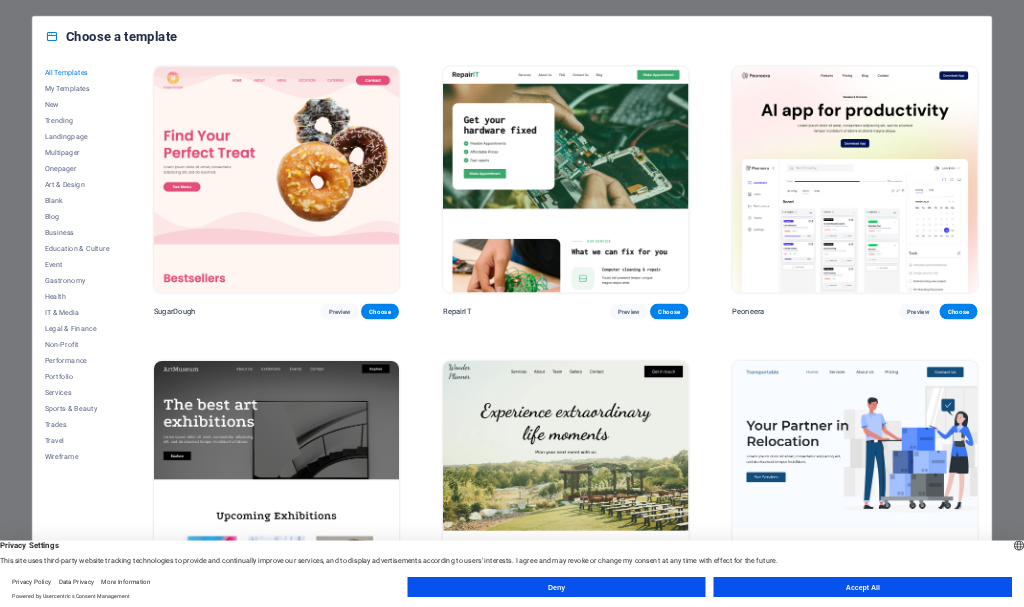 scroll, scrollTop: 0, scrollLeft: 0, axis: both 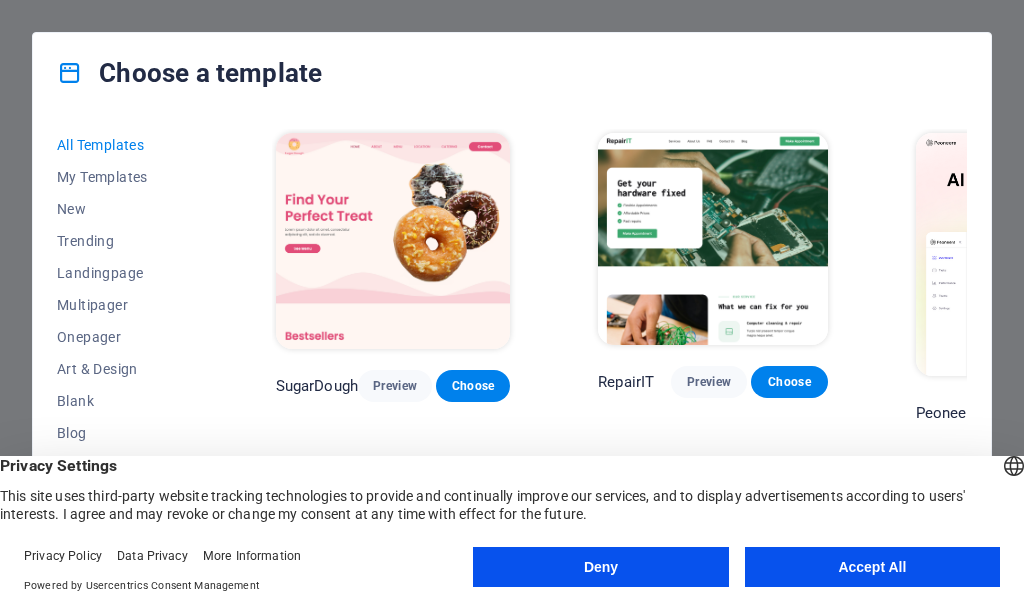 click on "All Templates My Templates New Trending Landingpage Multipager Onepager Art & Design Blank Blog Business Education & Culture Event Gastronomy Health IT & Media Legal & Finance Non-Profit Performance Portfolio Services Sports & Beauty Trades Travel Wireframe SugarDough Preview Choose RepairIT Preview Choose Peoneera Preview Choose Art Museum Preview Choose Wonder Planner Preview Choose Transportable Preview Choose S&L Preview Choose WePaint Preview Choose Eco-Con Preview Choose MeetUp Preview Choose Help & Care Preview Choose Podcaster Preview Choose Academix Preview Choose BIG Barber Shop Preview Choose Health & Food Preview Choose UrbanNest Interiors Preview Choose Green Change Preview Choose The Beauty Temple Preview Choose WeTrain Preview Choose Cleaner Preview Choose Johanna James Preview Choose Delicioso Preview Choose Dream Garden Preview Choose LumeDeAqua Preview Choose Pets Care Preview Choose SafeSpace Preview Choose Midnight Rain Bar Preview Choose Drive Preview Choose Estator Preview Choose Preview" at bounding box center [512, 343] 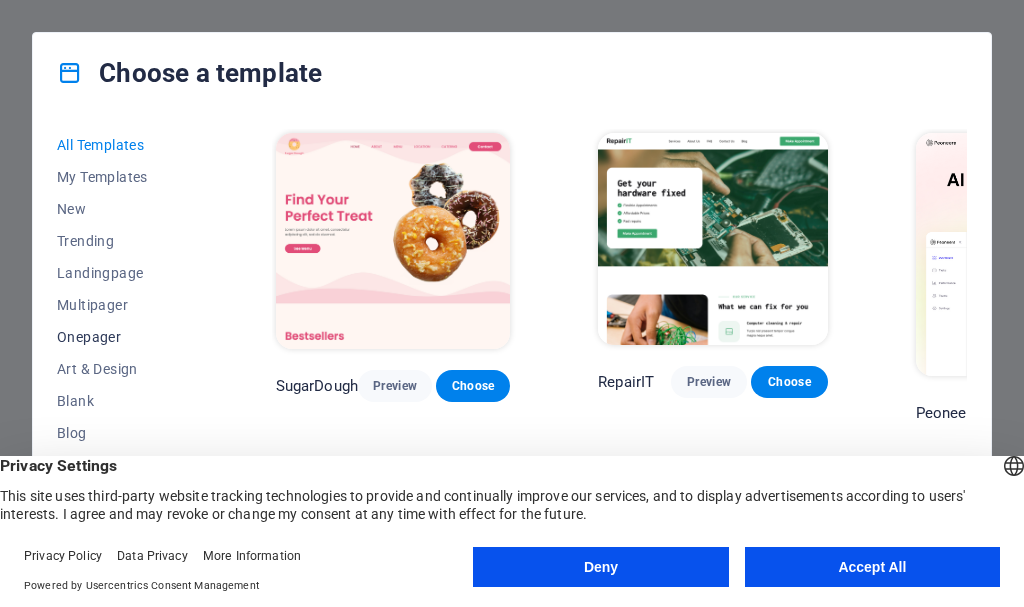 click on "Onepager" at bounding box center (122, 337) 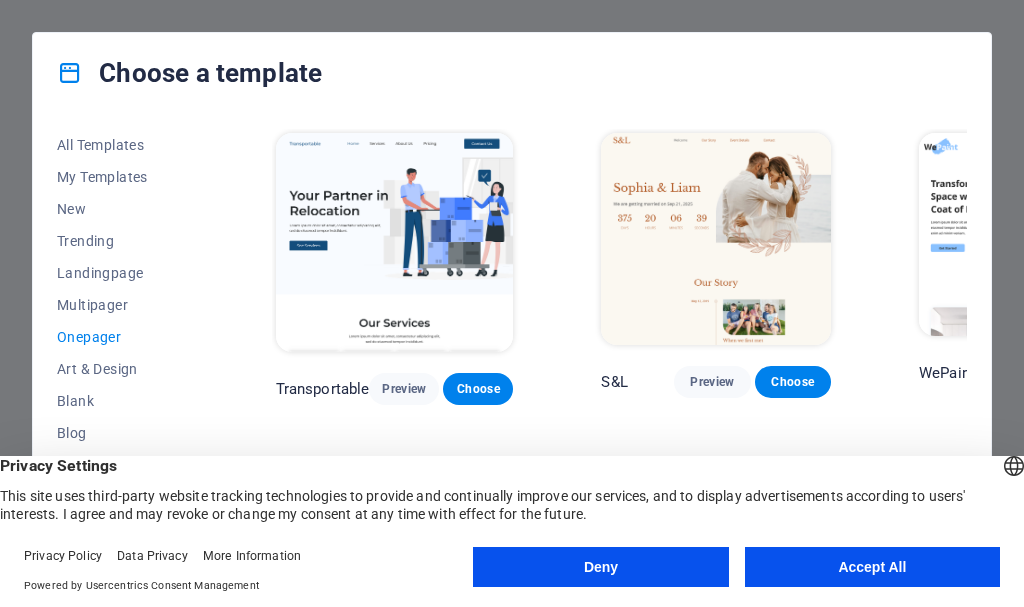 click on "All Templates My Templates New Trending Landingpage Multipager Onepager Art & Design Blank Blog Business Education & Culture Event Gastronomy Health IT & Media Legal & Finance Non-Profit Performance Portfolio Services Sports & Beauty Trades Travel Wireframe Transportable Preview Choose S&L Preview Choose WePaint Preview Choose Eco-Con Preview Choose MeetUp Preview Choose Podcaster Preview Choose UrbanNest Interiors Preview Choose Green Change Preview Choose Cleaner Preview Choose Johanna James Preview Choose Drive Preview Choose Wanderlust Preview Choose BERLIN Preview Choose Gadgets Preview Choose Max Hatzy Preview Choose Handyman Preview Choose Blogger Preview Choose Création Preview Choose Pesk Preview Choose Priodas Preview Choose Wireframe One Preview Choose Evergreen Preview Choose Kids-Events Preview Choose CleanCar Preview Choose Protector Preview Choose Pizzeria Di Dio Preview Choose Vinyasa Preview Choose Maki Preview Choose Woody Preview Choose BRGs Preview Choose Genius Preview Choose Volare Opus" at bounding box center [512, 343] 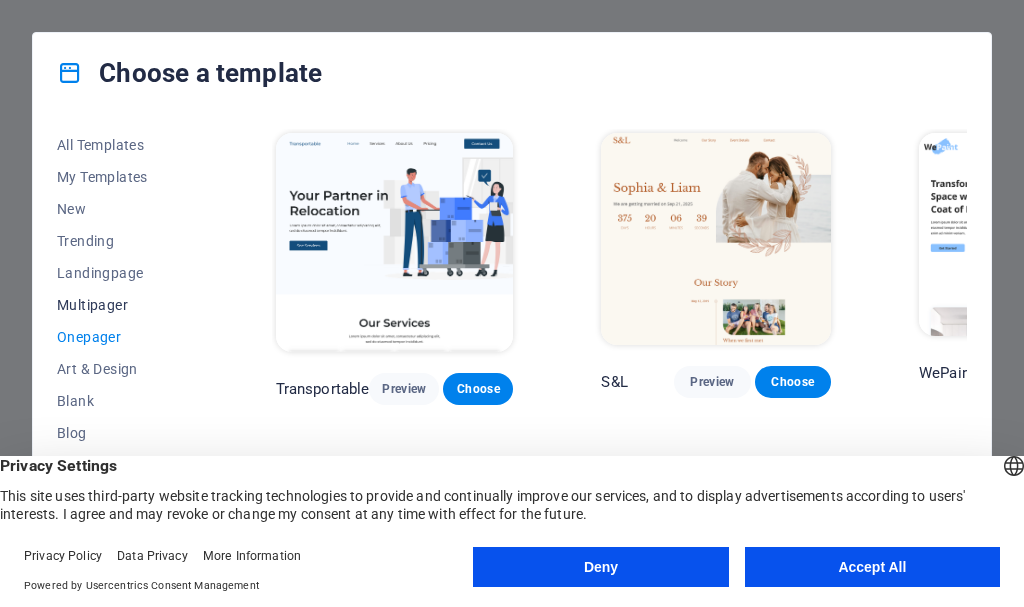 click on "Multipager" at bounding box center [122, 305] 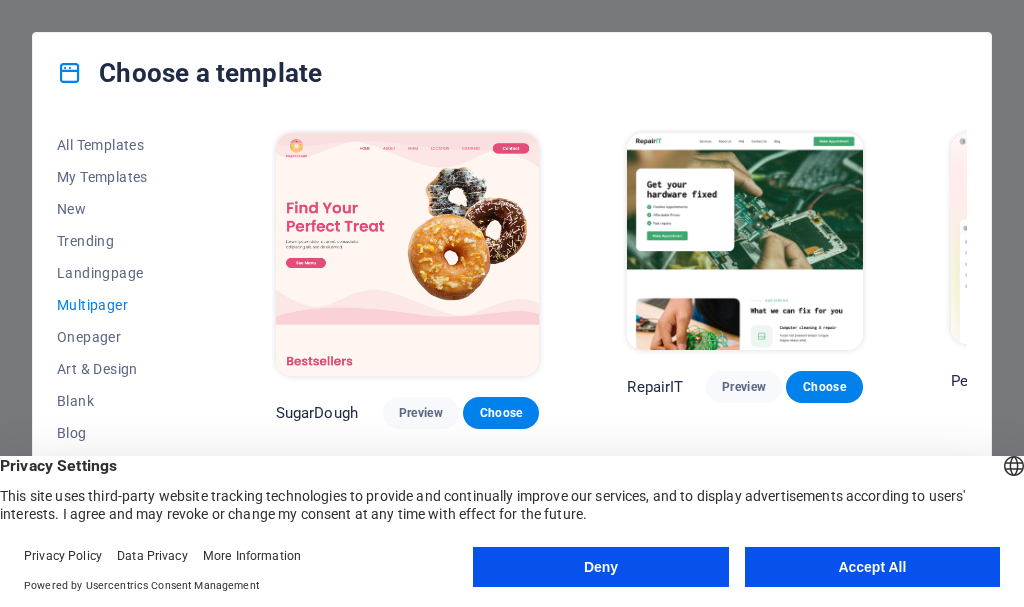 click on "All Templates My Templates New Trending Landingpage Multipager Onepager Art & Design Blank Blog Business Education & Culture Event Gastronomy Health IT & Media Legal & Finance Non-Profit Performance Portfolio Services Sports & Beauty Trades Travel Wireframe SugarDough Preview Choose RepairIT Preview Choose Peoneera Preview Choose Art Museum Preview Choose Wonder Planner Preview Choose Help & Care Preview Choose Academix Preview Choose BIG Barber Shop Preview Choose Health & Food Preview Choose The Beauty Temple Preview Choose WeTrain Preview Choose Delicioso Preview Choose Dream Garden Preview Choose LumeDeAqua Preview Choose Pets Care Preview Choose SafeSpace Preview Choose Midnight Rain Bar Preview Choose Estator Preview Choose Health Group Preview Choose MakeIt Agency Preview Choose WeSpa Preview Choose CoffeeScience Preview Choose CoachLife Preview Choose Cafe de Oceana Preview Choose Denteeth Preview Choose Le Hair Preview Choose TechUp Preview Choose Nolan-Bahler Preview Choose Fashion Preview Choose" at bounding box center [512, 343] 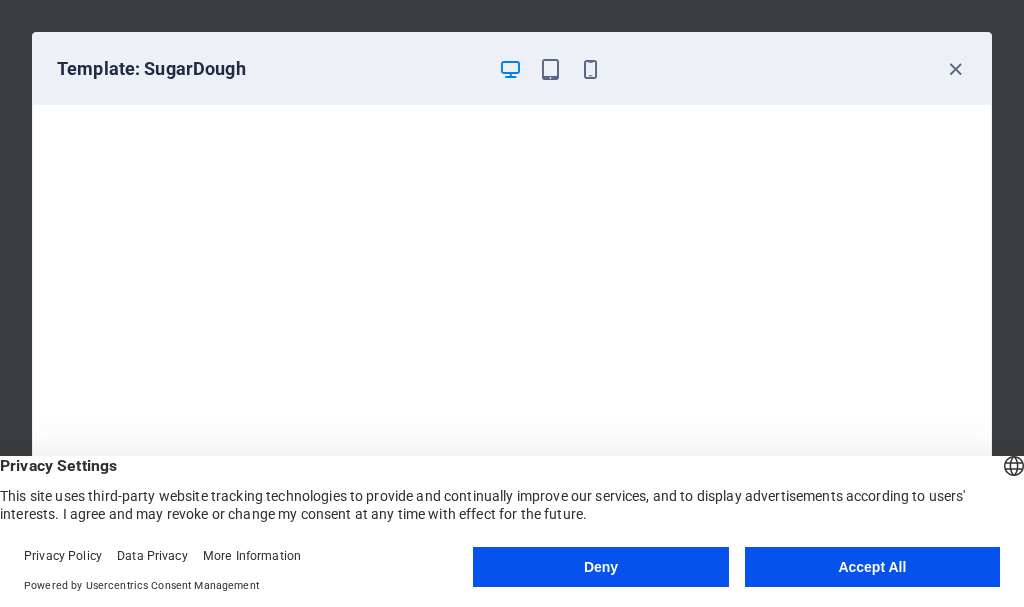 click on "Template: SugarDough" at bounding box center [512, 69] 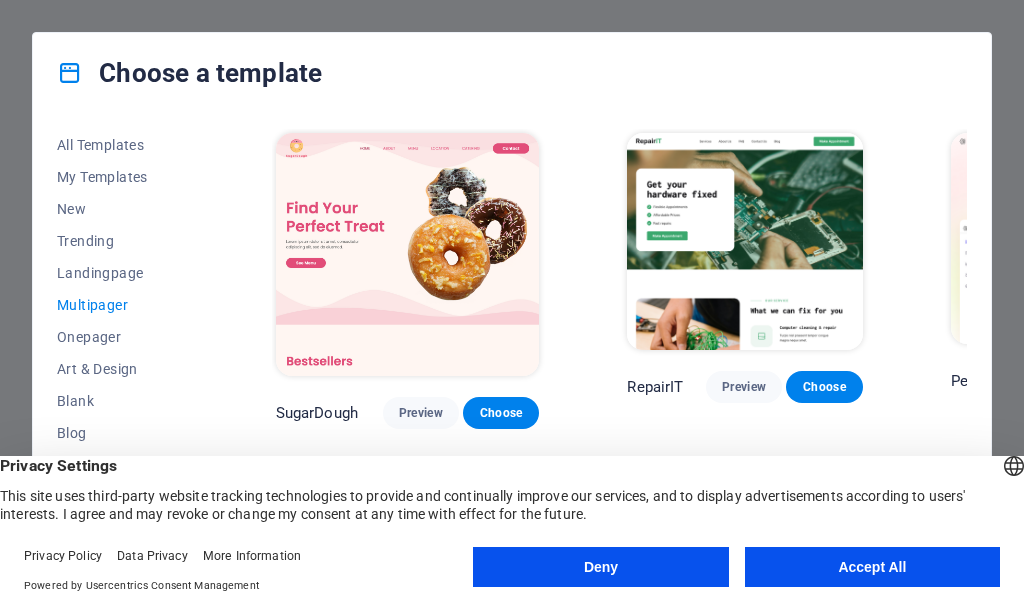 click on "All Templates My Templates New Trending Landingpage Multipager Onepager Art & Design Blank Blog Business Education & Culture Event Gastronomy Health IT & Media Legal & Finance Non-Profit Performance Portfolio Services Sports & Beauty Trades Travel Wireframe SugarDough Preview Choose RepairIT Preview Choose Peoneera Preview Choose Art Museum Preview Choose Wonder Planner Preview Choose Help & Care Preview Choose Academix Preview Choose BIG Barber Shop Preview Choose Health & Food Preview Choose The Beauty Temple Preview Choose WeTrain Preview Choose Delicioso Preview Choose Dream Garden Preview Choose LumeDeAqua Preview Choose Pets Care Preview Choose SafeSpace Preview Choose Midnight Rain Bar Preview Choose Estator Preview Choose Health Group Preview Choose MakeIt Agency Preview Choose WeSpa Preview Choose CoffeeScience Preview Choose CoachLife Preview Choose Cafe de Oceana Preview Choose Denteeth Preview Choose Le Hair Preview Choose TechUp Preview Choose Nolan-Bahler Preview Choose Fashion Preview Choose" at bounding box center [512, 343] 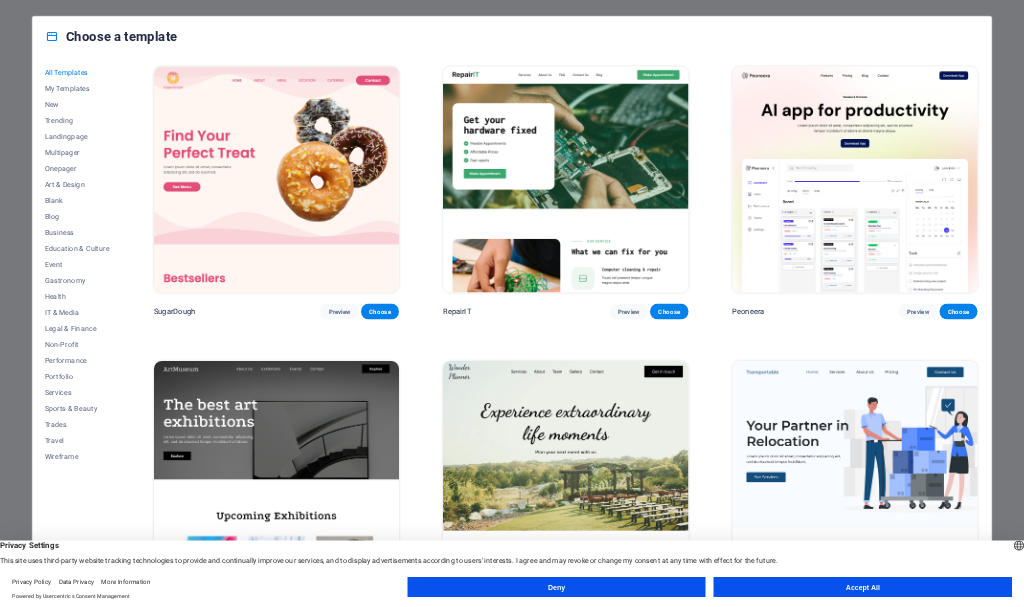 scroll, scrollTop: 0, scrollLeft: 0, axis: both 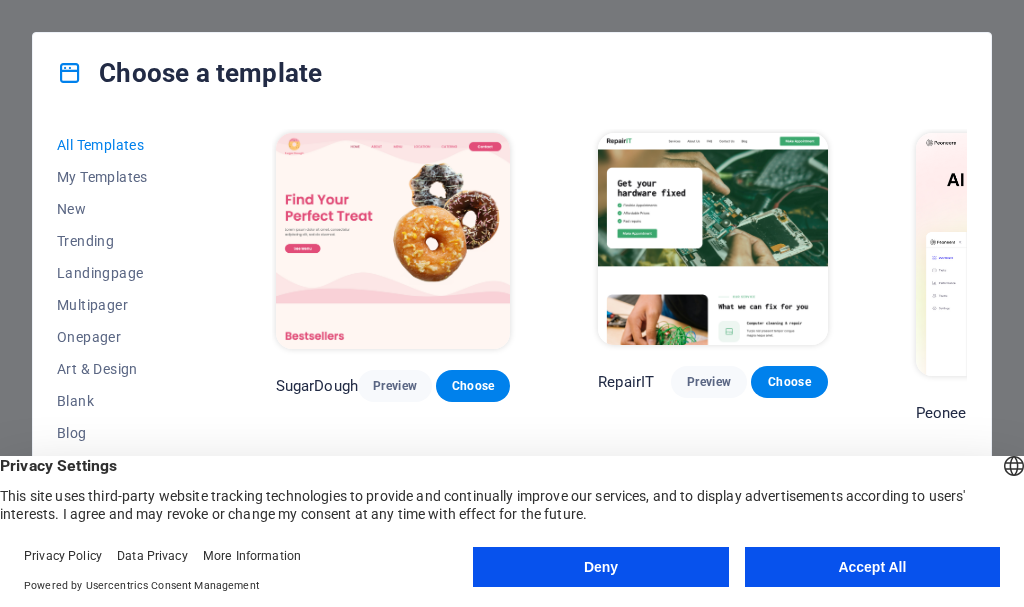 click on "All Templates My Templates New Trending Landingpage Multipager Onepager Art & Design Blank Blog Business Education & Culture Event Gastronomy Health IT & Media Legal & Finance Non-Profit Performance Portfolio Services Sports & Beauty Trades Travel Wireframe SugarDough Preview Choose RepairIT Preview Choose Peoneera Preview Choose Art Museum Preview Choose Wonder Planner Preview Choose Transportable Preview Choose S&L Preview Choose WePaint Preview Choose Eco-Con Preview Choose MeetUp Preview Choose Help & Care Preview Choose Podcaster Preview Choose Academix Preview Choose BIG Barber Shop Preview Choose Health & Food Preview Choose UrbanNest Interiors Preview Choose Green Change Preview Choose The Beauty Temple Preview Choose WeTrain Preview Choose Cleaner Preview Choose Johanna James Preview Choose Delicioso Preview Choose Dream Garden Preview Choose LumeDeAqua Preview Choose Pets Care Preview Choose SafeSpace Preview Choose Midnight Rain Bar Preview Choose Drive Preview Choose Estator Preview Choose Preview" at bounding box center (512, 343) 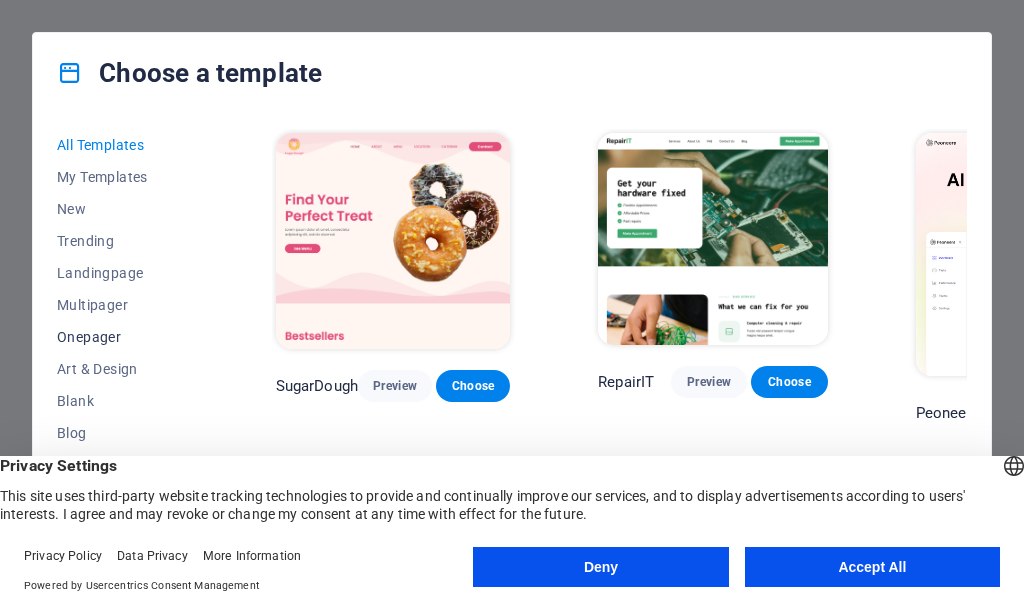 click on "Onepager" at bounding box center (122, 337) 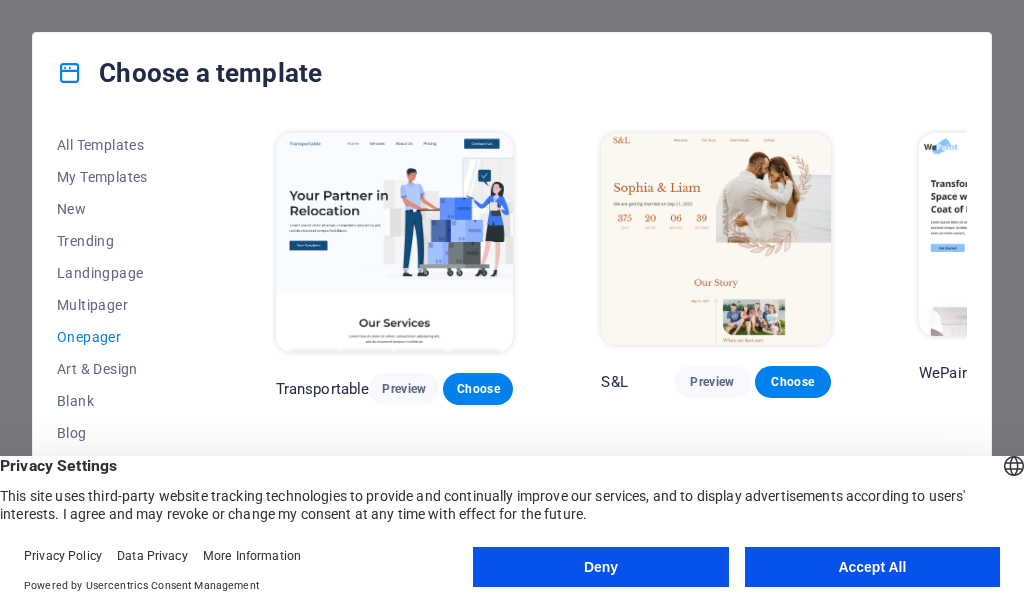 click on "All Templates My Templates New Trending Landingpage Multipager Onepager Art & Design Blank Blog Business Education & Culture Event Gastronomy Health IT & Media Legal & Finance Non-Profit Performance Portfolio Services Sports & Beauty Trades Travel Wireframe Transportable Preview Choose S&L Preview Choose WePaint Preview Choose Eco-Con Preview Choose MeetUp Preview Choose Podcaster Preview Choose UrbanNest Interiors Preview Choose Green Change Preview Choose Cleaner Preview Choose Johanna James Preview Choose Drive Preview Choose Wanderlust Preview Choose BERLIN Preview Choose Gadgets Preview Choose Max Hatzy Preview Choose Handyman Preview Choose Blogger Preview Choose Création Preview Choose Pesk Preview Choose Priodas Preview Choose Wireframe One Preview Choose Evergreen Preview Choose Kids-Events Preview Choose CleanCar Preview Choose Protector Preview Choose Pizzeria Di Dio Preview Choose Vinyasa Preview Choose Maki Preview Choose Woody Preview Choose BRGs Preview Choose Genius Preview Choose Volare Opus" at bounding box center (512, 343) 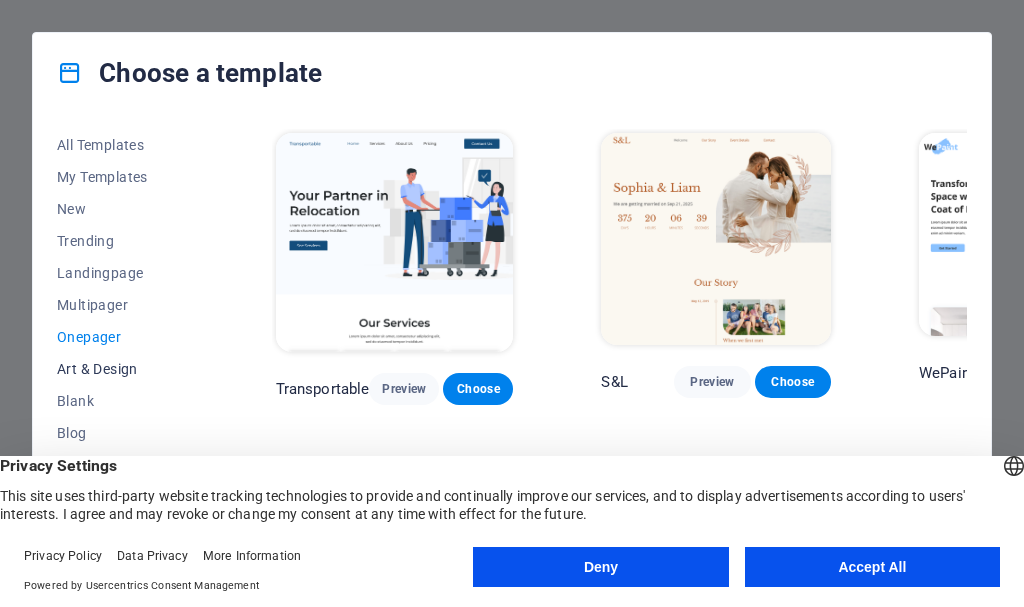 click on "Multipager" at bounding box center (122, 305) 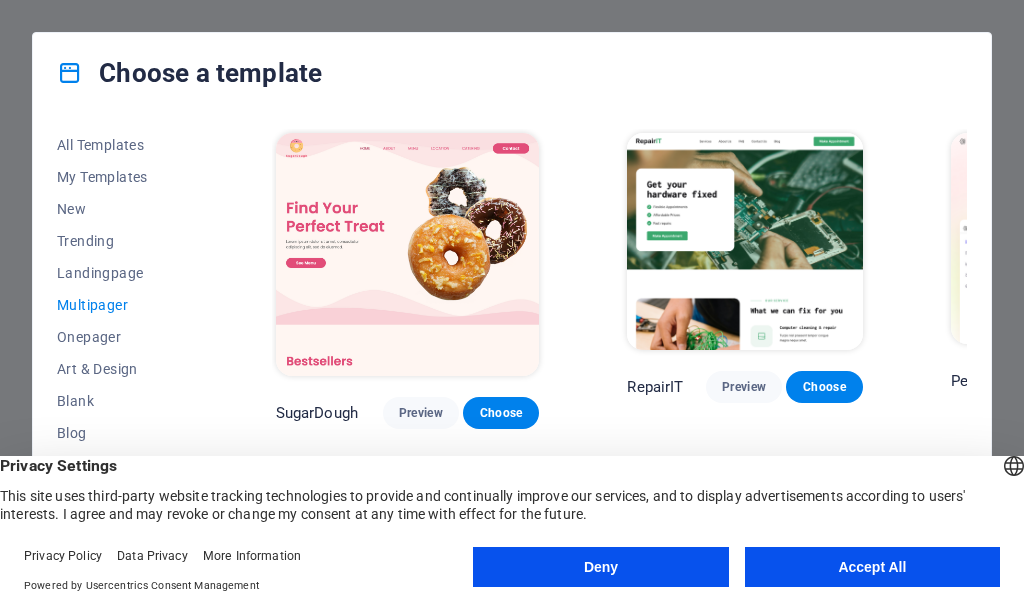 click on "All Templates My Templates New Trending Landingpage Multipager Onepager Art & Design Blank Blog Business Education & Culture Event Gastronomy Health IT & Media Legal & Finance Non-Profit Performance Portfolio Services Sports & Beauty Trades Travel Wireframe SugarDough Preview Choose RepairIT Preview Choose Peoneera Preview Choose Art Museum Preview Choose Wonder Planner Preview Choose Help & Care Preview Choose Academix Preview Choose BIG Barber Shop Preview Choose Health & Food Preview Choose The Beauty Temple Preview Choose WeTrain Preview Choose Delicioso Preview Choose Dream Garden Preview Choose LumeDeAqua Preview Choose Pets Care Preview Choose SafeSpace Preview Choose Midnight Rain Bar Preview Choose Estator Preview Choose Health Group Preview Choose MakeIt Agency Preview Choose WeSpa Preview Choose CoffeeScience Preview Choose CoachLife Preview Choose Cafe de Oceana Preview Choose Denteeth Preview Choose Le Hair Preview Choose TechUp Preview Choose Nolan-Bahler Preview Choose Fashion Preview Choose" at bounding box center (512, 343) 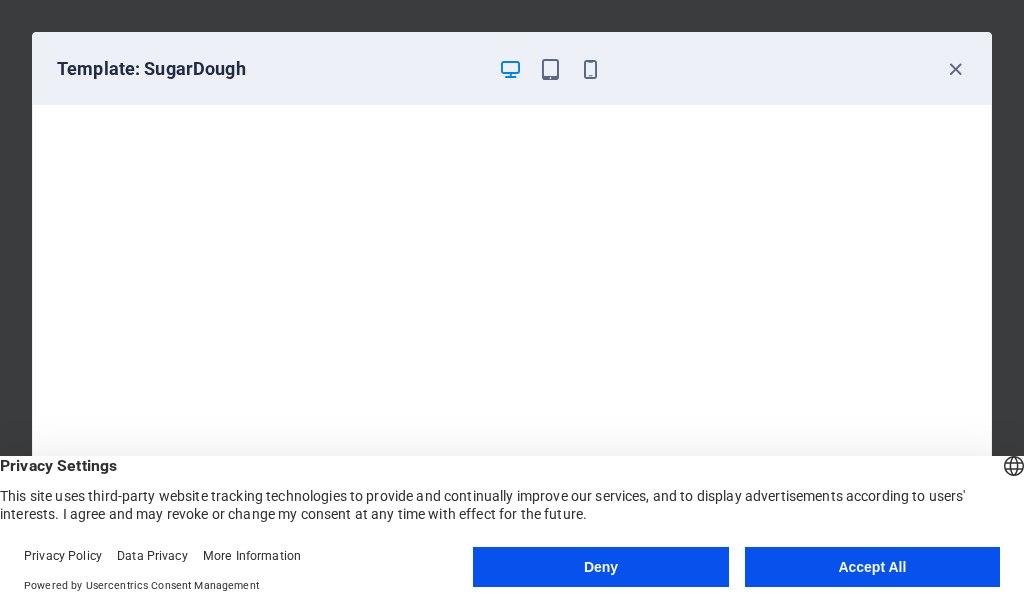 click on "Template: SugarDough" at bounding box center (512, 69) 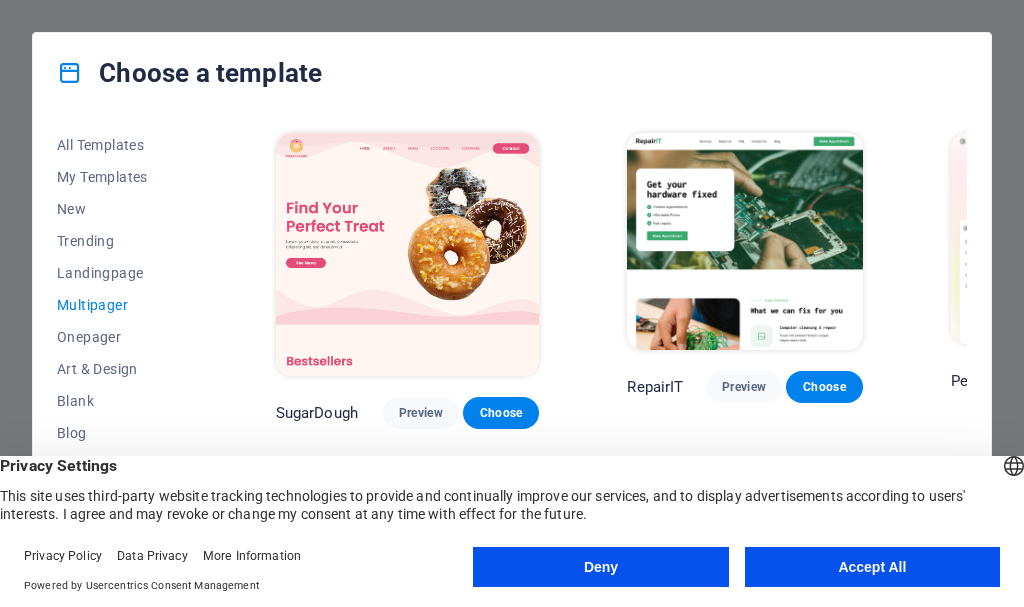 click on "All Templates My Templates New Trending Landingpage Multipager Onepager Art & Design Blank Blog Business Education & Culture Event Gastronomy Health IT & Media Legal & Finance Non-Profit Performance Portfolio Services Sports & Beauty Trades Travel Wireframe SugarDough Preview Choose RepairIT Preview Choose Peoneera Preview Choose Art Museum Preview Choose Wonder Planner Preview Choose Help & Care Preview Choose Academix Preview Choose BIG Barber Shop Preview Choose Health & Food Preview Choose The Beauty Temple Preview Choose WeTrain Preview Choose Delicioso Preview Choose Dream Garden Preview Choose LumeDeAqua Preview Choose Pets Care Preview Choose SafeSpace Preview Choose Midnight Rain Bar Preview Choose Estator Preview Choose Health Group Preview Choose MakeIt Agency Preview Choose WeSpa Preview Choose CoffeeScience Preview Choose CoachLife Preview Choose Cafe de Oceana Preview Choose Denteeth Preview Choose Le Hair Preview Choose TechUp Preview Choose Nolan-Bahler Preview Choose Fashion Preview Choose" at bounding box center (512, 343) 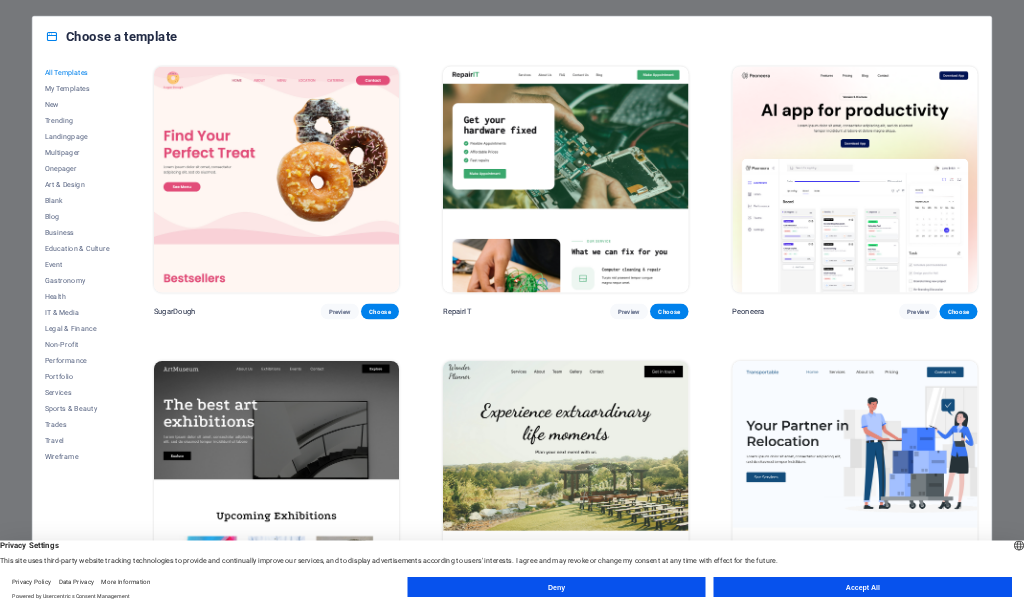 scroll, scrollTop: 0, scrollLeft: 0, axis: both 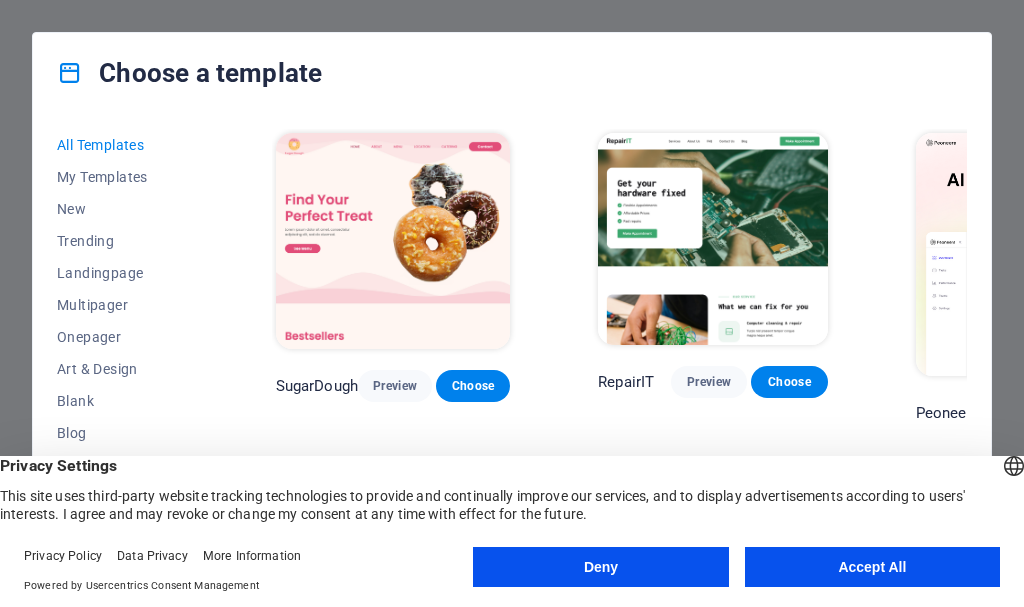 click on "All Templates My Templates New Trending Landingpage Multipager Onepager Art & Design Blank Blog Business Education & Culture Event Gastronomy Health IT & Media Legal & Finance Non-Profit Performance Portfolio Services Sports & Beauty Trades Travel Wireframe SugarDough Preview Choose RepairIT Preview Choose Peoneera Preview Choose Art Museum Preview Choose Wonder Planner Preview Choose Transportable Preview Choose S&L Preview Choose WePaint Preview Choose Eco-Con Preview Choose MeetUp Preview Choose Help & Care Preview Choose Podcaster Preview Choose Academix Preview Choose BIG Barber Shop Preview Choose Health & Food Preview Choose UrbanNest Interiors Preview Choose Green Change Preview Choose The Beauty Temple Preview Choose WeTrain Preview Choose Cleaner Preview Choose Johanna James Preview Choose Delicioso Preview Choose Dream Garden Preview Choose LumeDeAqua Preview Choose Pets Care Preview Choose SafeSpace Preview Choose Midnight Rain Bar Preview Choose Drive Preview Choose Estator Preview Choose Preview" at bounding box center (512, 343) 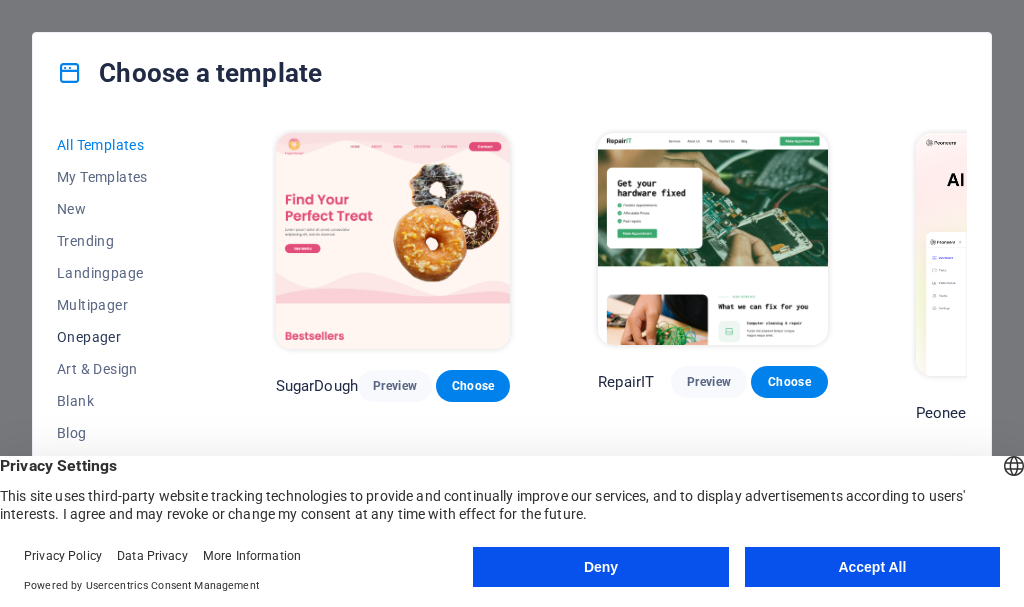 click on "Onepager" at bounding box center (122, 337) 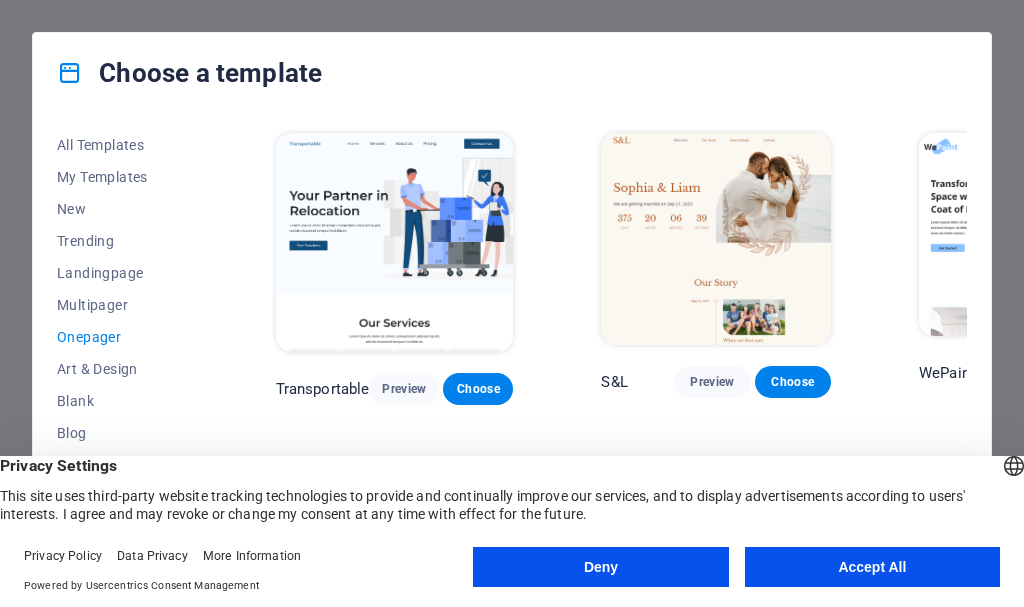click on "All Templates My Templates New Trending Landingpage Multipager Onepager Art & Design Blank Blog Business Education & Culture Event Gastronomy Health IT & Media Legal & Finance Non-Profit Performance Portfolio Services Sports & Beauty Trades Travel Wireframe Transportable Preview Choose S&L Preview Choose WePaint Preview Choose Eco-Con Preview Choose MeetUp Preview Choose Podcaster Preview Choose UrbanNest Interiors Preview Choose Green Change Preview Choose Cleaner Preview Choose Johanna James Preview Choose Drive Preview Choose Wanderlust Preview Choose BERLIN Preview Choose Gadgets Preview Choose Max Hatzy Preview Choose Handyman Preview Choose Blogger Preview Choose Création Preview Choose Pesk Preview Choose Priodas Preview Choose Wireframe One Preview Choose Evergreen Preview Choose Kids-Events Preview Choose CleanCar Preview Choose Protector Preview Choose Pizzeria Di Dio Preview Choose Vinyasa Preview Choose Maki Preview Choose Woody Preview Choose BRGs Preview Choose Genius Preview Choose Volare Opus" at bounding box center (512, 343) 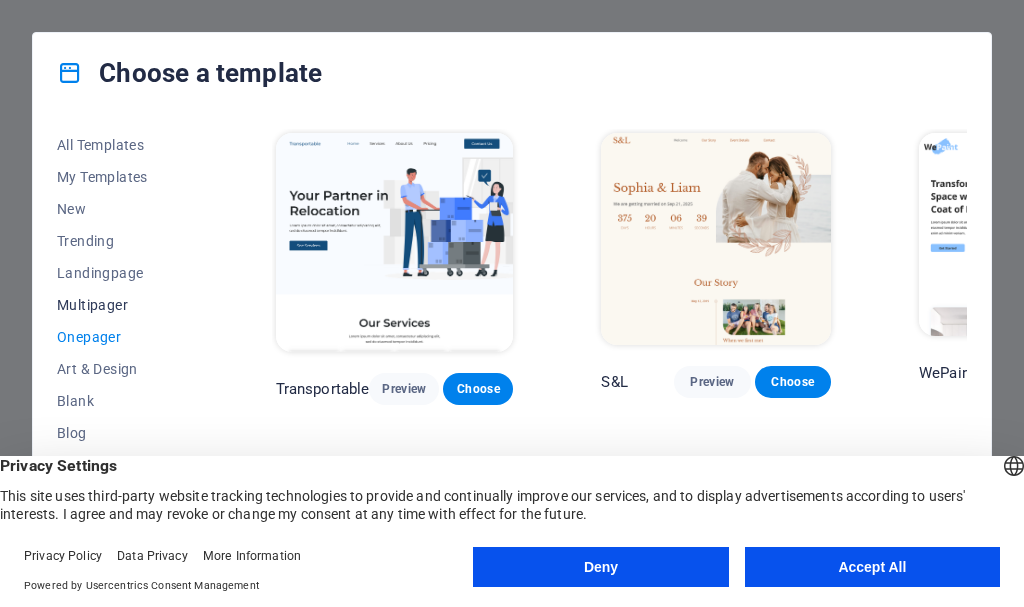 click on "Multipager" at bounding box center (122, 305) 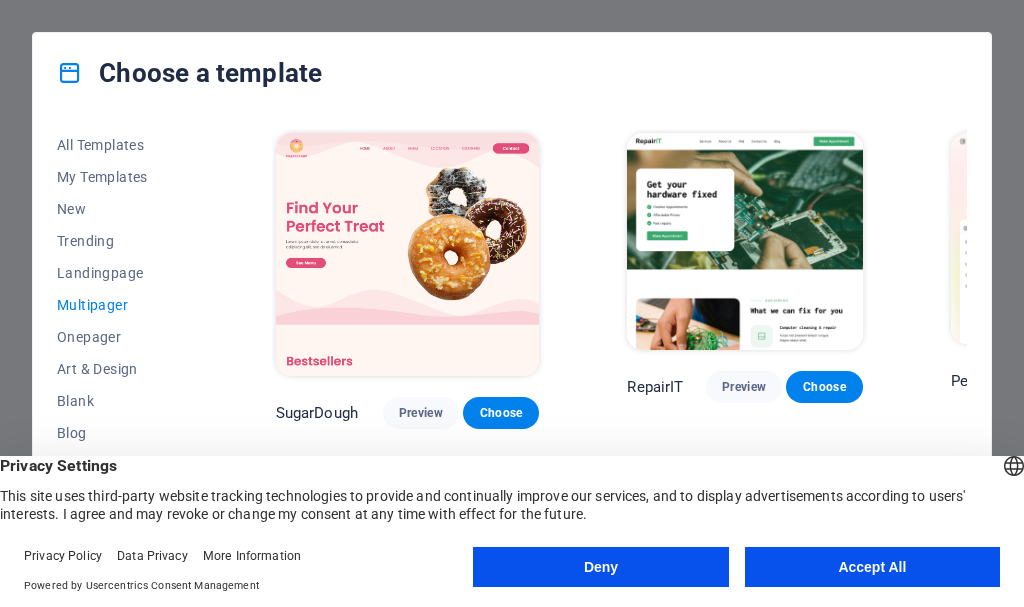 click on "All Templates My Templates New Trending Landingpage Multipager Onepager Art & Design Blank Blog Business Education & Culture Event Gastronomy Health IT & Media Legal & Finance Non-Profit Performance Portfolio Services Sports & Beauty Trades Travel Wireframe SugarDough Preview Choose RepairIT Preview Choose Peoneera Preview Choose Art Museum Preview Choose Wonder Planner Preview Choose Help & Care Preview Choose Academix Preview Choose BIG Barber Shop Preview Choose Health & Food Preview Choose The Beauty Temple Preview Choose WeTrain Preview Choose Delicioso Preview Choose Dream Garden Preview Choose LumeDeAqua Preview Choose Pets Care Preview Choose SafeSpace Preview Choose Midnight Rain Bar Preview Choose Estator Preview Choose Health Group Preview Choose MakeIt Agency Preview Choose WeSpa Preview Choose CoffeeScience Preview Choose CoachLife Preview Choose Cafe de Oceana Preview Choose Denteeth Preview Choose Le Hair Preview Choose TechUp Preview Choose Nolan-Bahler Preview Choose Fashion Preview Choose" at bounding box center [512, 343] 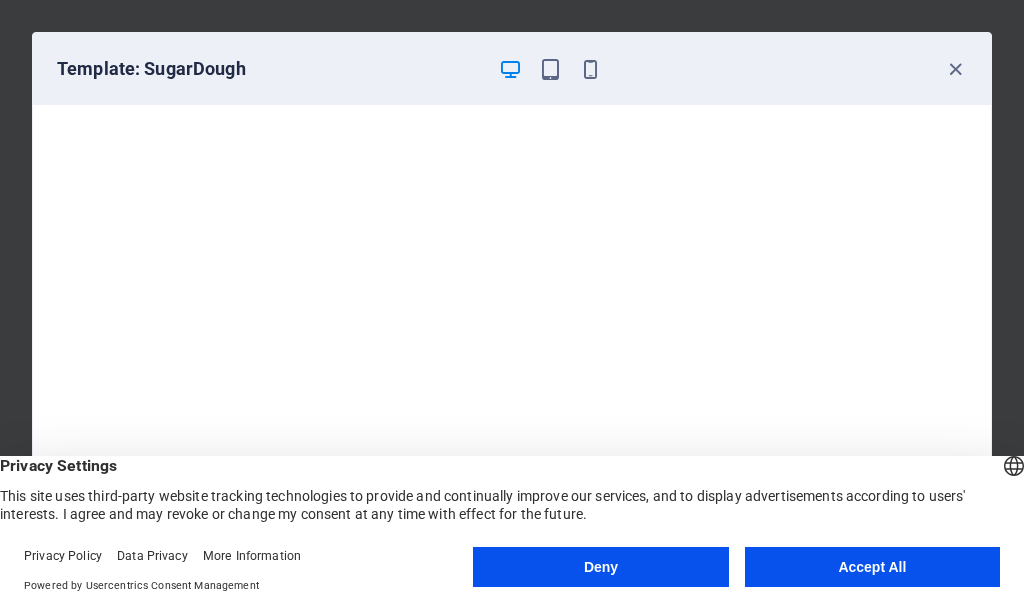 click on "Template: SugarDough" at bounding box center (512, 69) 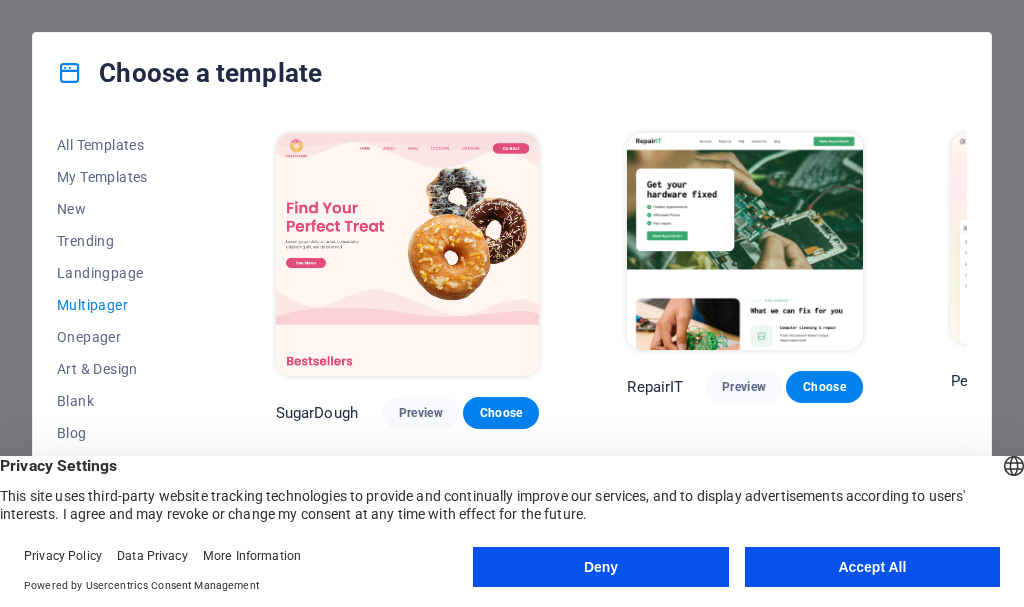 click on "All Templates My Templates New Trending Landingpage Multipager Onepager Art & Design Blank Blog Business Education & Culture Event Gastronomy Health IT & Media Legal & Finance Non-Profit Performance Portfolio Services Sports & Beauty Trades Travel Wireframe SugarDough Preview Choose RepairIT Preview Choose Peoneera Preview Choose Art Museum Preview Choose Wonder Planner Preview Choose Help & Care Preview Choose Academix Preview Choose BIG Barber Shop Preview Choose Health & Food Preview Choose The Beauty Temple Preview Choose WeTrain Preview Choose Delicioso Preview Choose Dream Garden Preview Choose LumeDeAqua Preview Choose Pets Care Preview Choose SafeSpace Preview Choose Midnight Rain Bar Preview Choose Estator Preview Choose Health Group Preview Choose MakeIt Agency Preview Choose WeSpa Preview Choose CoffeeScience Preview Choose CoachLife Preview Choose Cafe de Oceana Preview Choose Denteeth Preview Choose Le Hair Preview Choose TechUp Preview Choose Nolan-Bahler Preview Choose Fashion Preview Choose" at bounding box center [512, 343] 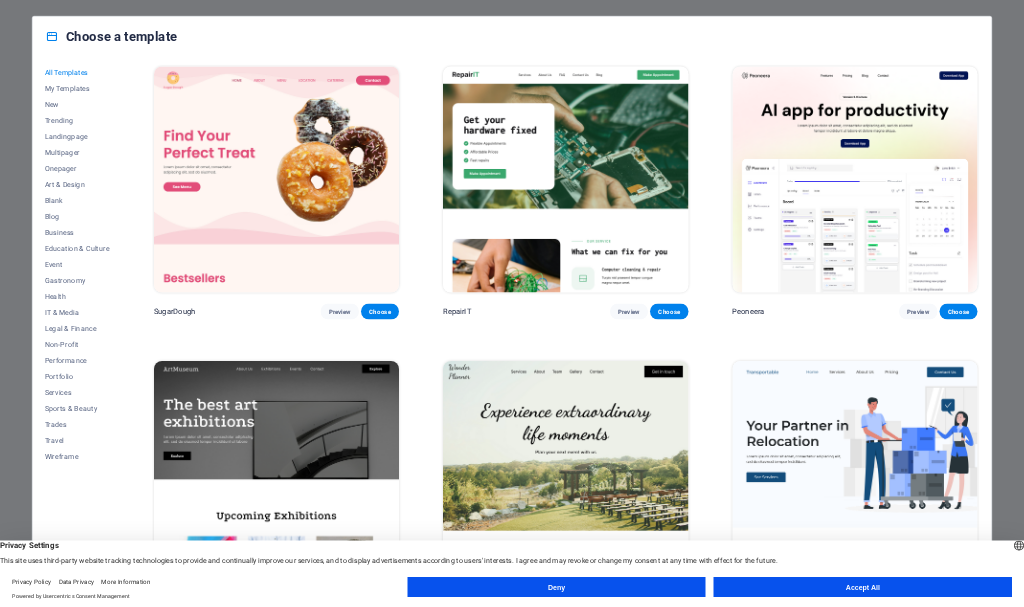 scroll, scrollTop: 0, scrollLeft: 0, axis: both 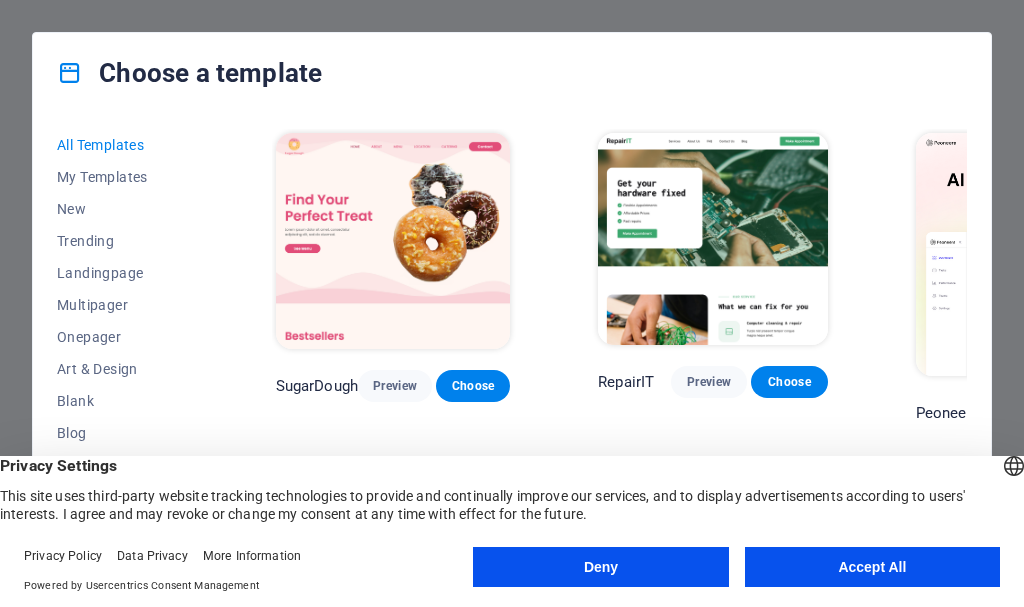 click on "All Templates My Templates New Trending Landingpage Multipager Onepager Art & Design Blank Blog Business Education & Culture Event Gastronomy Health IT & Media Legal & Finance Non-Profit Performance Portfolio Services Sports & Beauty Trades Travel Wireframe SugarDough Preview Choose RepairIT Preview Choose Peoneera Preview Choose Art Museum Preview Choose Wonder Planner Preview Choose Transportable Preview Choose S&L Preview Choose WePaint Preview Choose Eco-Con Preview Choose MeetUp Preview Choose Help & Care Preview Choose Podcaster Preview Choose Academix Preview Choose BIG Barber Shop Preview Choose Health & Food Preview Choose UrbanNest Interiors Preview Choose Green Change Preview Choose The Beauty Temple Preview Choose WeTrain Preview Choose Cleaner Preview Choose Johanna James Preview Choose Delicioso Preview Choose Dream Garden Preview Choose LumeDeAqua Preview Choose Pets Care Preview Choose SafeSpace Preview Choose Midnight Rain Bar Preview Choose Drive Preview Choose Estator Preview Choose Preview" at bounding box center [512, 343] 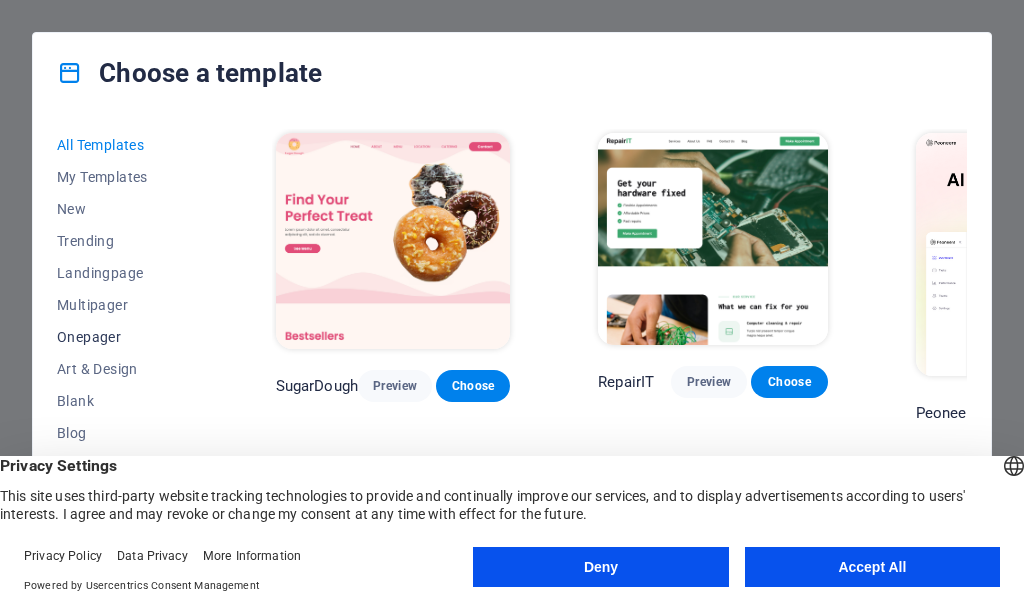click on "Onepager" at bounding box center [122, 337] 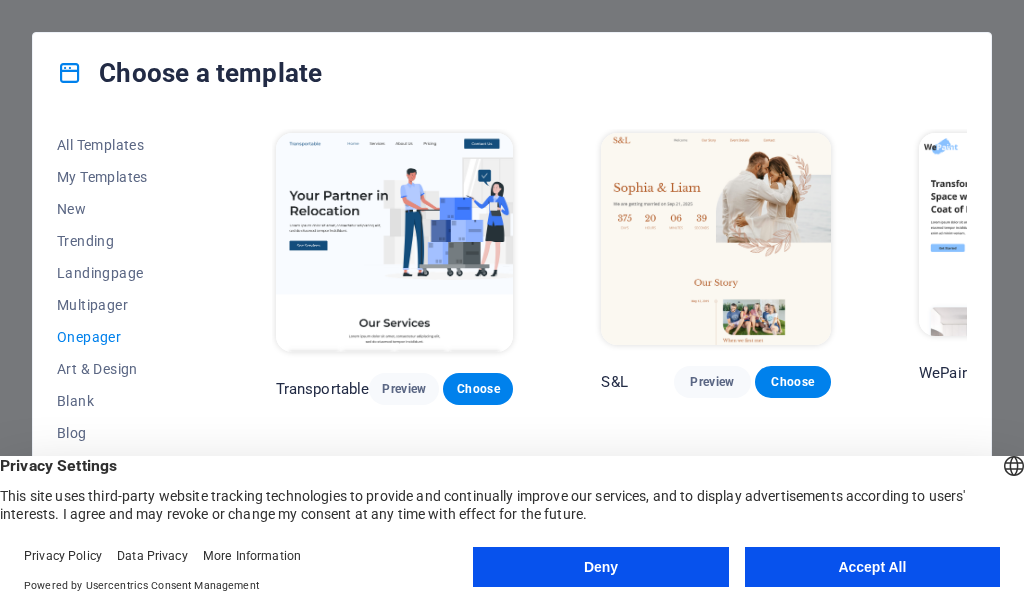 click on "All Templates My Templates New Trending Landingpage Multipager Onepager Art & Design Blank Blog Business Education & Culture Event Gastronomy Health IT & Media Legal & Finance Non-Profit Performance Portfolio Services Sports & Beauty Trades Travel Wireframe Transportable Preview Choose S&L Preview Choose WePaint Preview Choose Eco-Con Preview Choose MeetUp Preview Choose Podcaster Preview Choose UrbanNest Interiors Preview Choose Green Change Preview Choose Cleaner Preview Choose Johanna James Preview Choose Drive Preview Choose Wanderlust Preview Choose BERLIN Preview Choose Gadgets Preview Choose Max Hatzy Preview Choose Handyman Preview Choose Blogger Preview Choose Création Preview Choose Pesk Preview Choose Priodas Preview Choose Wireframe One Preview Choose Evergreen Preview Choose Kids-Events Preview Choose CleanCar Preview Choose Protector Preview Choose Pizzeria Di Dio Preview Choose Vinyasa Preview Choose Maki Preview Choose Woody Preview Choose BRGs Preview Choose Genius Preview Choose Volare Opus" at bounding box center (512, 343) 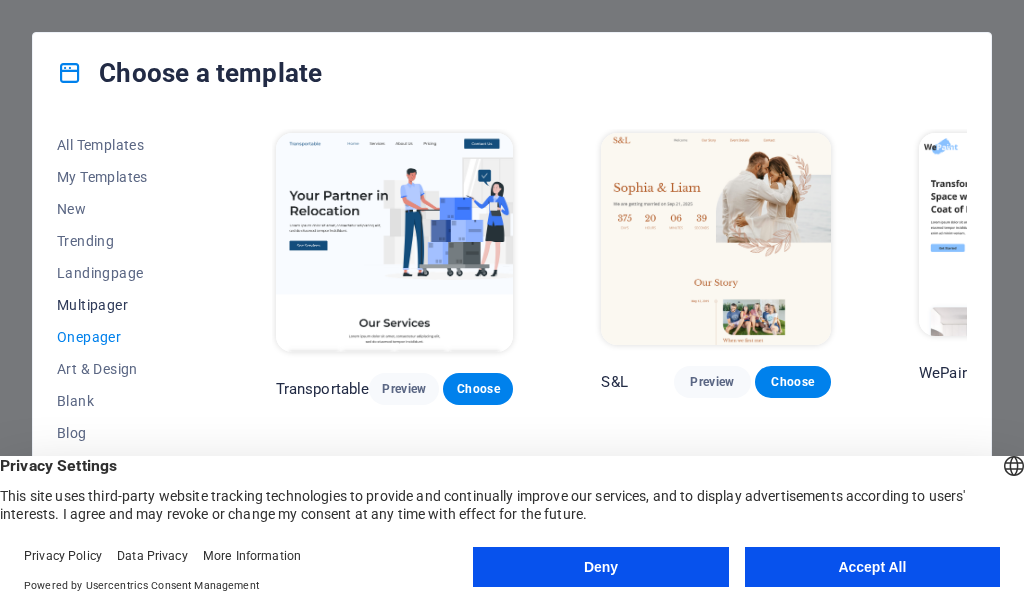 click on "Multipager" at bounding box center [122, 305] 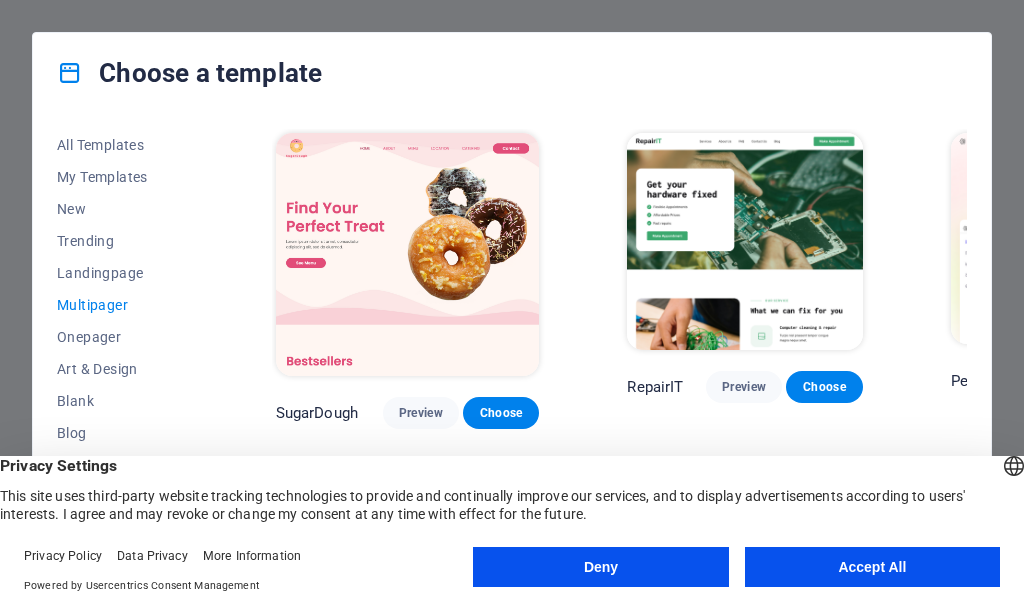 click on "All Templates My Templates New Trending Landingpage Multipager Onepager Art & Design Blank Blog Business Education & Culture Event Gastronomy Health IT & Media Legal & Finance Non-Profit Performance Portfolio Services Sports & Beauty Trades Travel Wireframe SugarDough Preview Choose RepairIT Preview Choose Peoneera Preview Choose Art Museum Preview Choose Wonder Planner Preview Choose Help & Care Preview Choose Academix Preview Choose BIG Barber Shop Preview Choose Health & Food Preview Choose The Beauty Temple Preview Choose WeTrain Preview Choose Delicioso Preview Choose Dream Garden Preview Choose LumeDeAqua Preview Choose Pets Care Preview Choose SafeSpace Preview Choose Midnight Rain Bar Preview Choose Estator Preview Choose Health Group Preview Choose MakeIt Agency Preview Choose WeSpa Preview Choose CoffeeScience Preview Choose CoachLife Preview Choose Cafe de Oceana Preview Choose Denteeth Preview Choose Le Hair Preview Choose TechUp Preview Choose Nolan-Bahler Preview Choose Fashion Preview Choose" at bounding box center [512, 343] 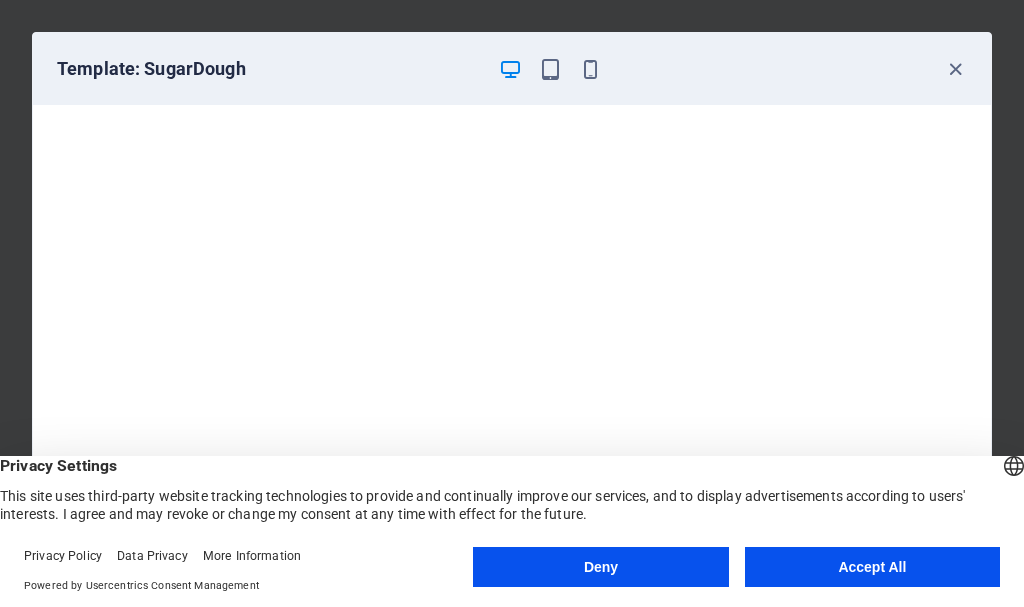 click on "Template: SugarDough" at bounding box center (512, 69) 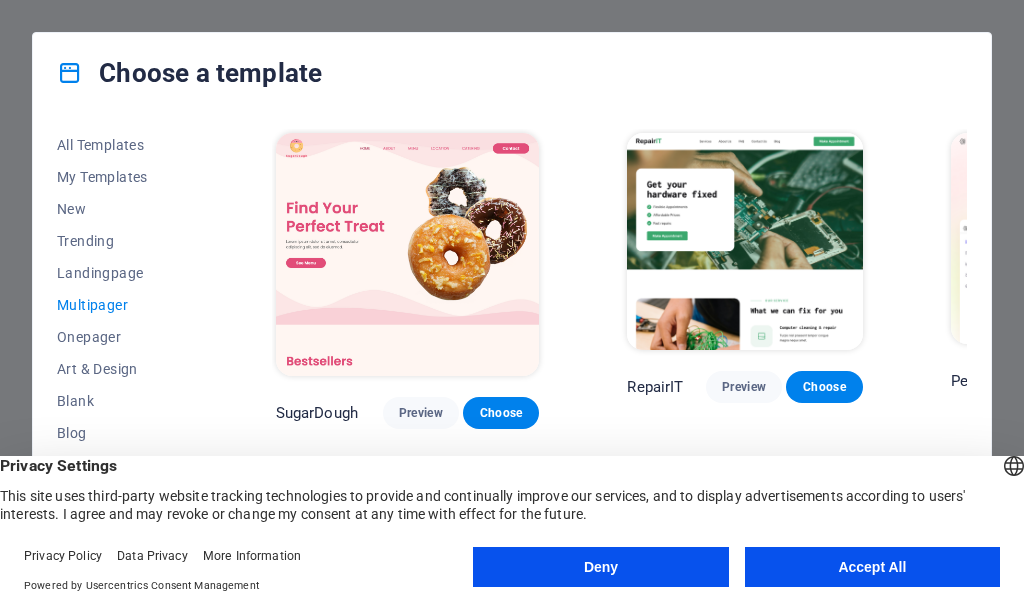click on "All Templates My Templates New Trending Landingpage Multipager Onepager Art & Design Blank Blog Business Education & Culture Event Gastronomy Health IT & Media Legal & Finance Non-Profit Performance Portfolio Services Sports & Beauty Trades Travel Wireframe SugarDough Preview Choose RepairIT Preview Choose Peoneera Preview Choose Art Museum Preview Choose Wonder Planner Preview Choose Help & Care Preview Choose Academix Preview Choose BIG Barber Shop Preview Choose Health & Food Preview Choose The Beauty Temple Preview Choose WeTrain Preview Choose Delicioso Preview Choose Dream Garden Preview Choose LumeDeAqua Preview Choose Pets Care Preview Choose SafeSpace Preview Choose Midnight Rain Bar Preview Choose Estator Preview Choose Health Group Preview Choose MakeIt Agency Preview Choose WeSpa Preview Choose CoffeeScience Preview Choose CoachLife Preview Choose Cafe de Oceana Preview Choose Denteeth Preview Choose Le Hair Preview Choose TechUp Preview Choose Nolan-Bahler Preview Choose Fashion Preview Choose" at bounding box center (512, 343) 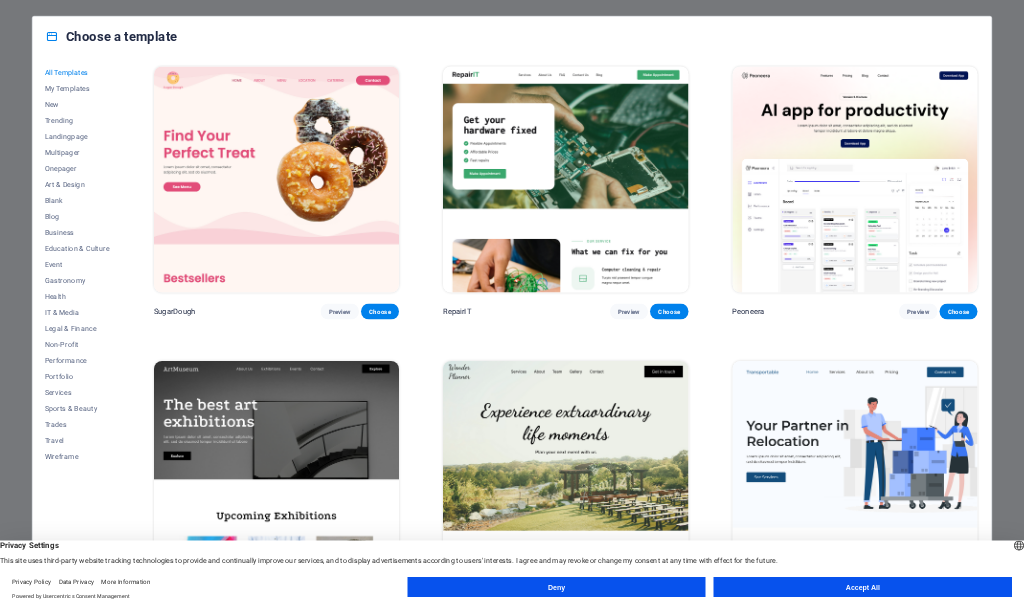 scroll, scrollTop: 0, scrollLeft: 0, axis: both 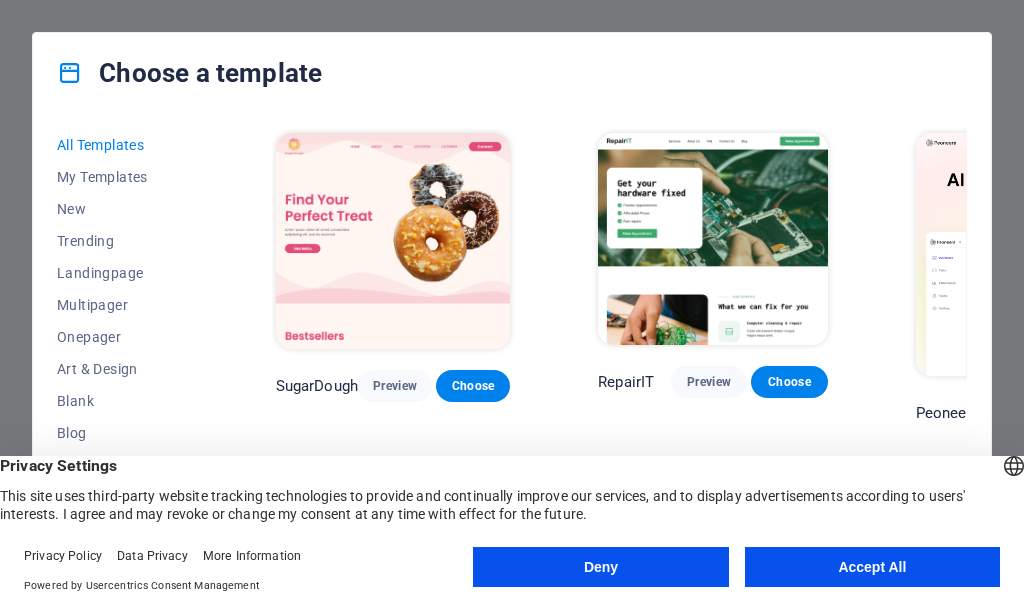 click on "All Templates My Templates New Trending Landingpage Multipager Onepager Art & Design Blank Blog Business Education & Culture Event Gastronomy Health IT & Media Legal & Finance Non-Profit Performance Portfolio Services Sports & Beauty Trades Travel Wireframe SugarDough Preview Choose RepairIT Preview Choose Peoneera Preview Choose Art Museum Preview Choose Wonder Planner Preview Choose Transportable Preview Choose S&L Preview Choose WePaint Preview Choose Eco-Con Preview Choose MeetUp Preview Choose Help & Care Preview Choose Podcaster Preview Choose Academix Preview Choose BIG Barber Shop Preview Choose Health & Food Preview Choose UrbanNest Interiors Preview Choose Green Change Preview Choose The Beauty Temple Preview Choose WeTrain Preview Choose Cleaner Preview Choose Johanna James Preview Choose Delicioso Preview Choose Dream Garden Preview Choose LumeDeAqua Preview Choose Pets Care Preview Choose SafeSpace Preview Choose Midnight Rain Bar Preview Choose Drive Preview Choose Estator Preview Choose Preview" at bounding box center (512, 343) 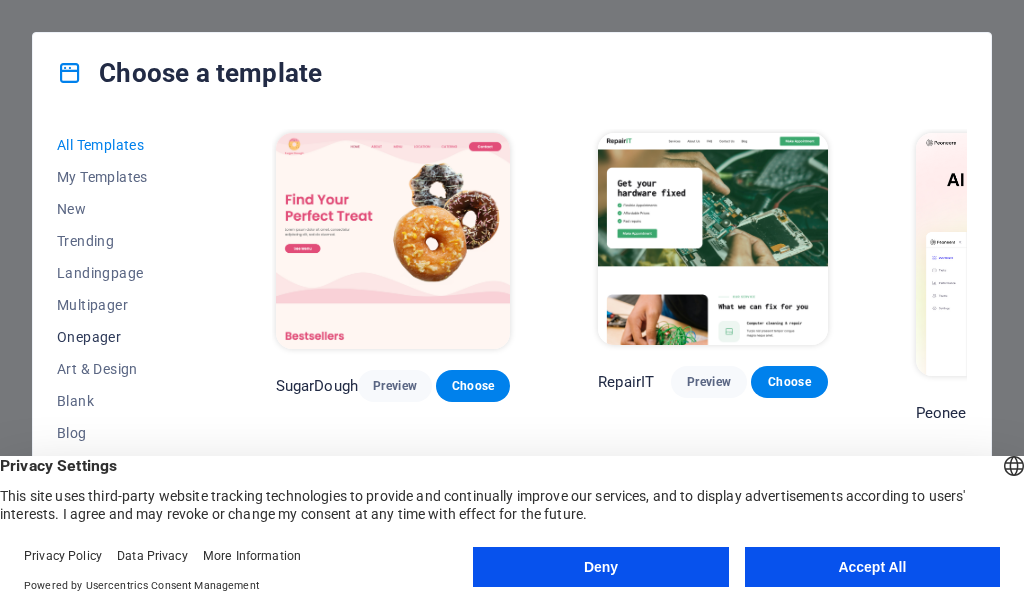 click on "Onepager" at bounding box center [122, 337] 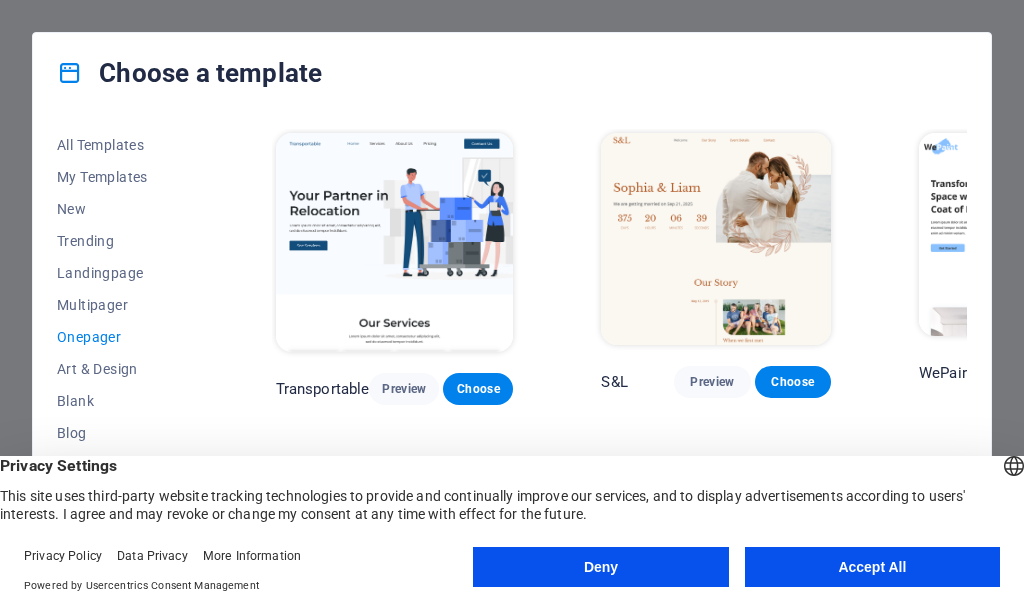 click on "All Templates My Templates New Trending Landingpage Multipager Onepager Art & Design Blank Blog Business Education & Culture Event Gastronomy Health IT & Media Legal & Finance Non-Profit Performance Portfolio Services Sports & Beauty Trades Travel Wireframe Transportable Preview Choose S&L Preview Choose WePaint Preview Choose Eco-Con Preview Choose MeetUp Preview Choose Podcaster Preview Choose UrbanNest Interiors Preview Choose Green Change Preview Choose Cleaner Preview Choose Johanna James Preview Choose Drive Preview Choose Wanderlust Preview Choose BERLIN Preview Choose Gadgets Preview Choose Max Hatzy Preview Choose Handyman Preview Choose Blogger Preview Choose Création Preview Choose Pesk Preview Choose Priodas Preview Choose Wireframe One Preview Choose Evergreen Preview Choose Kids-Events Preview Choose CleanCar Preview Choose Protector Preview Choose Pizzeria Di Dio Preview Choose Vinyasa Preview Choose Maki Preview Choose Woody Preview Choose BRGs Preview Choose Genius Preview Choose Volare Opus" at bounding box center [512, 343] 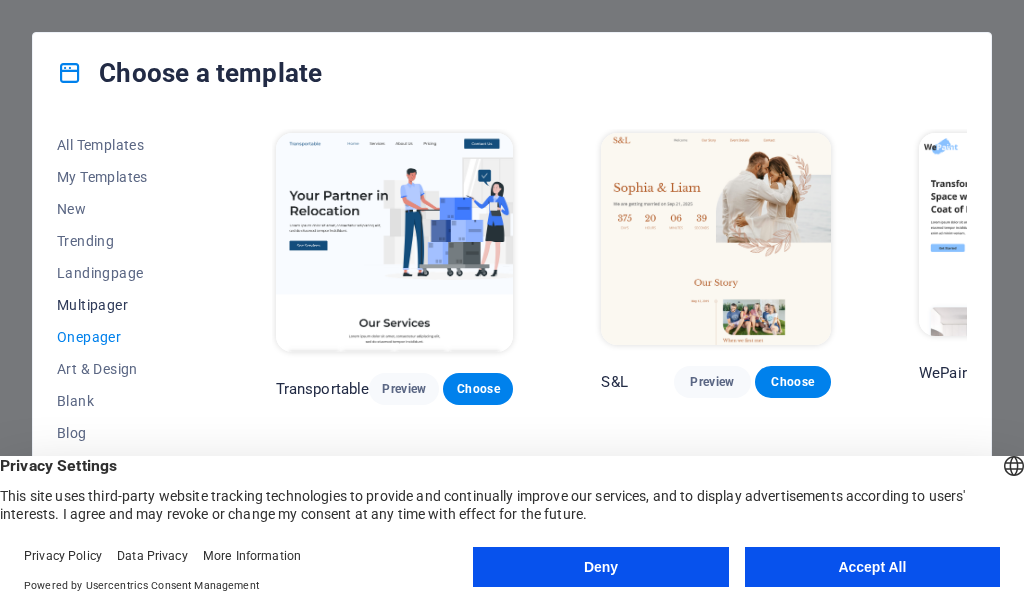 click on "Multipager" at bounding box center [122, 305] 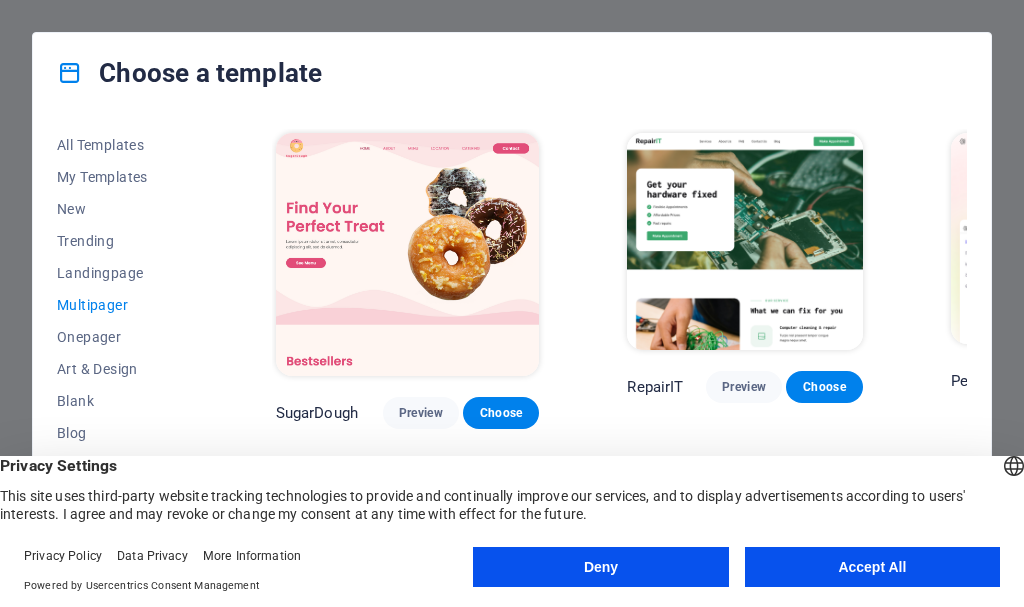 click on "All Templates My Templates New Trending Landingpage Multipager Onepager Art & Design Blank Blog Business Education & Culture Event Gastronomy Health IT & Media Legal & Finance Non-Profit Performance Portfolio Services Sports & Beauty Trades Travel Wireframe SugarDough Preview Choose RepairIT Preview Choose Peoneera Preview Choose Art Museum Preview Choose Wonder Planner Preview Choose Help & Care Preview Choose Academix Preview Choose BIG Barber Shop Preview Choose Health & Food Preview Choose The Beauty Temple Preview Choose WeTrain Preview Choose Delicioso Preview Choose Dream Garden Preview Choose LumeDeAqua Preview Choose Pets Care Preview Choose SafeSpace Preview Choose Midnight Rain Bar Preview Choose Estator Preview Choose Health Group Preview Choose MakeIt Agency Preview Choose WeSpa Preview Choose CoffeeScience Preview Choose CoachLife Preview Choose Cafe de Oceana Preview Choose Denteeth Preview Choose Le Hair Preview Choose TechUp Preview Choose Nolan-Bahler Preview Choose Fashion Preview Choose" at bounding box center [512, 343] 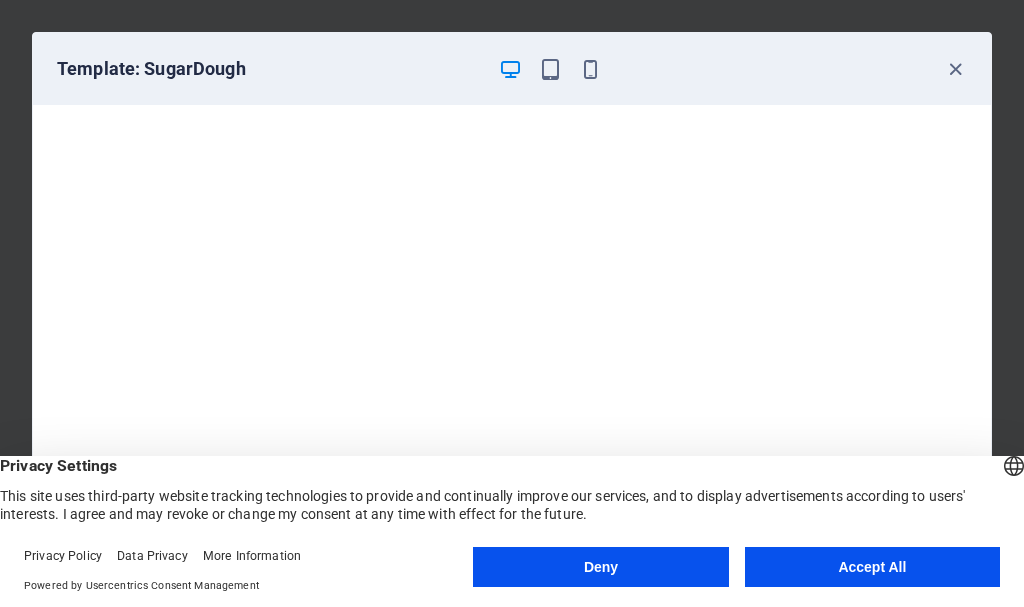 click on "Template: SugarDough" at bounding box center (512, 69) 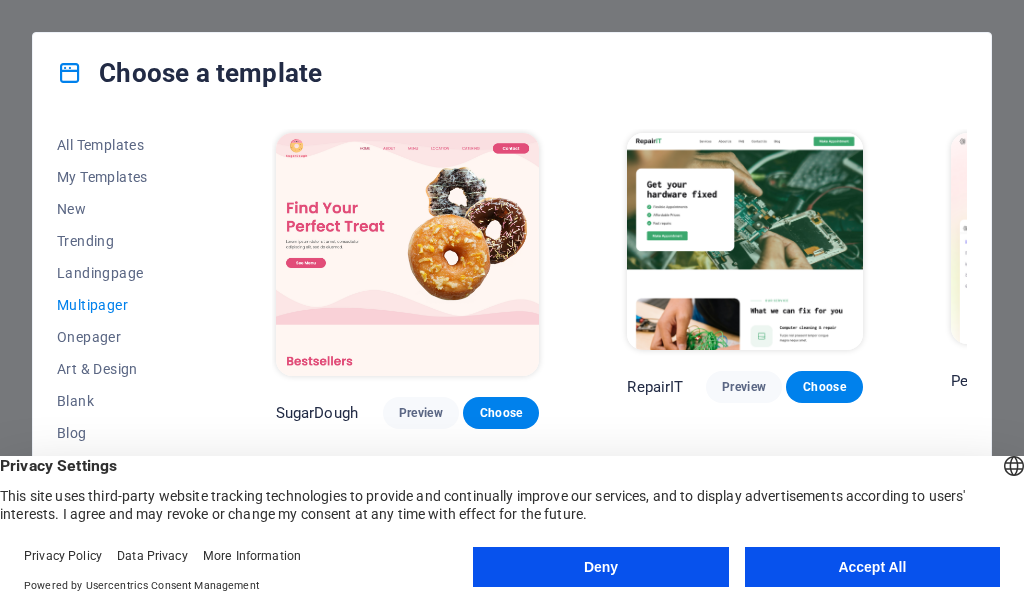click on "All Templates My Templates New Trending Landingpage Multipager Onepager Art & Design Blank Blog Business Education & Culture Event Gastronomy Health IT & Media Legal & Finance Non-Profit Performance Portfolio Services Sports & Beauty Trades Travel Wireframe SugarDough Preview Choose RepairIT Preview Choose Peoneera Preview Choose Art Museum Preview Choose Wonder Planner Preview Choose Help & Care Preview Choose Academix Preview Choose BIG Barber Shop Preview Choose Health & Food Preview Choose The Beauty Temple Preview Choose WeTrain Preview Choose Delicioso Preview Choose Dream Garden Preview Choose LumeDeAqua Preview Choose Pets Care Preview Choose SafeSpace Preview Choose Midnight Rain Bar Preview Choose Estator Preview Choose Health Group Preview Choose MakeIt Agency Preview Choose WeSpa Preview Choose CoffeeScience Preview Choose CoachLife Preview Choose Cafe de Oceana Preview Choose Denteeth Preview Choose Le Hair Preview Choose TechUp Preview Choose Nolan-Bahler Preview Choose Fashion Preview Choose" at bounding box center (512, 343) 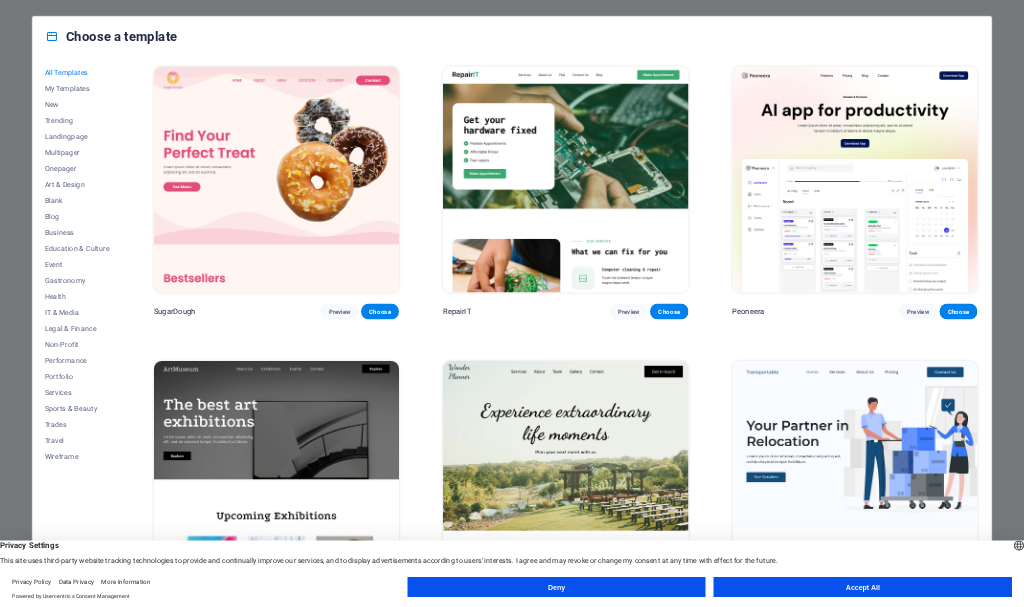 scroll, scrollTop: 0, scrollLeft: 0, axis: both 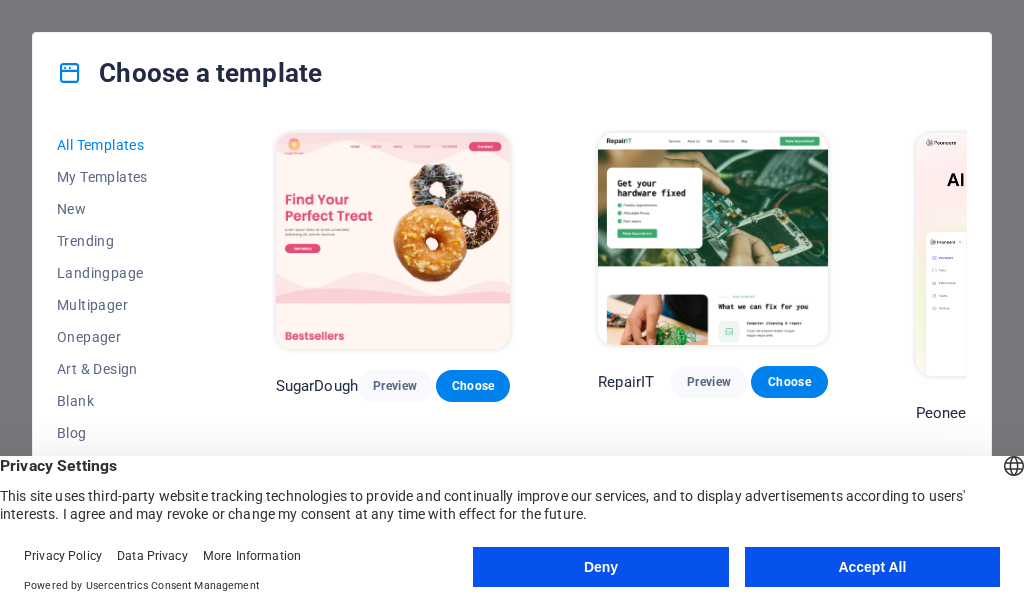 click on "All Templates My Templates New Trending Landingpage Multipager Onepager Art & Design Blank Blog Business Education & Culture Event Gastronomy Health IT & Media Legal & Finance Non-Profit Performance Portfolio Services Sports & Beauty Trades Travel Wireframe SugarDough Preview Choose RepairIT Preview Choose Peoneera Preview Choose Art Museum Preview Choose Wonder Planner Preview Choose Transportable Preview Choose S&L Preview Choose WePaint Preview Choose Eco-Con Preview Choose MeetUp Preview Choose Help & Care Preview Choose Podcaster Preview Choose Academix Preview Choose BIG Barber Shop Preview Choose Health & Food Preview Choose UrbanNest Interiors Preview Choose Green Change Preview Choose The Beauty Temple Preview Choose WeTrain Preview Choose Cleaner Preview Choose Johanna James Preview Choose Delicioso Preview Choose Dream Garden Preview Choose LumeDeAqua Preview Choose Pets Care Preview Choose SafeSpace Preview Choose Midnight Rain Bar Preview Choose Drive Preview Choose Estator Preview Choose Preview" at bounding box center (512, 343) 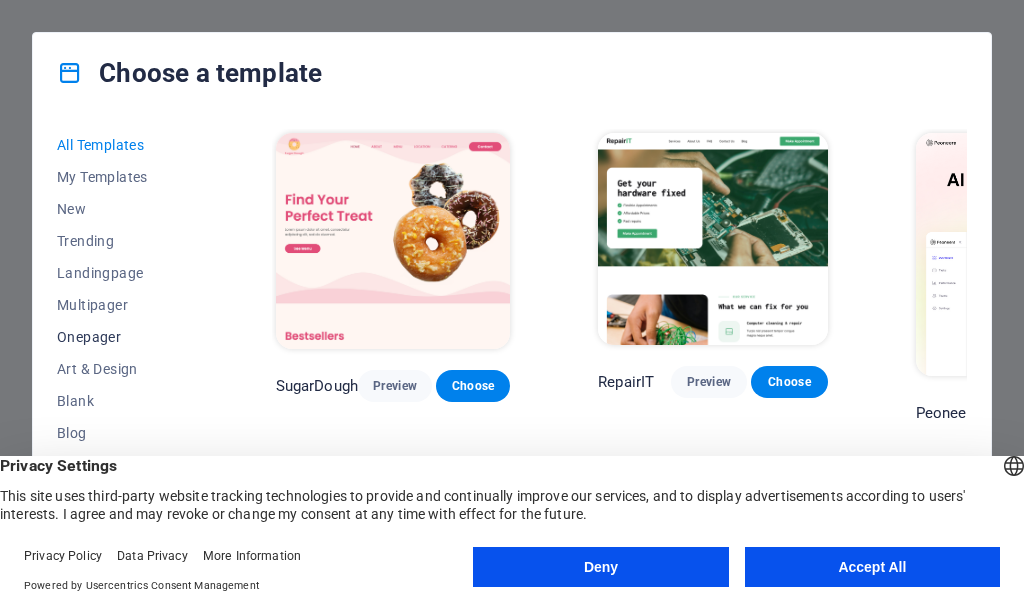 click on "Onepager" at bounding box center (122, 337) 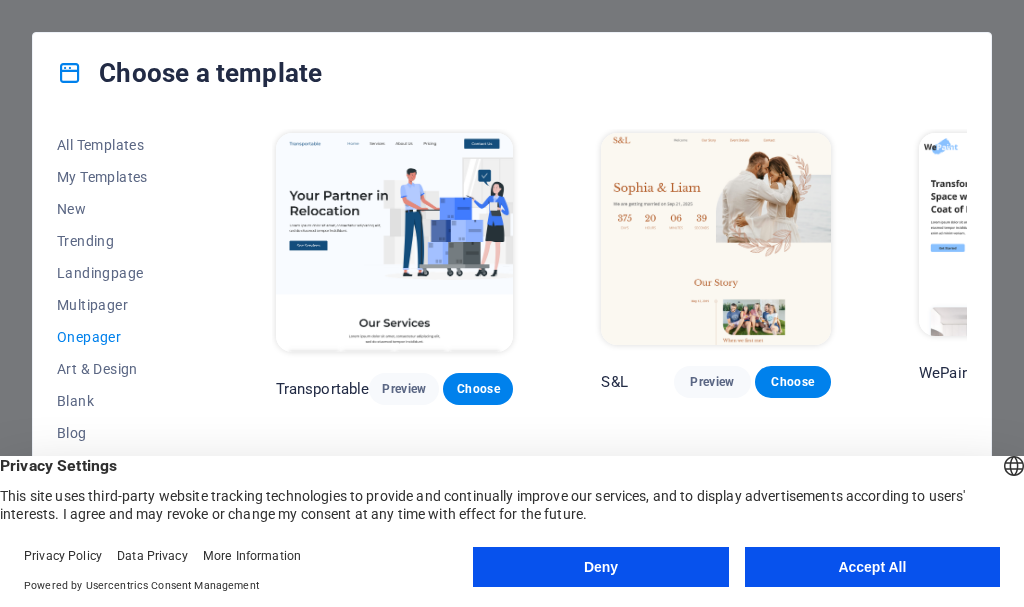 click on "All Templates My Templates New Trending Landingpage Multipager Onepager Art & Design Blank Blog Business Education & Culture Event Gastronomy Health IT & Media Legal & Finance Non-Profit Performance Portfolio Services Sports & Beauty Trades Travel Wireframe Transportable Preview Choose S&L Preview Choose WePaint Preview Choose Eco-Con Preview Choose MeetUp Preview Choose Podcaster Preview Choose UrbanNest Interiors Preview Choose Green Change Preview Choose Cleaner Preview Choose Johanna James Preview Choose Drive Preview Choose Wanderlust Preview Choose BERLIN Preview Choose Gadgets Preview Choose Max Hatzy Preview Choose Handyman Preview Choose Blogger Preview Choose Création Preview Choose Pesk Preview Choose Priodas Preview Choose Wireframe One Preview Choose Evergreen Preview Choose Kids-Events Preview Choose CleanCar Preview Choose Protector Preview Choose Pizzeria Di Dio Preview Choose Vinyasa Preview Choose Maki Preview Choose Woody Preview Choose BRGs Preview Choose Genius Preview Choose Volare Opus" at bounding box center [512, 343] 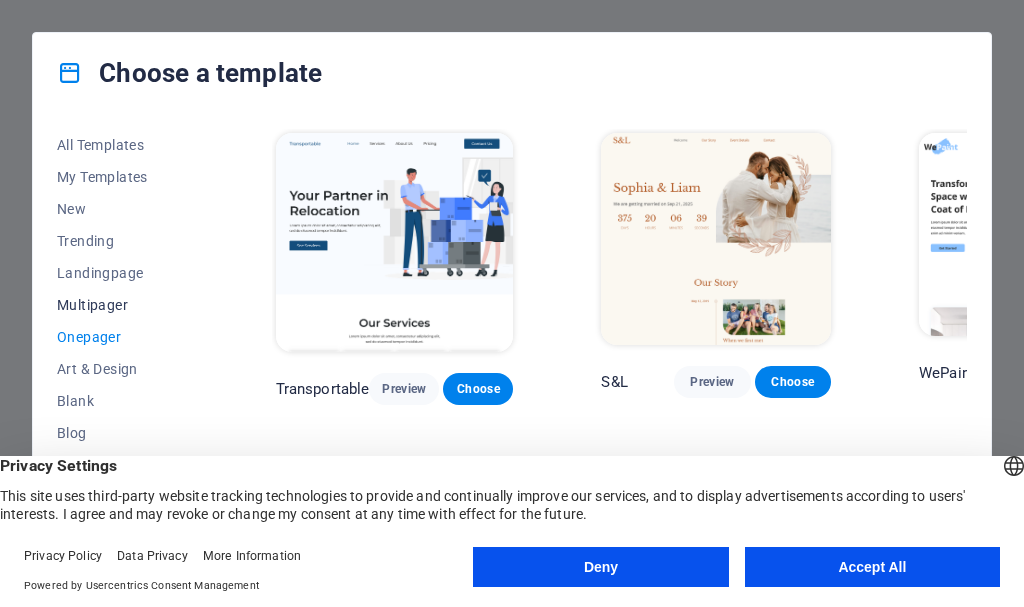 click on "Multipager" at bounding box center [122, 305] 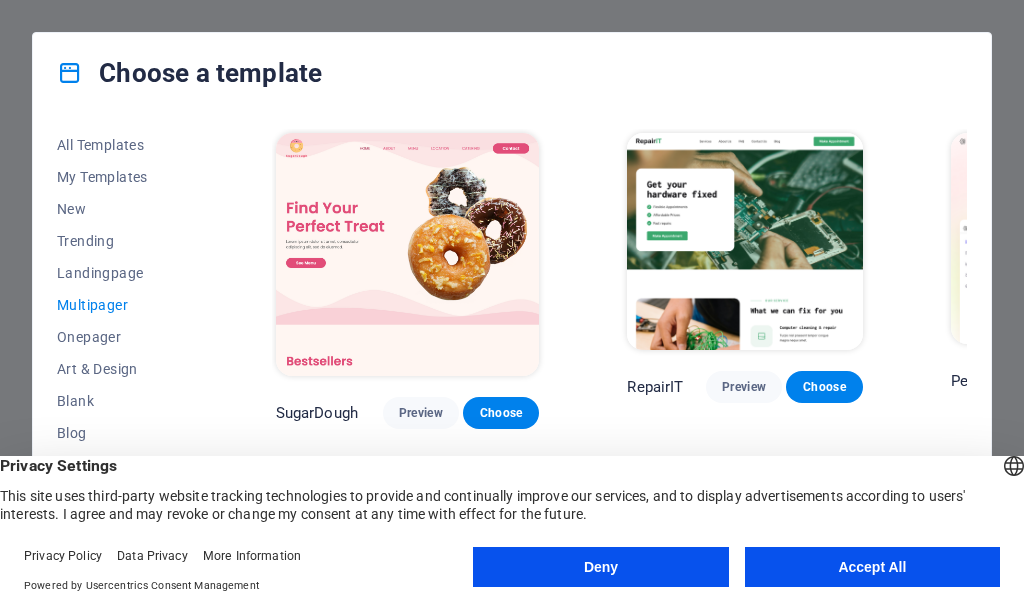 click on "All Templates My Templates New Trending Landingpage Multipager Onepager Art & Design Blank Blog Business Education & Culture Event Gastronomy Health IT & Media Legal & Finance Non-Profit Performance Portfolio Services Sports & Beauty Trades Travel Wireframe SugarDough Preview Choose RepairIT Preview Choose Peoneera Preview Choose Art Museum Preview Choose Wonder Planner Preview Choose Help & Care Preview Choose Academix Preview Choose BIG Barber Shop Preview Choose Health & Food Preview Choose The Beauty Temple Preview Choose WeTrain Preview Choose Delicioso Preview Choose Dream Garden Preview Choose LumeDeAqua Preview Choose Pets Care Preview Choose SafeSpace Preview Choose Midnight Rain Bar Preview Choose Estator Preview Choose Health Group Preview Choose MakeIt Agency Preview Choose WeSpa Preview Choose CoffeeScience Preview Choose CoachLife Preview Choose Cafe de Oceana Preview Choose Denteeth Preview Choose Le Hair Preview Choose TechUp Preview Choose Nolan-Bahler Preview Choose Fashion Preview Choose" at bounding box center [512, 343] 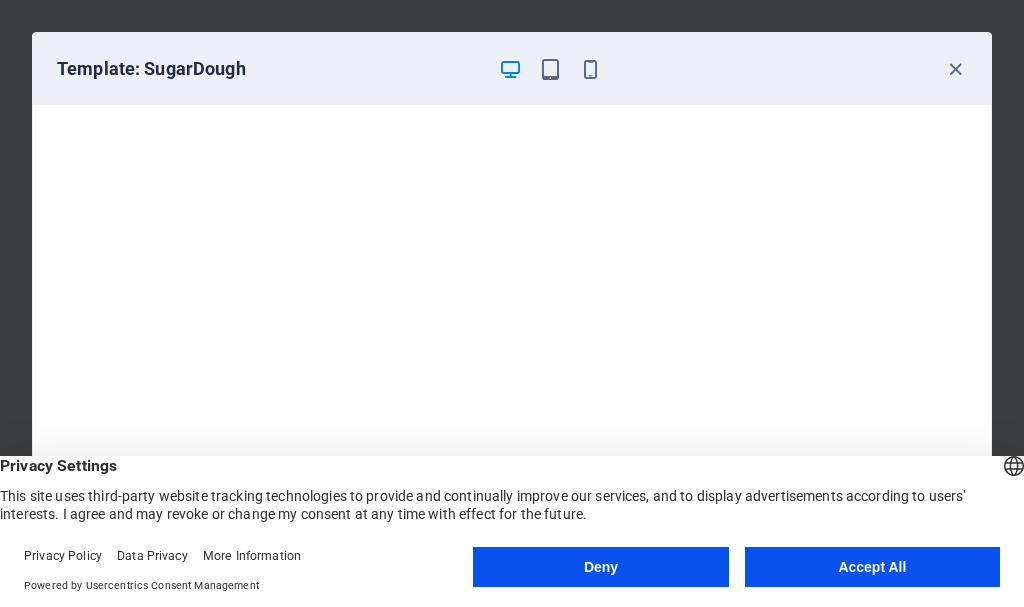 click on "Template: SugarDough" at bounding box center [512, 69] 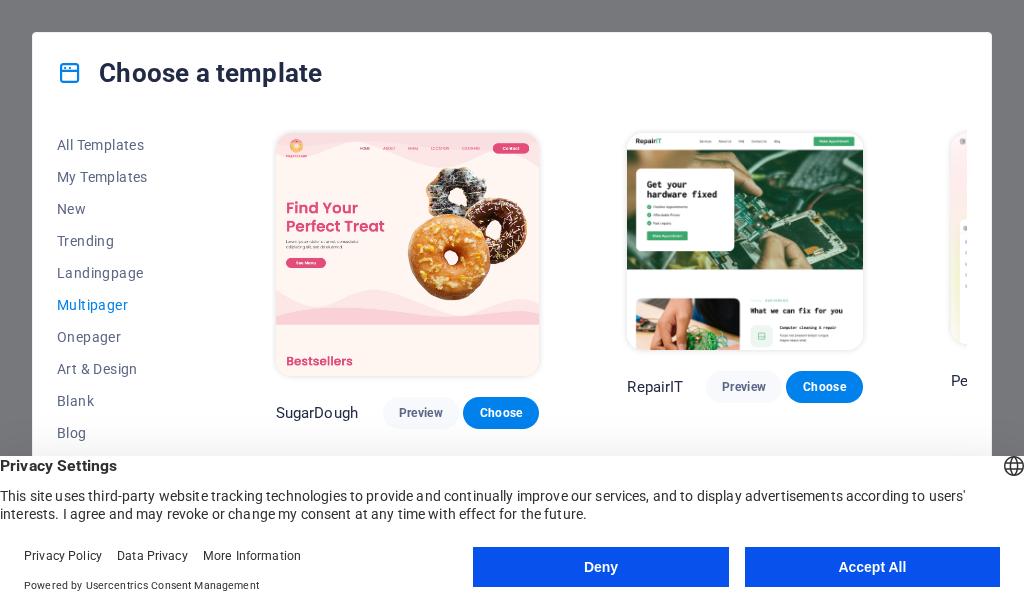 click on "All Templates My Templates New Trending Landingpage Multipager Onepager Art & Design Blank Blog Business Education & Culture Event Gastronomy Health IT & Media Legal & Finance Non-Profit Performance Portfolio Services Sports & Beauty Trades Travel Wireframe SugarDough Preview Choose RepairIT Preview Choose Peoneera Preview Choose Art Museum Preview Choose Wonder Planner Preview Choose Help & Care Preview Choose Academix Preview Choose BIG Barber Shop Preview Choose Health & Food Preview Choose The Beauty Temple Preview Choose WeTrain Preview Choose Delicioso Preview Choose Dream Garden Preview Choose LumeDeAqua Preview Choose Pets Care Preview Choose SafeSpace Preview Choose Midnight Rain Bar Preview Choose Estator Preview Choose Health Group Preview Choose MakeIt Agency Preview Choose WeSpa Preview Choose CoffeeScience Preview Choose CoachLife Preview Choose Cafe de Oceana Preview Choose Denteeth Preview Choose Le Hair Preview Choose TechUp Preview Choose Nolan-Bahler Preview Choose Fashion Preview Choose" at bounding box center (512, 343) 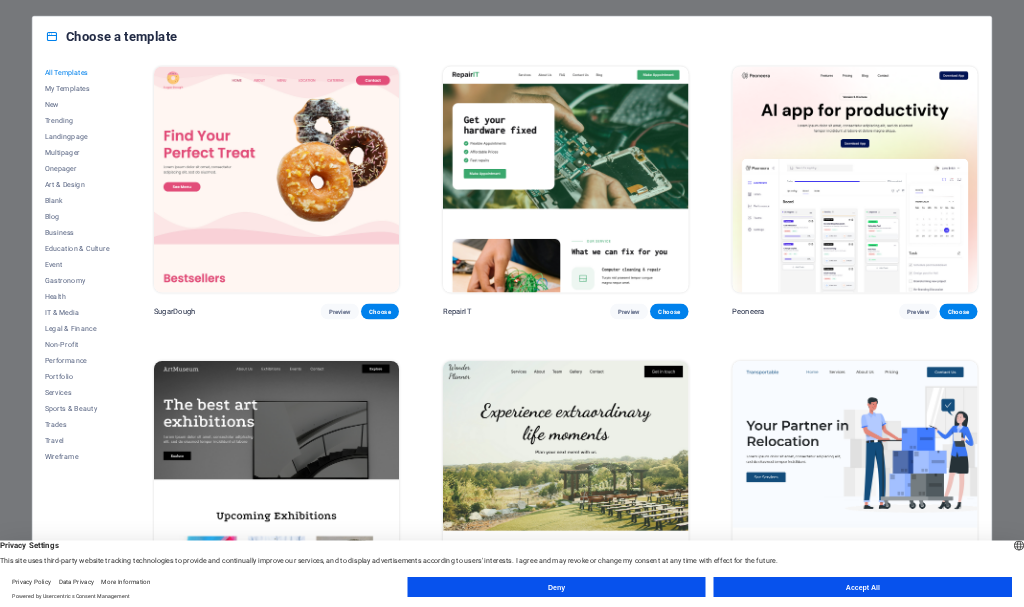 scroll, scrollTop: 0, scrollLeft: 0, axis: both 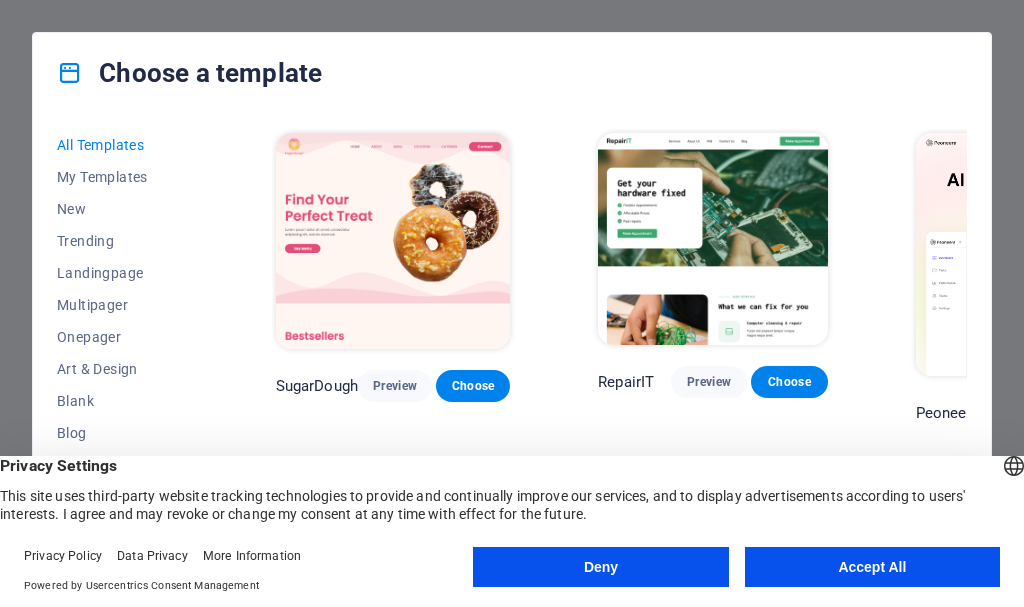 click on "All Templates My Templates New Trending Landingpage Multipager Onepager Art & Design Blank Blog Business Education & Culture Event Gastronomy Health IT & Media Legal & Finance Non-Profit Performance Portfolio Services Sports & Beauty Trades Travel Wireframe SugarDough Preview Choose RepairIT Preview Choose Peoneera Preview Choose Art Museum Preview Choose Wonder Planner Preview Choose Transportable Preview Choose S&L Preview Choose WePaint Preview Choose Eco-Con Preview Choose MeetUp Preview Choose Help & Care Preview Choose Podcaster Preview Choose Academix Preview Choose BIG Barber Shop Preview Choose Health & Food Preview Choose UrbanNest Interiors Preview Choose Green Change Preview Choose The Beauty Temple Preview Choose WeTrain Preview Choose Cleaner Preview Choose Johanna James Preview Choose Delicioso Preview Choose Dream Garden Preview Choose LumeDeAqua Preview Choose Pets Care Preview Choose SafeSpace Preview Choose Midnight Rain Bar Preview Choose Drive Preview Choose Estator Preview Choose Preview" at bounding box center (512, 343) 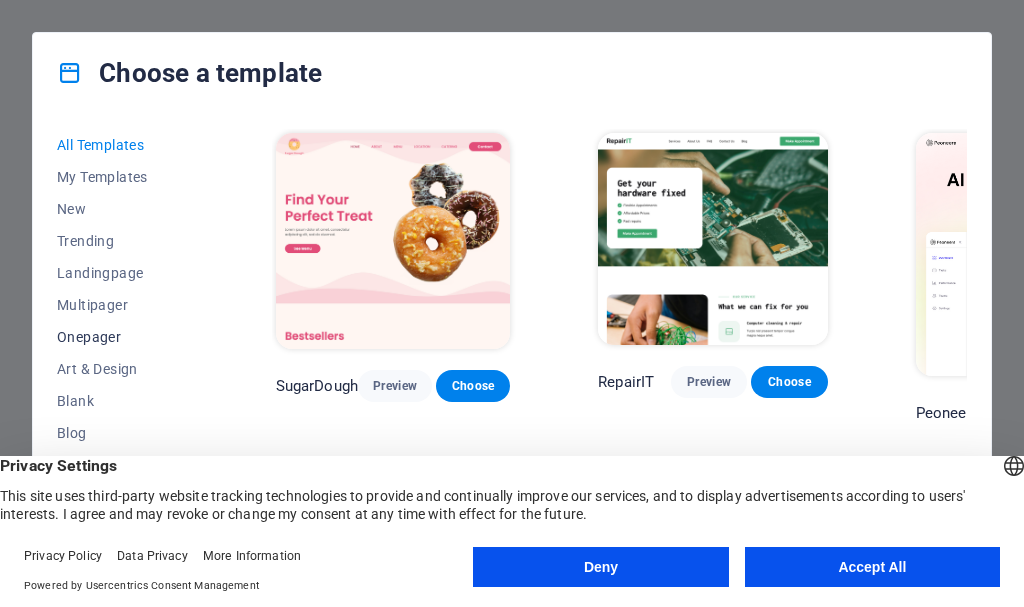 click on "Onepager" at bounding box center [122, 337] 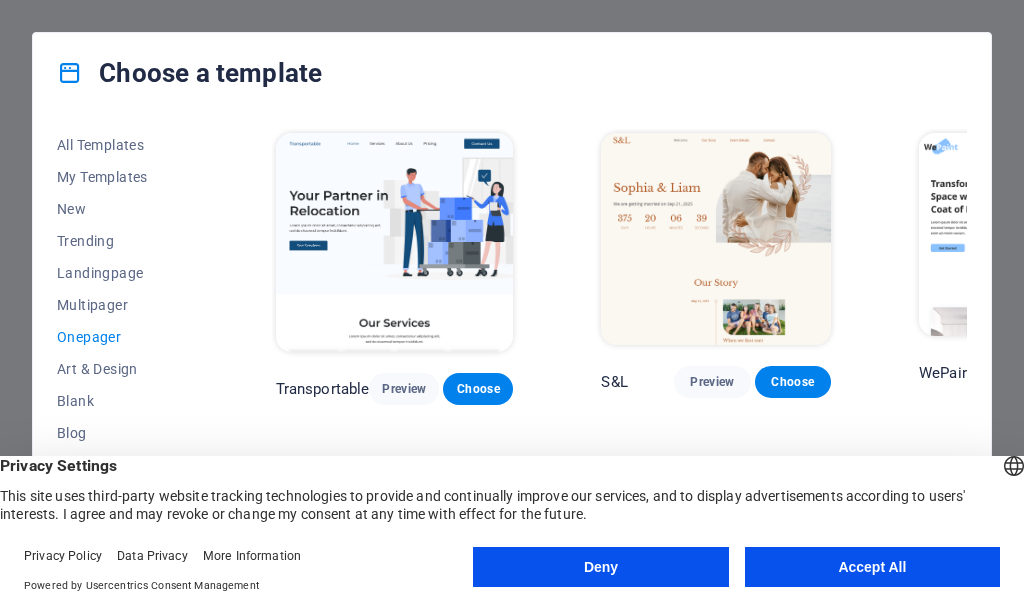 click on "All Templates My Templates New Trending Landingpage Multipager Onepager Art & Design Blank Blog Business Education & Culture Event Gastronomy Health IT & Media Legal & Finance Non-Profit Performance Portfolio Services Sports & Beauty Trades Travel Wireframe Transportable Preview Choose S&L Preview Choose WePaint Preview Choose Eco-Con Preview Choose MeetUp Preview Choose Podcaster Preview Choose UrbanNest Interiors Preview Choose Green Change Preview Choose Cleaner Preview Choose Johanna James Preview Choose Drive Preview Choose Wanderlust Preview Choose BERLIN Preview Choose Gadgets Preview Choose Max Hatzy Preview Choose Handyman Preview Choose Blogger Preview Choose Création Preview Choose Pesk Preview Choose Priodas Preview Choose Wireframe One Preview Choose Evergreen Preview Choose Kids-Events Preview Choose CleanCar Preview Choose Protector Preview Choose Pizzeria Di Dio Preview Choose Vinyasa Preview Choose Maki Preview Choose Woody Preview Choose BRGs Preview Choose Genius Preview Choose Volare Opus" at bounding box center [512, 343] 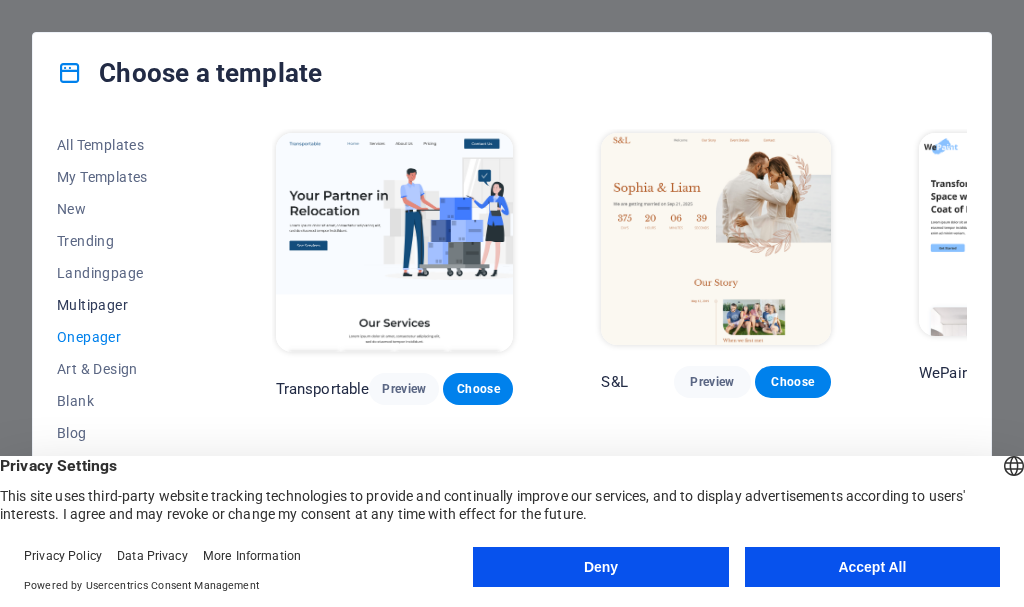 click on "Multipager" at bounding box center [122, 305] 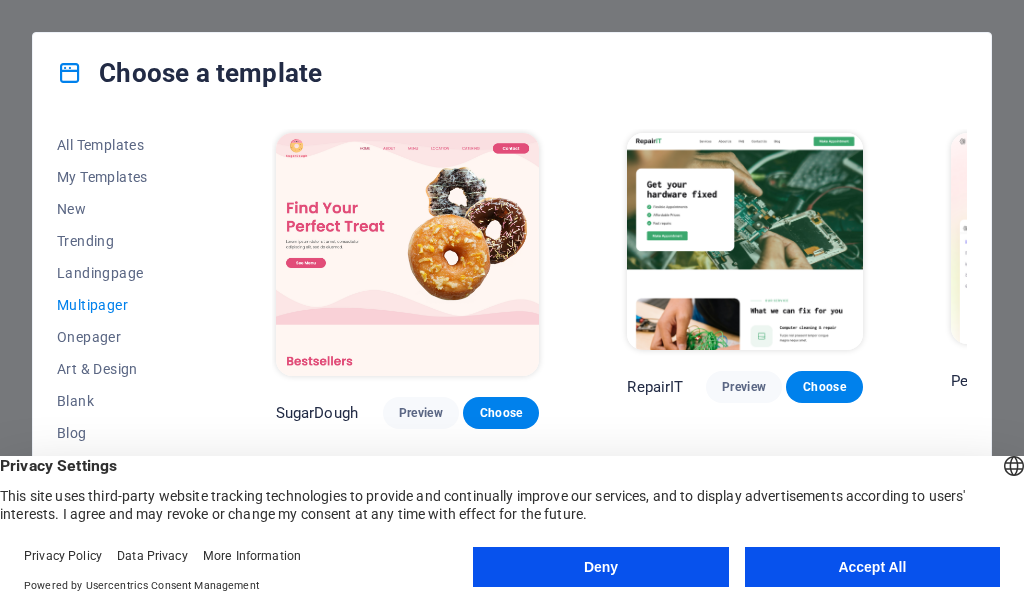 click on "All Templates My Templates New Trending Landingpage Multipager Onepager Art & Design Blank Blog Business Education & Culture Event Gastronomy Health IT & Media Legal & Finance Non-Profit Performance Portfolio Services Sports & Beauty Trades Travel Wireframe SugarDough Preview Choose RepairIT Preview Choose Peoneera Preview Choose Art Museum Preview Choose Wonder Planner Preview Choose Help & Care Preview Choose Academix Preview Choose BIG Barber Shop Preview Choose Health & Food Preview Choose The Beauty Temple Preview Choose WeTrain Preview Choose Delicioso Preview Choose Dream Garden Preview Choose LumeDeAqua Preview Choose Pets Care Preview Choose SafeSpace Preview Choose Midnight Rain Bar Preview Choose Estator Preview Choose Health Group Preview Choose MakeIt Agency Preview Choose WeSpa Preview Choose CoffeeScience Preview Choose CoachLife Preview Choose Cafe de Oceana Preview Choose Denteeth Preview Choose Le Hair Preview Choose TechUp Preview Choose Nolan-Bahler Preview Choose Fashion Preview Choose" at bounding box center [512, 343] 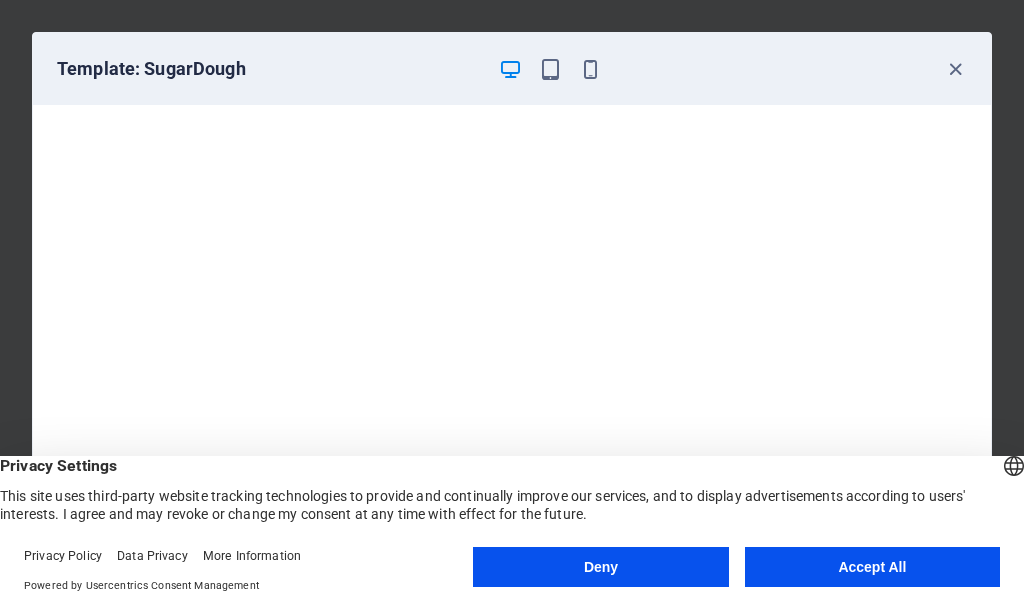 click on "Template: SugarDough" at bounding box center [512, 69] 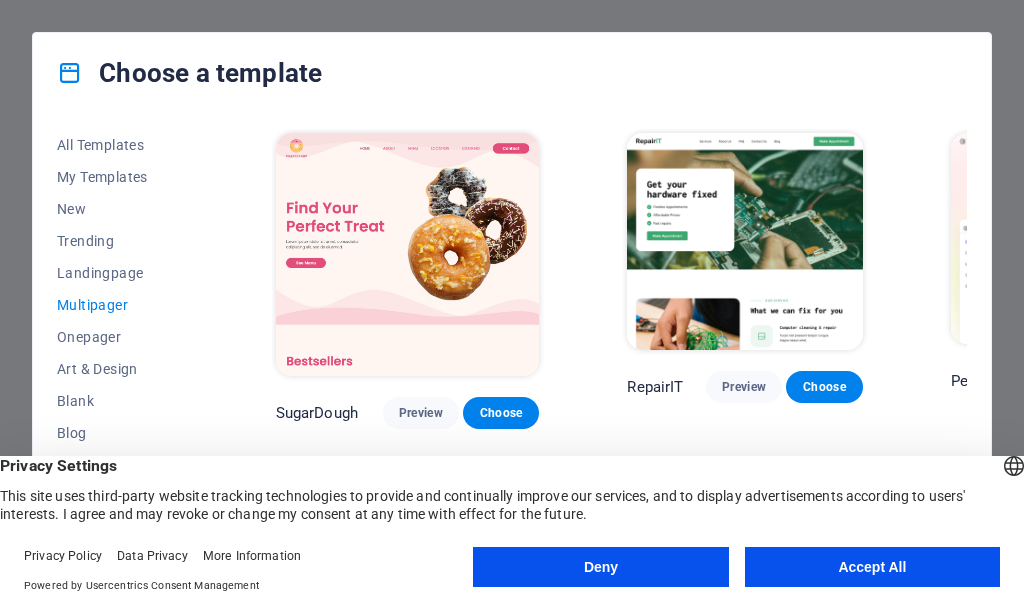 click on "All Templates My Templates New Trending Landingpage Multipager Onepager Art & Design Blank Blog Business Education & Culture Event Gastronomy Health IT & Media Legal & Finance Non-Profit Performance Portfolio Services Sports & Beauty Trades Travel Wireframe SugarDough Preview Choose RepairIT Preview Choose Peoneera Preview Choose Art Museum Preview Choose Wonder Planner Preview Choose Help & Care Preview Choose Academix Preview Choose BIG Barber Shop Preview Choose Health & Food Preview Choose The Beauty Temple Preview Choose WeTrain Preview Choose Delicioso Preview Choose Dream Garden Preview Choose LumeDeAqua Preview Choose Pets Care Preview Choose SafeSpace Preview Choose Midnight Rain Bar Preview Choose Estator Preview Choose Health Group Preview Choose MakeIt Agency Preview Choose WeSpa Preview Choose CoffeeScience Preview Choose CoachLife Preview Choose Cafe de Oceana Preview Choose Denteeth Preview Choose Le Hair Preview Choose TechUp Preview Choose Nolan-Bahler Preview Choose Fashion Preview Choose" at bounding box center [512, 343] 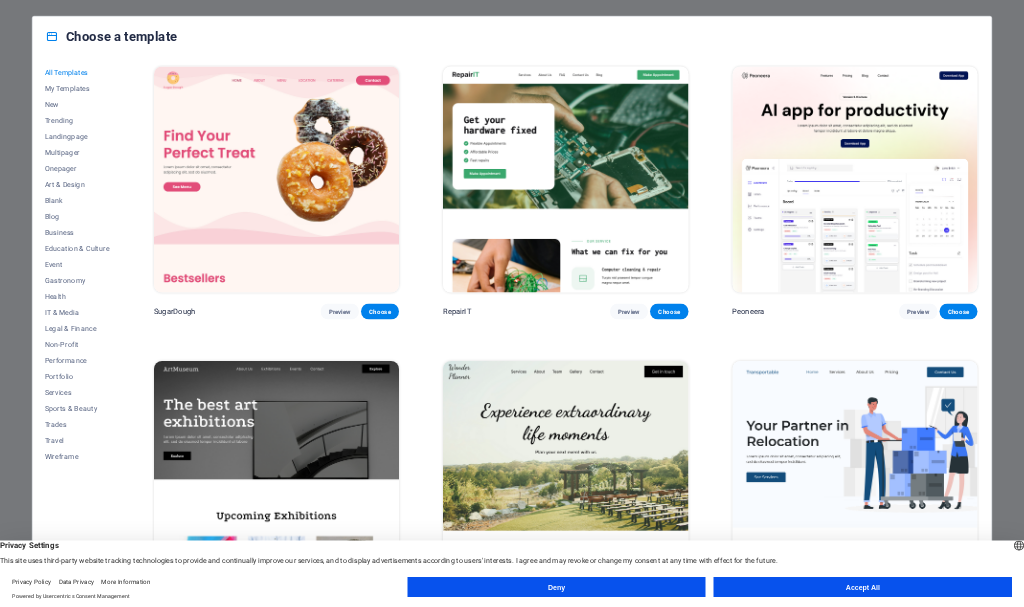 scroll, scrollTop: 0, scrollLeft: 0, axis: both 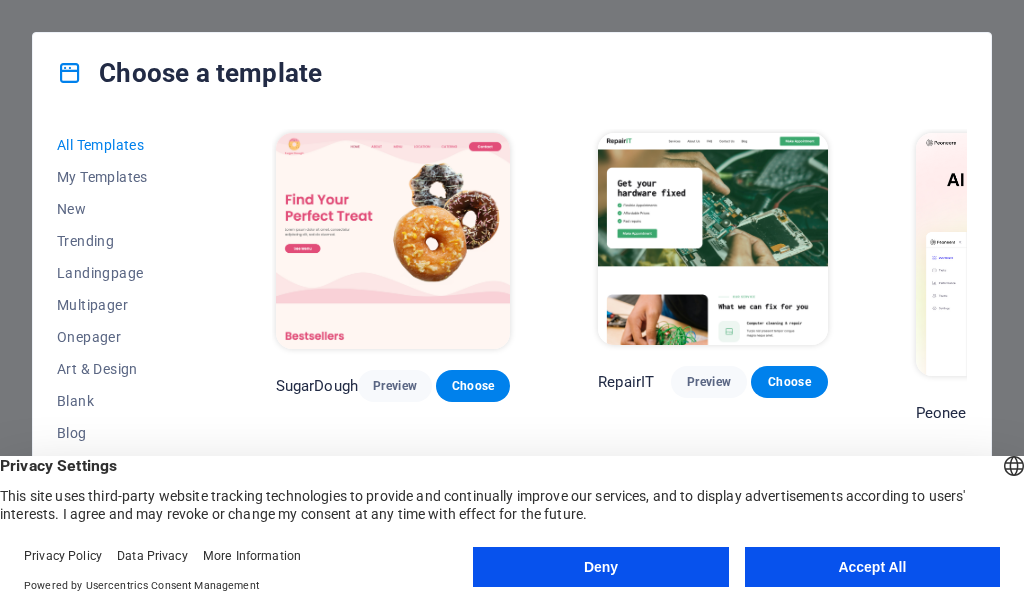 click on "All Templates My Templates New Trending Landingpage Multipager Onepager Art & Design Blank Blog Business Education & Culture Event Gastronomy Health IT & Media Legal & Finance Non-Profit Performance Portfolio Services Sports & Beauty Trades Travel Wireframe SugarDough Preview Choose RepairIT Preview Choose Peoneera Preview Choose Art Museum Preview Choose Wonder Planner Preview Choose Transportable Preview Choose S&L Preview Choose WePaint Preview Choose Eco-Con Preview Choose MeetUp Preview Choose Help & Care Preview Choose Podcaster Preview Choose Academix Preview Choose BIG Barber Shop Preview Choose Health & Food Preview Choose UrbanNest Interiors Preview Choose Green Change Preview Choose The Beauty Temple Preview Choose WeTrain Preview Choose Cleaner Preview Choose Johanna James Preview Choose Delicioso Preview Choose Dream Garden Preview Choose LumeDeAqua Preview Choose Pets Care Preview Choose SafeSpace Preview Choose Midnight Rain Bar Preview Choose Drive Preview Choose Estator Preview Choose Preview" at bounding box center (512, 343) 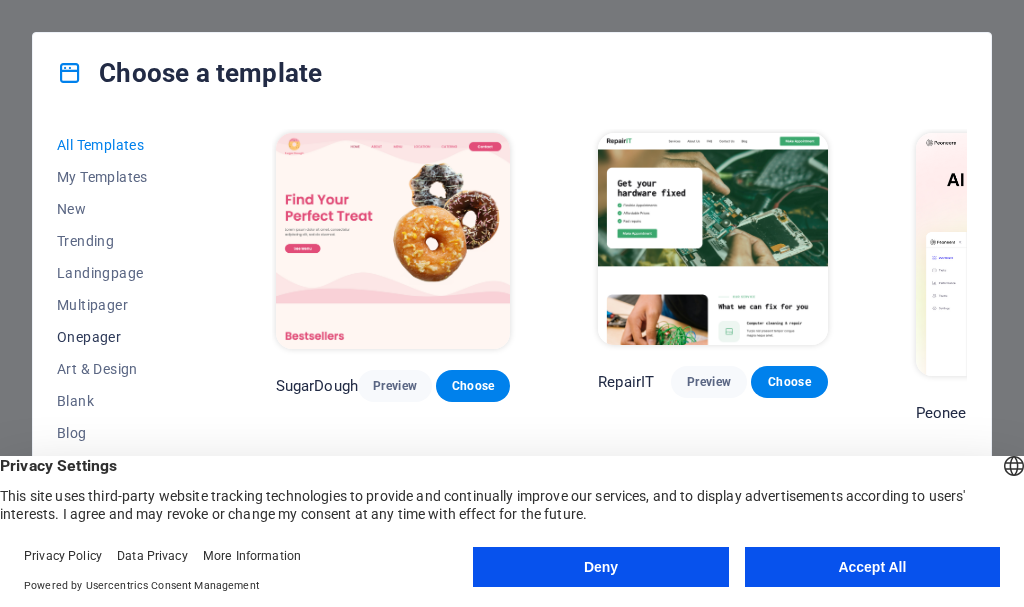 click on "Onepager" at bounding box center [122, 337] 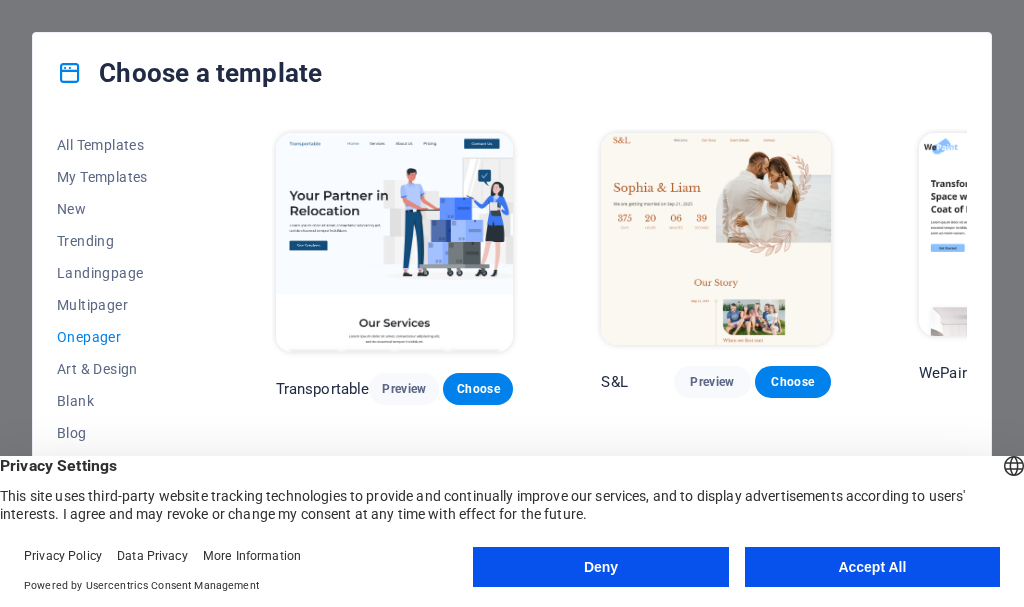 click on "All Templates My Templates New Trending Landingpage Multipager Onepager Art & Design Blank Blog Business Education & Culture Event Gastronomy Health IT & Media Legal & Finance Non-Profit Performance Portfolio Services Sports & Beauty Trades Travel Wireframe Transportable Preview Choose S&L Preview Choose WePaint Preview Choose Eco-Con Preview Choose MeetUp Preview Choose Podcaster Preview Choose UrbanNest Interiors Preview Choose Green Change Preview Choose Cleaner Preview Choose Johanna James Preview Choose Drive Preview Choose Wanderlust Preview Choose BERLIN Preview Choose Gadgets Preview Choose Max Hatzy Preview Choose Handyman Preview Choose Blogger Preview Choose Création Preview Choose Pesk Preview Choose Priodas Preview Choose Wireframe One Preview Choose Evergreen Preview Choose Kids-Events Preview Choose CleanCar Preview Choose Protector Preview Choose Pizzeria Di Dio Preview Choose Vinyasa Preview Choose Maki Preview Choose Woody Preview Choose BRGs Preview Choose Genius Preview Choose Volare Opus" at bounding box center [512, 343] 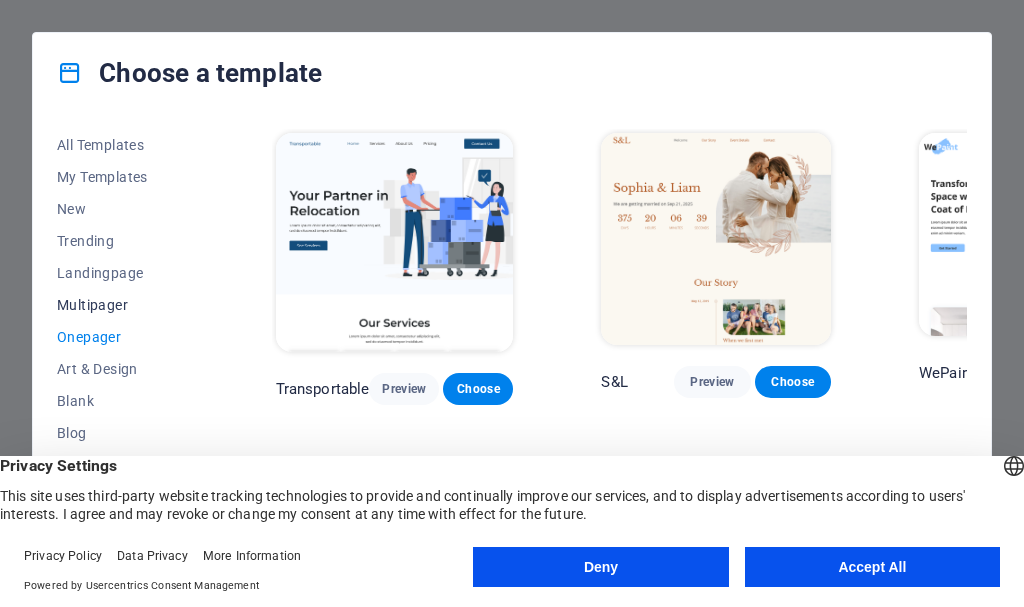 click on "Multipager" at bounding box center (122, 305) 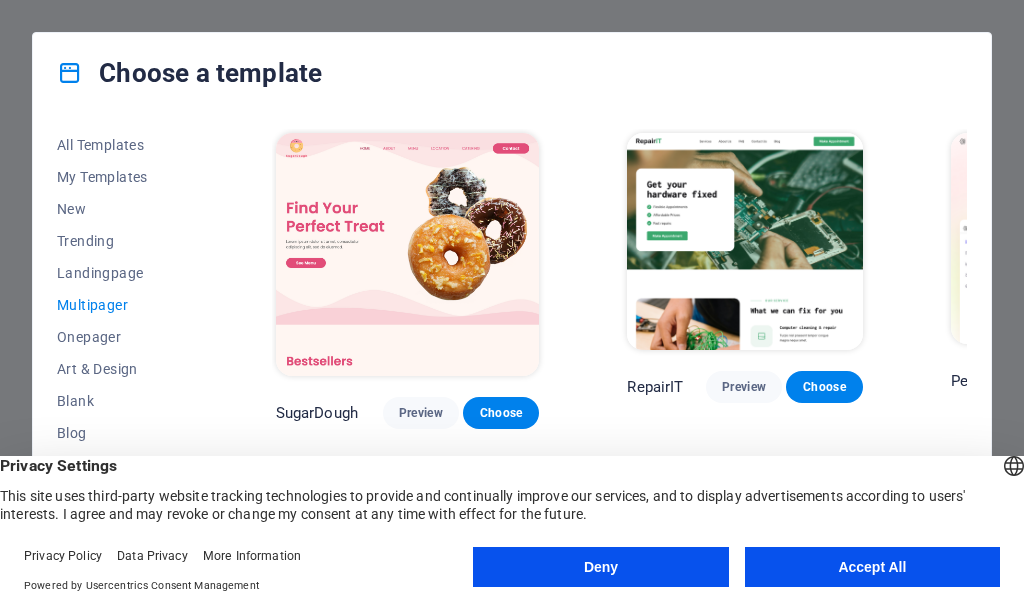 click on "All Templates My Templates New Trending Landingpage Multipager Onepager Art & Design Blank Blog Business Education & Culture Event Gastronomy Health IT & Media Legal & Finance Non-Profit Performance Portfolio Services Sports & Beauty Trades Travel Wireframe SugarDough Preview Choose RepairIT Preview Choose Peoneera Preview Choose Art Museum Preview Choose Wonder Planner Preview Choose Help & Care Preview Choose Academix Preview Choose BIG Barber Shop Preview Choose Health & Food Preview Choose The Beauty Temple Preview Choose WeTrain Preview Choose Delicioso Preview Choose Dream Garden Preview Choose LumeDeAqua Preview Choose Pets Care Preview Choose SafeSpace Preview Choose Midnight Rain Bar Preview Choose Estator Preview Choose Health Group Preview Choose MakeIt Agency Preview Choose WeSpa Preview Choose CoffeeScience Preview Choose CoachLife Preview Choose Cafe de Oceana Preview Choose Denteeth Preview Choose Le Hair Preview Choose TechUp Preview Choose Nolan-Bahler Preview Choose Fashion Preview Choose" at bounding box center [512, 343] 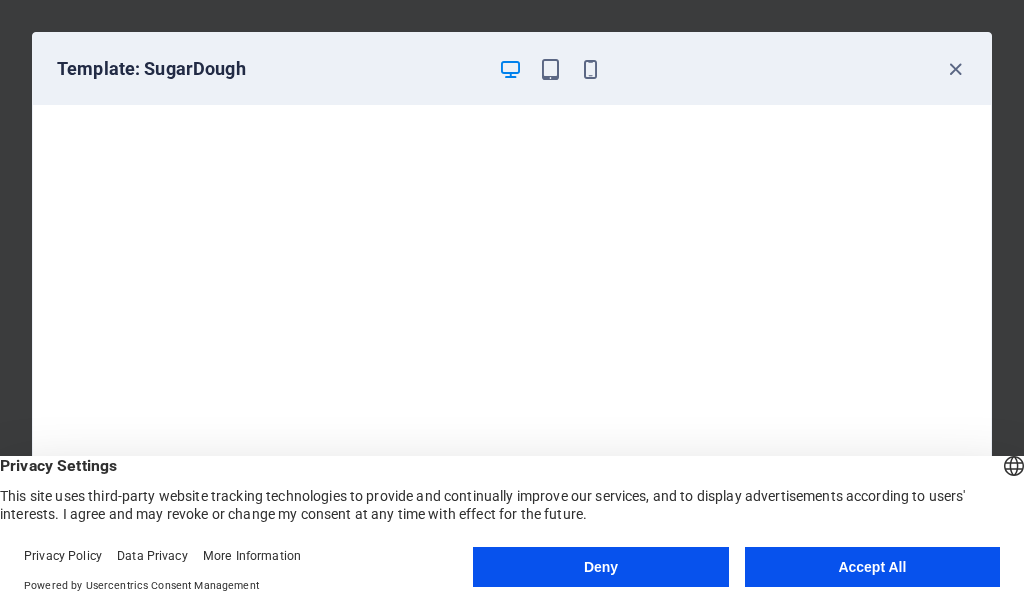 click on "Template: SugarDough" at bounding box center (512, 69) 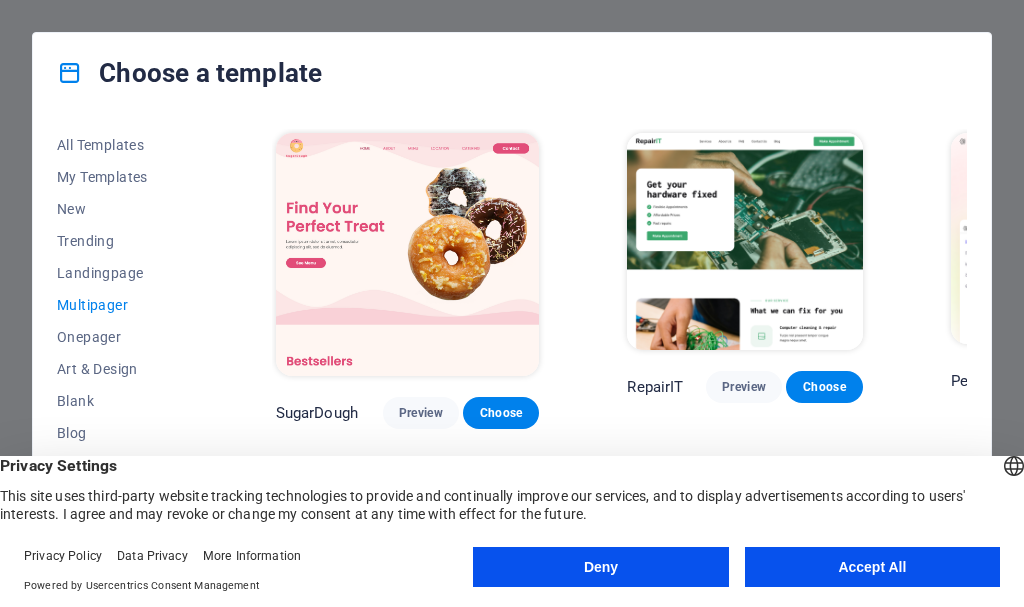 click on "All Templates My Templates New Trending Landingpage Multipager Onepager Art & Design Blank Blog Business Education & Culture Event Gastronomy Health IT & Media Legal & Finance Non-Profit Performance Portfolio Services Sports & Beauty Trades Travel Wireframe SugarDough Preview Choose RepairIT Preview Choose Peoneera Preview Choose Art Museum Preview Choose Wonder Planner Preview Choose Help & Care Preview Choose Academix Preview Choose BIG Barber Shop Preview Choose Health & Food Preview Choose The Beauty Temple Preview Choose WeTrain Preview Choose Delicioso Preview Choose Dream Garden Preview Choose LumeDeAqua Preview Choose Pets Care Preview Choose SafeSpace Preview Choose Midnight Rain Bar Preview Choose Estator Preview Choose Health Group Preview Choose MakeIt Agency Preview Choose WeSpa Preview Choose CoffeeScience Preview Choose CoachLife Preview Choose Cafe de Oceana Preview Choose Denteeth Preview Choose Le Hair Preview Choose TechUp Preview Choose Nolan-Bahler Preview Choose Fashion Preview Choose" at bounding box center (512, 343) 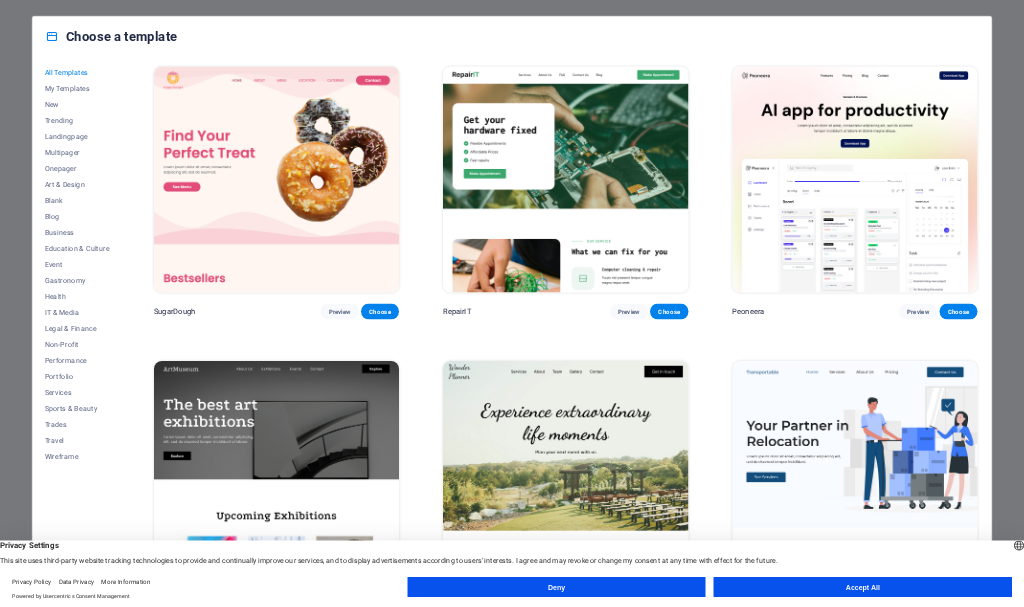scroll, scrollTop: 0, scrollLeft: 0, axis: both 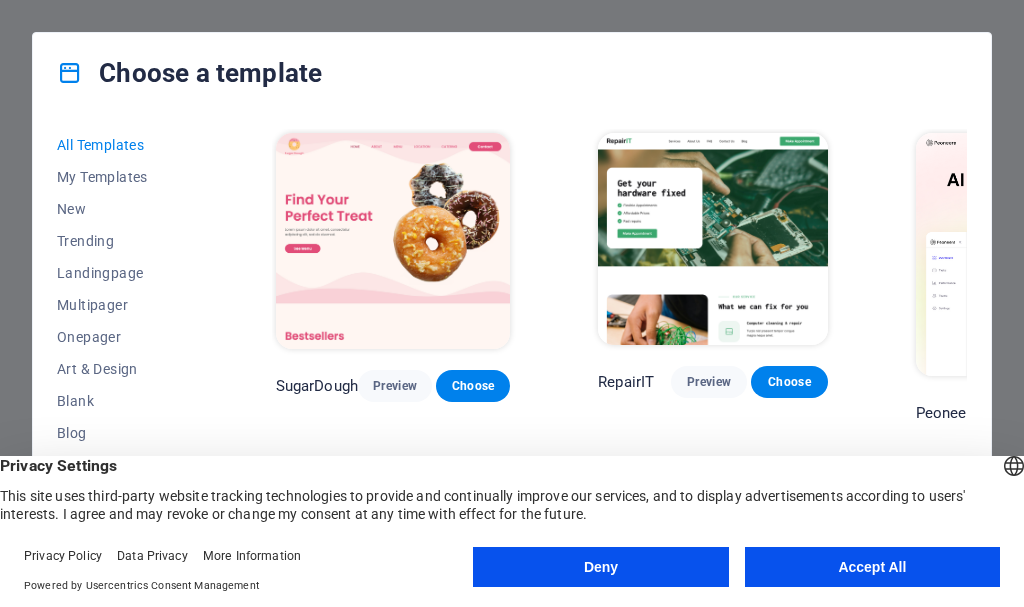 click on "All Templates My Templates New Trending Landingpage Multipager Onepager Art & Design Blank Blog Business Education & Culture Event Gastronomy Health IT & Media Legal & Finance Non-Profit Performance Portfolio Services Sports & Beauty Trades Travel Wireframe SugarDough Preview Choose RepairIT Preview Choose Peoneera Preview Choose Art Museum Preview Choose Wonder Planner Preview Choose Transportable Preview Choose S&L Preview Choose WePaint Preview Choose Eco-Con Preview Choose MeetUp Preview Choose Help & Care Preview Choose Podcaster Preview Choose Academix Preview Choose BIG Barber Shop Preview Choose Health & Food Preview Choose UrbanNest Interiors Preview Choose Green Change Preview Choose The Beauty Temple Preview Choose WeTrain Preview Choose Cleaner Preview Choose Johanna James Preview Choose Delicioso Preview Choose Dream Garden Preview Choose LumeDeAqua Preview Choose Pets Care Preview Choose SafeSpace Preview Choose Midnight Rain Bar Preview Choose Drive Preview Choose Estator Preview Choose Preview" at bounding box center (512, 343) 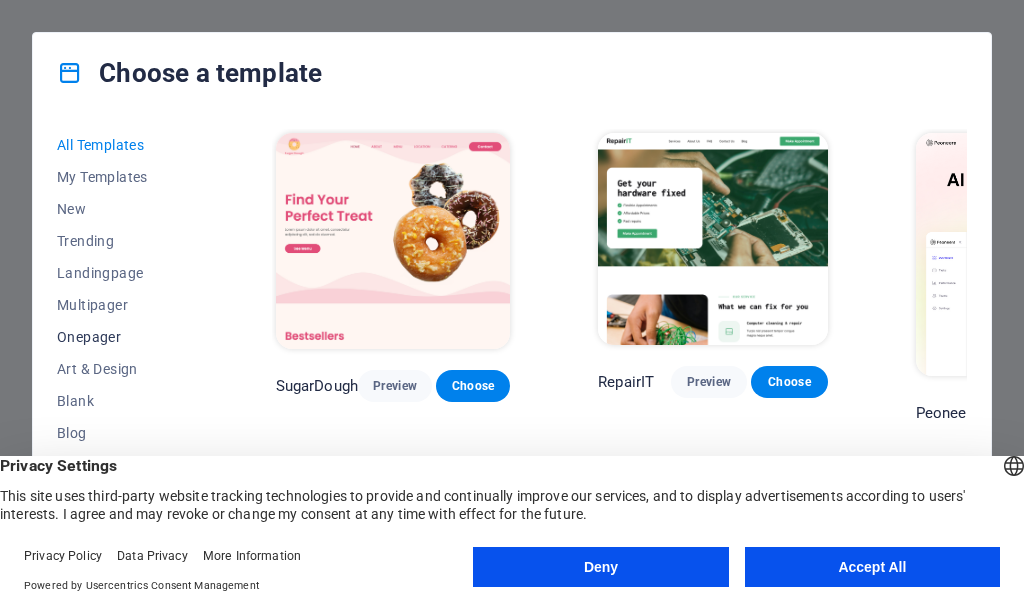 click on "Onepager" at bounding box center (122, 337) 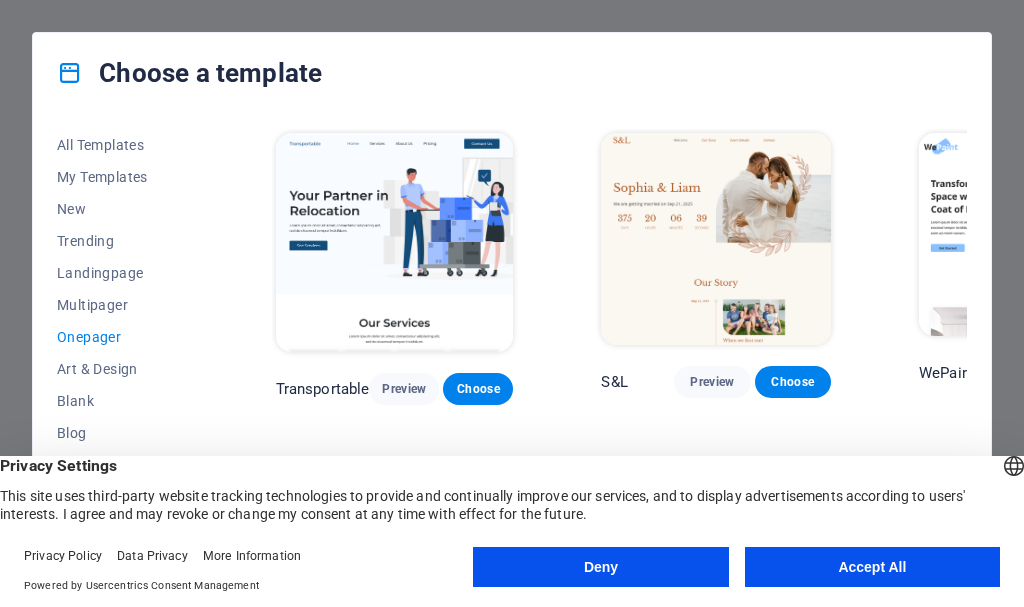 click on "All Templates My Templates New Trending Landingpage Multipager Onepager Art & Design Blank Blog Business Education & Culture Event Gastronomy Health IT & Media Legal & Finance Non-Profit Performance Portfolio Services Sports & Beauty Trades Travel Wireframe Transportable Preview Choose S&L Preview Choose WePaint Preview Choose Eco-Con Preview Choose MeetUp Preview Choose Podcaster Preview Choose UrbanNest Interiors Preview Choose Green Change Preview Choose Cleaner Preview Choose Johanna James Preview Choose Drive Preview Choose Wanderlust Preview Choose BERLIN Preview Choose Gadgets Preview Choose Max Hatzy Preview Choose Handyman Preview Choose Blogger Preview Choose Création Preview Choose Pesk Preview Choose Priodas Preview Choose Wireframe One Preview Choose Evergreen Preview Choose Kids-Events Preview Choose CleanCar Preview Choose Protector Preview Choose Pizzeria Di Dio Preview Choose Vinyasa Preview Choose Maki Preview Choose Woody Preview Choose BRGs Preview Choose Genius Preview Choose Volare Opus" at bounding box center (512, 343) 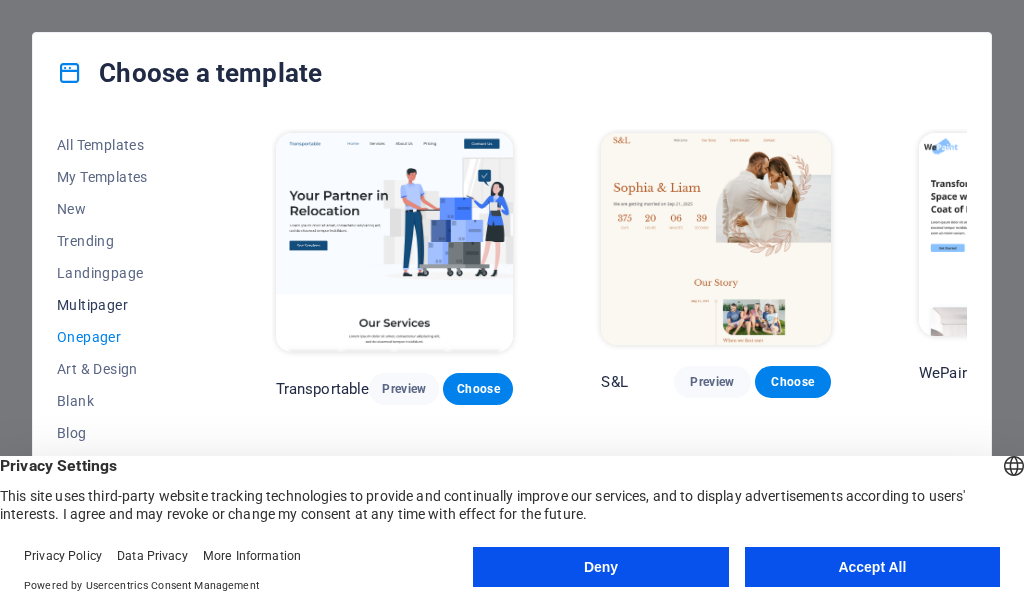drag, startPoint x: 102, startPoint y: 295, endPoint x: 106, endPoint y: 308, distance: 13.601471 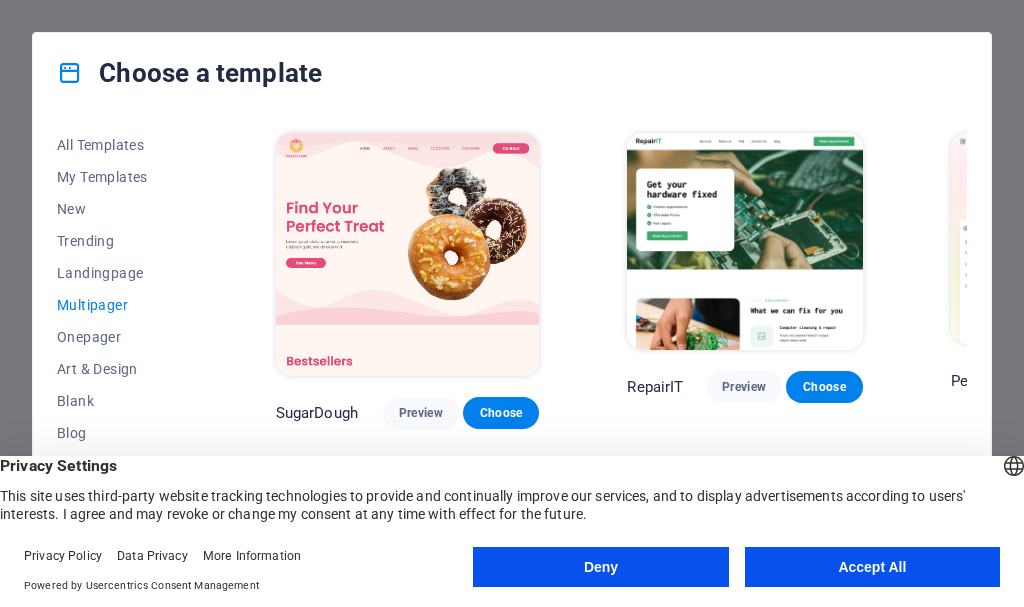 click on "All Templates My Templates New Trending Landingpage Multipager Onepager Art & Design Blank Blog Business Education & Culture Event Gastronomy Health IT & Media Legal & Finance Non-Profit Performance Portfolio Services Sports & Beauty Trades Travel Wireframe SugarDough Preview Choose RepairIT Preview Choose Peoneera Preview Choose Art Museum Preview Choose Wonder Planner Preview Choose Help & Care Preview Choose Academix Preview Choose BIG Barber Shop Preview Choose Health & Food Preview Choose The Beauty Temple Preview Choose WeTrain Preview Choose Delicioso Preview Choose Dream Garden Preview Choose LumeDeAqua Preview Choose Pets Care Preview Choose SafeSpace Preview Choose Midnight Rain Bar Preview Choose Estator Preview Choose Health Group Preview Choose MakeIt Agency Preview Choose WeSpa Preview Choose CoffeeScience Preview Choose CoachLife Preview Choose Cafe de Oceana Preview Choose Denteeth Preview Choose Le Hair Preview Choose TechUp Preview Choose Nolan-Bahler Preview Choose Fashion Preview Choose" at bounding box center (512, 343) 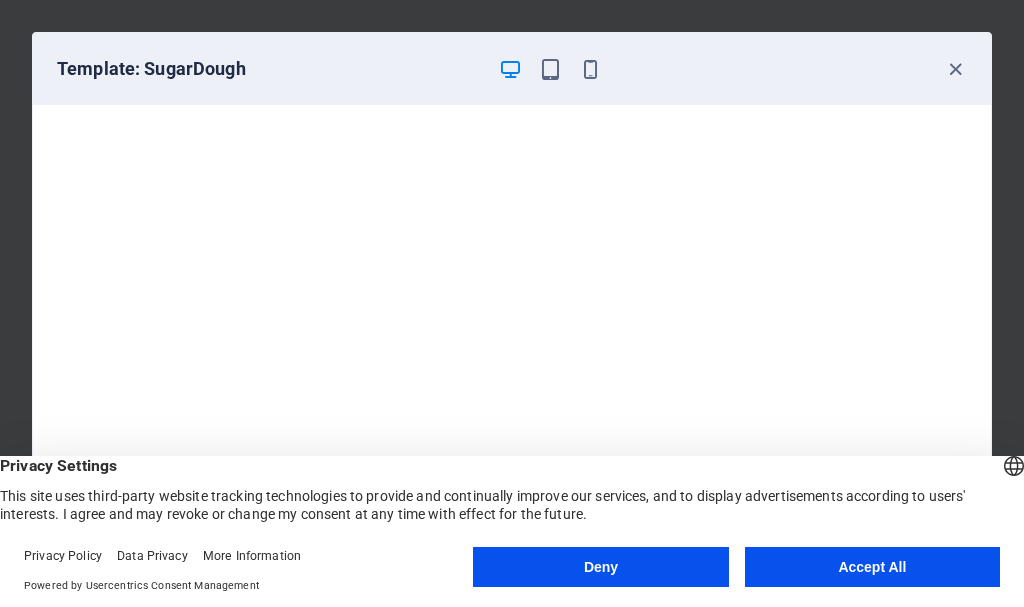 click on "Template: SugarDough" at bounding box center [512, 69] 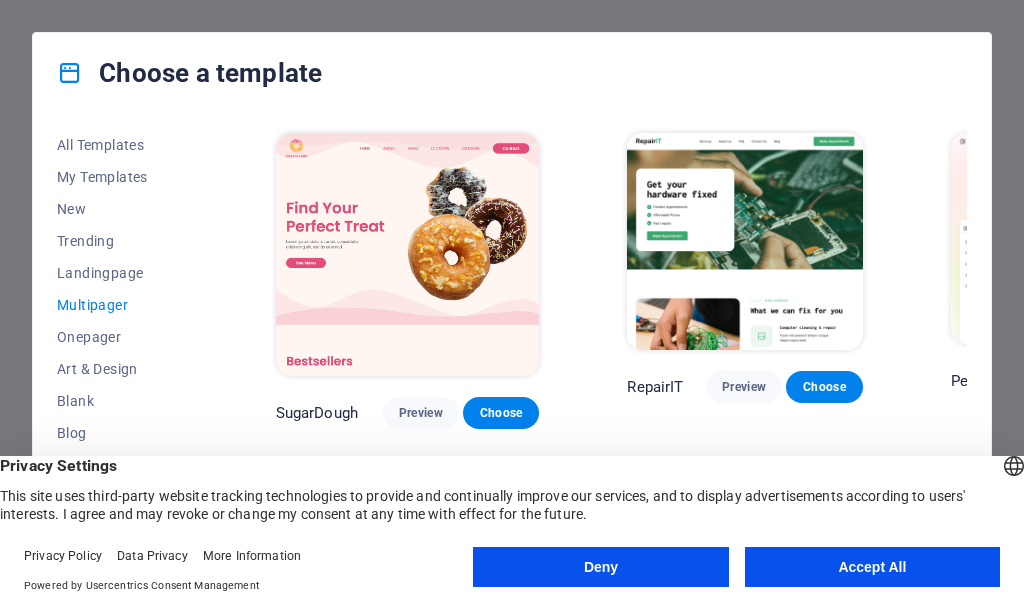 click on "All Templates My Templates New Trending Landingpage Multipager Onepager Art & Design Blank Blog Business Education & Culture Event Gastronomy Health IT & Media Legal & Finance Non-Profit Performance Portfolio Services Sports & Beauty Trades Travel Wireframe SugarDough Preview Choose RepairIT Preview Choose Peoneera Preview Choose Art Museum Preview Choose Wonder Planner Preview Choose Help & Care Preview Choose Academix Preview Choose BIG Barber Shop Preview Choose Health & Food Preview Choose The Beauty Temple Preview Choose WeTrain Preview Choose Delicioso Preview Choose Dream Garden Preview Choose LumeDeAqua Preview Choose Pets Care Preview Choose SafeSpace Preview Choose Midnight Rain Bar Preview Choose Estator Preview Choose Health Group Preview Choose MakeIt Agency Preview Choose WeSpa Preview Choose CoffeeScience Preview Choose CoachLife Preview Choose Cafe de Oceana Preview Choose Denteeth Preview Choose Le Hair Preview Choose TechUp Preview Choose Nolan-Bahler Preview Choose Fashion Preview Choose" at bounding box center (512, 343) 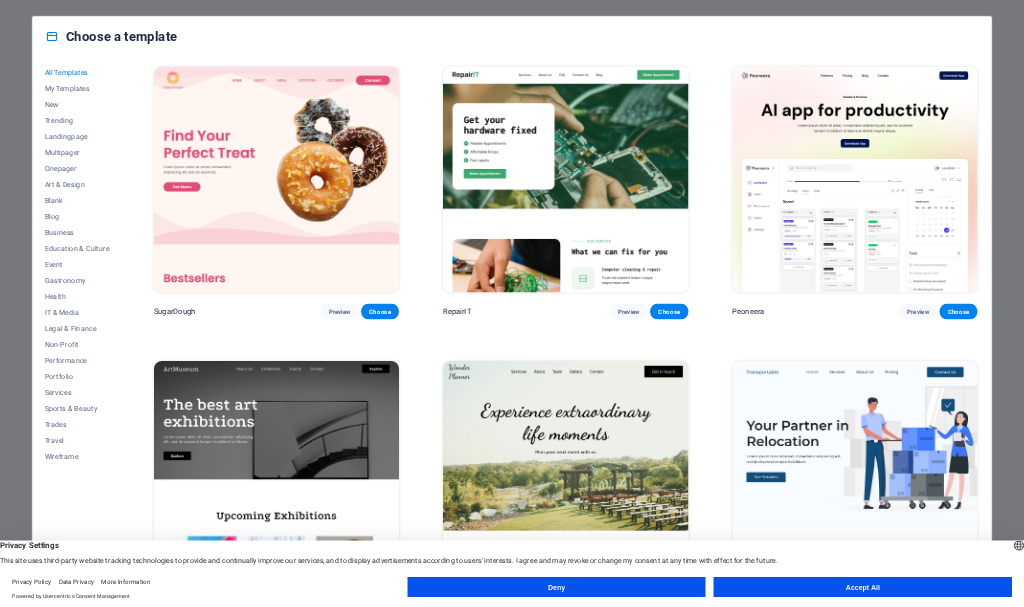 scroll, scrollTop: 0, scrollLeft: 0, axis: both 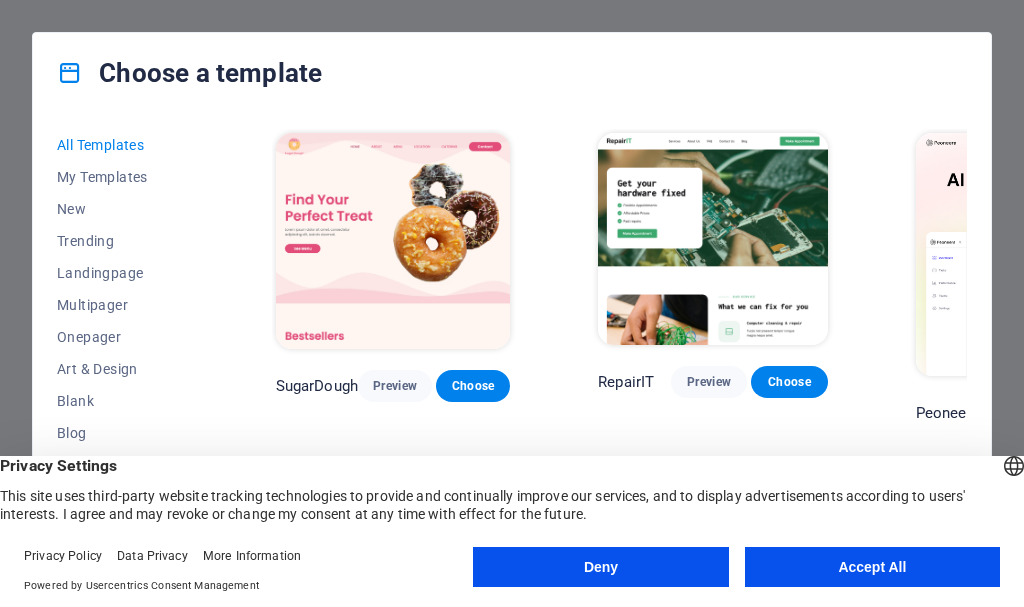 click on "All Templates My Templates New Trending Landingpage Multipager Onepager Art & Design Blank Blog Business Education & Culture Event Gastronomy Health IT & Media Legal & Finance Non-Profit Performance Portfolio Services Sports & Beauty Trades Travel Wireframe SugarDough Preview Choose RepairIT Preview Choose Peoneera Preview Choose Art Museum Preview Choose Wonder Planner Preview Choose Transportable Preview Choose S&L Preview Choose WePaint Preview Choose Eco-Con Preview Choose MeetUp Preview Choose Help & Care Preview Choose Podcaster Preview Choose Academix Preview Choose BIG Barber Shop Preview Choose Health & Food Preview Choose UrbanNest Interiors Preview Choose Green Change Preview Choose The Beauty Temple Preview Choose WeTrain Preview Choose Cleaner Preview Choose Johanna James Preview Choose Delicioso Preview Choose Dream Garden Preview Choose LumeDeAqua Preview Choose Pets Care Preview Choose SafeSpace Preview Choose Midnight Rain Bar Preview Choose Drive Preview Choose Estator Preview Choose Preview" at bounding box center [512, 343] 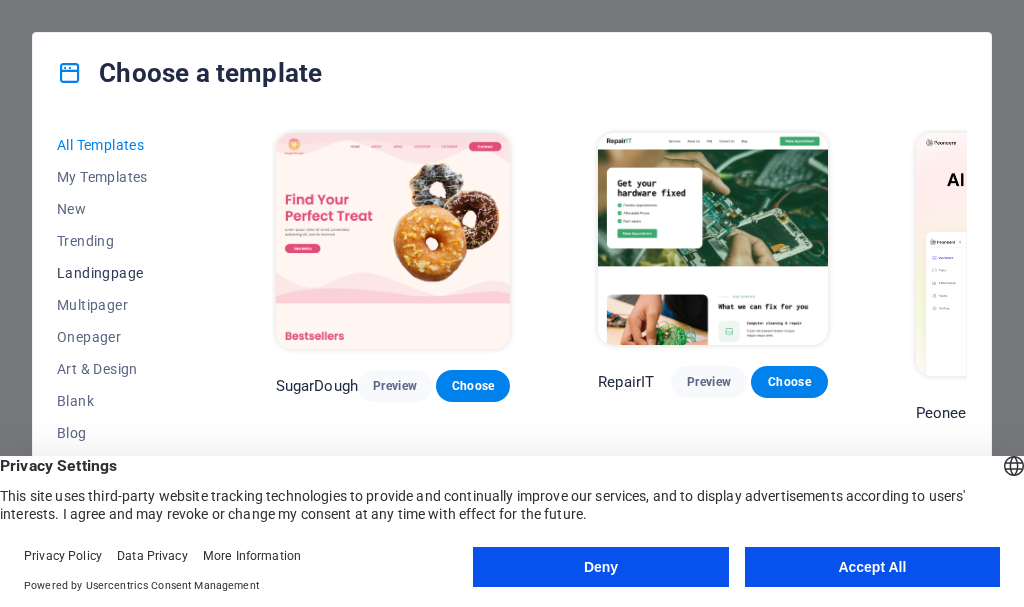 drag, startPoint x: 67, startPoint y: 344, endPoint x: 127, endPoint y: 282, distance: 86.27862 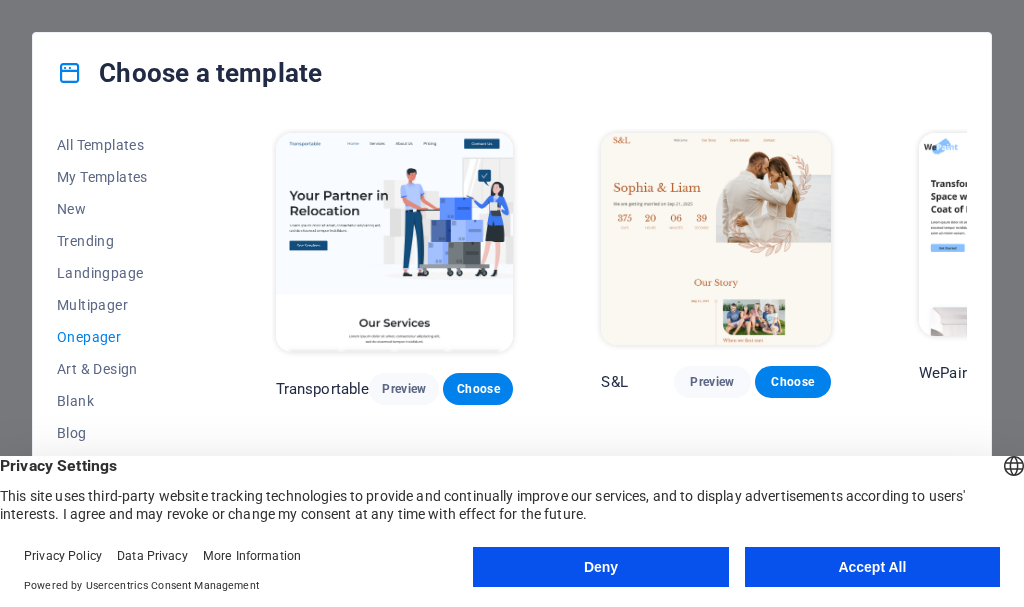 click on "All Templates My Templates New Trending Landingpage Multipager Onepager Art & Design Blank Blog Business Education & Culture Event Gastronomy Health IT & Media Legal & Finance Non-Profit Performance Portfolio Services Sports & Beauty Trades Travel Wireframe Transportable Preview Choose S&L Preview Choose WePaint Preview Choose Eco-Con Preview Choose MeetUp Preview Choose Podcaster Preview Choose UrbanNest Interiors Preview Choose Green Change Preview Choose Cleaner Preview Choose Johanna James Preview Choose Drive Preview Choose Wanderlust Preview Choose BERLIN Preview Choose Gadgets Preview Choose Max Hatzy Preview Choose Handyman Preview Choose Blogger Preview Choose Création Preview Choose Pesk Preview Choose Priodas Preview Choose Wireframe One Preview Choose Evergreen Preview Choose Kids-Events Preview Choose CleanCar Preview Choose Protector Preview Choose Pizzeria Di Dio Preview Choose Vinyasa Preview Choose Maki Preview Choose Woody Preview Choose BRGs Preview Choose Genius Preview Choose Volare Opus" at bounding box center (512, 343) 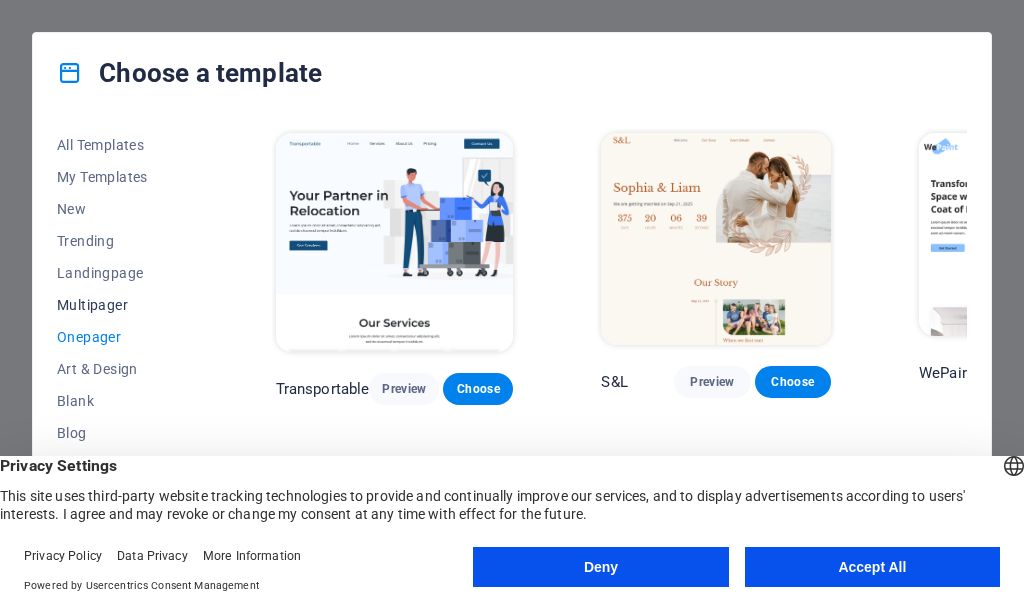 click on "Multipager" at bounding box center [122, 305] 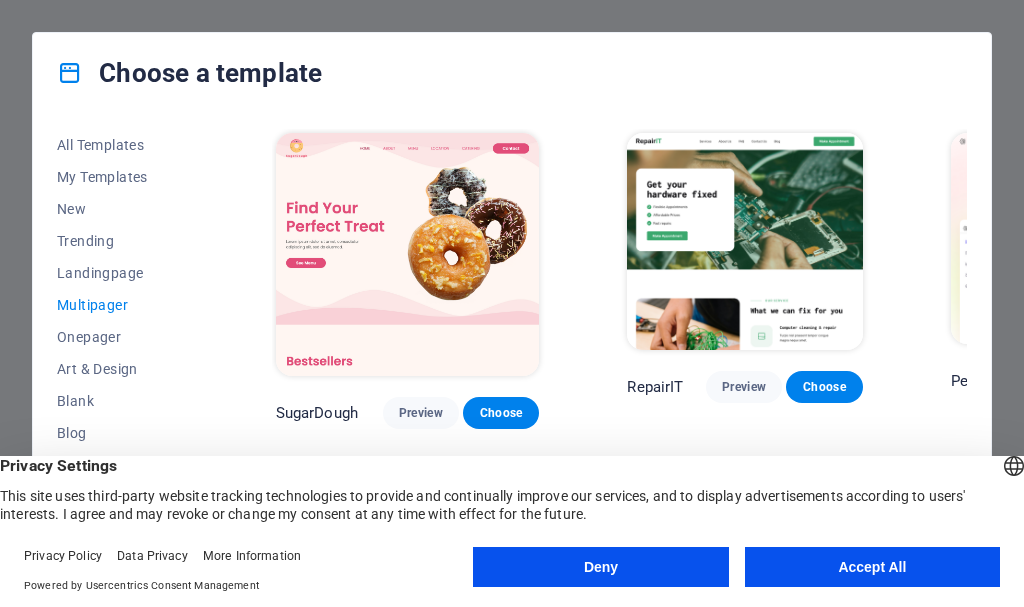 click on "All Templates My Templates New Trending Landingpage Multipager Onepager Art & Design Blank Blog Business Education & Culture Event Gastronomy Health IT & Media Legal & Finance Non-Profit Performance Portfolio Services Sports & Beauty Trades Travel Wireframe SugarDough Preview Choose RepairIT Preview Choose Peoneera Preview Choose Art Museum Preview Choose Wonder Planner Preview Choose Help & Care Preview Choose Academix Preview Choose BIG Barber Shop Preview Choose Health & Food Preview Choose The Beauty Temple Preview Choose WeTrain Preview Choose Delicioso Preview Choose Dream Garden Preview Choose LumeDeAqua Preview Choose Pets Care Preview Choose SafeSpace Preview Choose Midnight Rain Bar Preview Choose Estator Preview Choose Health Group Preview Choose MakeIt Agency Preview Choose WeSpa Preview Choose CoffeeScience Preview Choose CoachLife Preview Choose Cafe de Oceana Preview Choose Denteeth Preview Choose Le Hair Preview Choose TechUp Preview Choose Nolan-Bahler Preview Choose Fashion Preview Choose" at bounding box center (512, 343) 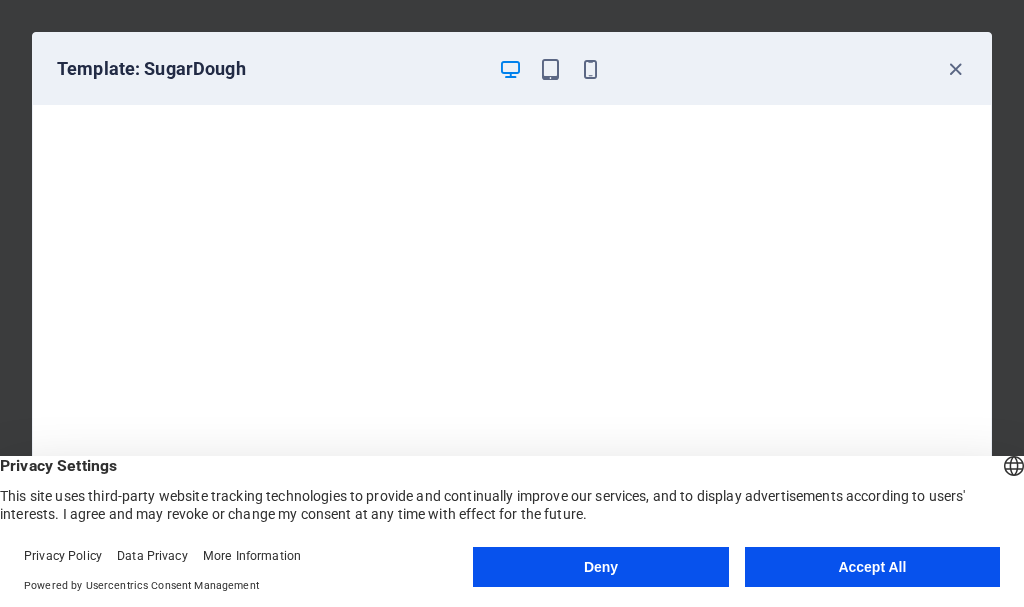 click on "Template: SugarDough" at bounding box center (512, 69) 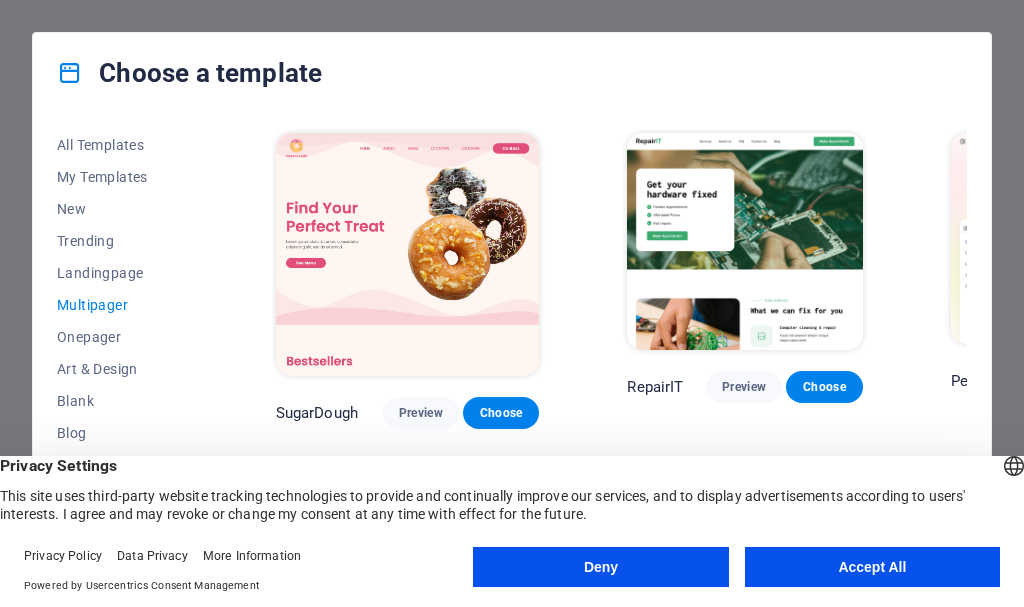 click on "All Templates My Templates New Trending Landingpage Multipager Onepager Art & Design Blank Blog Business Education & Culture Event Gastronomy Health IT & Media Legal & Finance Non-Profit Performance Portfolio Services Sports & Beauty Trades Travel Wireframe SugarDough Preview Choose RepairIT Preview Choose Peoneera Preview Choose Art Museum Preview Choose Wonder Planner Preview Choose Help & Care Preview Choose Academix Preview Choose BIG Barber Shop Preview Choose Health & Food Preview Choose The Beauty Temple Preview Choose WeTrain Preview Choose Delicioso Preview Choose Dream Garden Preview Choose LumeDeAqua Preview Choose Pets Care Preview Choose SafeSpace Preview Choose Midnight Rain Bar Preview Choose Estator Preview Choose Health Group Preview Choose MakeIt Agency Preview Choose WeSpa Preview Choose CoffeeScience Preview Choose CoachLife Preview Choose Cafe de Oceana Preview Choose Denteeth Preview Choose Le Hair Preview Choose TechUp Preview Choose Nolan-Bahler Preview Choose Fashion Preview Choose" at bounding box center [512, 343] 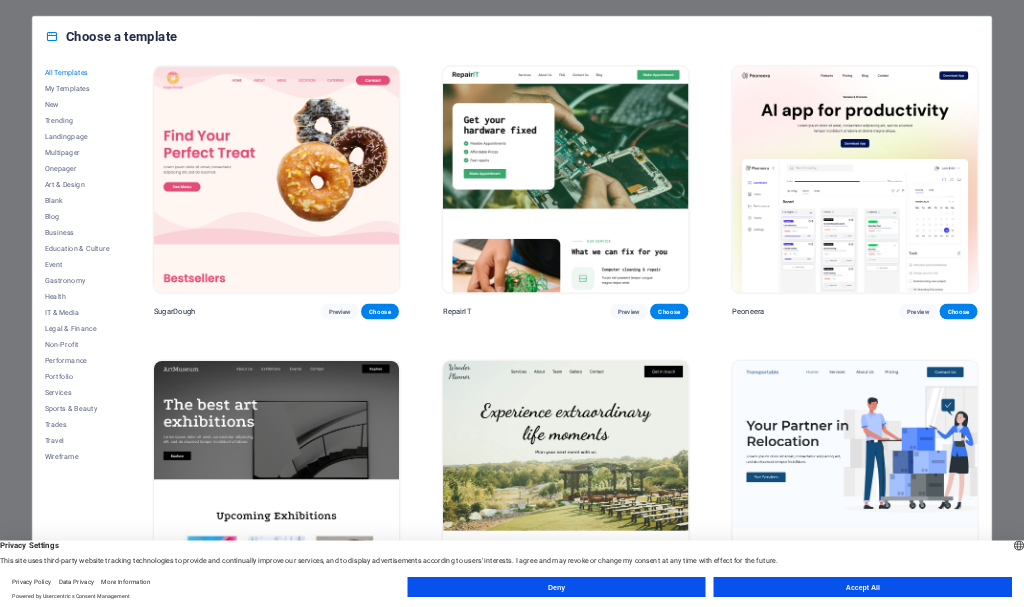 scroll, scrollTop: 0, scrollLeft: 0, axis: both 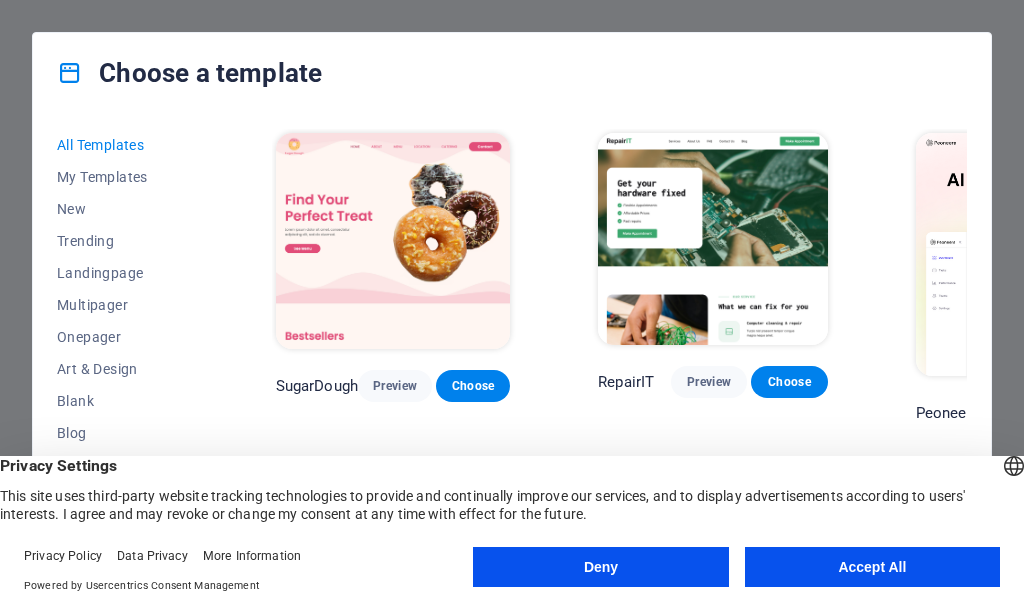 click on "All Templates My Templates New Trending Landingpage Multipager Onepager Art & Design Blank Blog Business Education & Culture Event Gastronomy Health IT & Media Legal & Finance Non-Profit Performance Portfolio Services Sports & Beauty Trades Travel Wireframe SugarDough Preview Choose RepairIT Preview Choose Peoneera Preview Choose Art Museum Preview Choose Wonder Planner Preview Choose Transportable Preview Choose S&L Preview Choose WePaint Preview Choose Eco-Con Preview Choose MeetUp Preview Choose Help & Care Preview Choose Podcaster Preview Choose Academix Preview Choose BIG Barber Shop Preview Choose Health & Food Preview Choose UrbanNest Interiors Preview Choose Green Change Preview Choose The Beauty Temple Preview Choose WeTrain Preview Choose Cleaner Preview Choose Johanna James Preview Choose Delicioso Preview Choose Dream Garden Preview Choose LumeDeAqua Preview Choose Pets Care Preview Choose SafeSpace Preview Choose Midnight Rain Bar Preview Choose Drive Preview Choose Estator Preview Choose Preview" at bounding box center (512, 343) 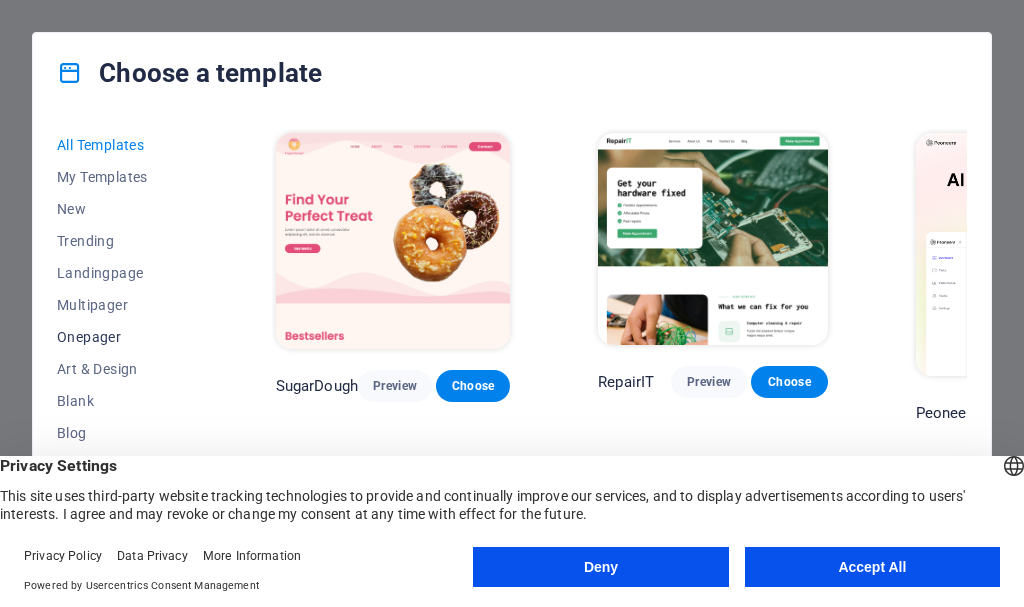 click on "Onepager" at bounding box center (122, 337) 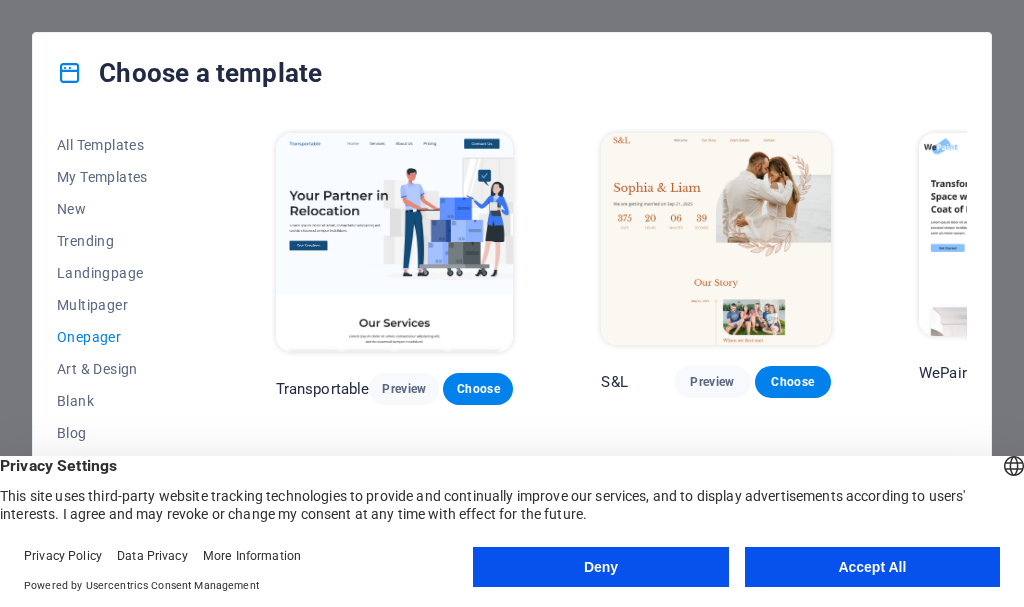 click on "All Templates My Templates New Trending Landingpage Multipager Onepager Art & Design Blank Blog Business Education & Culture Event Gastronomy Health IT & Media Legal & Finance Non-Profit Performance Portfolio Services Sports & Beauty Trades Travel Wireframe Transportable Preview Choose S&L Preview Choose WePaint Preview Choose Eco-Con Preview Choose MeetUp Preview Choose Podcaster Preview Choose UrbanNest Interiors Preview Choose Green Change Preview Choose Cleaner Preview Choose Johanna James Preview Choose Drive Preview Choose Wanderlust Preview Choose BERLIN Preview Choose Gadgets Preview Choose Max Hatzy Preview Choose Handyman Preview Choose Blogger Preview Choose Création Preview Choose Pesk Preview Choose Priodas Preview Choose Wireframe One Preview Choose Evergreen Preview Choose Kids-Events Preview Choose CleanCar Preview Choose Protector Preview Choose Pizzeria Di Dio Preview Choose Vinyasa Preview Choose Maki Preview Choose Woody Preview Choose BRGs Preview Choose Genius Preview Choose Volare Opus" at bounding box center (512, 343) 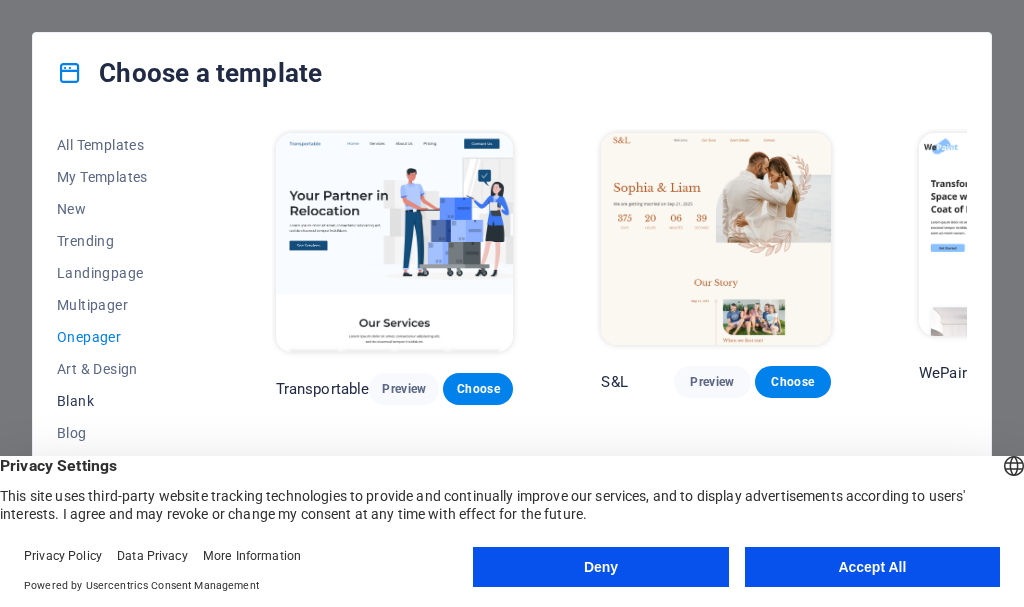 drag, startPoint x: 102, startPoint y: 295, endPoint x: 128, endPoint y: 387, distance: 95.60335 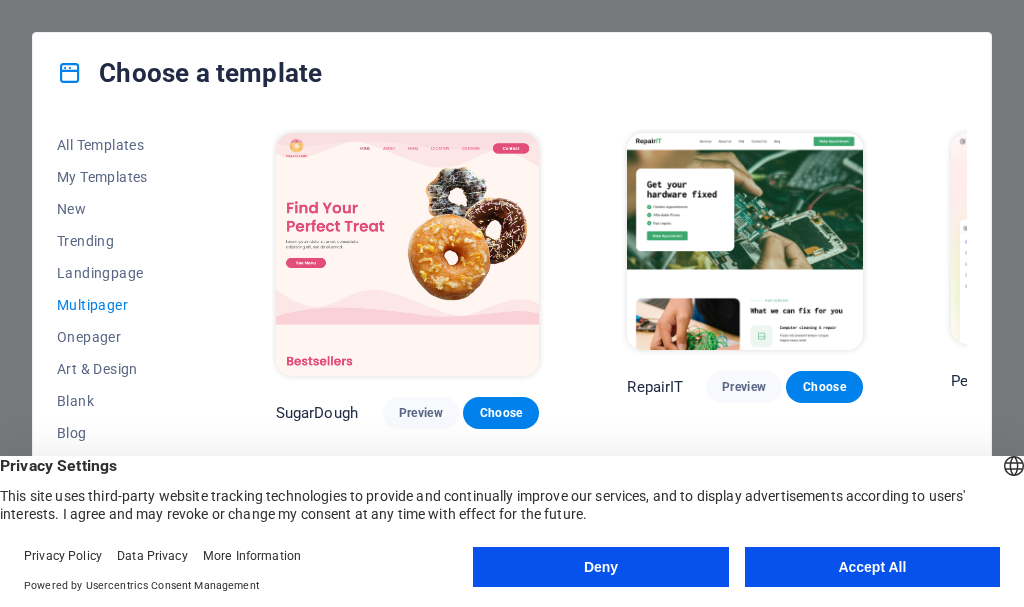 click on "All Templates My Templates New Trending Landingpage Multipager Onepager Art & Design Blank Blog Business Education & Culture Event Gastronomy Health IT & Media Legal & Finance Non-Profit Performance Portfolio Services Sports & Beauty Trades Travel Wireframe SugarDough Preview Choose RepairIT Preview Choose Peoneera Preview Choose Art Museum Preview Choose Wonder Planner Preview Choose Help & Care Preview Choose Academix Preview Choose BIG Barber Shop Preview Choose Health & Food Preview Choose The Beauty Temple Preview Choose WeTrain Preview Choose Delicioso Preview Choose Dream Garden Preview Choose LumeDeAqua Preview Choose Pets Care Preview Choose SafeSpace Preview Choose Midnight Rain Bar Preview Choose Estator Preview Choose Health Group Preview Choose MakeIt Agency Preview Choose WeSpa Preview Choose CoffeeScience Preview Choose CoachLife Preview Choose Cafe de Oceana Preview Choose Denteeth Preview Choose Le Hair Preview Choose TechUp Preview Choose Nolan-Bahler Preview Choose Fashion Preview Choose" at bounding box center [512, 343] 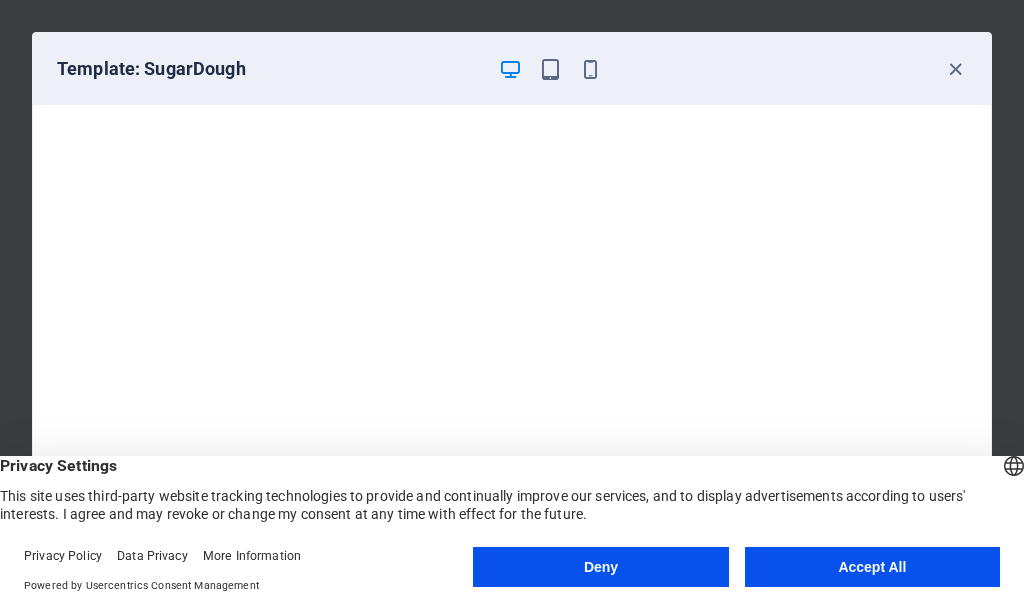 click on "Template: SugarDough" at bounding box center (512, 69) 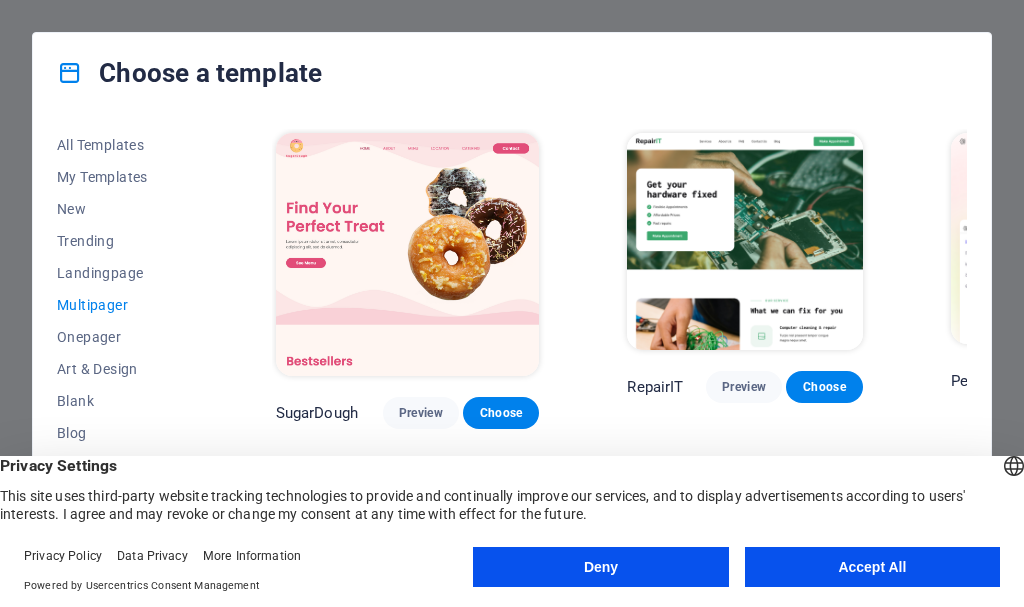 click on "All Templates My Templates New Trending Landingpage Multipager Onepager Art & Design Blank Blog Business Education & Culture Event Gastronomy Health IT & Media Legal & Finance Non-Profit Performance Portfolio Services Sports & Beauty Trades Travel Wireframe SugarDough Preview Choose RepairIT Preview Choose Peoneera Preview Choose Art Museum Preview Choose Wonder Planner Preview Choose Help & Care Preview Choose Academix Preview Choose BIG Barber Shop Preview Choose Health & Food Preview Choose The Beauty Temple Preview Choose WeTrain Preview Choose Delicioso Preview Choose Dream Garden Preview Choose LumeDeAqua Preview Choose Pets Care Preview Choose SafeSpace Preview Choose Midnight Rain Bar Preview Choose Estator Preview Choose Health Group Preview Choose MakeIt Agency Preview Choose WeSpa Preview Choose CoffeeScience Preview Choose CoachLife Preview Choose Cafe de Oceana Preview Choose Denteeth Preview Choose Le Hair Preview Choose TechUp Preview Choose Nolan-Bahler Preview Choose Fashion Preview Choose" at bounding box center (512, 343) 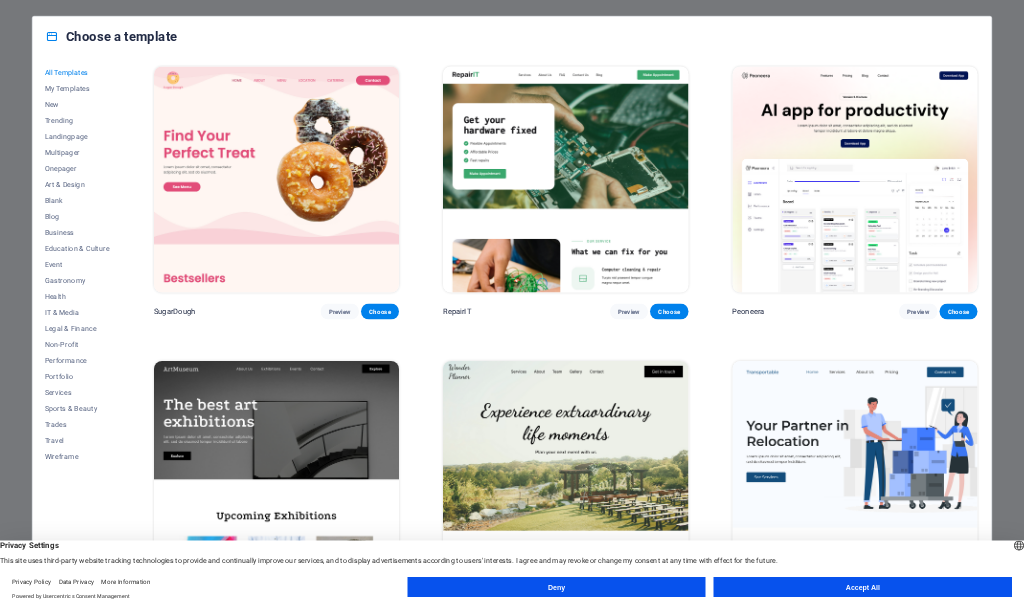 scroll, scrollTop: 0, scrollLeft: 0, axis: both 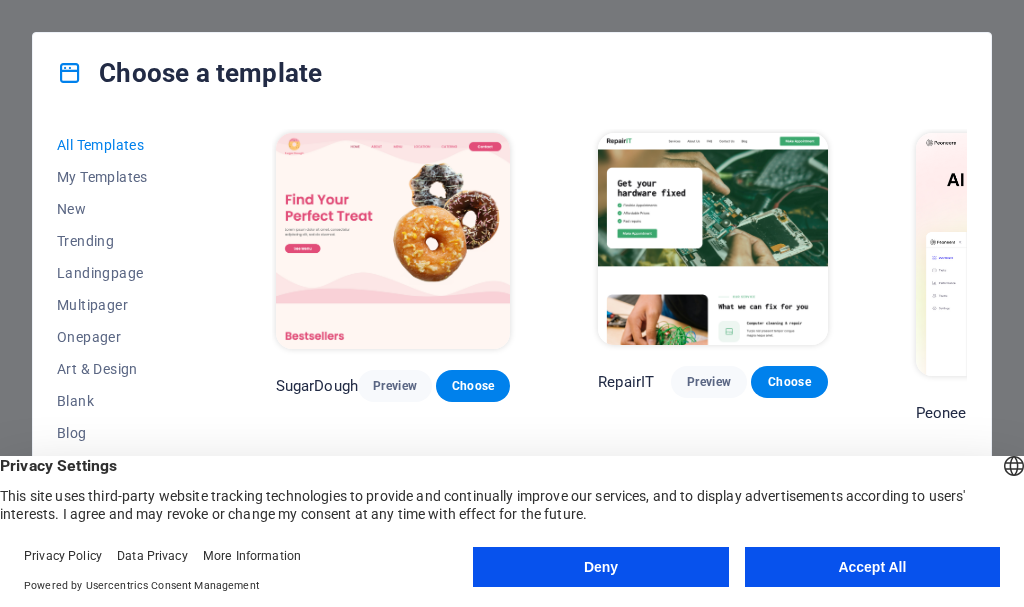 click on "All Templates My Templates New Trending Landingpage Multipager Onepager Art & Design Blank Blog Business Education & Culture Event Gastronomy Health IT & Media Legal & Finance Non-Profit Performance Portfolio Services Sports & Beauty Trades Travel Wireframe SugarDough Preview Choose RepairIT Preview Choose Peoneera Preview Choose Art Museum Preview Choose Wonder Planner Preview Choose Transportable Preview Choose S&L Preview Choose WePaint Preview Choose Eco-Con Preview Choose MeetUp Preview Choose Help & Care Preview Choose Podcaster Preview Choose Academix Preview Choose BIG Barber Shop Preview Choose Health & Food Preview Choose UrbanNest Interiors Preview Choose Green Change Preview Choose The Beauty Temple Preview Choose WeTrain Preview Choose Cleaner Preview Choose Johanna James Preview Choose Delicioso Preview Choose Dream Garden Preview Choose LumeDeAqua Preview Choose Pets Care Preview Choose SafeSpace Preview Choose Midnight Rain Bar Preview Choose Drive Preview Choose Estator Preview Choose Preview" at bounding box center [512, 343] 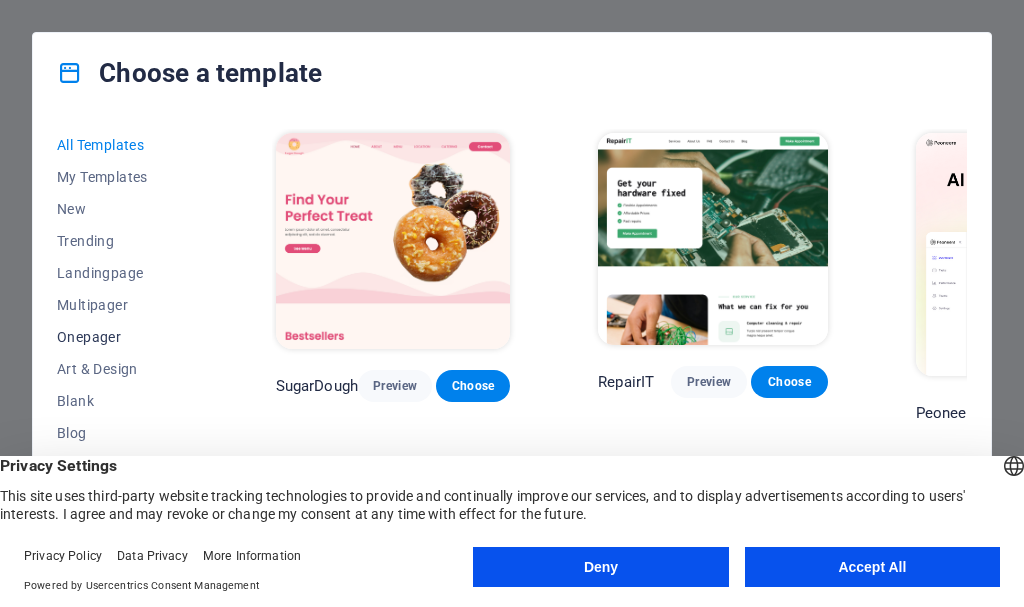 click on "Onepager" at bounding box center (122, 337) 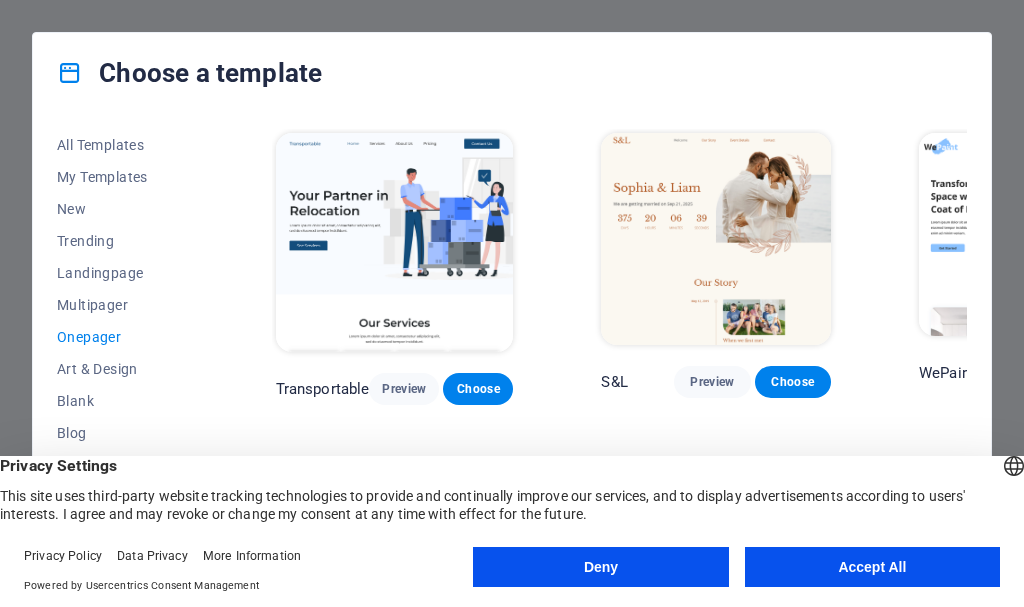 click on "All Templates My Templates New Trending Landingpage Multipager Onepager Art & Design Blank Blog Business Education & Culture Event Gastronomy Health IT & Media Legal & Finance Non-Profit Performance Portfolio Services Sports & Beauty Trades Travel Wireframe Transportable Preview Choose S&L Preview Choose WePaint Preview Choose Eco-Con Preview Choose MeetUp Preview Choose Podcaster Preview Choose UrbanNest Interiors Preview Choose Green Change Preview Choose Cleaner Preview Choose Johanna James Preview Choose Drive Preview Choose Wanderlust Preview Choose BERLIN Preview Choose Gadgets Preview Choose Max Hatzy Preview Choose Handyman Preview Choose Blogger Preview Choose Création Preview Choose Pesk Preview Choose Priodas Preview Choose Wireframe One Preview Choose Evergreen Preview Choose Kids-Events Preview Choose CleanCar Preview Choose Protector Preview Choose Pizzeria Di Dio Preview Choose Vinyasa Preview Choose Maki Preview Choose Woody Preview Choose BRGs Preview Choose Genius Preview Choose Volare Opus" at bounding box center (512, 343) 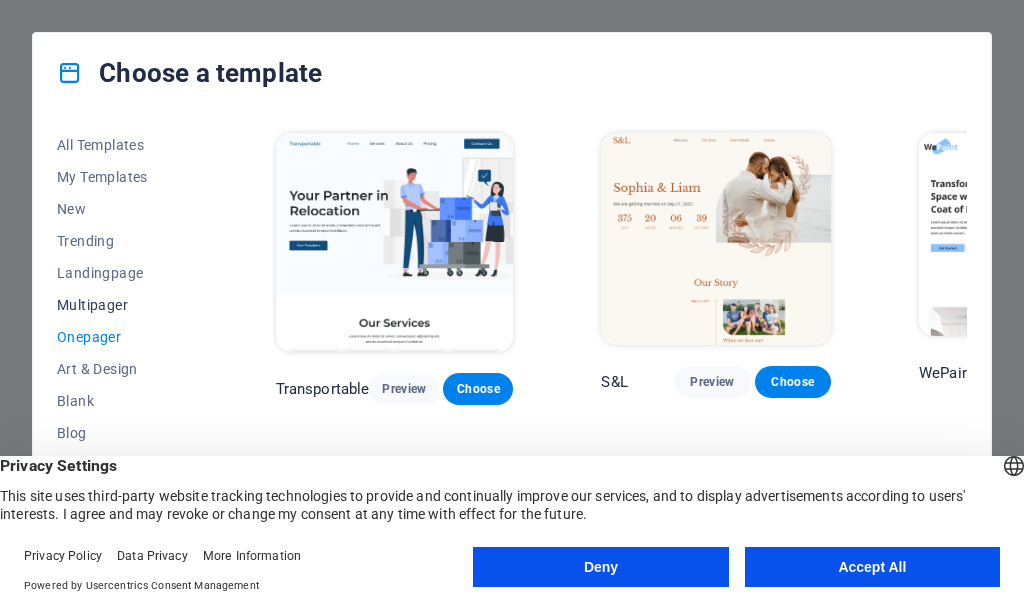 click on "Multipager" at bounding box center [122, 305] 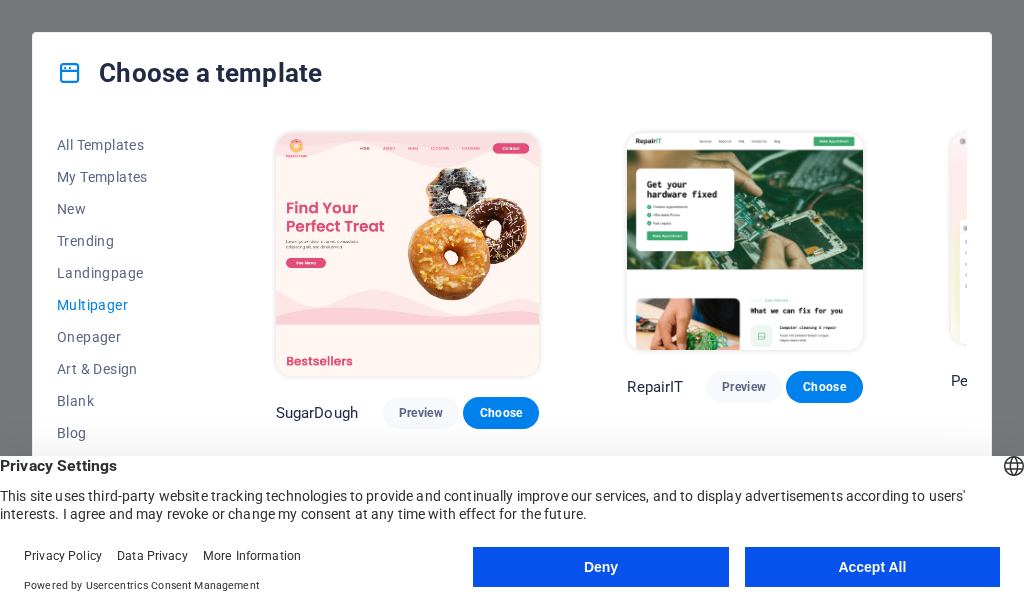 click on "All Templates My Templates New Trending Landingpage Multipager Onepager Art & Design Blank Blog Business Education & Culture Event Gastronomy Health IT & Media Legal & Finance Non-Profit Performance Portfolio Services Sports & Beauty Trades Travel Wireframe SugarDough Preview Choose RepairIT Preview Choose Peoneera Preview Choose Art Museum Preview Choose Wonder Planner Preview Choose Help & Care Preview Choose Academix Preview Choose BIG Barber Shop Preview Choose Health & Food Preview Choose The Beauty Temple Preview Choose WeTrain Preview Choose Delicioso Preview Choose Dream Garden Preview Choose LumeDeAqua Preview Choose Pets Care Preview Choose SafeSpace Preview Choose Midnight Rain Bar Preview Choose Estator Preview Choose Health Group Preview Choose MakeIt Agency Preview Choose WeSpa Preview Choose CoffeeScience Preview Choose CoachLife Preview Choose Cafe de Oceana Preview Choose Denteeth Preview Choose Le Hair Preview Choose TechUp Preview Choose Nolan-Bahler Preview Choose Fashion Preview Choose" at bounding box center (512, 343) 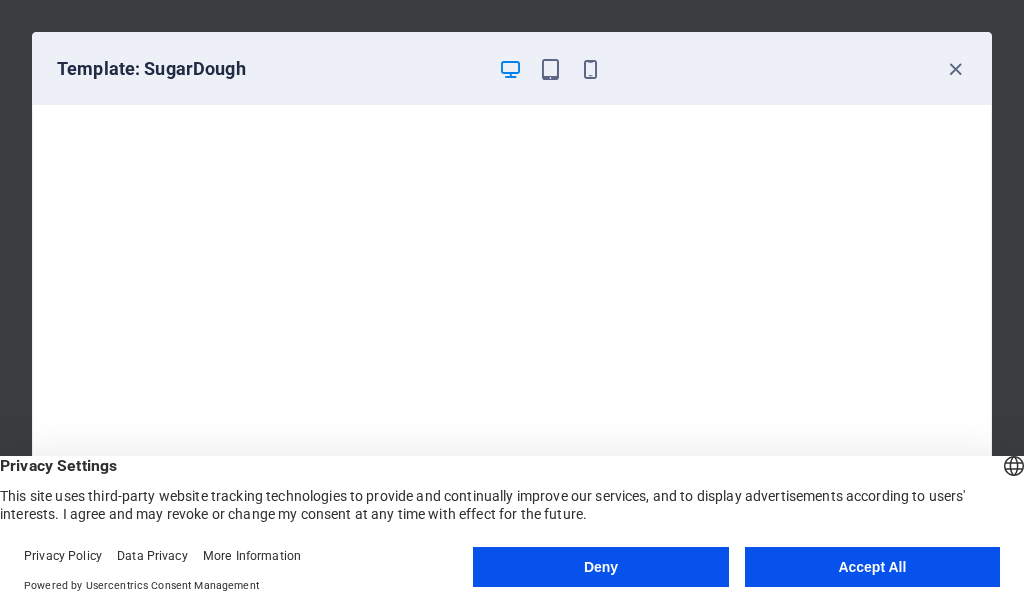 click on "Template: SugarDough" at bounding box center [512, 69] 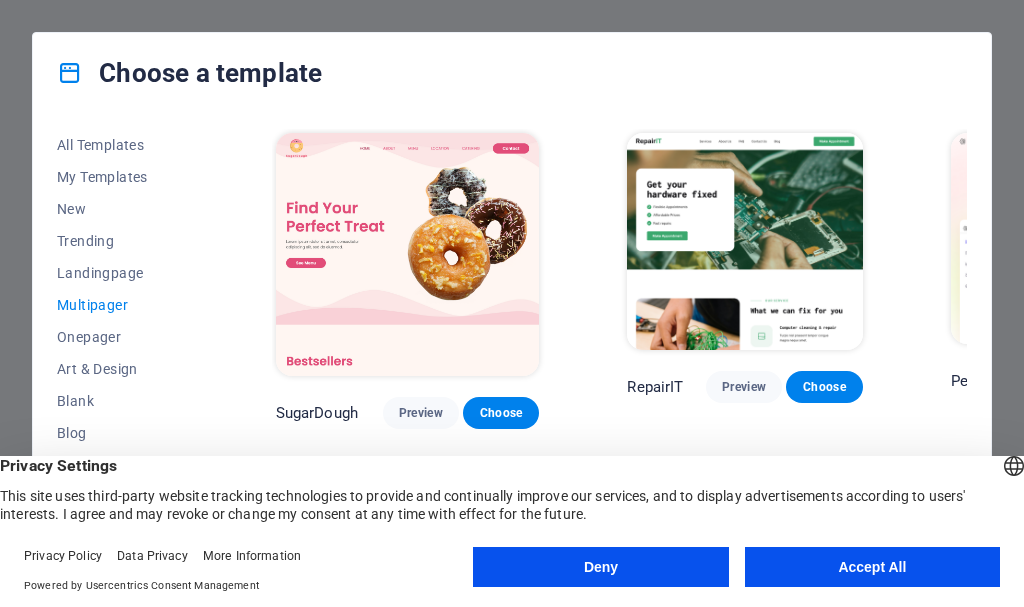 click on "All Templates My Templates New Trending Landingpage Multipager Onepager Art & Design Blank Blog Business Education & Culture Event Gastronomy Health IT & Media Legal & Finance Non-Profit Performance Portfolio Services Sports & Beauty Trades Travel Wireframe SugarDough Preview Choose RepairIT Preview Choose Peoneera Preview Choose Art Museum Preview Choose Wonder Planner Preview Choose Help & Care Preview Choose Academix Preview Choose BIG Barber Shop Preview Choose Health & Food Preview Choose The Beauty Temple Preview Choose WeTrain Preview Choose Delicioso Preview Choose Dream Garden Preview Choose LumeDeAqua Preview Choose Pets Care Preview Choose SafeSpace Preview Choose Midnight Rain Bar Preview Choose Estator Preview Choose Health Group Preview Choose MakeIt Agency Preview Choose WeSpa Preview Choose CoffeeScience Preview Choose CoachLife Preview Choose Cafe de Oceana Preview Choose Denteeth Preview Choose Le Hair Preview Choose TechUp Preview Choose Nolan-Bahler Preview Choose Fashion Preview Choose" at bounding box center (512, 343) 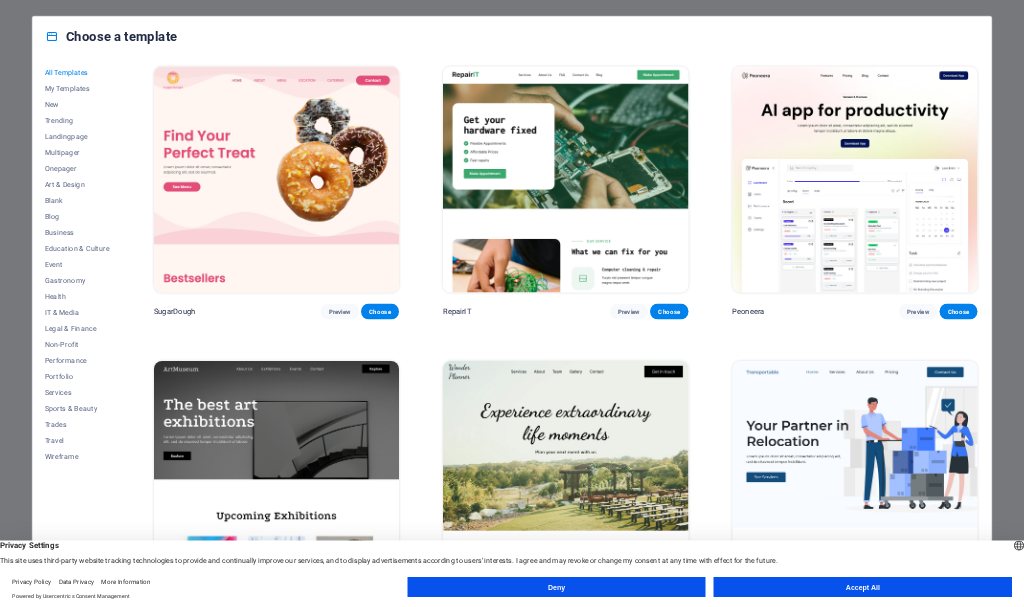 scroll, scrollTop: 0, scrollLeft: 0, axis: both 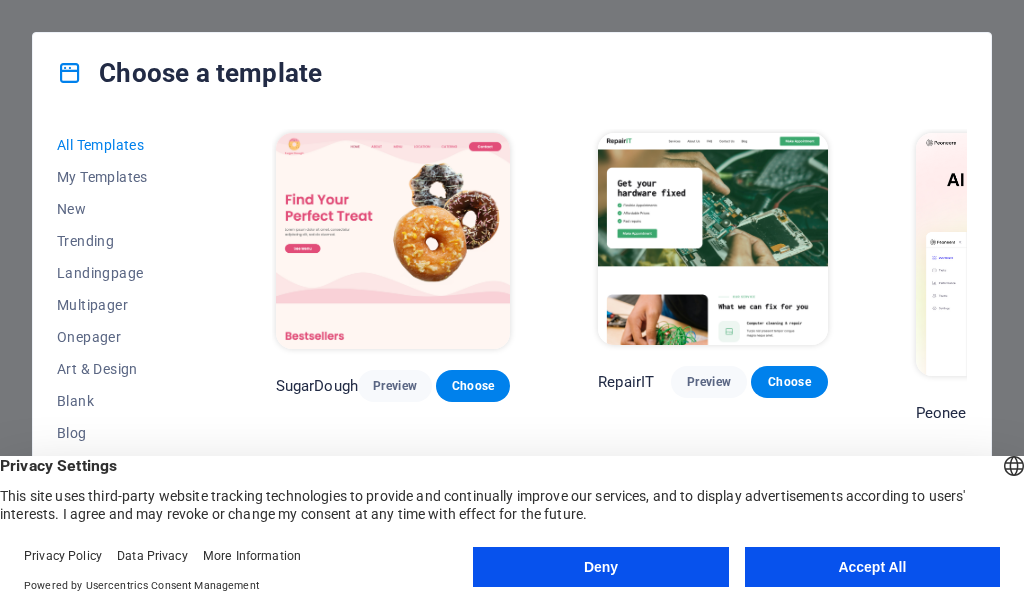 click on "All Templates My Templates New Trending Landingpage Multipager Onepager Art & Design Blank Blog Business Education & Culture Event Gastronomy Health IT & Media Legal & Finance Non-Profit Performance Portfolio Services Sports & Beauty Trades Travel Wireframe SugarDough Preview Choose RepairIT Preview Choose Peoneera Preview Choose Art Museum Preview Choose Wonder Planner Preview Choose Transportable Preview Choose S&L Preview Choose WePaint Preview Choose Eco-Con Preview Choose MeetUp Preview Choose Help & Care Preview Choose Podcaster Preview Choose Academix Preview Choose BIG Barber Shop Preview Choose Health & Food Preview Choose UrbanNest Interiors Preview Choose Green Change Preview Choose The Beauty Temple Preview Choose WeTrain Preview Choose Cleaner Preview Choose Johanna James Preview Choose Delicioso Preview Choose Dream Garden Preview Choose LumeDeAqua Preview Choose Pets Care Preview Choose SafeSpace Preview Choose Midnight Rain Bar Preview Choose Drive Preview Choose Estator Preview Choose Preview" at bounding box center [512, 343] 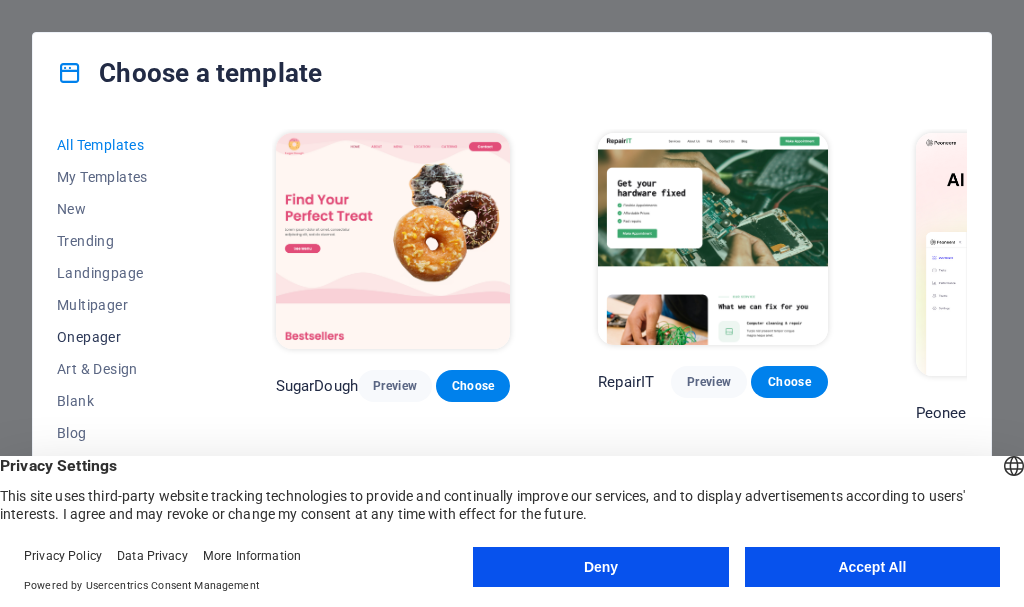 click on "Onepager" at bounding box center (122, 337) 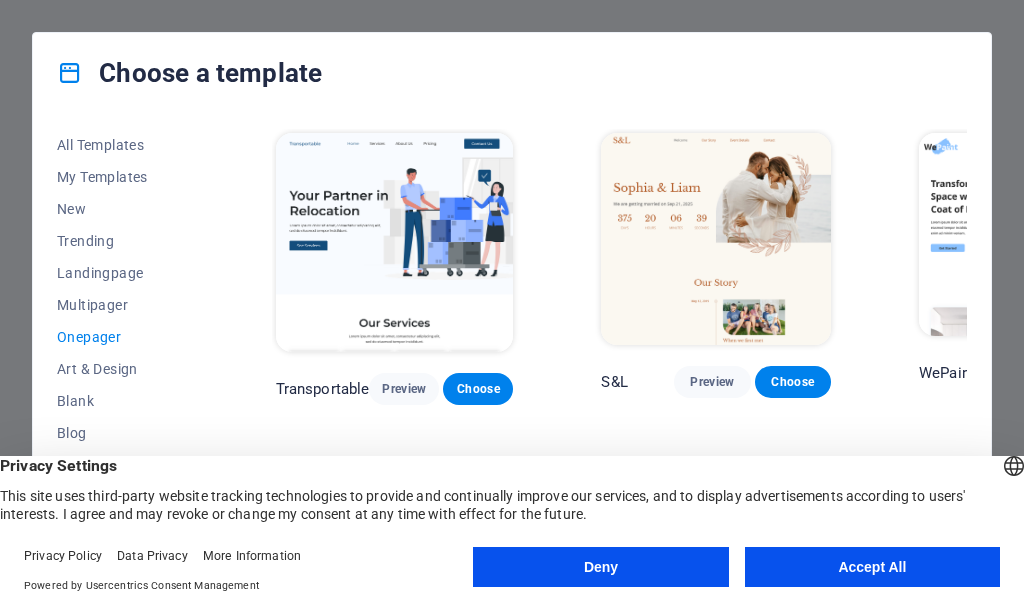click on "All Templates My Templates New Trending Landingpage Multipager Onepager Art & Design Blank Blog Business Education & Culture Event Gastronomy Health IT & Media Legal & Finance Non-Profit Performance Portfolio Services Sports & Beauty Trades Travel Wireframe Transportable Preview Choose S&L Preview Choose WePaint Preview Choose Eco-Con Preview Choose MeetUp Preview Choose Podcaster Preview Choose UrbanNest Interiors Preview Choose Green Change Preview Choose Cleaner Preview Choose Johanna James Preview Choose Drive Preview Choose Wanderlust Preview Choose BERLIN Preview Choose Gadgets Preview Choose Max Hatzy Preview Choose Handyman Preview Choose Blogger Preview Choose Création Preview Choose Pesk Preview Choose Priodas Preview Choose Wireframe One Preview Choose Evergreen Preview Choose Kids-Events Preview Choose CleanCar Preview Choose Protector Preview Choose Pizzeria Di Dio Preview Choose Vinyasa Preview Choose Maki Preview Choose Woody Preview Choose BRGs Preview Choose Genius Preview Choose Volare Opus" at bounding box center [512, 343] 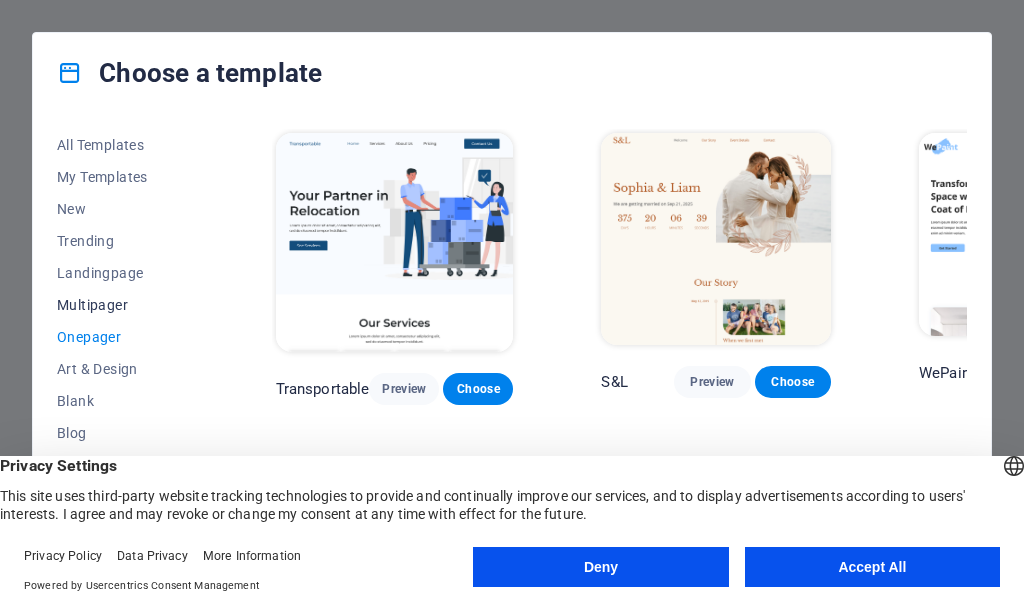 click on "Multipager" at bounding box center (122, 305) 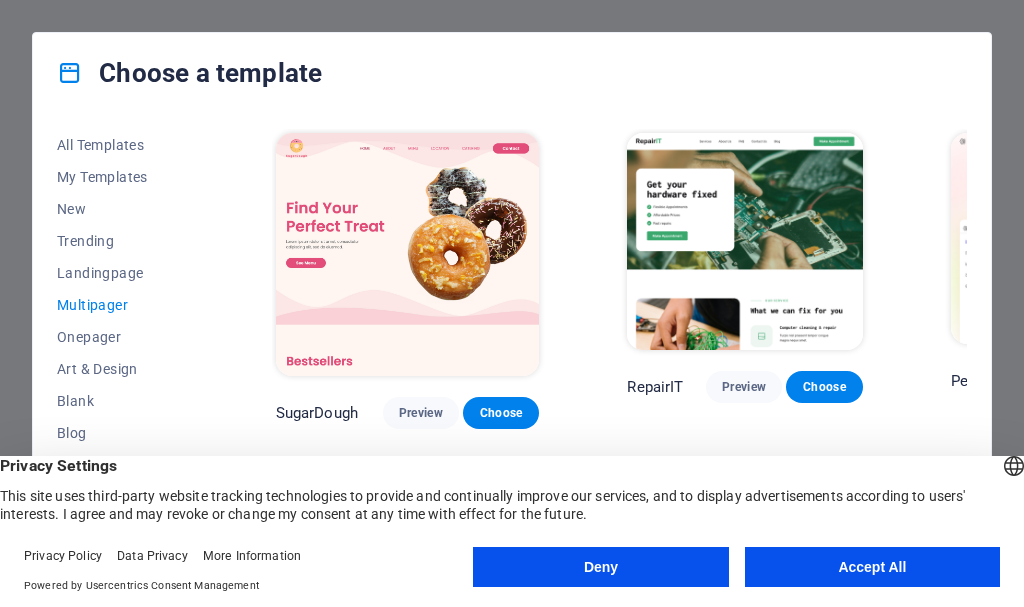 click on "All Templates My Templates New Trending Landingpage Multipager Onepager Art & Design Blank Blog Business Education & Culture Event Gastronomy Health IT & Media Legal & Finance Non-Profit Performance Portfolio Services Sports & Beauty Trades Travel Wireframe SugarDough Preview Choose RepairIT Preview Choose Peoneera Preview Choose Art Museum Preview Choose Wonder Planner Preview Choose Help & Care Preview Choose Academix Preview Choose BIG Barber Shop Preview Choose Health & Food Preview Choose The Beauty Temple Preview Choose WeTrain Preview Choose Delicioso Preview Choose Dream Garden Preview Choose LumeDeAqua Preview Choose Pets Care Preview Choose SafeSpace Preview Choose Midnight Rain Bar Preview Choose Estator Preview Choose Health Group Preview Choose MakeIt Agency Preview Choose WeSpa Preview Choose CoffeeScience Preview Choose CoachLife Preview Choose Cafe de Oceana Preview Choose Denteeth Preview Choose Le Hair Preview Choose TechUp Preview Choose Nolan-Bahler Preview Choose Fashion Preview Choose" at bounding box center (512, 343) 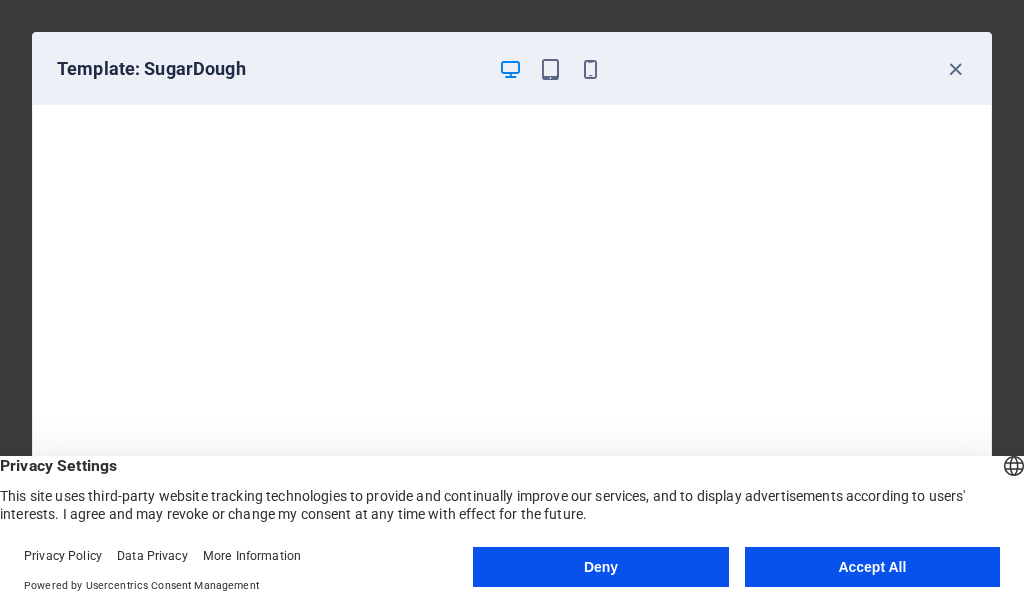 click on "Template: SugarDough" at bounding box center (512, 69) 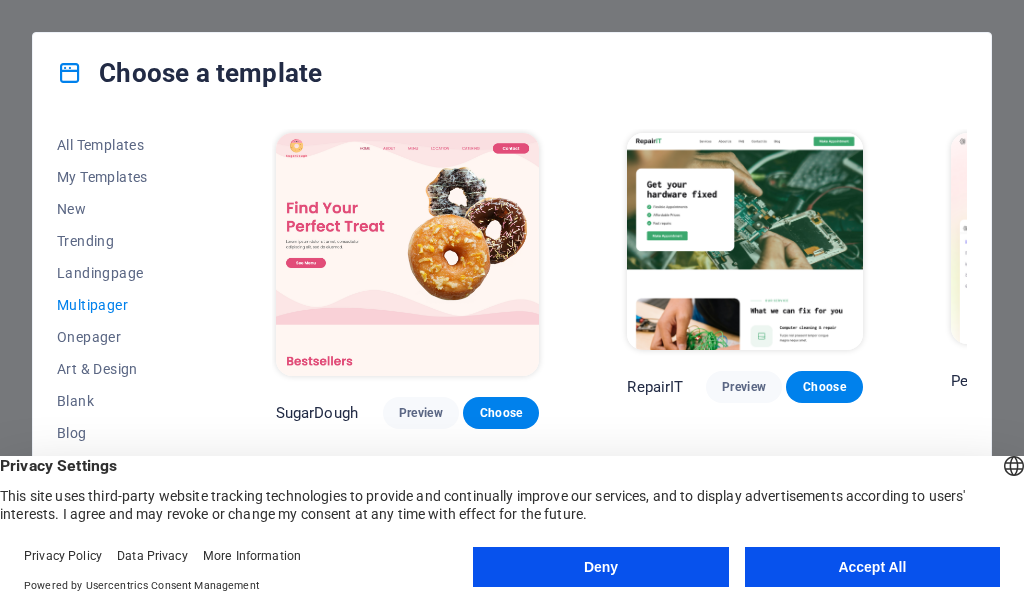 click on "All Templates My Templates New Trending Landingpage Multipager Onepager Art & Design Blank Blog Business Education & Culture Event Gastronomy Health IT & Media Legal & Finance Non-Profit Performance Portfolio Services Sports & Beauty Trades Travel Wireframe SugarDough Preview Choose RepairIT Preview Choose Peoneera Preview Choose Art Museum Preview Choose Wonder Planner Preview Choose Help & Care Preview Choose Academix Preview Choose BIG Barber Shop Preview Choose Health & Food Preview Choose The Beauty Temple Preview Choose WeTrain Preview Choose Delicioso Preview Choose Dream Garden Preview Choose LumeDeAqua Preview Choose Pets Care Preview Choose SafeSpace Preview Choose Midnight Rain Bar Preview Choose Estator Preview Choose Health Group Preview Choose MakeIt Agency Preview Choose WeSpa Preview Choose CoffeeScience Preview Choose CoachLife Preview Choose Cafe de Oceana Preview Choose Denteeth Preview Choose Le Hair Preview Choose TechUp Preview Choose Nolan-Bahler Preview Choose Fashion Preview Choose" at bounding box center (512, 343) 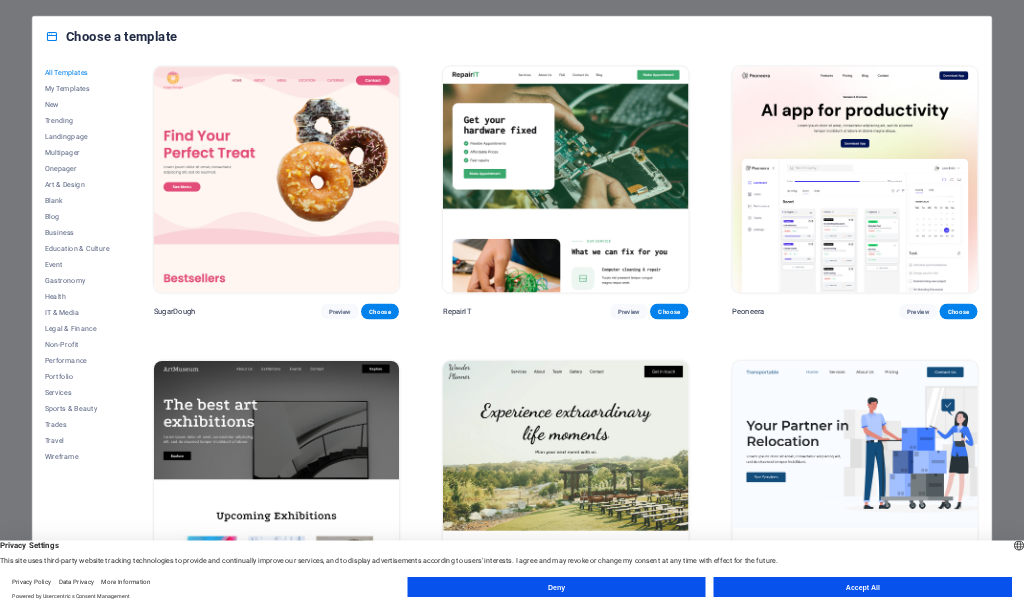 scroll, scrollTop: 0, scrollLeft: 0, axis: both 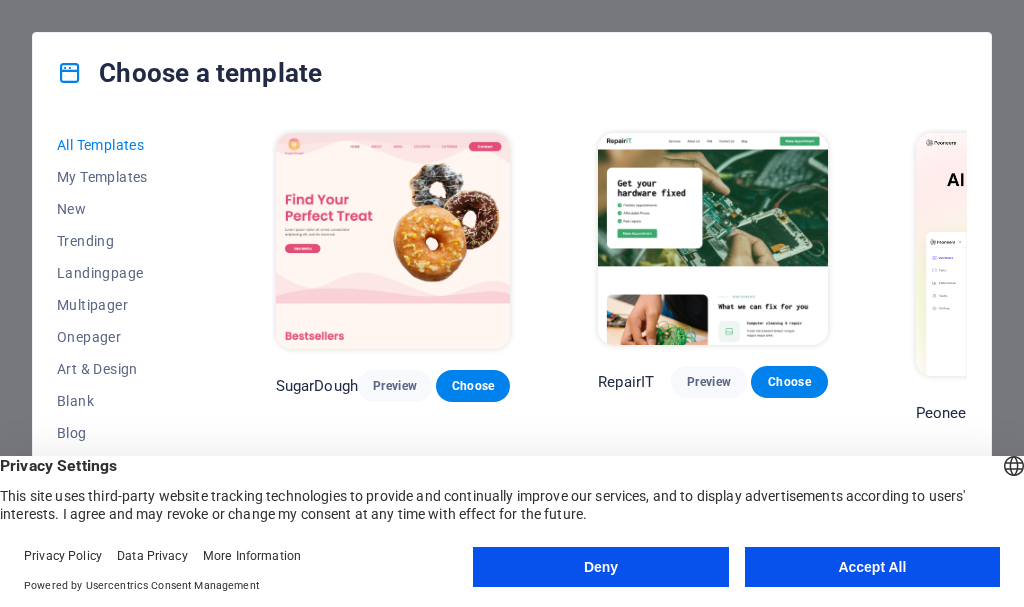 click on "All Templates My Templates New Trending Landingpage Multipager Onepager Art & Design Blank Blog Business Education & Culture Event Gastronomy Health IT & Media Legal & Finance Non-Profit Performance Portfolio Services Sports & Beauty Trades Travel Wireframe SugarDough Preview Choose RepairIT Preview Choose Peoneera Preview Choose Art Museum Preview Choose Wonder Planner Preview Choose Transportable Preview Choose S&L Preview Choose WePaint Preview Choose Eco-Con Preview Choose MeetUp Preview Choose Help & Care Preview Choose Podcaster Preview Choose Academix Preview Choose BIG Barber Shop Preview Choose Health & Food Preview Choose UrbanNest Interiors Preview Choose Green Change Preview Choose The Beauty Temple Preview Choose WeTrain Preview Choose Cleaner Preview Choose Johanna James Preview Choose Delicioso Preview Choose Dream Garden Preview Choose LumeDeAqua Preview Choose Pets Care Preview Choose SafeSpace Preview Choose Midnight Rain Bar Preview Choose Drive Preview Choose Estator Preview Choose Preview" at bounding box center (512, 343) 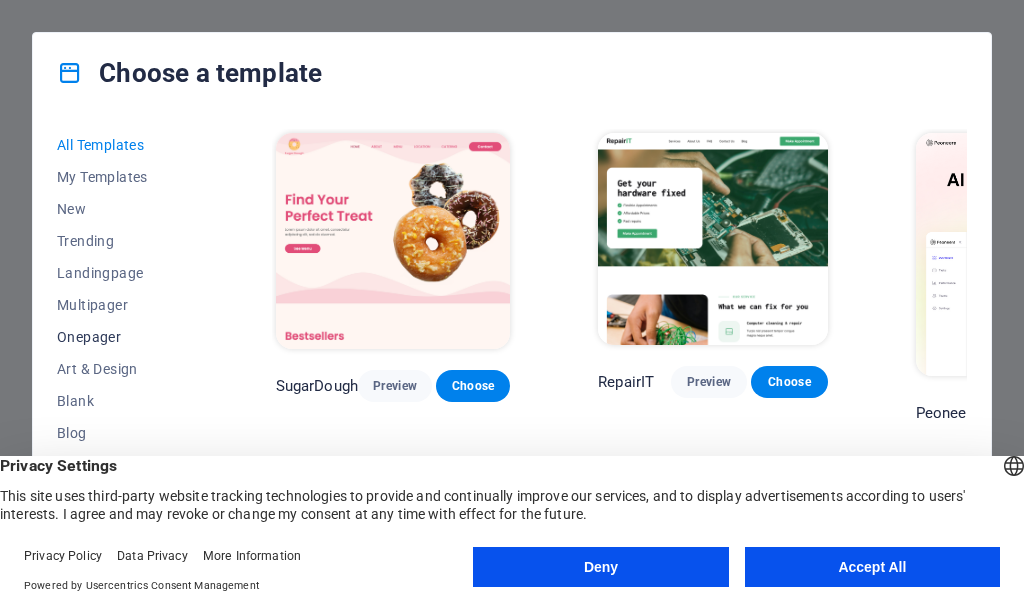 click on "Onepager" at bounding box center (122, 337) 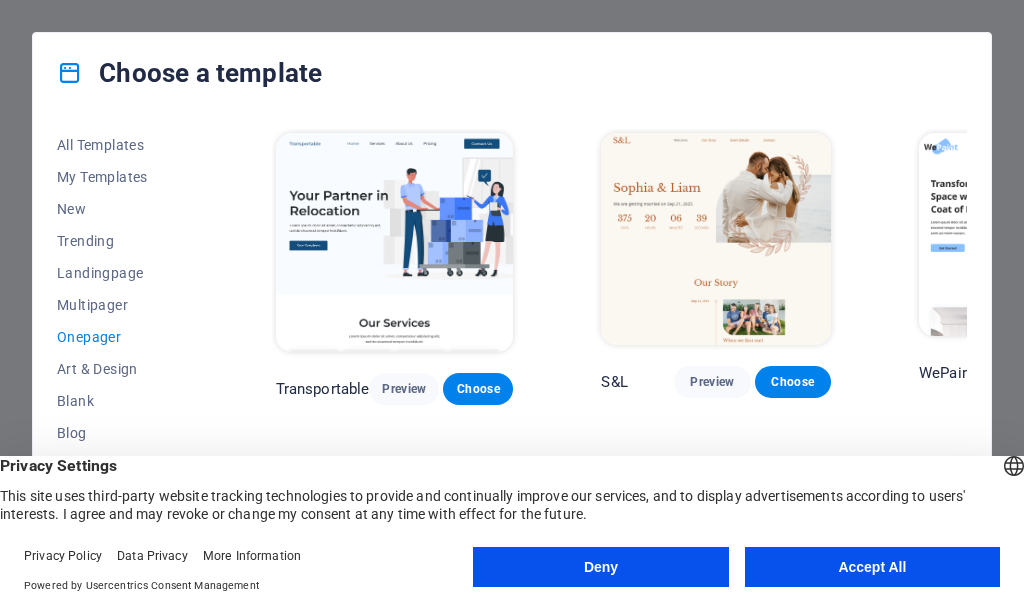 click on "All Templates My Templates New Trending Landingpage Multipager Onepager Art & Design Blank Blog Business Education & Culture Event Gastronomy Health IT & Media Legal & Finance Non-Profit Performance Portfolio Services Sports & Beauty Trades Travel Wireframe Transportable Preview Choose S&L Preview Choose WePaint Preview Choose Eco-Con Preview Choose MeetUp Preview Choose Podcaster Preview Choose UrbanNest Interiors Preview Choose Green Change Preview Choose Cleaner Preview Choose Johanna James Preview Choose Drive Preview Choose Wanderlust Preview Choose BERLIN Preview Choose Gadgets Preview Choose Max Hatzy Preview Choose Handyman Preview Choose Blogger Preview Choose Création Preview Choose Pesk Preview Choose Priodas Preview Choose Wireframe One Preview Choose Evergreen Preview Choose Kids-Events Preview Choose CleanCar Preview Choose Protector Preview Choose Pizzeria Di Dio Preview Choose Vinyasa Preview Choose Maki Preview Choose Woody Preview Choose BRGs Preview Choose Genius Preview Choose Volare Opus" at bounding box center [512, 343] 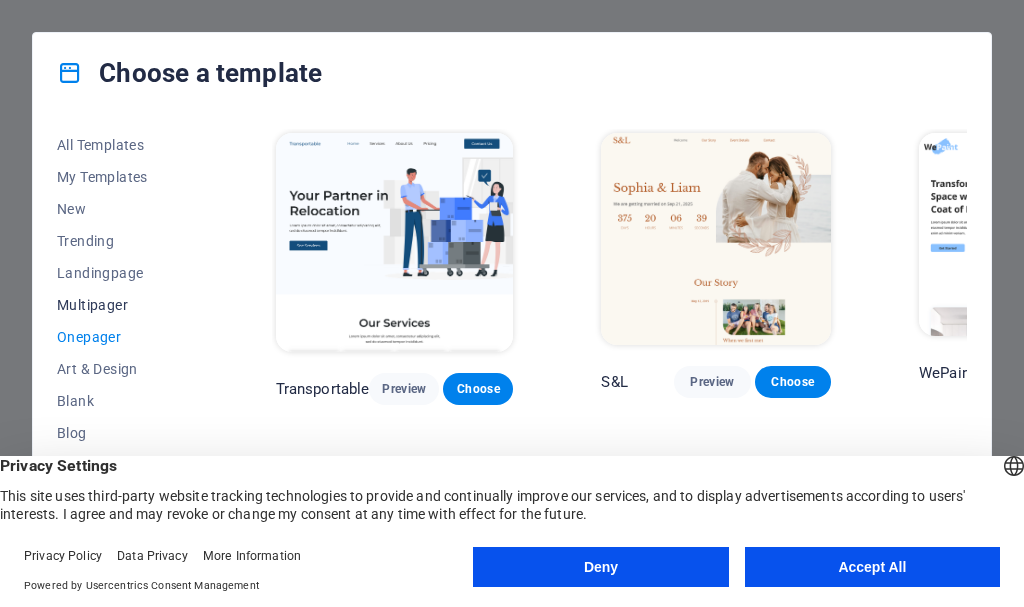 click on "Multipager" at bounding box center (122, 305) 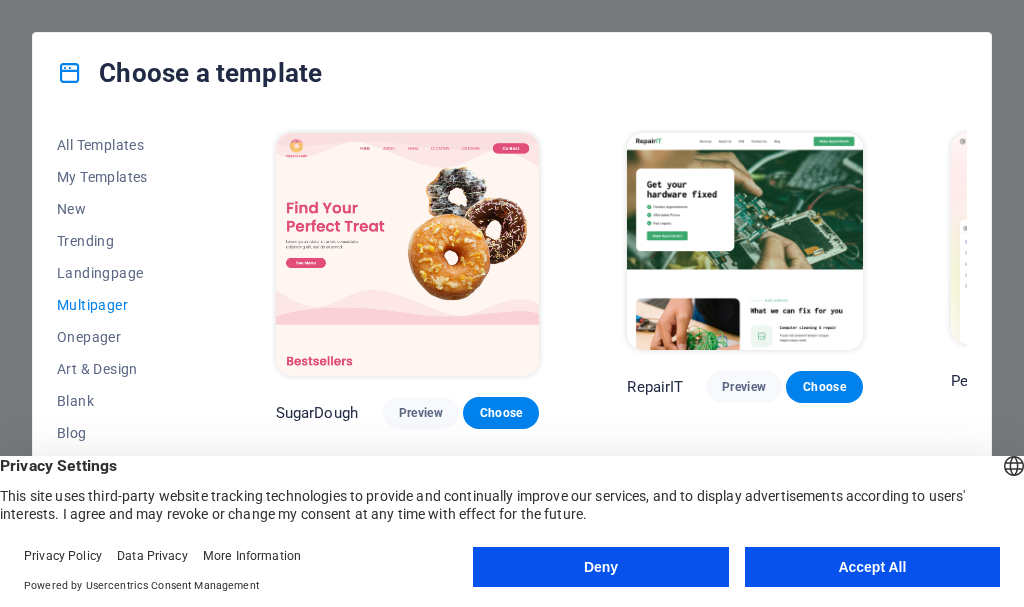 click on "All Templates My Templates New Trending Landingpage Multipager Onepager Art & Design Blank Blog Business Education & Culture Event Gastronomy Health IT & Media Legal & Finance Non-Profit Performance Portfolio Services Sports & Beauty Trades Travel Wireframe SugarDough Preview Choose RepairIT Preview Choose Peoneera Preview Choose Art Museum Preview Choose Wonder Planner Preview Choose Help & Care Preview Choose Academix Preview Choose BIG Barber Shop Preview Choose Health & Food Preview Choose The Beauty Temple Preview Choose WeTrain Preview Choose Delicioso Preview Choose Dream Garden Preview Choose LumeDeAqua Preview Choose Pets Care Preview Choose SafeSpace Preview Choose Midnight Rain Bar Preview Choose Estator Preview Choose Health Group Preview Choose MakeIt Agency Preview Choose WeSpa Preview Choose CoffeeScience Preview Choose CoachLife Preview Choose Cafe de Oceana Preview Choose Denteeth Preview Choose Le Hair Preview Choose TechUp Preview Choose Nolan-Bahler Preview Choose Fashion Preview Choose" at bounding box center [512, 343] 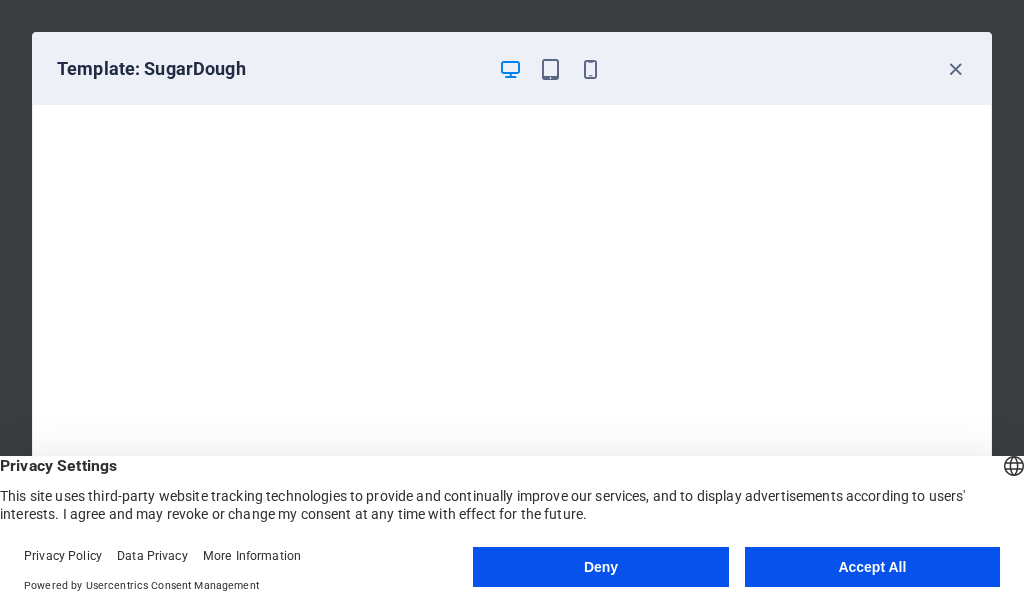 click on "Template: SugarDough" at bounding box center [512, 69] 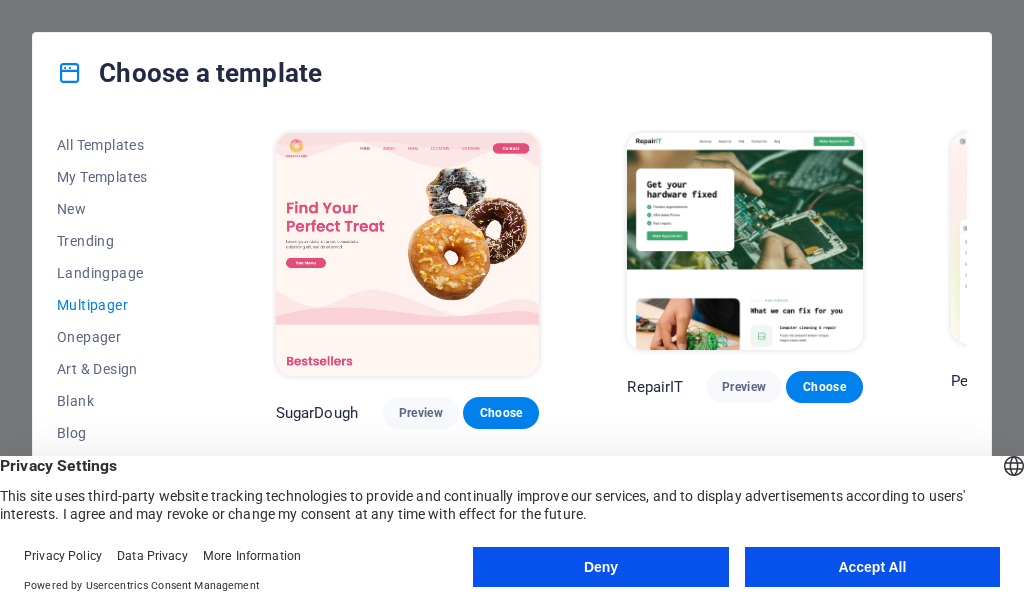 click on "All Templates My Templates New Trending Landingpage Multipager Onepager Art & Design Blank Blog Business Education & Culture Event Gastronomy Health IT & Media Legal & Finance Non-Profit Performance Portfolio Services Sports & Beauty Trades Travel Wireframe SugarDough Preview Choose RepairIT Preview Choose Peoneera Preview Choose Art Museum Preview Choose Wonder Planner Preview Choose Help & Care Preview Choose Academix Preview Choose BIG Barber Shop Preview Choose Health & Food Preview Choose The Beauty Temple Preview Choose WeTrain Preview Choose Delicioso Preview Choose Dream Garden Preview Choose LumeDeAqua Preview Choose Pets Care Preview Choose SafeSpace Preview Choose Midnight Rain Bar Preview Choose Estator Preview Choose Health Group Preview Choose MakeIt Agency Preview Choose WeSpa Preview Choose CoffeeScience Preview Choose CoachLife Preview Choose Cafe de Oceana Preview Choose Denteeth Preview Choose Le Hair Preview Choose TechUp Preview Choose Nolan-Bahler Preview Choose Fashion Preview Choose" at bounding box center (512, 343) 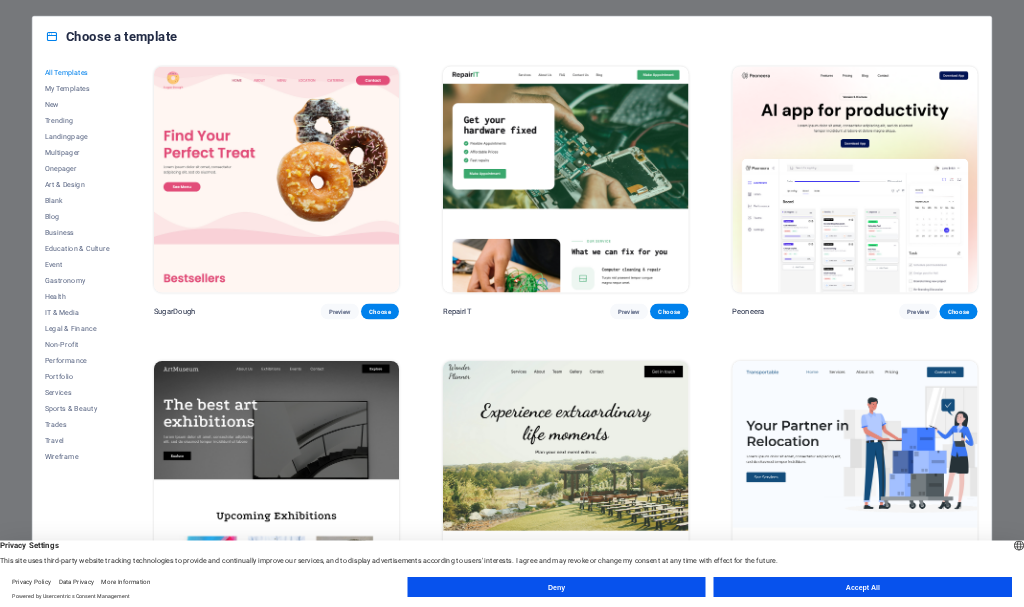scroll, scrollTop: 0, scrollLeft: 0, axis: both 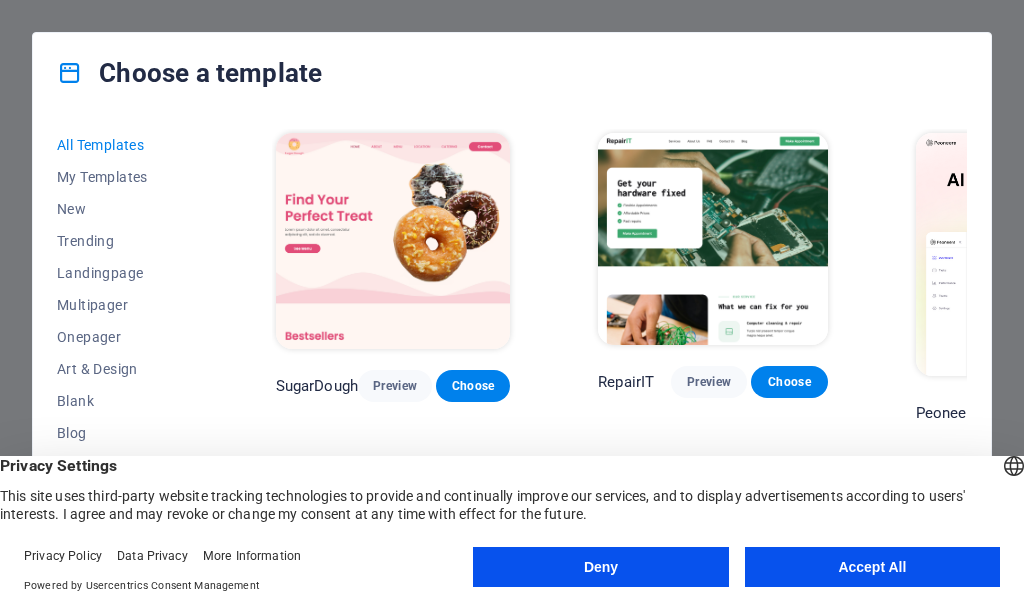 click on "All Templates My Templates New Trending Landingpage Multipager Onepager Art & Design Blank Blog Business Education & Culture Event Gastronomy Health IT & Media Legal & Finance Non-Profit Performance Portfolio Services Sports & Beauty Trades Travel Wireframe SugarDough Preview Choose RepairIT Preview Choose Peoneera Preview Choose Art Museum Preview Choose Wonder Planner Preview Choose Transportable Preview Choose S&L Preview Choose WePaint Preview Choose Eco-Con Preview Choose MeetUp Preview Choose Help & Care Preview Choose Podcaster Preview Choose Academix Preview Choose BIG Barber Shop Preview Choose Health & Food Preview Choose UrbanNest Interiors Preview Choose Green Change Preview Choose The Beauty Temple Preview Choose WeTrain Preview Choose Cleaner Preview Choose Johanna James Preview Choose Delicioso Preview Choose Dream Garden Preview Choose LumeDeAqua Preview Choose Pets Care Preview Choose SafeSpace Preview Choose Midnight Rain Bar Preview Choose Drive Preview Choose Estator Preview Choose Preview" at bounding box center (512, 343) 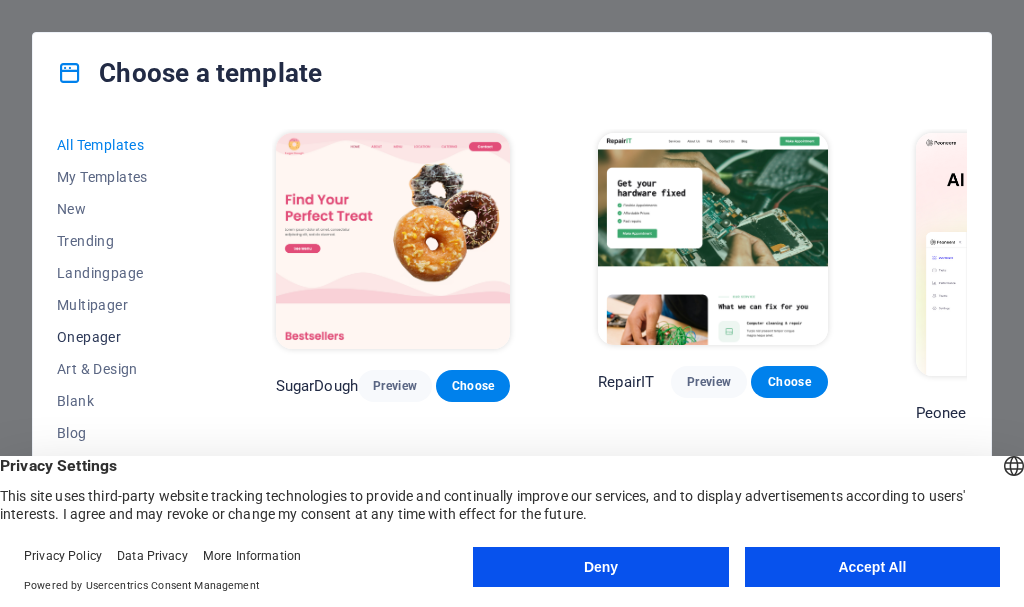 click on "Onepager" at bounding box center [122, 337] 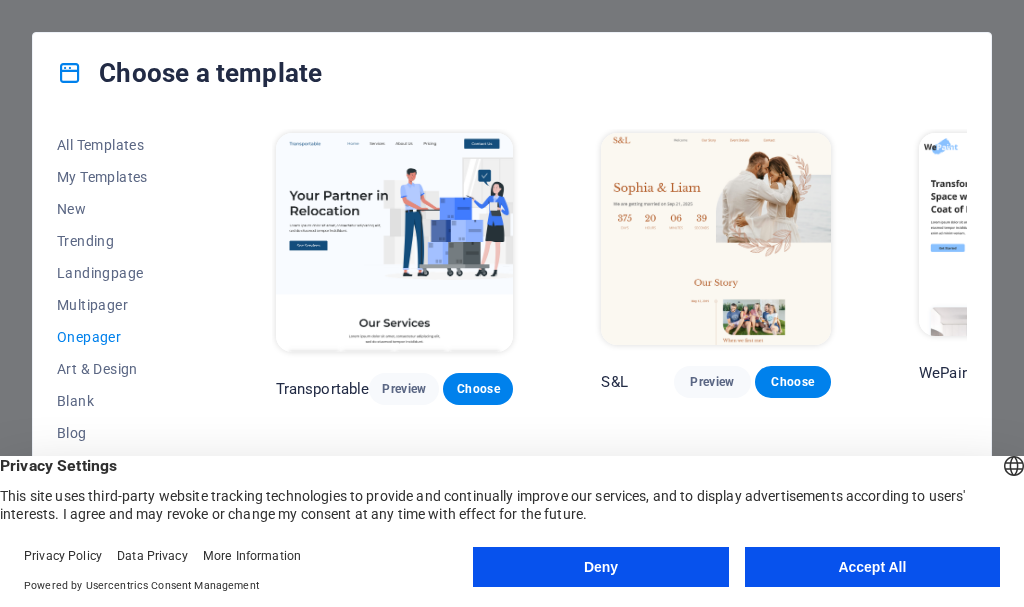 click on "All Templates My Templates New Trending Landingpage Multipager Onepager Art & Design Blank Blog Business Education & Culture Event Gastronomy Health IT & Media Legal & Finance Non-Profit Performance Portfolio Services Sports & Beauty Trades Travel Wireframe Transportable Preview Choose S&L Preview Choose WePaint Preview Choose Eco-Con Preview Choose MeetUp Preview Choose Podcaster Preview Choose UrbanNest Interiors Preview Choose Green Change Preview Choose Cleaner Preview Choose Johanna James Preview Choose Drive Preview Choose Wanderlust Preview Choose BERLIN Preview Choose Gadgets Preview Choose Max Hatzy Preview Choose Handyman Preview Choose Blogger Preview Choose Création Preview Choose Pesk Preview Choose Priodas Preview Choose Wireframe One Preview Choose Evergreen Preview Choose Kids-Events Preview Choose CleanCar Preview Choose Protector Preview Choose Pizzeria Di Dio Preview Choose Vinyasa Preview Choose Maki Preview Choose Woody Preview Choose BRGs Preview Choose Genius Preview Choose Volare Opus" at bounding box center (512, 343) 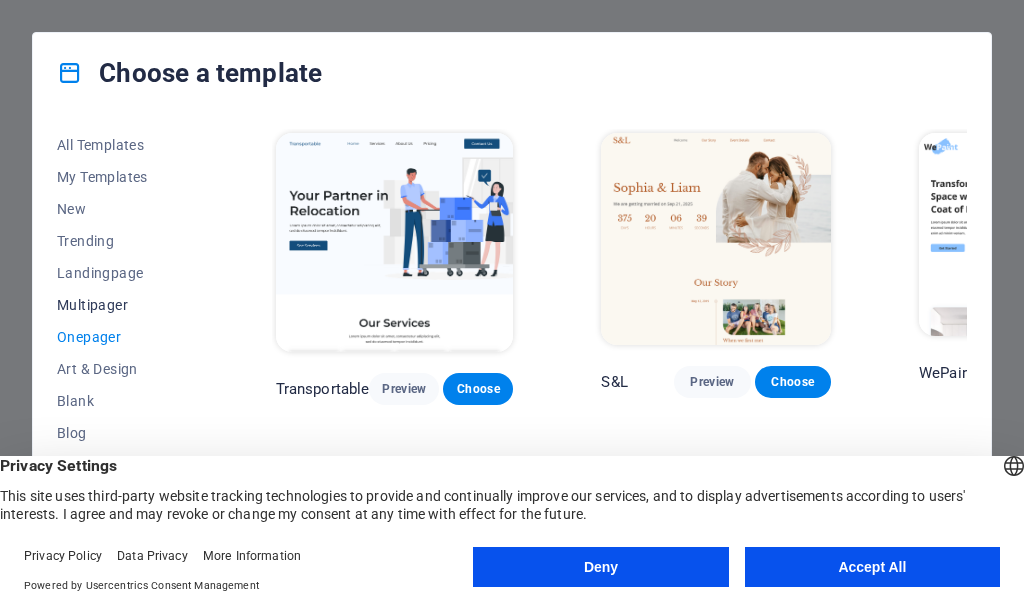 click on "Multipager" at bounding box center (122, 305) 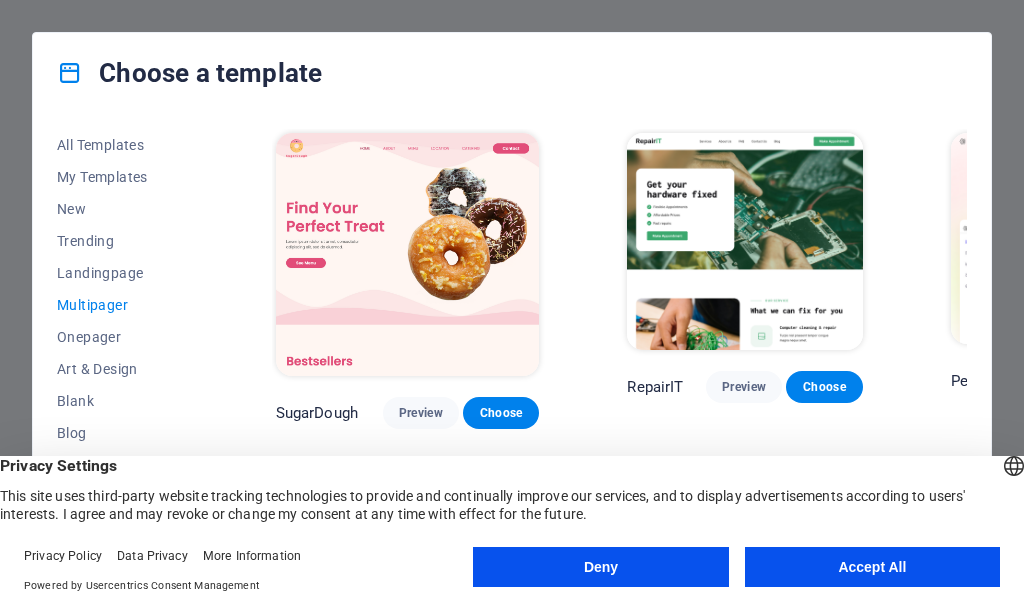click on "All Templates My Templates New Trending Landingpage Multipager Onepager Art & Design Blank Blog Business Education & Culture Event Gastronomy Health IT & Media Legal & Finance Non-Profit Performance Portfolio Services Sports & Beauty Trades Travel Wireframe SugarDough Preview Choose RepairIT Preview Choose Peoneera Preview Choose Art Museum Preview Choose Wonder Planner Preview Choose Help & Care Preview Choose Academix Preview Choose BIG Barber Shop Preview Choose Health & Food Preview Choose The Beauty Temple Preview Choose WeTrain Preview Choose Delicioso Preview Choose Dream Garden Preview Choose LumeDeAqua Preview Choose Pets Care Preview Choose SafeSpace Preview Choose Midnight Rain Bar Preview Choose Estator Preview Choose Health Group Preview Choose MakeIt Agency Preview Choose WeSpa Preview Choose CoffeeScience Preview Choose CoachLife Preview Choose Cafe de Oceana Preview Choose Denteeth Preview Choose Le Hair Preview Choose TechUp Preview Choose Nolan-Bahler Preview Choose Fashion Preview Choose" at bounding box center [512, 343] 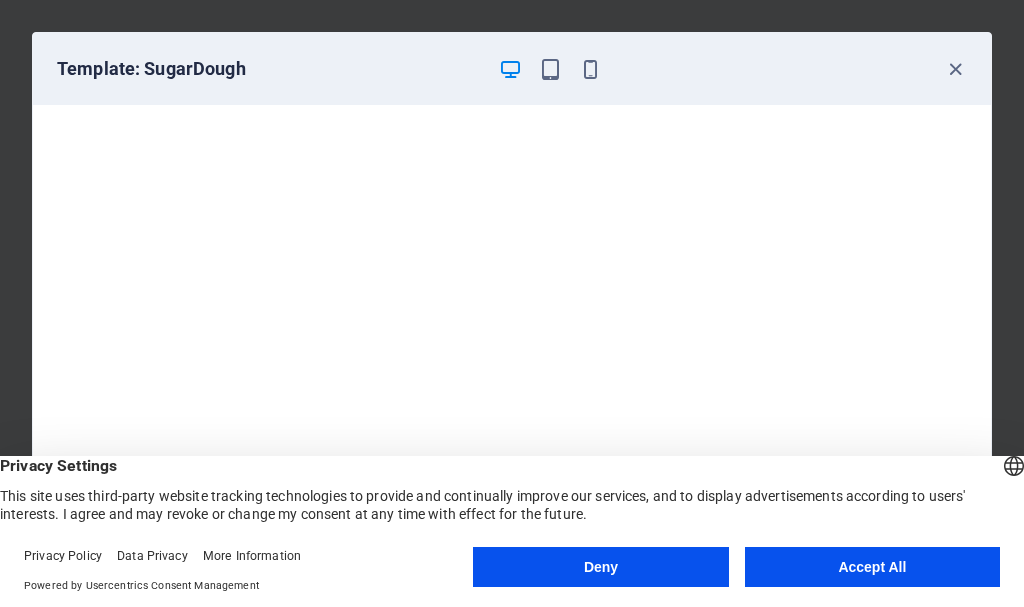 click on "Template: SugarDough" at bounding box center (512, 69) 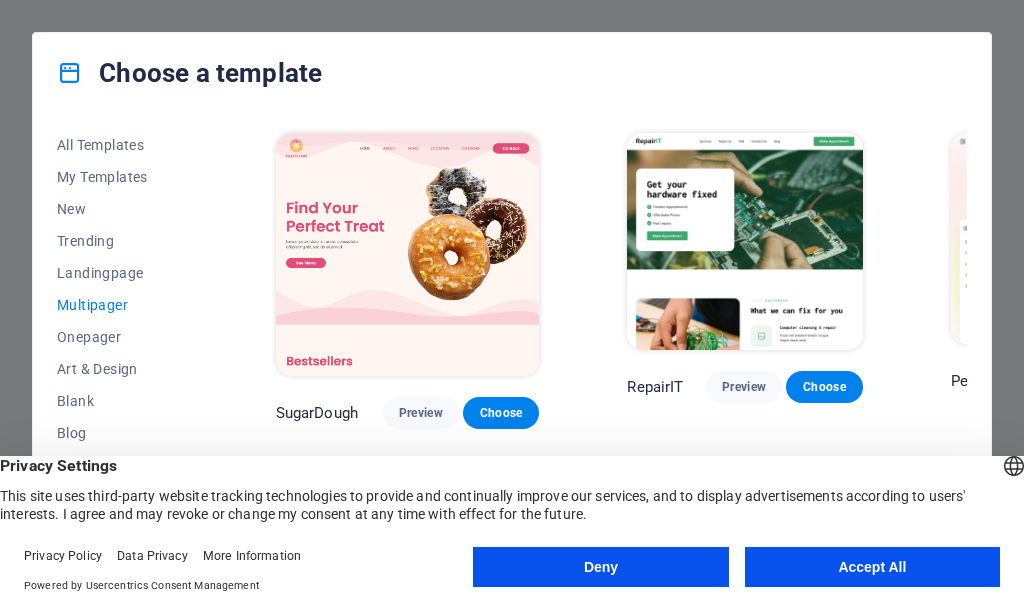 click on "All Templates My Templates New Trending Landingpage Multipager Onepager Art & Design Blank Blog Business Education & Culture Event Gastronomy Health IT & Media Legal & Finance Non-Profit Performance Portfolio Services Sports & Beauty Trades Travel Wireframe SugarDough Preview Choose RepairIT Preview Choose Peoneera Preview Choose Art Museum Preview Choose Wonder Planner Preview Choose Help & Care Preview Choose Academix Preview Choose BIG Barber Shop Preview Choose Health & Food Preview Choose The Beauty Temple Preview Choose WeTrain Preview Choose Delicioso Preview Choose Dream Garden Preview Choose LumeDeAqua Preview Choose Pets Care Preview Choose SafeSpace Preview Choose Midnight Rain Bar Preview Choose Estator Preview Choose Health Group Preview Choose MakeIt Agency Preview Choose WeSpa Preview Choose CoffeeScience Preview Choose CoachLife Preview Choose Cafe de Oceana Preview Choose Denteeth Preview Choose Le Hair Preview Choose TechUp Preview Choose Nolan-Bahler Preview Choose Fashion Preview Choose" at bounding box center [512, 343] 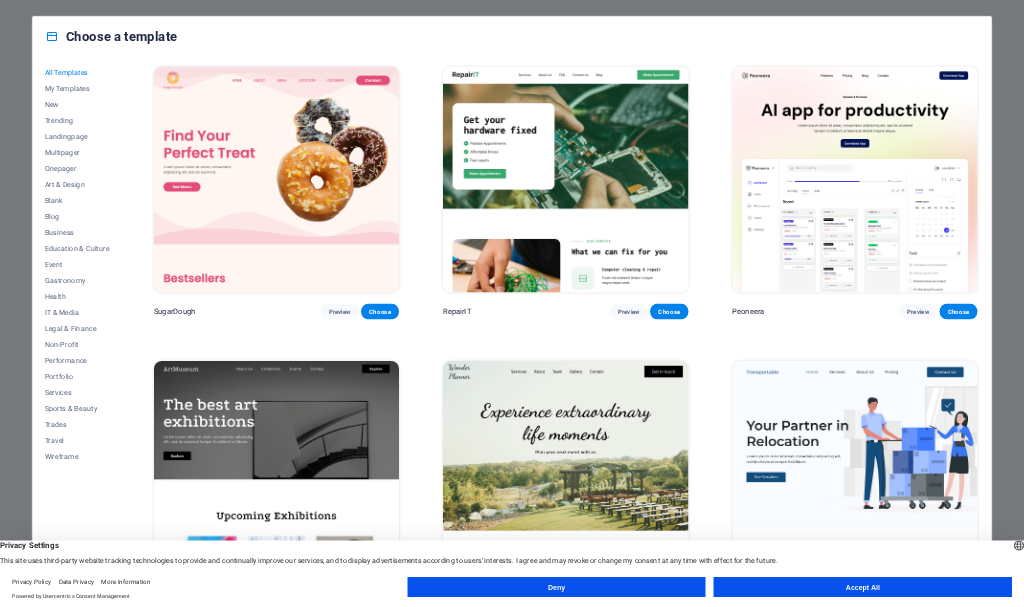 scroll, scrollTop: 0, scrollLeft: 0, axis: both 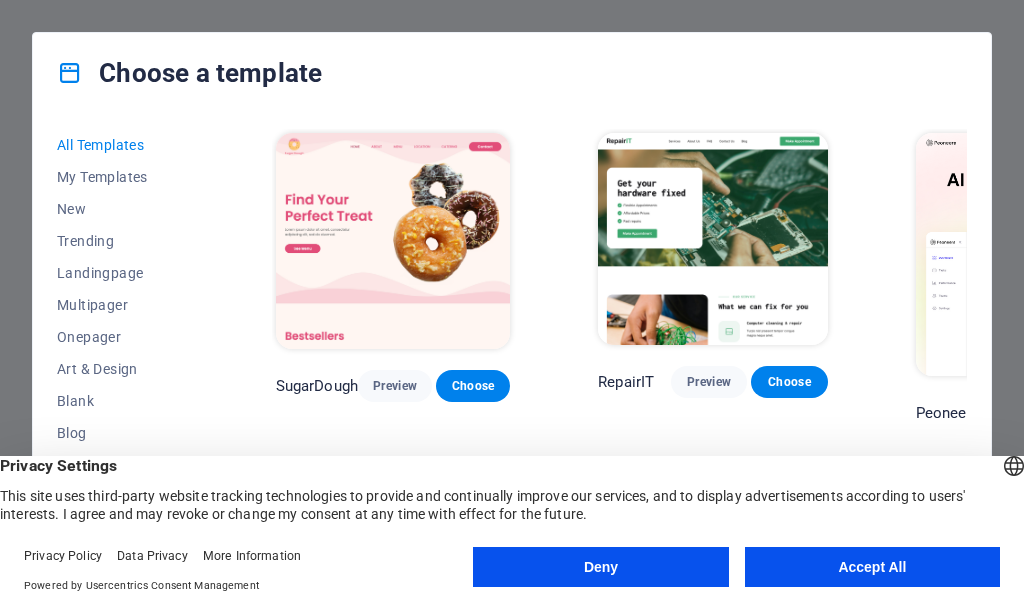 click on "All Templates My Templates New Trending Landingpage Multipager Onepager Art & Design Blank Blog Business Education & Culture Event Gastronomy Health IT & Media Legal & Finance Non-Profit Performance Portfolio Services Sports & Beauty Trades Travel Wireframe SugarDough Preview Choose RepairIT Preview Choose Peoneera Preview Choose Art Museum Preview Choose Wonder Planner Preview Choose Transportable Preview Choose S&L Preview Choose WePaint Preview Choose Eco-Con Preview Choose MeetUp Preview Choose Help & Care Preview Choose Podcaster Preview Choose Academix Preview Choose BIG Barber Shop Preview Choose Health & Food Preview Choose UrbanNest Interiors Preview Choose Green Change Preview Choose The Beauty Temple Preview Choose WeTrain Preview Choose Cleaner Preview Choose Johanna James Preview Choose Delicioso Preview Choose Dream Garden Preview Choose LumeDeAqua Preview Choose Pets Care Preview Choose SafeSpace Preview Choose Midnight Rain Bar Preview Choose Drive Preview Choose Estator Preview Choose Preview" at bounding box center [512, 343] 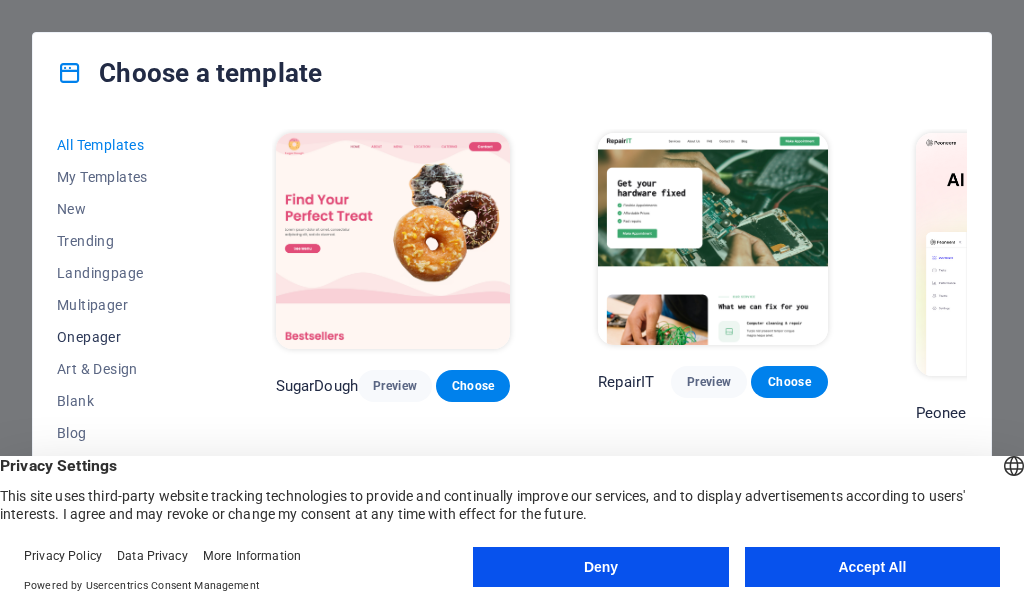 click on "Onepager" at bounding box center [122, 337] 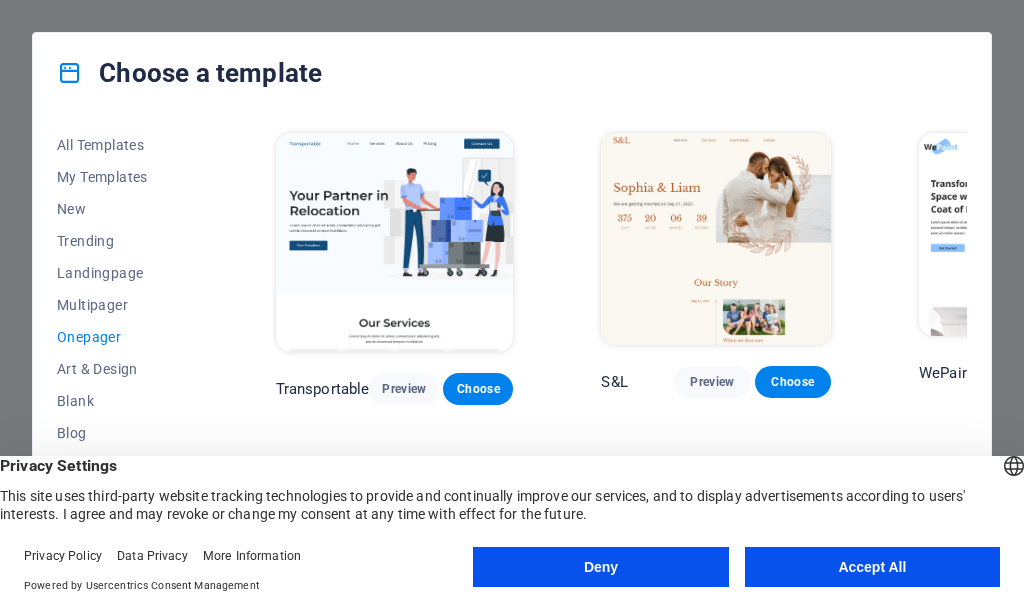 click on "All Templates My Templates New Trending Landingpage Multipager Onepager Art & Design Blank Blog Business Education & Culture Event Gastronomy Health IT & Media Legal & Finance Non-Profit Performance Portfolio Services Sports & Beauty Trades Travel Wireframe Transportable Preview Choose S&L Preview Choose WePaint Preview Choose Eco-Con Preview Choose MeetUp Preview Choose Podcaster Preview Choose UrbanNest Interiors Preview Choose Green Change Preview Choose Cleaner Preview Choose Johanna James Preview Choose Drive Preview Choose Wanderlust Preview Choose BERLIN Preview Choose Gadgets Preview Choose Max Hatzy Preview Choose Handyman Preview Choose Blogger Preview Choose Création Preview Choose Pesk Preview Choose Priodas Preview Choose Wireframe One Preview Choose Evergreen Preview Choose Kids-Events Preview Choose CleanCar Preview Choose Protector Preview Choose Pizzeria Di Dio Preview Choose Vinyasa Preview Choose Maki Preview Choose Woody Preview Choose BRGs Preview Choose Genius Preview Choose Volare Opus" at bounding box center (512, 343) 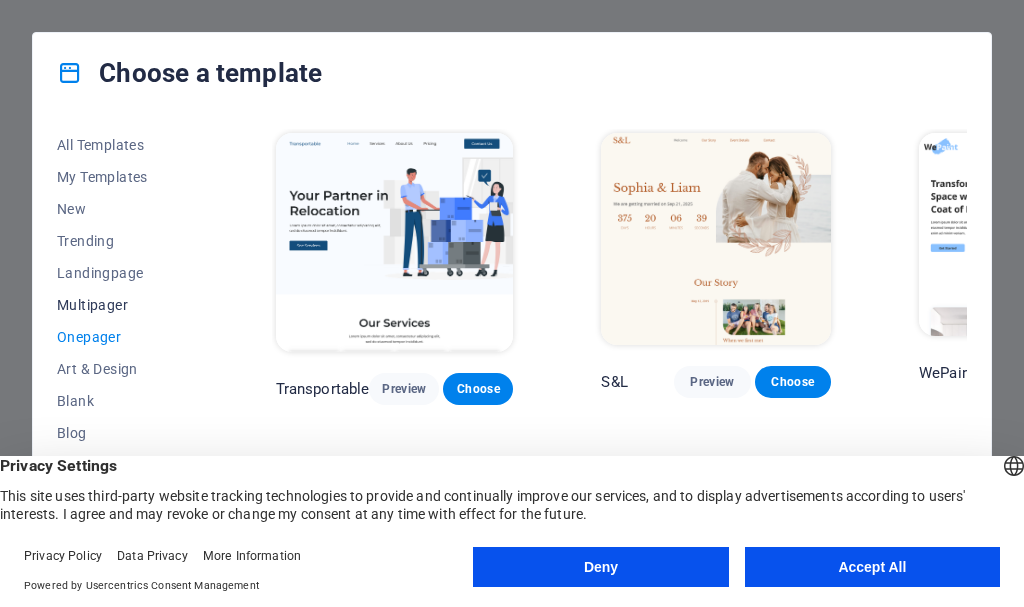 click on "Multipager" at bounding box center (122, 305) 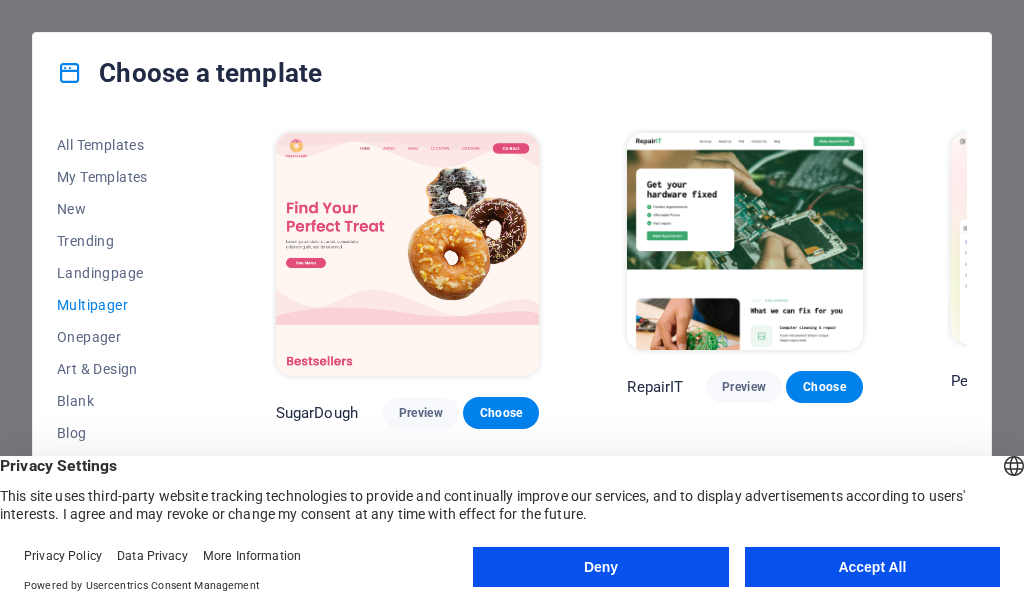 click on "All Templates My Templates New Trending Landingpage Multipager Onepager Art & Design Blank Blog Business Education & Culture Event Gastronomy Health IT & Media Legal & Finance Non-Profit Performance Portfolio Services Sports & Beauty Trades Travel Wireframe SugarDough Preview Choose RepairIT Preview Choose Peoneera Preview Choose Art Museum Preview Choose Wonder Planner Preview Choose Help & Care Preview Choose Academix Preview Choose BIG Barber Shop Preview Choose Health & Food Preview Choose The Beauty Temple Preview Choose WeTrain Preview Choose Delicioso Preview Choose Dream Garden Preview Choose LumeDeAqua Preview Choose Pets Care Preview Choose SafeSpace Preview Choose Midnight Rain Bar Preview Choose Estator Preview Choose Health Group Preview Choose MakeIt Agency Preview Choose WeSpa Preview Choose CoffeeScience Preview Choose CoachLife Preview Choose Cafe de Oceana Preview Choose Denteeth Preview Choose Le Hair Preview Choose TechUp Preview Choose Nolan-Bahler Preview Choose Fashion Preview Choose" at bounding box center [512, 343] 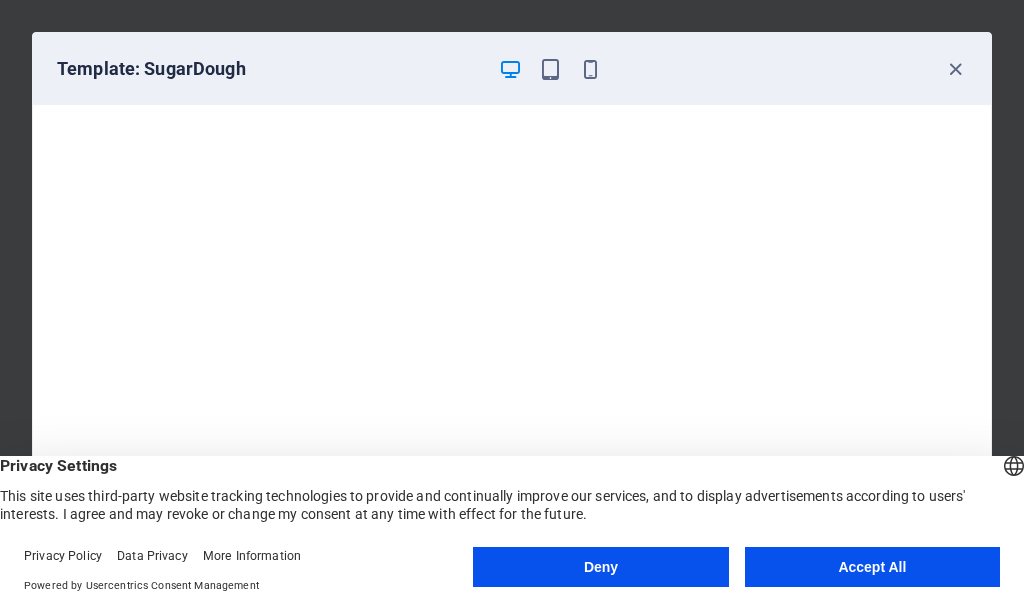 click on "Template: SugarDough" at bounding box center [512, 69] 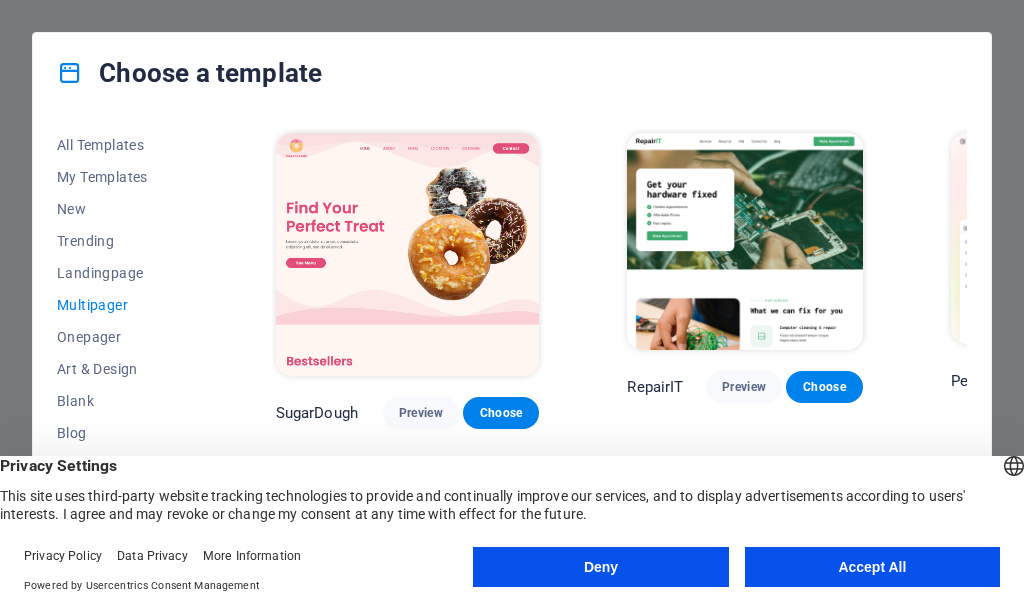 click on "All Templates My Templates New Trending Landingpage Multipager Onepager Art & Design Blank Blog Business Education & Culture Event Gastronomy Health IT & Media Legal & Finance Non-Profit Performance Portfolio Services Sports & Beauty Trades Travel Wireframe SugarDough Preview Choose RepairIT Preview Choose Peoneera Preview Choose Art Museum Preview Choose Wonder Planner Preview Choose Help & Care Preview Choose Academix Preview Choose BIG Barber Shop Preview Choose Health & Food Preview Choose The Beauty Temple Preview Choose WeTrain Preview Choose Delicioso Preview Choose Dream Garden Preview Choose LumeDeAqua Preview Choose Pets Care Preview Choose SafeSpace Preview Choose Midnight Rain Bar Preview Choose Estator Preview Choose Health Group Preview Choose MakeIt Agency Preview Choose WeSpa Preview Choose CoffeeScience Preview Choose CoachLife Preview Choose Cafe de Oceana Preview Choose Denteeth Preview Choose Le Hair Preview Choose TechUp Preview Choose Nolan-Bahler Preview Choose Fashion Preview Choose" at bounding box center [512, 343] 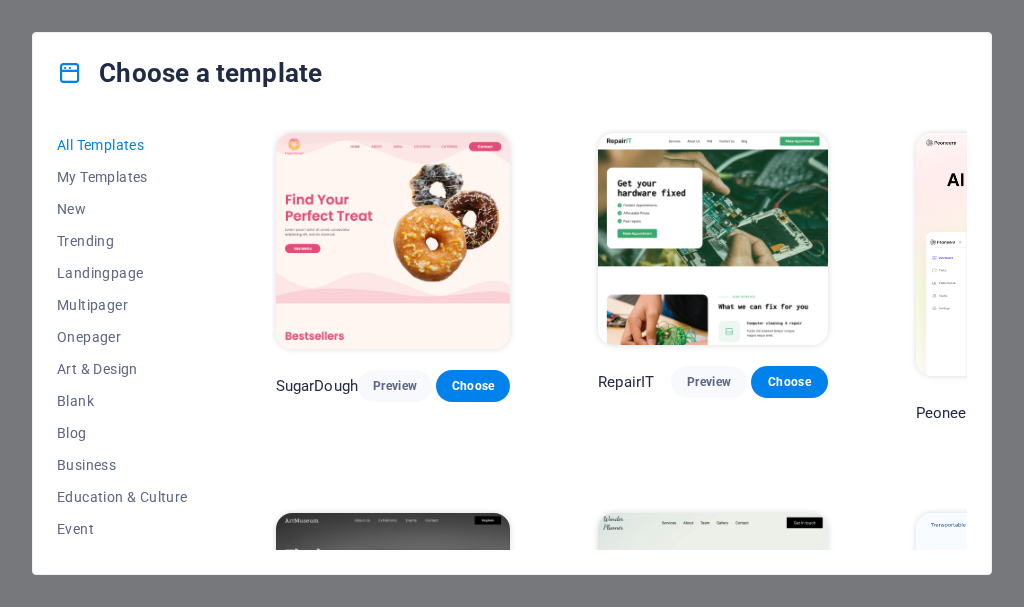 scroll, scrollTop: 0, scrollLeft: 0, axis: both 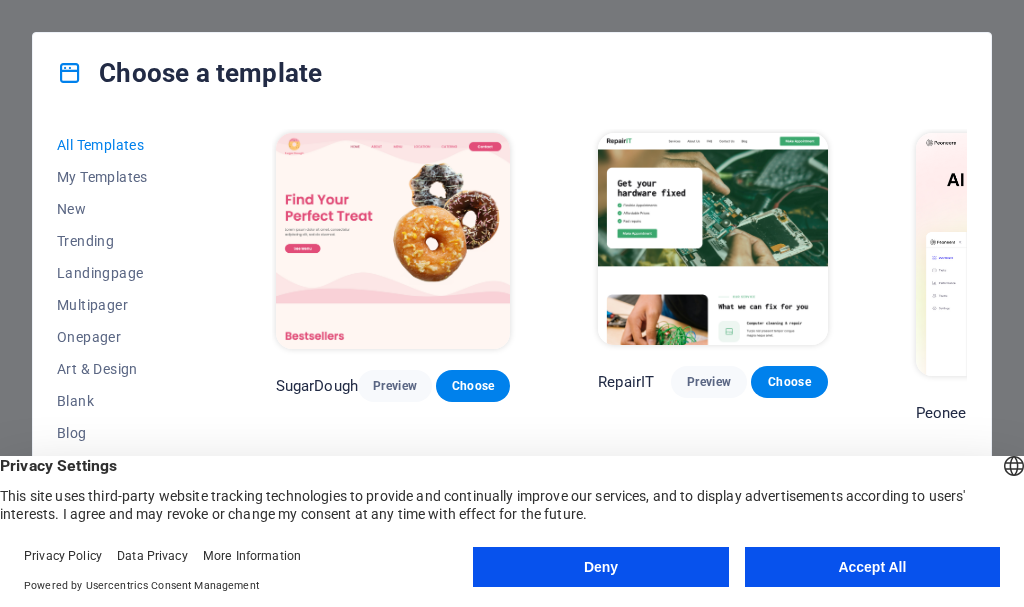 click on "All Templates My Templates New Trending Landingpage Multipager Onepager Art & Design Blank Blog Business Education & Culture Event Gastronomy Health IT & Media Legal & Finance Non-Profit Performance Portfolio Services Sports & Beauty Trades Travel Wireframe SugarDough Preview Choose RepairIT Preview Choose Peoneera Preview Choose Art Museum Preview Choose Wonder Planner Preview Choose Transportable Preview Choose S&L Preview Choose WePaint Preview Choose Eco-Con Preview Choose MeetUp Preview Choose Help & Care Preview Choose Podcaster Preview Choose Academix Preview Choose BIG Barber Shop Preview Choose Health & Food Preview Choose UrbanNest Interiors Preview Choose Green Change Preview Choose The Beauty Temple Preview Choose WeTrain Preview Choose Cleaner Preview Choose Johanna James Preview Choose Delicioso Preview Choose Dream Garden Preview Choose LumeDeAqua Preview Choose Pets Care Preview Choose SafeSpace Preview Choose Midnight Rain Bar Preview Choose Drive Preview Choose Estator Preview Choose Preview" at bounding box center [512, 343] 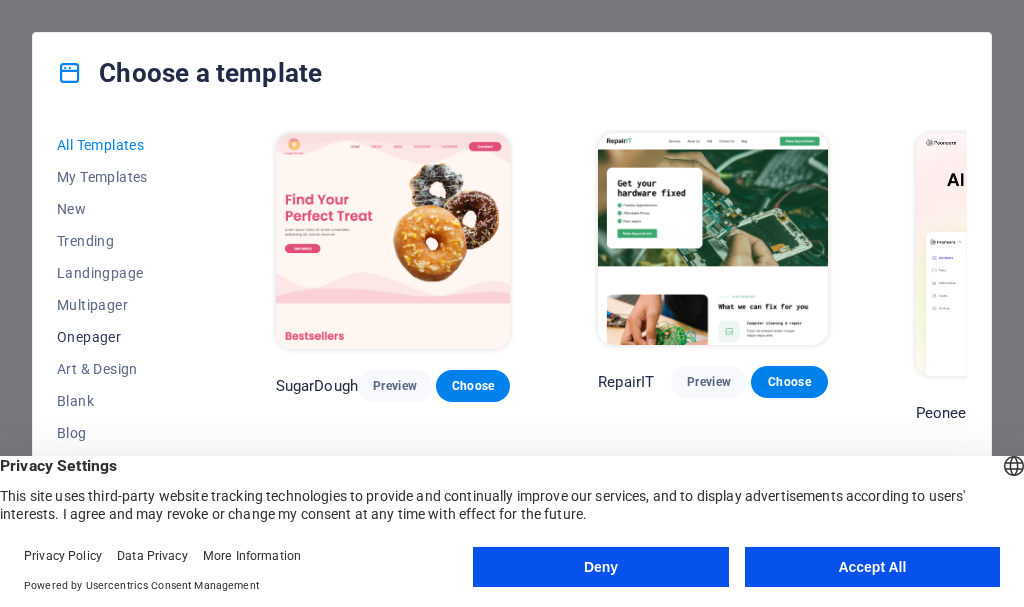 click on "Onepager" at bounding box center [122, 337] 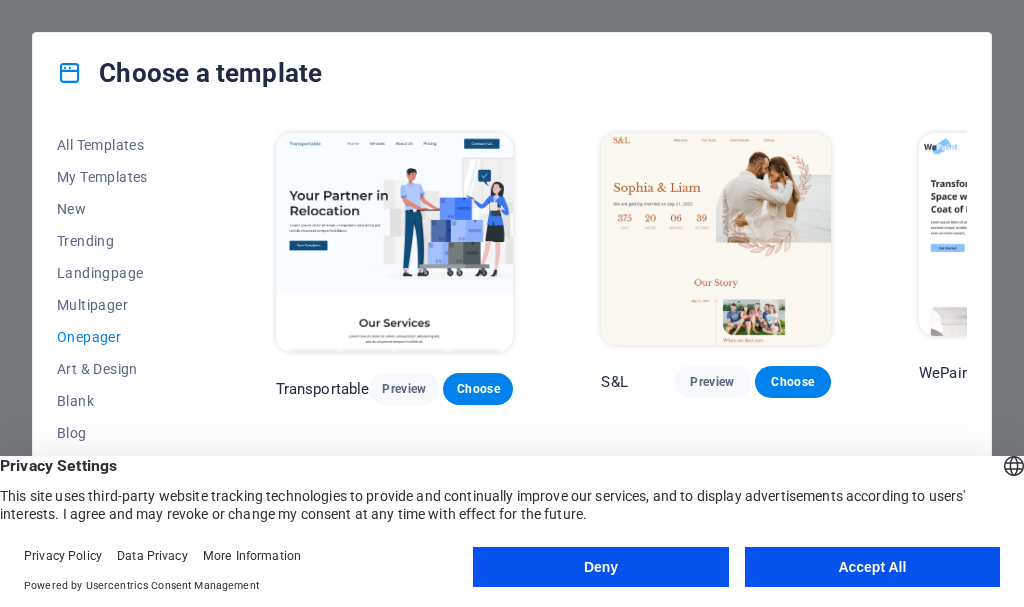 click on "All Templates My Templates New Trending Landingpage Multipager Onepager Art & Design Blank Blog Business Education & Culture Event Gastronomy Health IT & Media Legal & Finance Non-Profit Performance Portfolio Services Sports & Beauty Trades Travel Wireframe Transportable Preview Choose S&L Preview Choose WePaint Preview Choose Eco-Con Preview Choose MeetUp Preview Choose Podcaster Preview Choose UrbanNest Interiors Preview Choose Green Change Preview Choose Cleaner Preview Choose Johanna James Preview Choose Drive Preview Choose Wanderlust Preview Choose BERLIN Preview Choose Gadgets Preview Choose Max Hatzy Preview Choose Handyman Preview Choose Blogger Preview Choose Création Preview Choose Pesk Preview Choose Priodas Preview Choose Wireframe One Preview Choose Evergreen Preview Choose Kids-Events Preview Choose CleanCar Preview Choose Protector Preview Choose Pizzeria Di Dio Preview Choose Vinyasa Preview Choose Maki Preview Choose Woody Preview Choose BRGs Preview Choose Genius Preview Choose Volare Opus" at bounding box center (512, 343) 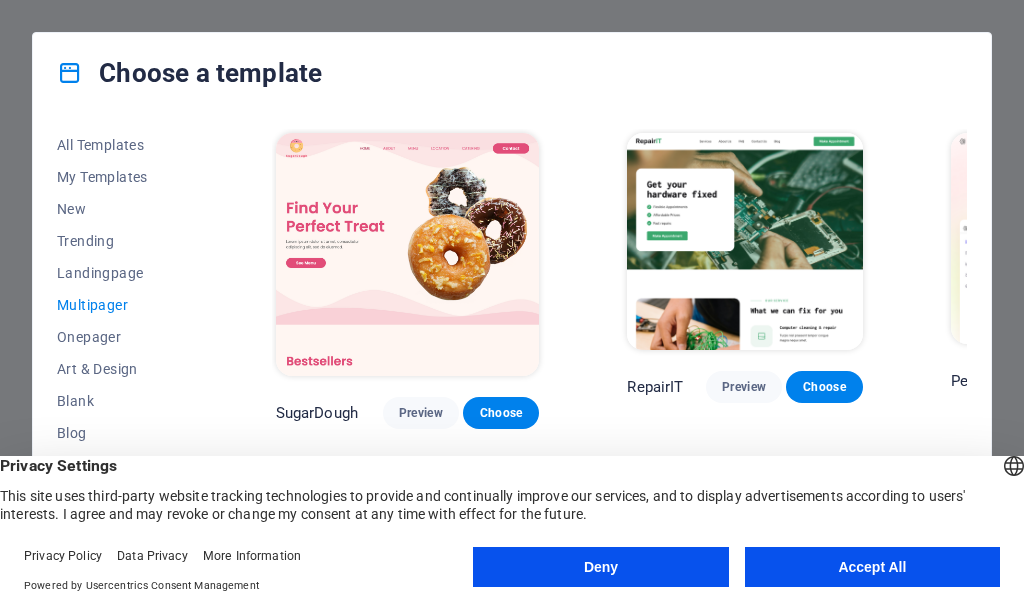 click on "All Templates My Templates New Trending Landingpage Multipager Onepager Art & Design Blank Blog Business Education & Culture Event Gastronomy Health IT & Media Legal & Finance Non-Profit Performance Portfolio Services Sports & Beauty Trades Travel Wireframe SugarDough Preview Choose RepairIT Preview Choose Peoneera Preview Choose Art Museum Preview Choose Wonder Planner Preview Choose Help & Care Preview Choose Academix Preview Choose BIG Barber Shop Preview Choose Health & Food Preview Choose The Beauty Temple Preview Choose WeTrain Preview Choose Delicioso Preview Choose Dream Garden Preview Choose LumeDeAqua Preview Choose Pets Care Preview Choose SafeSpace Preview Choose Midnight Rain Bar Preview Choose Estator Preview Choose Health Group Preview Choose MakeIt Agency Preview Choose WeSpa Preview Choose CoffeeScience Preview Choose CoachLife Preview Choose Cafe de Oceana Preview Choose Denteeth Preview Choose Le Hair Preview Choose TechUp Preview Choose Nolan-Bahler Preview Choose Fashion Preview Choose" at bounding box center [512, 343] 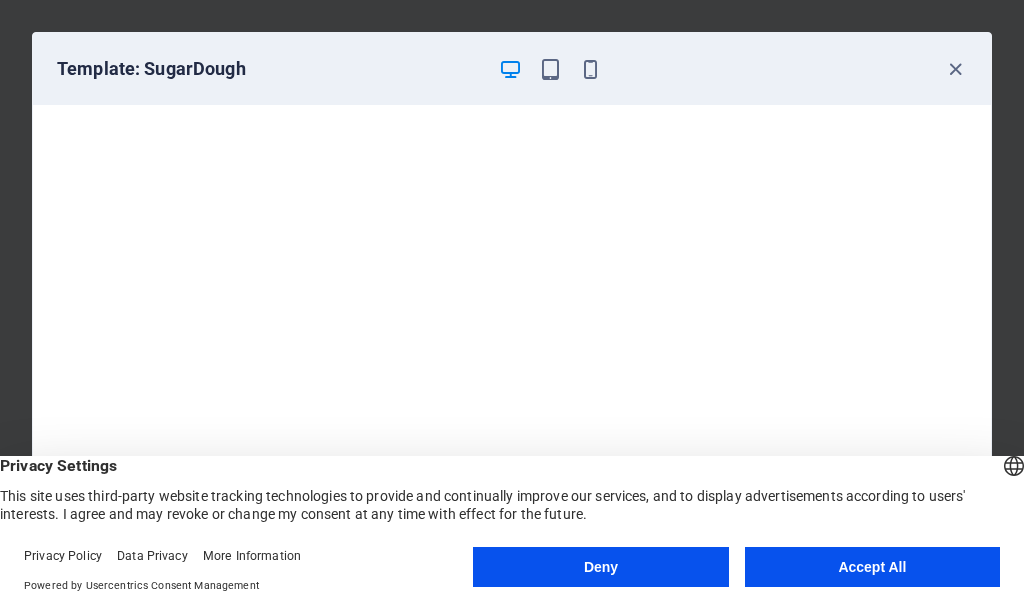 click on "Template: SugarDough" at bounding box center [512, 69] 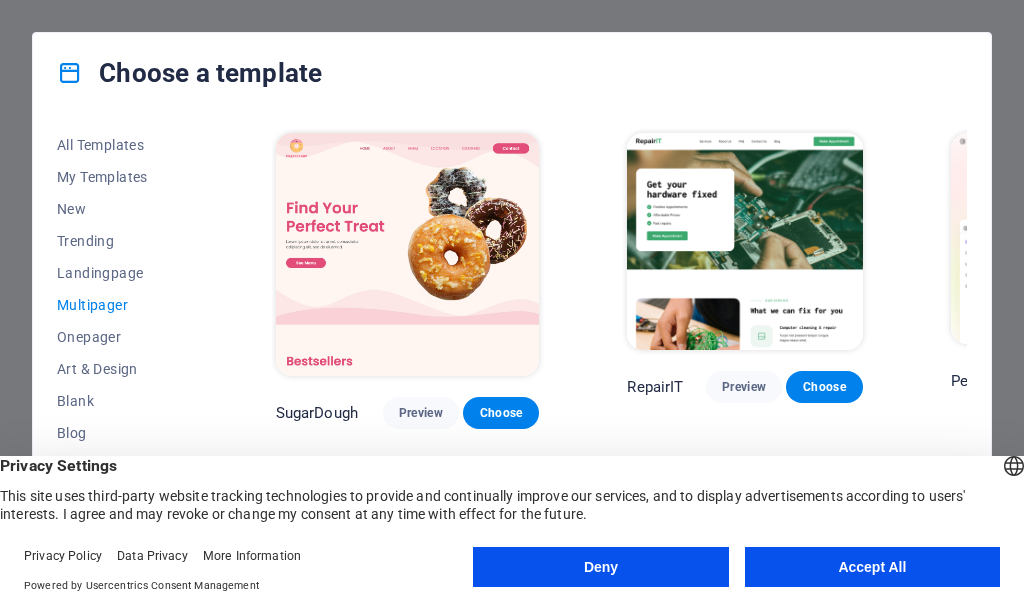 click on "All Templates My Templates New Trending Landingpage Multipager Onepager Art & Design Blank Blog Business Education & Culture Event Gastronomy Health IT & Media Legal & Finance Non-Profit Performance Portfolio Services Sports & Beauty Trades Travel Wireframe SugarDough Preview Choose RepairIT Preview Choose Peoneera Preview Choose Art Museum Preview Choose Wonder Planner Preview Choose Help & Care Preview Choose Academix Preview Choose BIG Barber Shop Preview Choose Health & Food Preview Choose The Beauty Temple Preview Choose WeTrain Preview Choose Delicioso Preview Choose Dream Garden Preview Choose LumeDeAqua Preview Choose Pets Care Preview Choose SafeSpace Preview Choose Midnight Rain Bar Preview Choose Estator Preview Choose Health Group Preview Choose MakeIt Agency Preview Choose WeSpa Preview Choose CoffeeScience Preview Choose CoachLife Preview Choose Cafe de Oceana Preview Choose Denteeth Preview Choose Le Hair Preview Choose TechUp Preview Choose Nolan-Bahler Preview Choose Fashion Preview Choose" at bounding box center [512, 343] 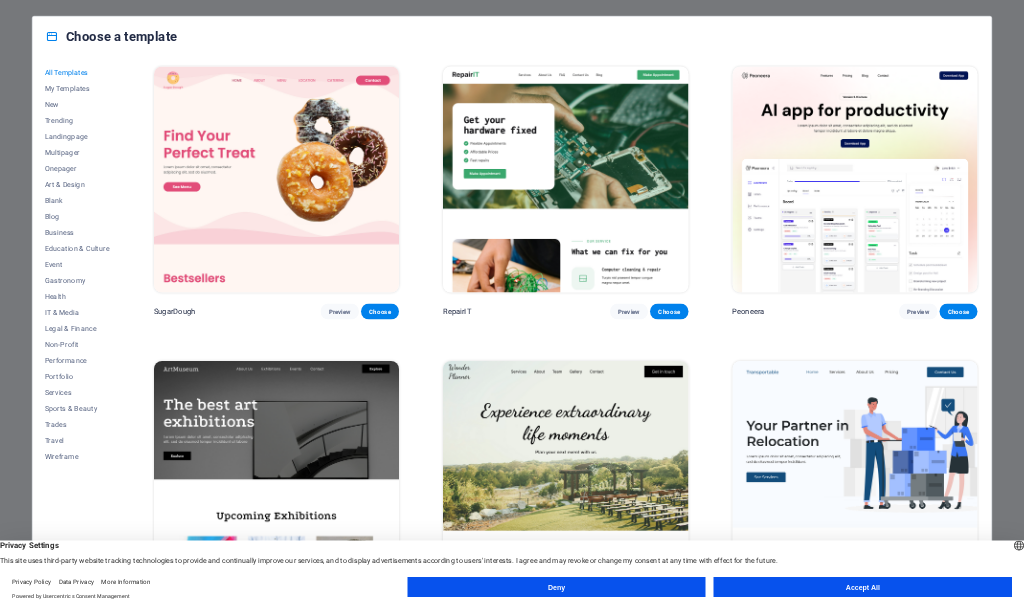 scroll, scrollTop: 0, scrollLeft: 0, axis: both 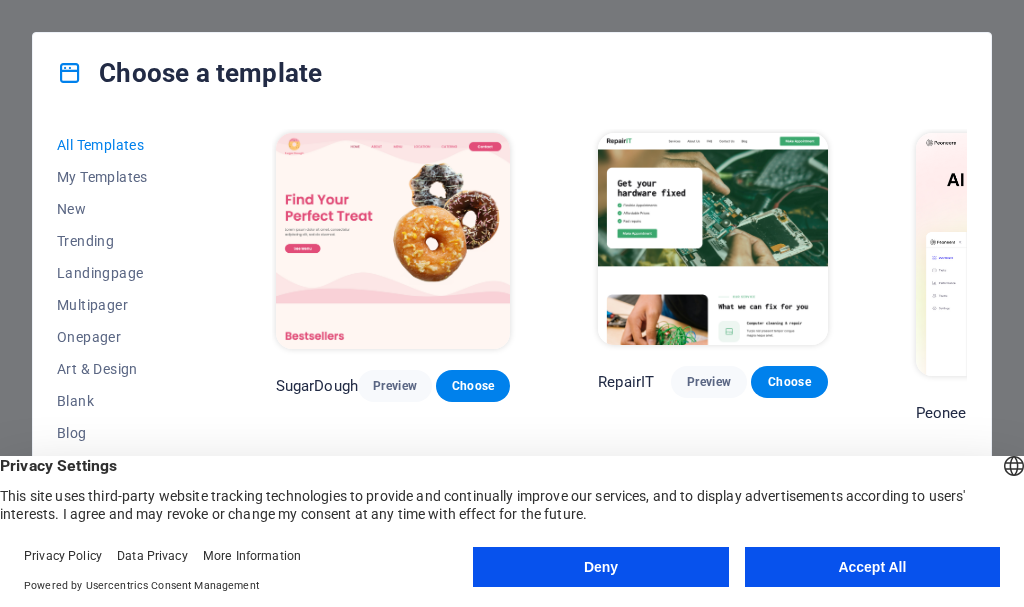 click on "All Templates My Templates New Trending Landingpage Multipager Onepager Art & Design Blank Blog Business Education & Culture Event Gastronomy Health IT & Media Legal & Finance Non-Profit Performance Portfolio Services Sports & Beauty Trades Travel Wireframe SugarDough Preview Choose RepairIT Preview Choose Peoneera Preview Choose Art Museum Preview Choose Wonder Planner Preview Choose Transportable Preview Choose S&L Preview Choose WePaint Preview Choose Eco-Con Preview Choose MeetUp Preview Choose Help & Care Preview Choose Podcaster Preview Choose Academix Preview Choose BIG Barber Shop Preview Choose Health & Food Preview Choose UrbanNest Interiors Preview Choose Green Change Preview Choose The Beauty Temple Preview Choose WeTrain Preview Choose Cleaner Preview Choose Johanna James Preview Choose Delicioso Preview Choose Dream Garden Preview Choose LumeDeAqua Preview Choose Pets Care Preview Choose SafeSpace Preview Choose Midnight Rain Bar Preview Choose Drive Preview Choose Estator Preview Choose Preview" at bounding box center [512, 343] 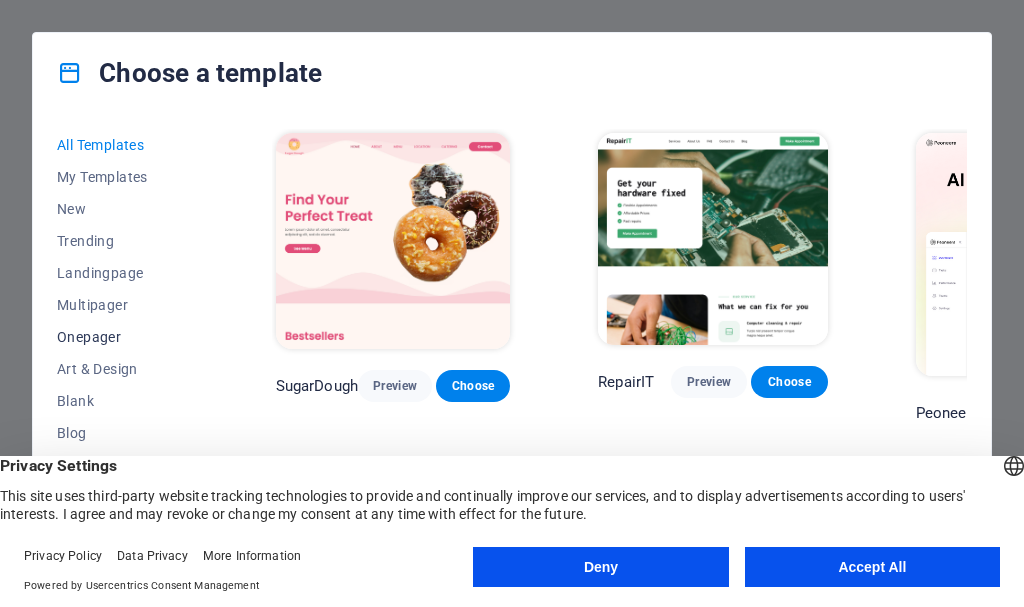 click on "Onepager" at bounding box center (122, 337) 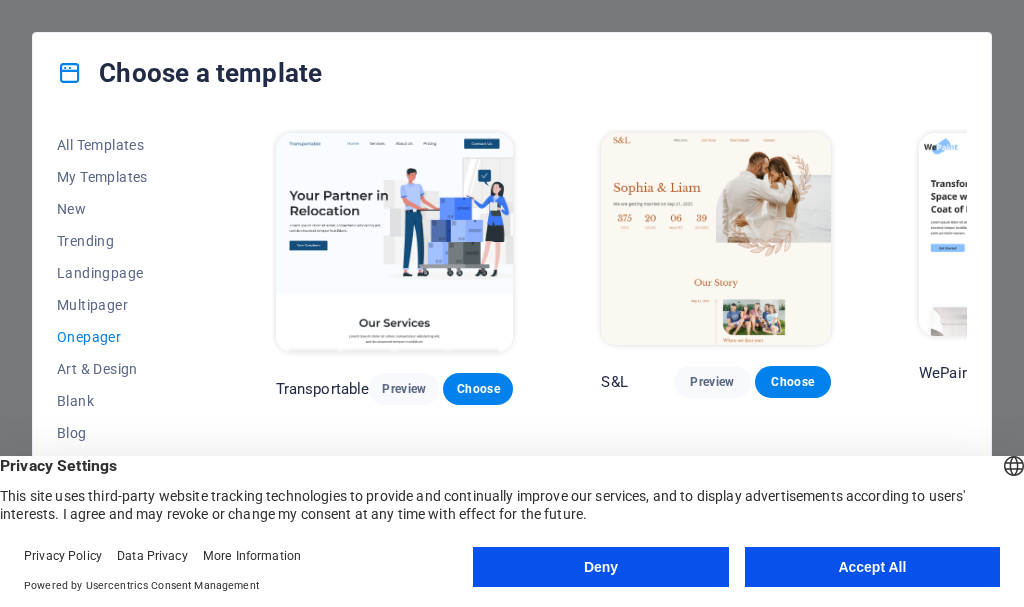 click on "All Templates My Templates New Trending Landingpage Multipager Onepager Art & Design Blank Blog Business Education & Culture Event Gastronomy Health IT & Media Legal & Finance Non-Profit Performance Portfolio Services Sports & Beauty Trades Travel Wireframe Transportable Preview Choose S&L Preview Choose WePaint Preview Choose Eco-Con Preview Choose MeetUp Preview Choose Podcaster Preview Choose UrbanNest Interiors Preview Choose Green Change Preview Choose Cleaner Preview Choose Johanna James Preview Choose Drive Preview Choose Wanderlust Preview Choose BERLIN Preview Choose Gadgets Preview Choose Max Hatzy Preview Choose Handyman Preview Choose Blogger Preview Choose Création Preview Choose Pesk Preview Choose Priodas Preview Choose Wireframe One Preview Choose Evergreen Preview Choose Kids-Events Preview Choose CleanCar Preview Choose Protector Preview Choose Pizzeria Di Dio Preview Choose Vinyasa Preview Choose Maki Preview Choose Woody Preview Choose BRGs Preview Choose Genius Preview Choose Volare Opus" at bounding box center [512, 343] 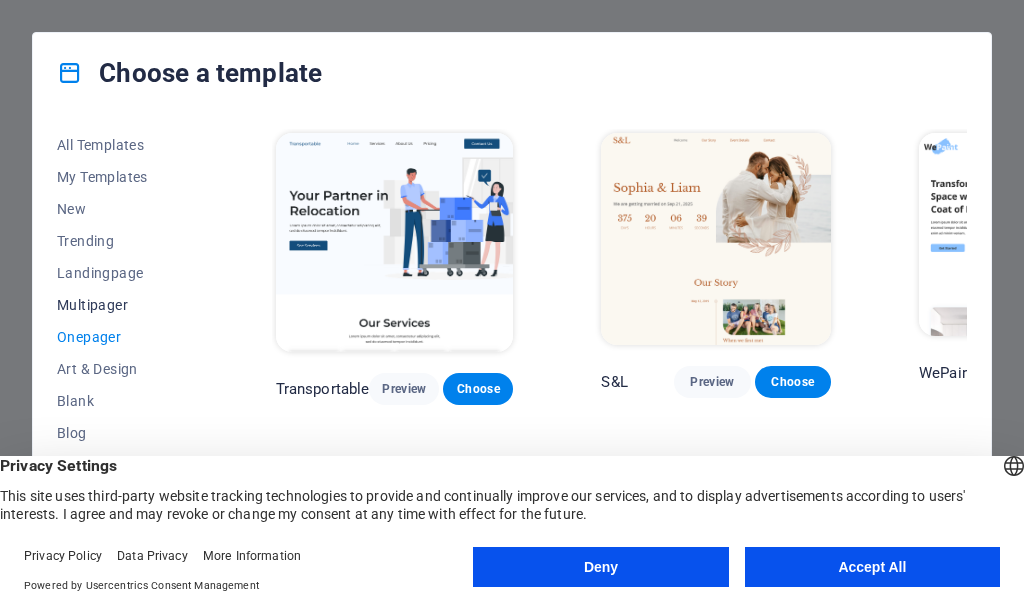 click on "Multipager" at bounding box center (122, 305) 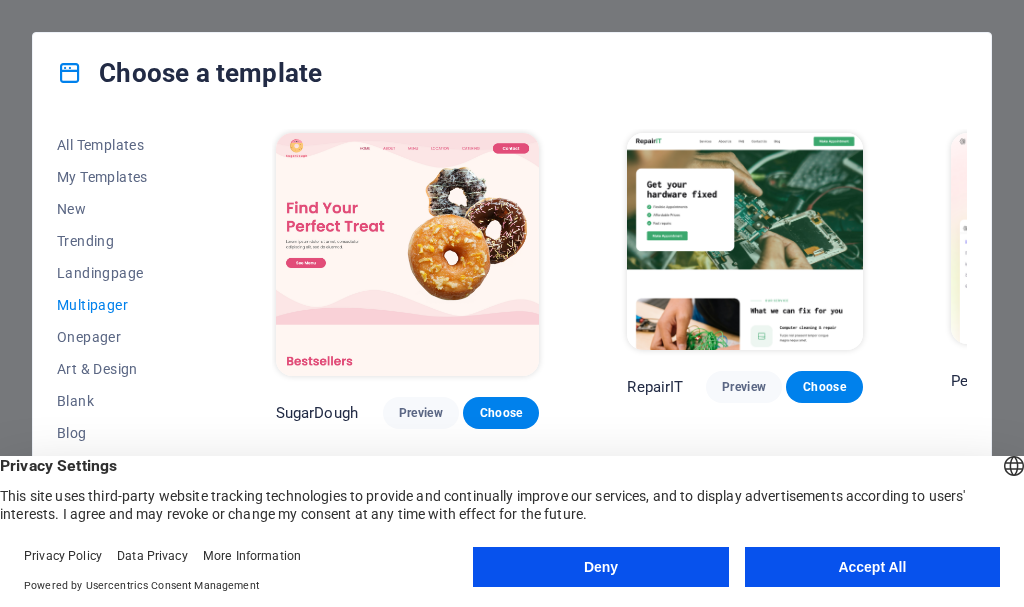 click on "All Templates My Templates New Trending Landingpage Multipager Onepager Art & Design Blank Blog Business Education & Culture Event Gastronomy Health IT & Media Legal & Finance Non-Profit Performance Portfolio Services Sports & Beauty Trades Travel Wireframe SugarDough Preview Choose RepairIT Preview Choose Peoneera Preview Choose Art Museum Preview Choose Wonder Planner Preview Choose Help & Care Preview Choose Academix Preview Choose BIG Barber Shop Preview Choose Health & Food Preview Choose The Beauty Temple Preview Choose WeTrain Preview Choose Delicioso Preview Choose Dream Garden Preview Choose LumeDeAqua Preview Choose Pets Care Preview Choose SafeSpace Preview Choose Midnight Rain Bar Preview Choose Estator Preview Choose Health Group Preview Choose MakeIt Agency Preview Choose WeSpa Preview Choose CoffeeScience Preview Choose CoachLife Preview Choose Cafe de Oceana Preview Choose Denteeth Preview Choose Le Hair Preview Choose TechUp Preview Choose Nolan-Bahler Preview Choose Fashion Preview Choose" at bounding box center [512, 343] 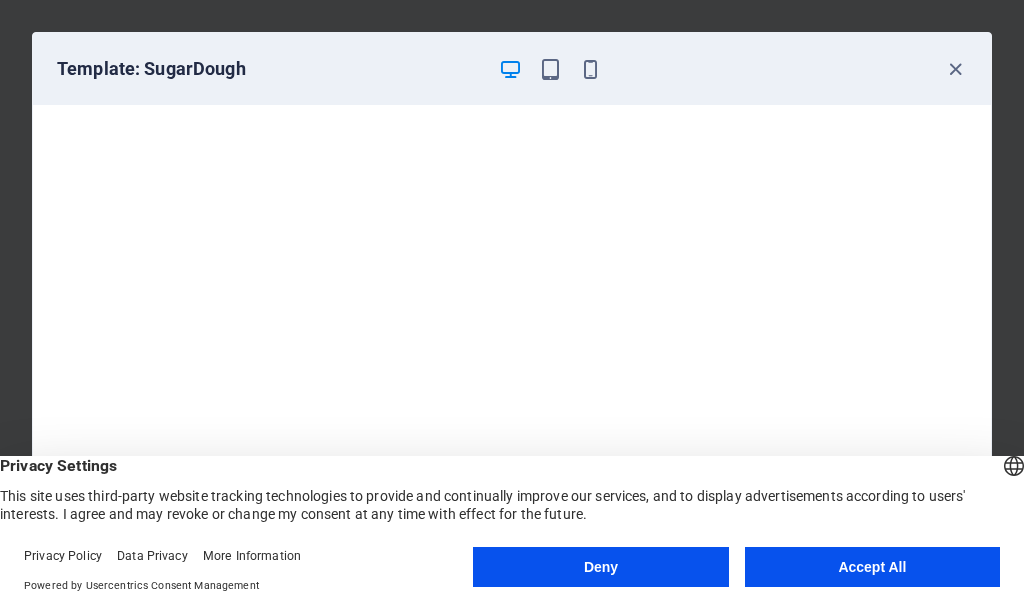 click on "Template: SugarDough" at bounding box center [512, 69] 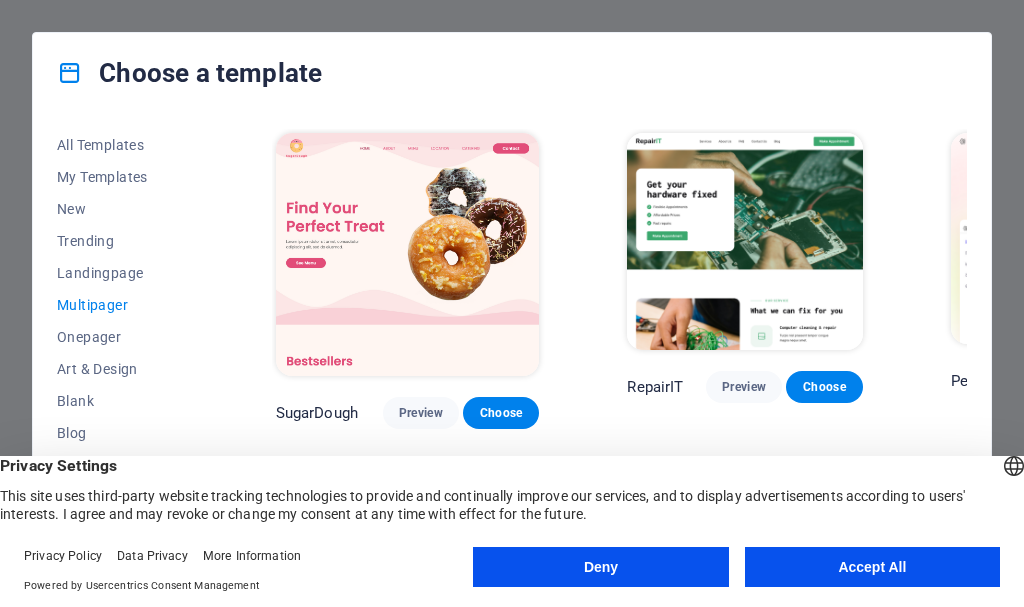 click on "All Templates My Templates New Trending Landingpage Multipager Onepager Art & Design Blank Blog Business Education & Culture Event Gastronomy Health IT & Media Legal & Finance Non-Profit Performance Portfolio Services Sports & Beauty Trades Travel Wireframe SugarDough Preview Choose RepairIT Preview Choose Peoneera Preview Choose Art Museum Preview Choose Wonder Planner Preview Choose Help & Care Preview Choose Academix Preview Choose BIG Barber Shop Preview Choose Health & Food Preview Choose The Beauty Temple Preview Choose WeTrain Preview Choose Delicioso Preview Choose Dream Garden Preview Choose LumeDeAqua Preview Choose Pets Care Preview Choose SafeSpace Preview Choose Midnight Rain Bar Preview Choose Estator Preview Choose Health Group Preview Choose MakeIt Agency Preview Choose WeSpa Preview Choose CoffeeScience Preview Choose CoachLife Preview Choose Cafe de Oceana Preview Choose Denteeth Preview Choose Le Hair Preview Choose TechUp Preview Choose Nolan-Bahler Preview Choose Fashion Preview Choose" at bounding box center (512, 343) 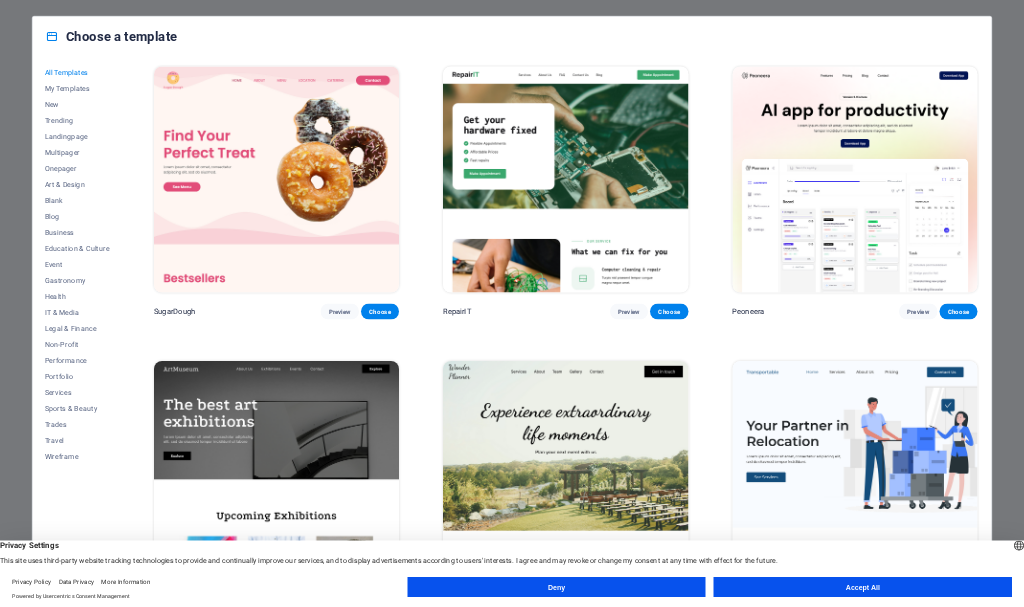 scroll, scrollTop: 0, scrollLeft: 0, axis: both 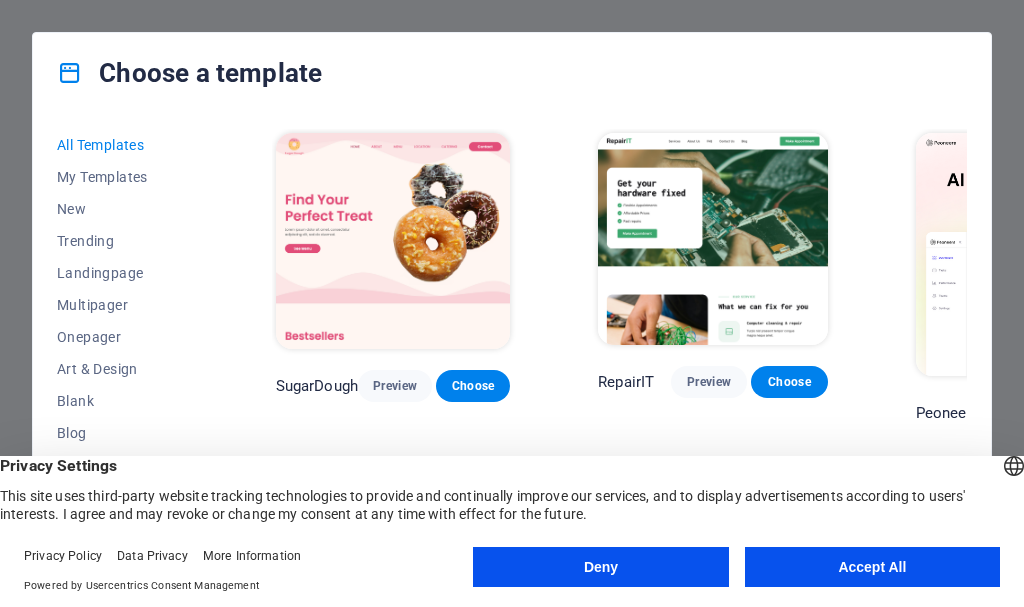 click on "All Templates My Templates New Trending Landingpage Multipager Onepager Art & Design Blank Blog Business Education & Culture Event Gastronomy Health IT & Media Legal & Finance Non-Profit Performance Portfolio Services Sports & Beauty Trades Travel Wireframe SugarDough Preview Choose RepairIT Preview Choose Peoneera Preview Choose Art Museum Preview Choose Wonder Planner Preview Choose Transportable Preview Choose S&L Preview Choose WePaint Preview Choose Eco-Con Preview Choose MeetUp Preview Choose Help & Care Preview Choose Podcaster Preview Choose Academix Preview Choose BIG Barber Shop Preview Choose Health & Food Preview Choose UrbanNest Interiors Preview Choose Green Change Preview Choose The Beauty Temple Preview Choose WeTrain Preview Choose Cleaner Preview Choose Johanna James Preview Choose Delicioso Preview Choose Dream Garden Preview Choose LumeDeAqua Preview Choose Pets Care Preview Choose SafeSpace Preview Choose Midnight Rain Bar Preview Choose Drive Preview Choose Estator Preview Choose Preview" at bounding box center [512, 343] 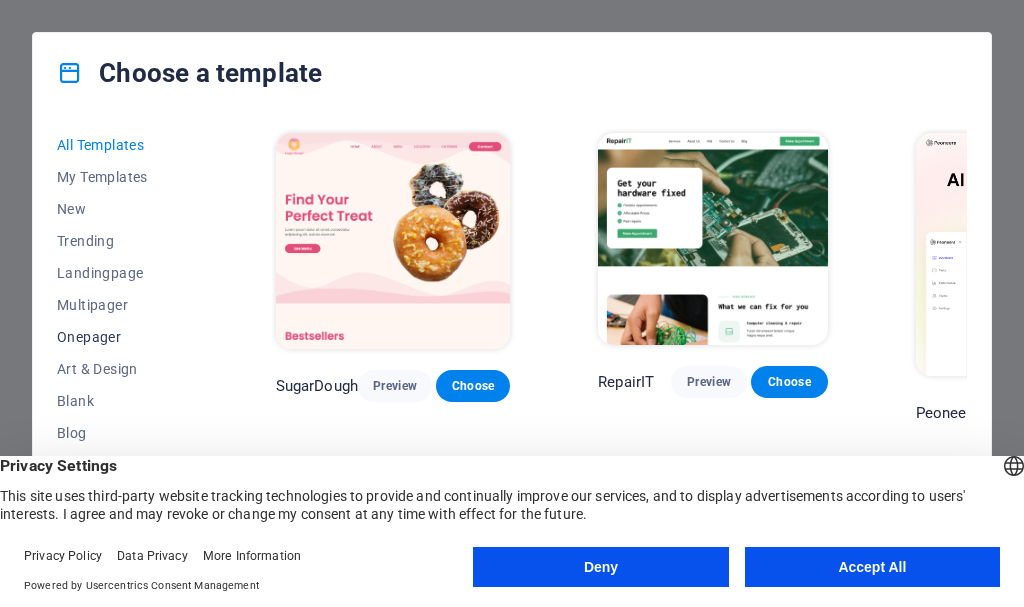 click on "Onepager" at bounding box center [122, 337] 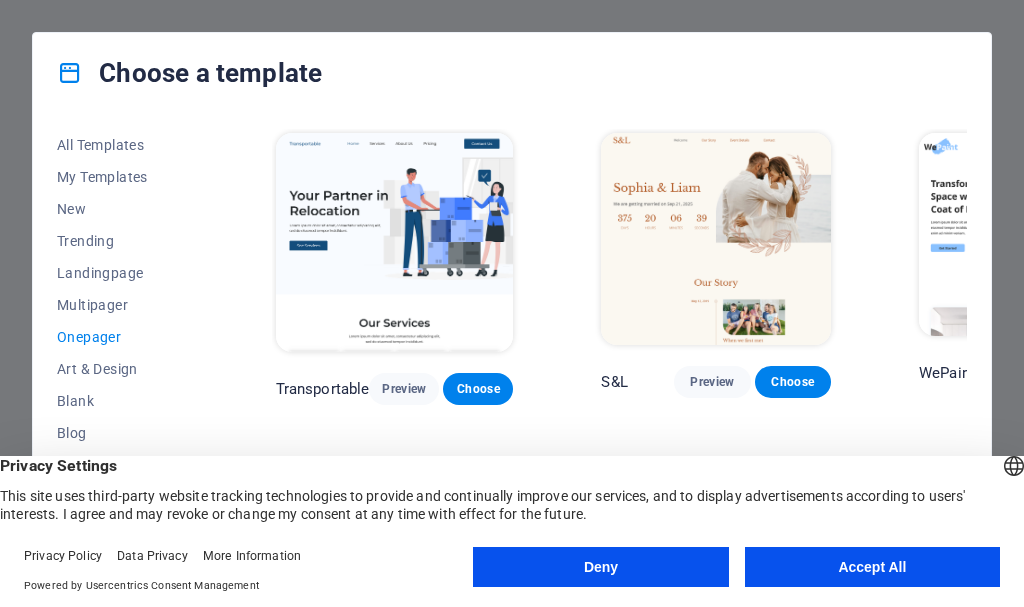 click on "All Templates My Templates New Trending Landingpage Multipager Onepager Art & Design Blank Blog Business Education & Culture Event Gastronomy Health IT & Media Legal & Finance Non-Profit Performance Portfolio Services Sports & Beauty Trades Travel Wireframe Transportable Preview Choose S&L Preview Choose WePaint Preview Choose Eco-Con Preview Choose MeetUp Preview Choose Podcaster Preview Choose UrbanNest Interiors Preview Choose Green Change Preview Choose Cleaner Preview Choose Johanna James Preview Choose Drive Preview Choose Wanderlust Preview Choose BERLIN Preview Choose Gadgets Preview Choose Max Hatzy Preview Choose Handyman Preview Choose Blogger Preview Choose Création Preview Choose Pesk Preview Choose Priodas Preview Choose Wireframe One Preview Choose Evergreen Preview Choose Kids-Events Preview Choose CleanCar Preview Choose Protector Preview Choose Pizzeria Di Dio Preview Choose Vinyasa Preview Choose Maki Preview Choose Woody Preview Choose BRGs Preview Choose Genius Preview Choose Volare Opus" at bounding box center (512, 343) 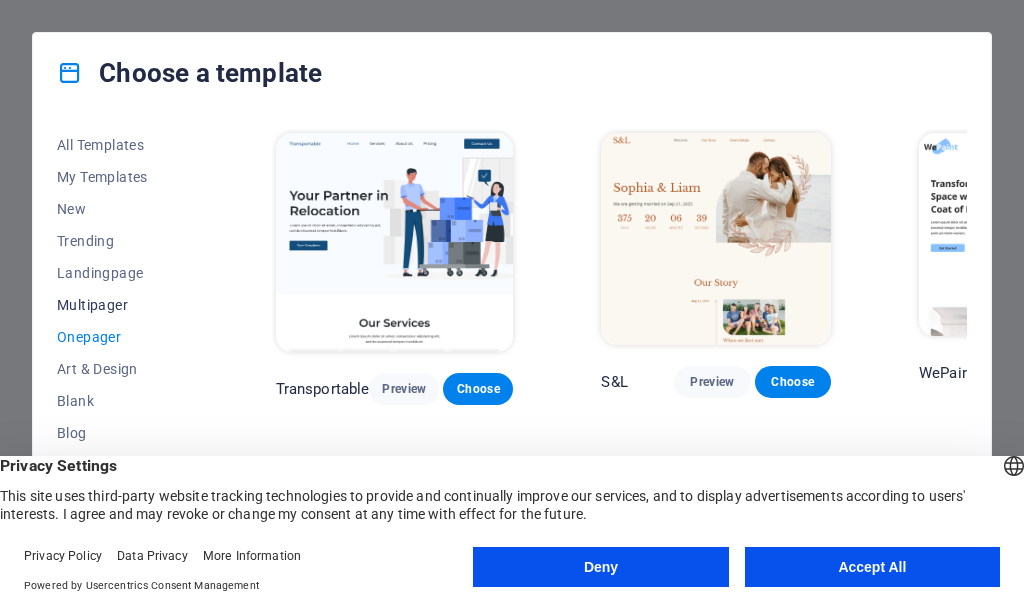 click on "Multipager" at bounding box center [122, 305] 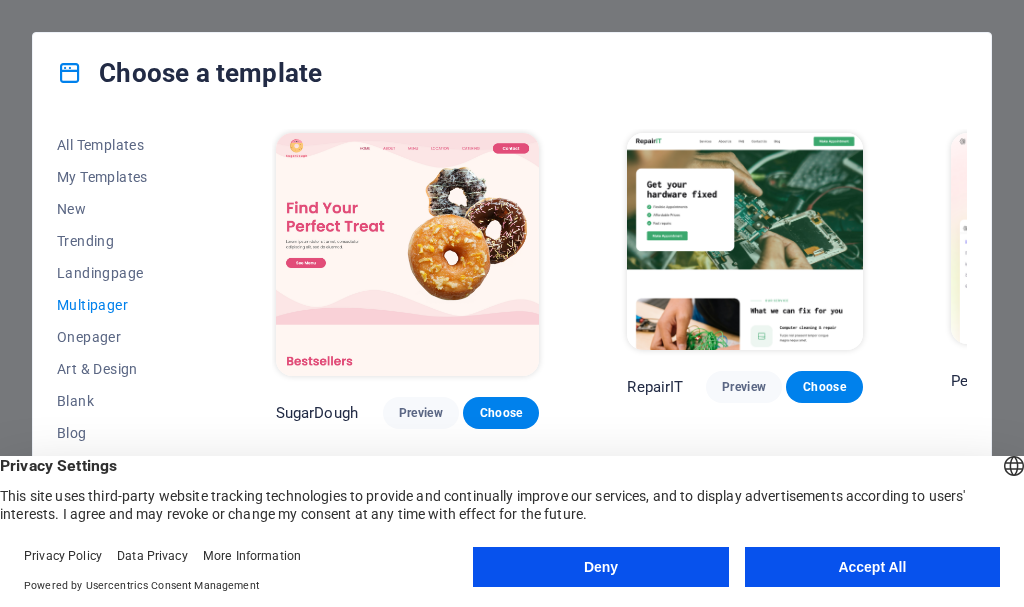 click on "All Templates My Templates New Trending Landingpage Multipager Onepager Art & Design Blank Blog Business Education & Culture Event Gastronomy Health IT & Media Legal & Finance Non-Profit Performance Portfolio Services Sports & Beauty Trades Travel Wireframe SugarDough Preview Choose RepairIT Preview Choose Peoneera Preview Choose Art Museum Preview Choose Wonder Planner Preview Choose Help & Care Preview Choose Academix Preview Choose BIG Barber Shop Preview Choose Health & Food Preview Choose The Beauty Temple Preview Choose WeTrain Preview Choose Delicioso Preview Choose Dream Garden Preview Choose LumeDeAqua Preview Choose Pets Care Preview Choose SafeSpace Preview Choose Midnight Rain Bar Preview Choose Estator Preview Choose Health Group Preview Choose MakeIt Agency Preview Choose WeSpa Preview Choose CoffeeScience Preview Choose CoachLife Preview Choose Cafe de Oceana Preview Choose Denteeth Preview Choose Le Hair Preview Choose TechUp Preview Choose Nolan-Bahler Preview Choose Fashion Preview Choose" at bounding box center (512, 343) 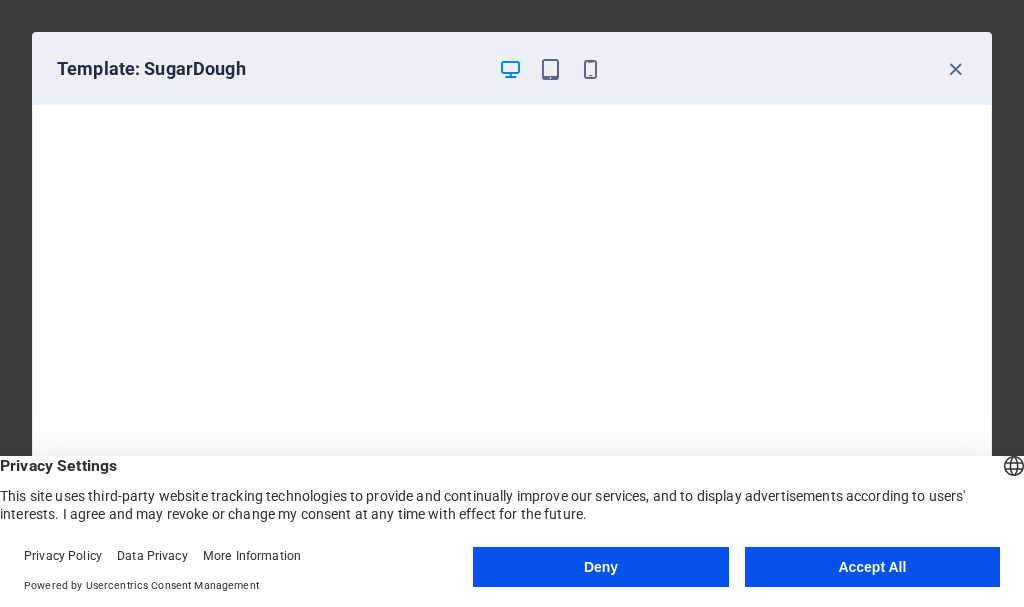 click on "Template: SugarDough" at bounding box center [512, 69] 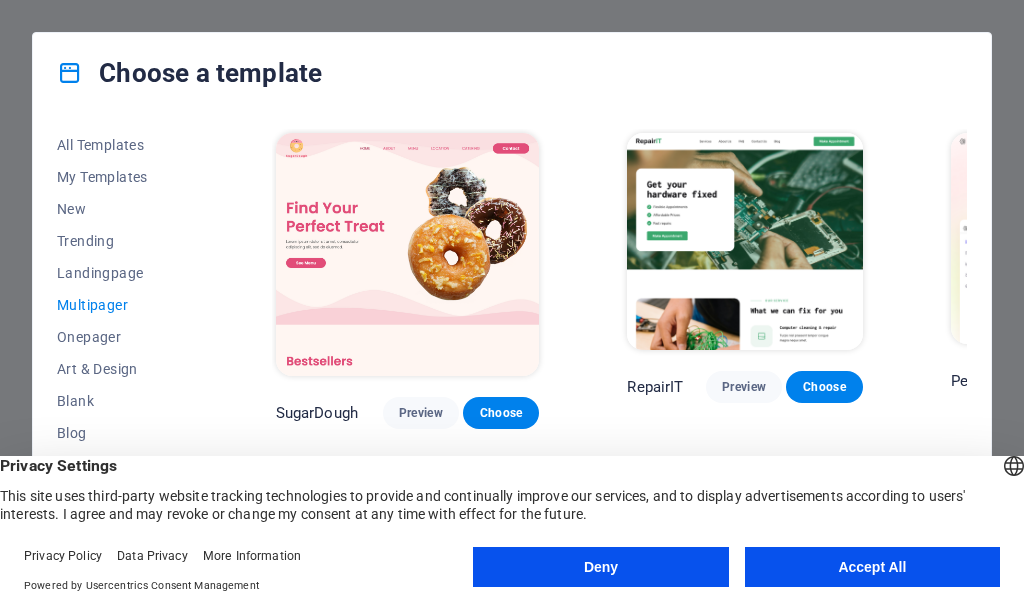 drag, startPoint x: 600, startPoint y: 113, endPoint x: 600, endPoint y: 128, distance: 15 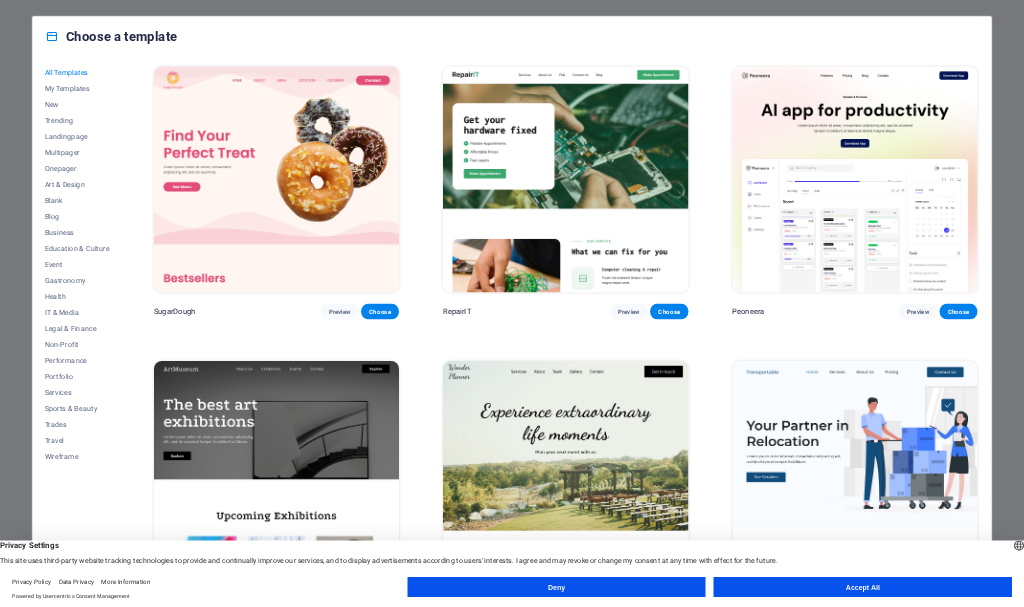 scroll, scrollTop: 0, scrollLeft: 0, axis: both 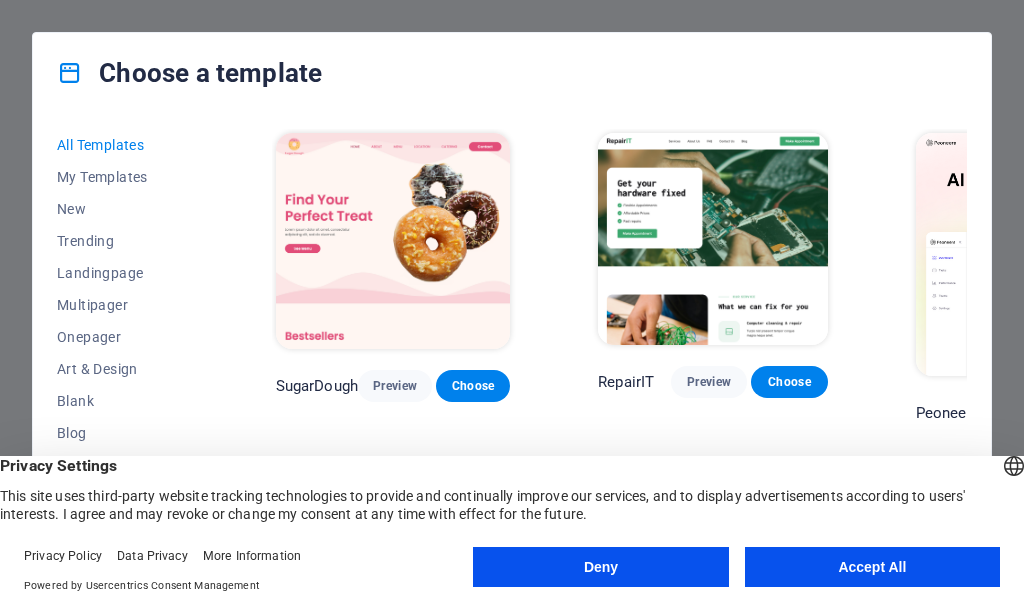 click on "All Templates My Templates New Trending Landingpage Multipager Onepager Art & Design Blank Blog Business Education & Culture Event Gastronomy Health IT & Media Legal & Finance Non-Profit Performance Portfolio Services Sports & Beauty Trades Travel Wireframe SugarDough Preview Choose RepairIT Preview Choose Peoneera Preview Choose Art Museum Preview Choose Wonder Planner Preview Choose Transportable Preview Choose S&L Preview Choose WePaint Preview Choose Eco-Con Preview Choose MeetUp Preview Choose Help & Care Preview Choose Podcaster Preview Choose Academix Preview Choose BIG Barber Shop Preview Choose Health & Food Preview Choose UrbanNest Interiors Preview Choose Green Change Preview Choose The Beauty Temple Preview Choose WeTrain Preview Choose Cleaner Preview Choose Johanna James Preview Choose Delicioso Preview Choose Dream Garden Preview Choose LumeDeAqua Preview Choose Pets Care Preview Choose SafeSpace Preview Choose Midnight Rain Bar Preview Choose Drive Preview Choose Estator Preview Choose Preview" at bounding box center [512, 343] 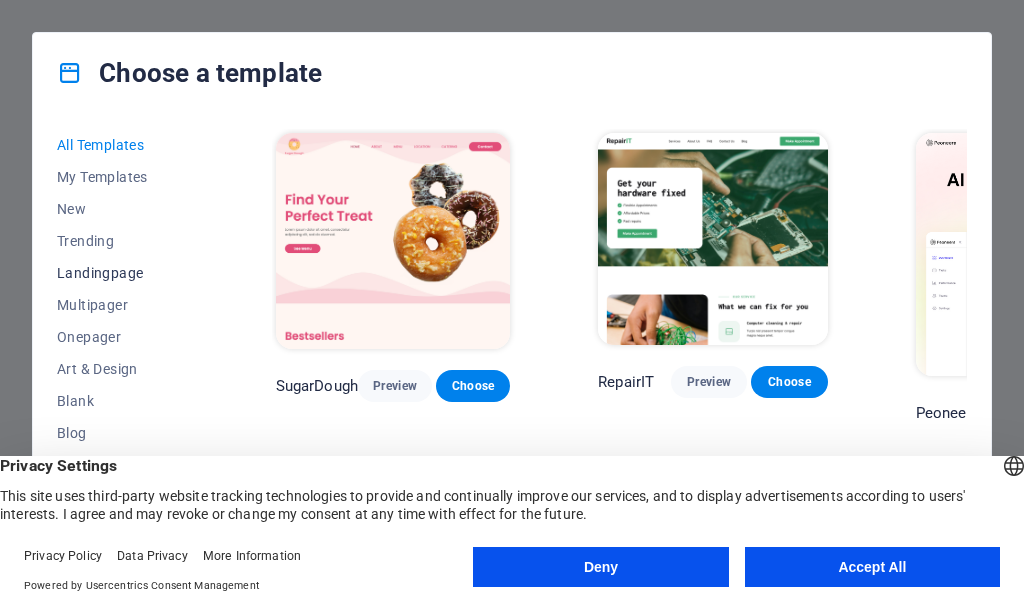 drag, startPoint x: 67, startPoint y: 344, endPoint x: 127, endPoint y: 282, distance: 86.27862 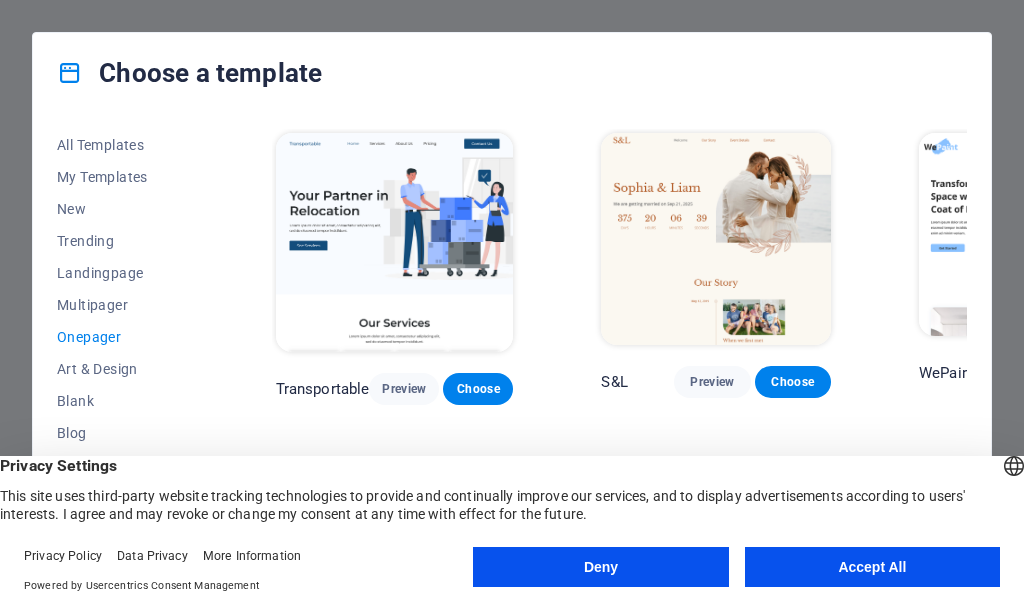 click on "All Templates My Templates New Trending Landingpage Multipager Onepager Art & Design Blank Blog Business Education & Culture Event Gastronomy Health IT & Media Legal & Finance Non-Profit Performance Portfolio Services Sports & Beauty Trades Travel Wireframe Transportable Preview Choose S&L Preview Choose WePaint Preview Choose Eco-Con Preview Choose MeetUp Preview Choose Podcaster Preview Choose UrbanNest Interiors Preview Choose Green Change Preview Choose Cleaner Preview Choose Johanna James Preview Choose Drive Preview Choose Wanderlust Preview Choose BERLIN Preview Choose Gadgets Preview Choose Max Hatzy Preview Choose Handyman Preview Choose Blogger Preview Choose Création Preview Choose Pesk Preview Choose Priodas Preview Choose Wireframe One Preview Choose Evergreen Preview Choose Kids-Events Preview Choose CleanCar Preview Choose Protector Preview Choose Pizzeria Di Dio Preview Choose Vinyasa Preview Choose Maki Preview Choose Woody Preview Choose BRGs Preview Choose Genius Preview Choose Volare Opus" at bounding box center (512, 343) 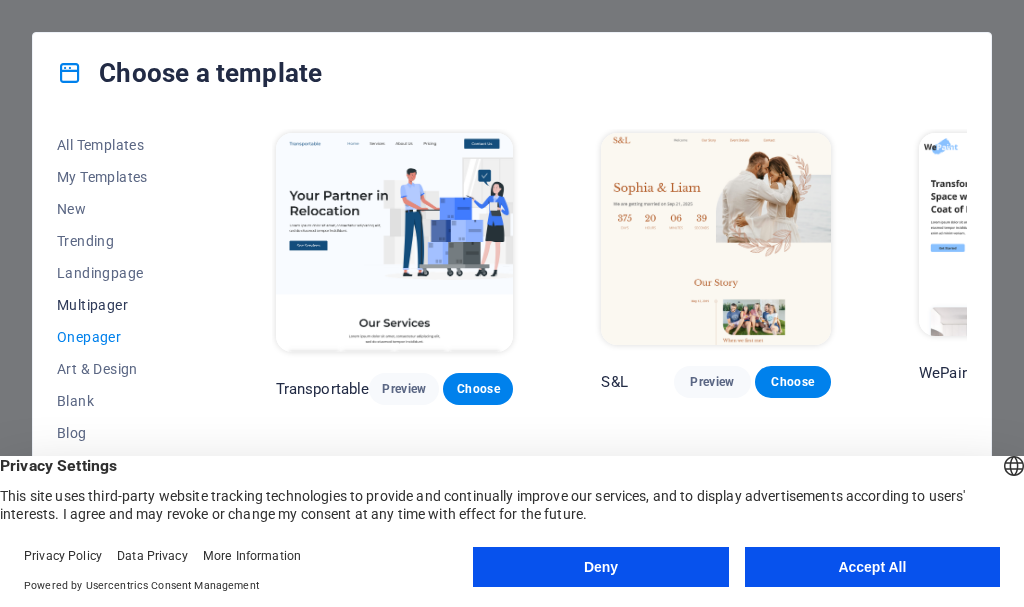 click on "Multipager" at bounding box center [122, 305] 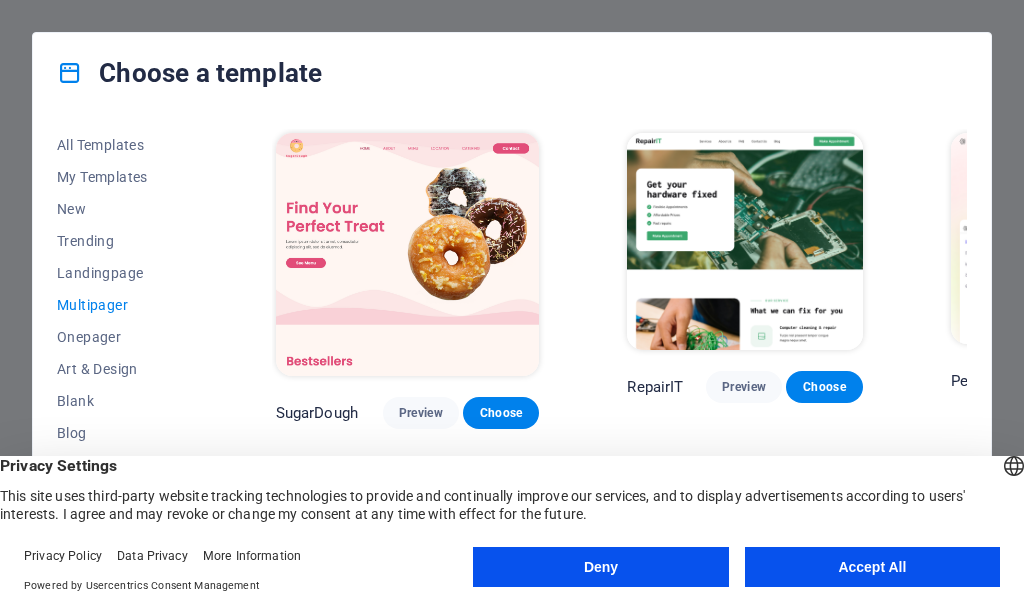 click on "All Templates My Templates New Trending Landingpage Multipager Onepager Art & Design Blank Blog Business Education & Culture Event Gastronomy Health IT & Media Legal & Finance Non-Profit Performance Portfolio Services Sports & Beauty Trades Travel Wireframe SugarDough Preview Choose RepairIT Preview Choose Peoneera Preview Choose Art Museum Preview Choose Wonder Planner Preview Choose Help & Care Preview Choose Academix Preview Choose BIG Barber Shop Preview Choose Health & Food Preview Choose The Beauty Temple Preview Choose WeTrain Preview Choose Delicioso Preview Choose Dream Garden Preview Choose LumeDeAqua Preview Choose Pets Care Preview Choose SafeSpace Preview Choose Midnight Rain Bar Preview Choose Estator Preview Choose Health Group Preview Choose MakeIt Agency Preview Choose WeSpa Preview Choose CoffeeScience Preview Choose CoachLife Preview Choose Cafe de Oceana Preview Choose Denteeth Preview Choose Le Hair Preview Choose TechUp Preview Choose Nolan-Bahler Preview Choose Fashion Preview Choose" at bounding box center (512, 343) 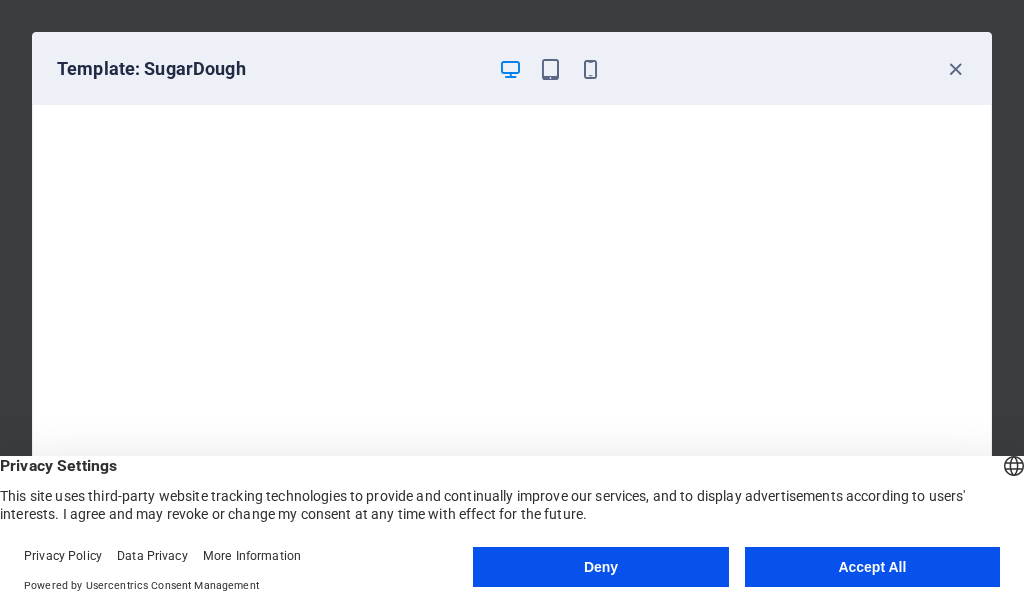 click on "Template: SugarDough" at bounding box center [512, 69] 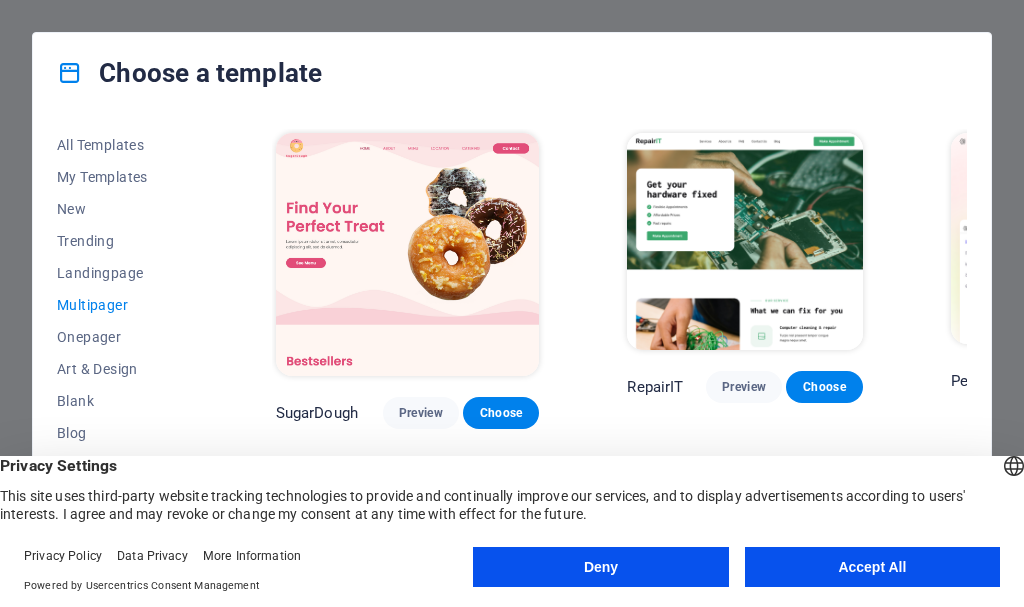 click on "All Templates My Templates New Trending Landingpage Multipager Onepager Art & Design Blank Blog Business Education & Culture Event Gastronomy Health IT & Media Legal & Finance Non-Profit Performance Portfolio Services Sports & Beauty Trades Travel Wireframe SugarDough Preview Choose RepairIT Preview Choose Peoneera Preview Choose Art Museum Preview Choose Wonder Planner Preview Choose Help & Care Preview Choose Academix Preview Choose BIG Barber Shop Preview Choose Health & Food Preview Choose The Beauty Temple Preview Choose WeTrain Preview Choose Delicioso Preview Choose Dream Garden Preview Choose LumeDeAqua Preview Choose Pets Care Preview Choose SafeSpace Preview Choose Midnight Rain Bar Preview Choose Estator Preview Choose Health Group Preview Choose MakeIt Agency Preview Choose WeSpa Preview Choose CoffeeScience Preview Choose CoachLife Preview Choose Cafe de Oceana Preview Choose Denteeth Preview Choose Le Hair Preview Choose TechUp Preview Choose Nolan-Bahler Preview Choose Fashion Preview Choose" at bounding box center [512, 343] 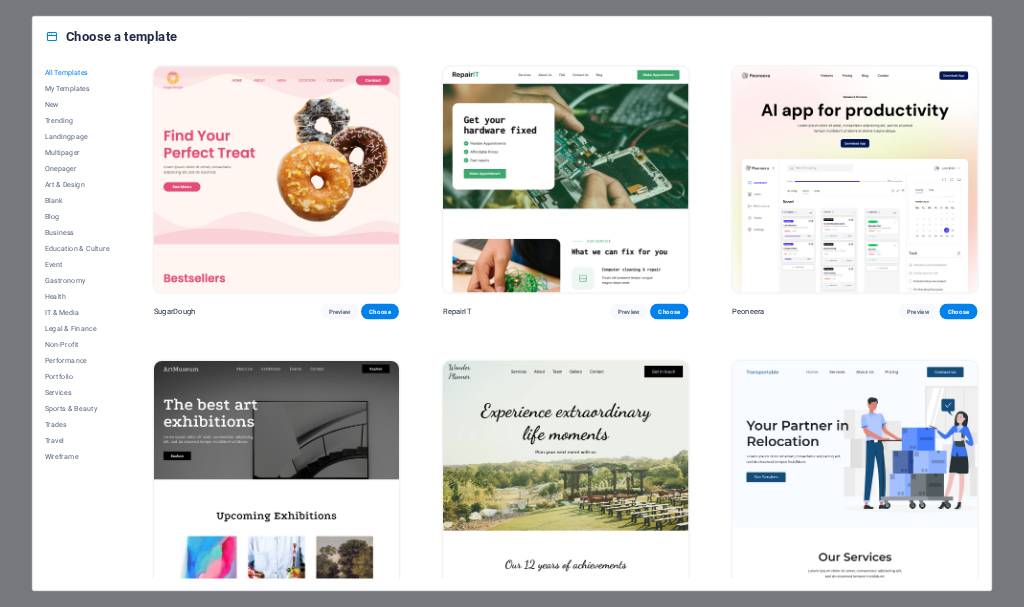 scroll, scrollTop: 0, scrollLeft: 0, axis: both 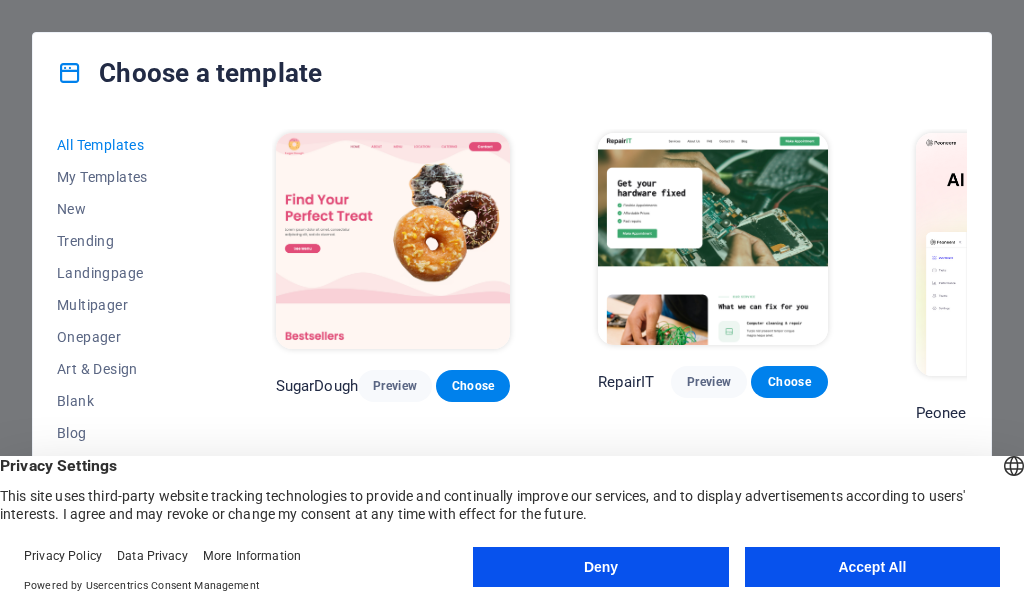 click on "All Templates My Templates New Trending Landingpage Multipager Onepager Art & Design Blank Blog Business Education & Culture Event Gastronomy Health IT & Media Legal & Finance Non-Profit Performance Portfolio Services Sports & Beauty Trades Travel Wireframe SugarDough Preview Choose RepairIT Preview Choose Peoneera Preview Choose Art Museum Preview Choose Wonder Planner Preview Choose Transportable Preview Choose S&L Preview Choose WePaint Preview Choose Eco-Con Preview Choose MeetUp Preview Choose Help & Care Preview Choose Podcaster Preview Choose Academix Preview Choose BIG Barber Shop Preview Choose Health & Food Preview Choose UrbanNest Interiors Preview Choose Green Change Preview Choose The Beauty Temple Preview Choose WeTrain Preview Choose Cleaner Preview Choose Johanna James Preview Choose Delicioso Preview Choose Dream Garden Preview Choose LumeDeAqua Preview Choose Pets Care Preview Choose SafeSpace Preview Choose Midnight Rain Bar Preview Choose Drive Preview Choose Estator Preview Choose Preview" at bounding box center (512, 343) 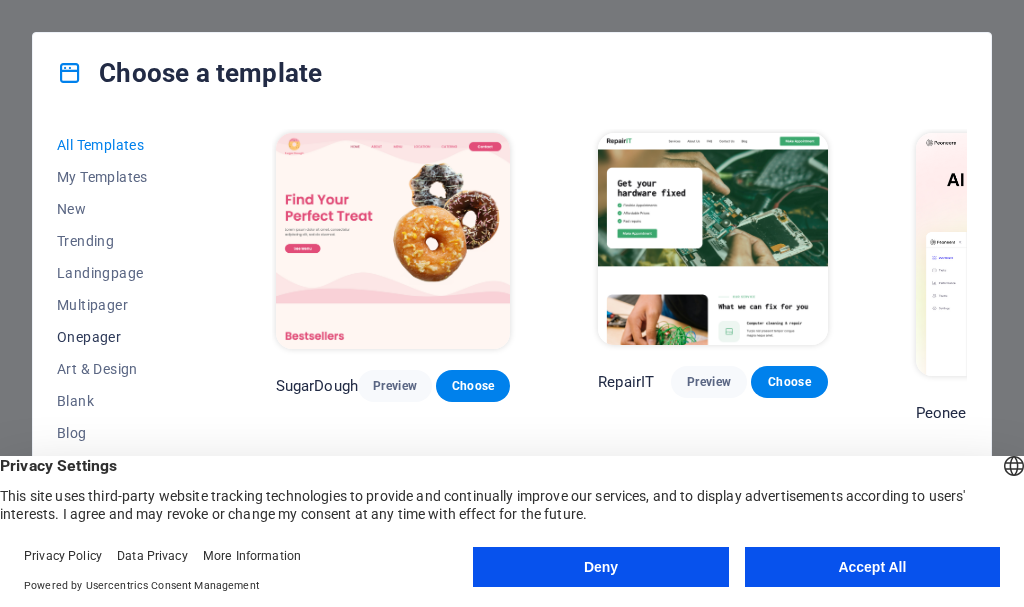 click on "Onepager" at bounding box center (122, 337) 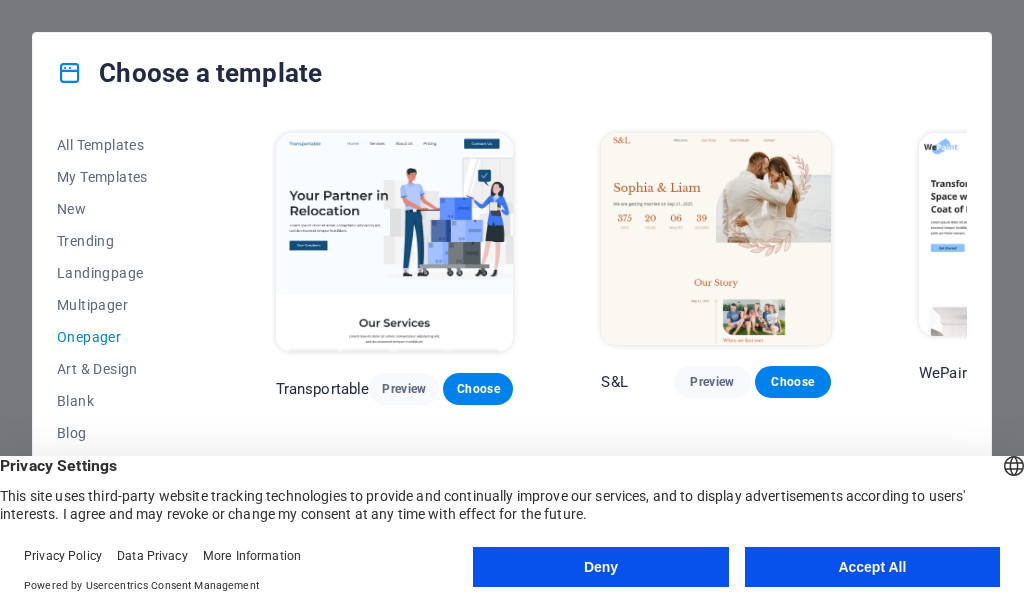 click on "All Templates My Templates New Trending Landingpage Multipager Onepager Art & Design Blank Blog Business Education & Culture Event Gastronomy Health IT & Media Legal & Finance Non-Profit Performance Portfolio Services Sports & Beauty Trades Travel Wireframe Transportable Preview Choose S&L Preview Choose WePaint Preview Choose Eco-Con Preview Choose MeetUp Preview Choose Podcaster Preview Choose UrbanNest Interiors Preview Choose Green Change Preview Choose Cleaner Preview Choose Johanna James Preview Choose Drive Preview Choose Wanderlust Preview Choose BERLIN Preview Choose Gadgets Preview Choose Max Hatzy Preview Choose Handyman Preview Choose Blogger Preview Choose Création Preview Choose Pesk Preview Choose Priodas Preview Choose Wireframe One Preview Choose Evergreen Preview Choose Kids-Events Preview Choose CleanCar Preview Choose Protector Preview Choose Pizzeria Di Dio Preview Choose Vinyasa Preview Choose Maki Preview Choose Woody Preview Choose BRGs Preview Choose Genius Preview Choose Volare Opus" at bounding box center [512, 343] 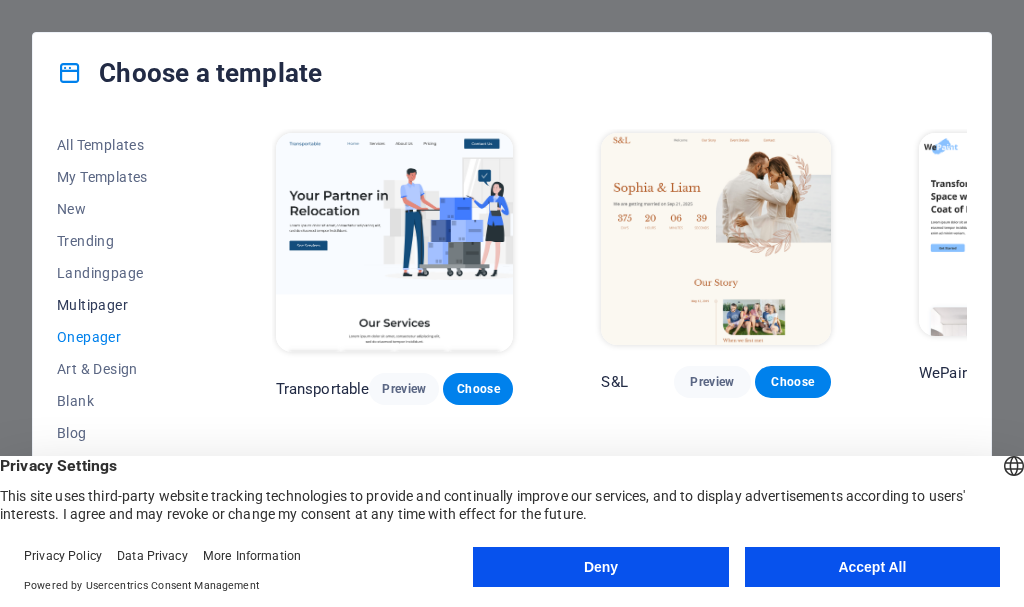 click on "Multipager" at bounding box center [122, 305] 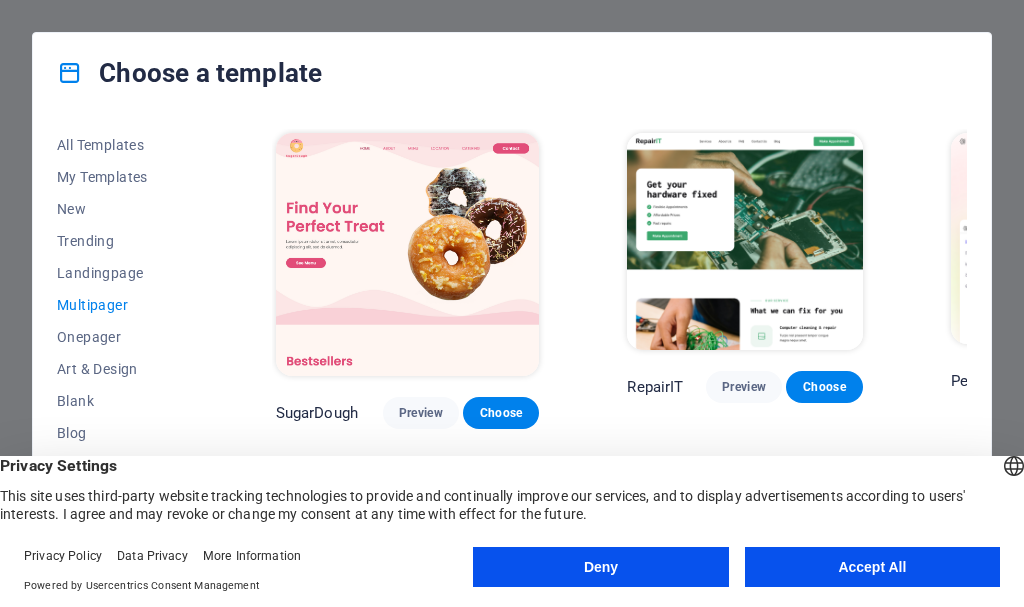 click on "All Templates My Templates New Trending Landingpage Multipager Onepager Art & Design Blank Blog Business Education & Culture Event Gastronomy Health IT & Media Legal & Finance Non-Profit Performance Portfolio Services Sports & Beauty Trades Travel Wireframe SugarDough Preview Choose RepairIT Preview Choose Peoneera Preview Choose Art Museum Preview Choose Wonder Planner Preview Choose Help & Care Preview Choose Academix Preview Choose BIG Barber Shop Preview Choose Health & Food Preview Choose The Beauty Temple Preview Choose WeTrain Preview Choose Delicioso Preview Choose Dream Garden Preview Choose LumeDeAqua Preview Choose Pets Care Preview Choose SafeSpace Preview Choose Midnight Rain Bar Preview Choose Estator Preview Choose Health Group Preview Choose MakeIt Agency Preview Choose WeSpa Preview Choose CoffeeScience Preview Choose CoachLife Preview Choose Cafe de Oceana Preview Choose Denteeth Preview Choose Le Hair Preview Choose TechUp Preview Choose Nolan-Bahler Preview Choose Fashion Preview Choose" at bounding box center (512, 343) 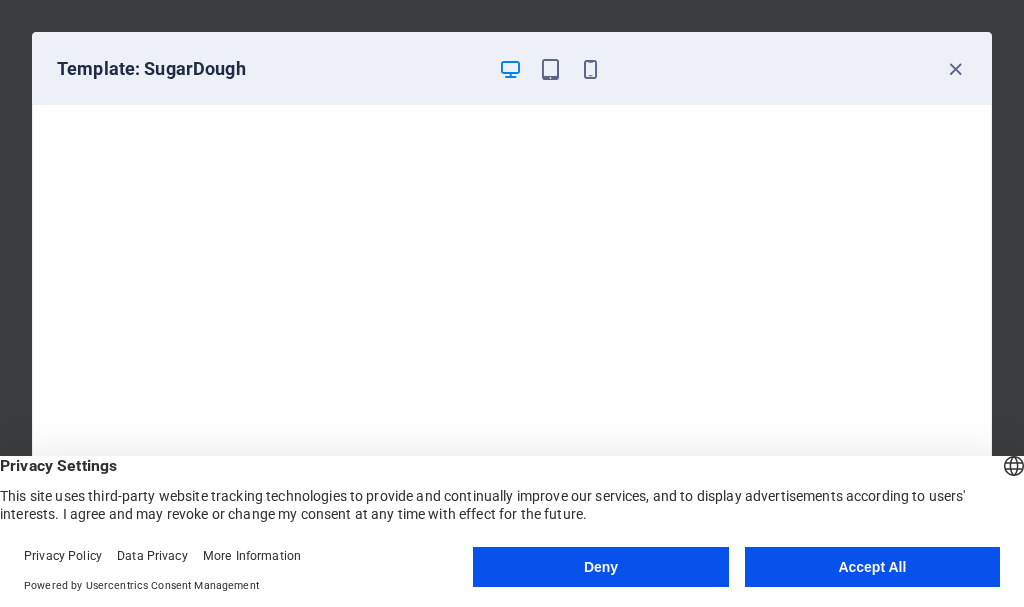 click on "Template: SugarDough" at bounding box center [512, 69] 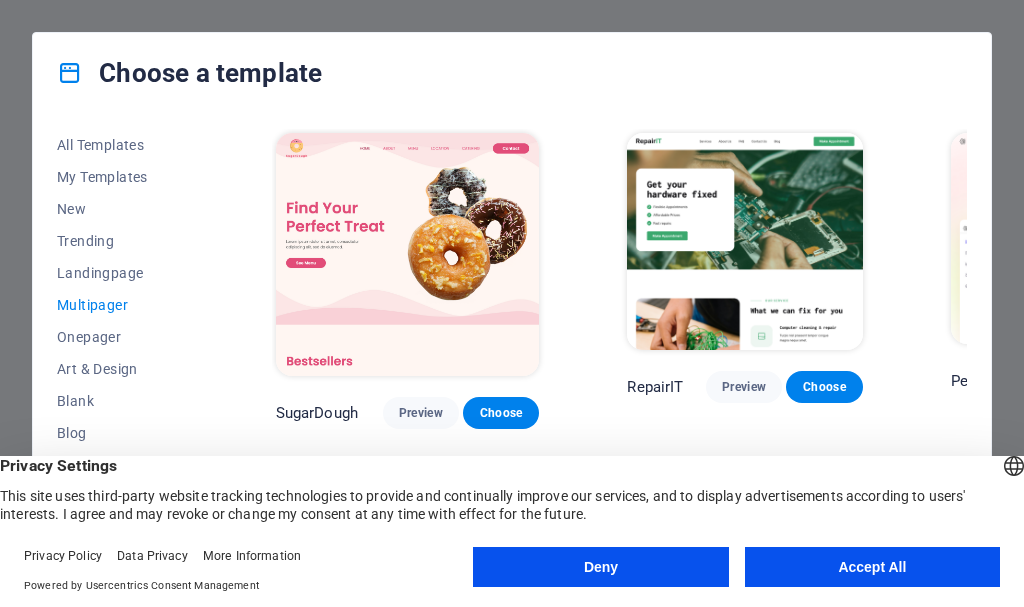 click on "All Templates My Templates New Trending Landingpage Multipager Onepager Art & Design Blank Blog Business Education & Culture Event Gastronomy Health IT & Media Legal & Finance Non-Profit Performance Portfolio Services Sports & Beauty Trades Travel Wireframe SugarDough Preview Choose RepairIT Preview Choose Peoneera Preview Choose Art Museum Preview Choose Wonder Planner Preview Choose Help & Care Preview Choose Academix Preview Choose BIG Barber Shop Preview Choose Health & Food Preview Choose The Beauty Temple Preview Choose WeTrain Preview Choose Delicioso Preview Choose Dream Garden Preview Choose LumeDeAqua Preview Choose Pets Care Preview Choose SafeSpace Preview Choose Midnight Rain Bar Preview Choose Estator Preview Choose Health Group Preview Choose MakeIt Agency Preview Choose WeSpa Preview Choose CoffeeScience Preview Choose CoachLife Preview Choose Cafe de Oceana Preview Choose Denteeth Preview Choose Le Hair Preview Choose TechUp Preview Choose Nolan-Bahler Preview Choose Fashion Preview Choose" at bounding box center (512, 343) 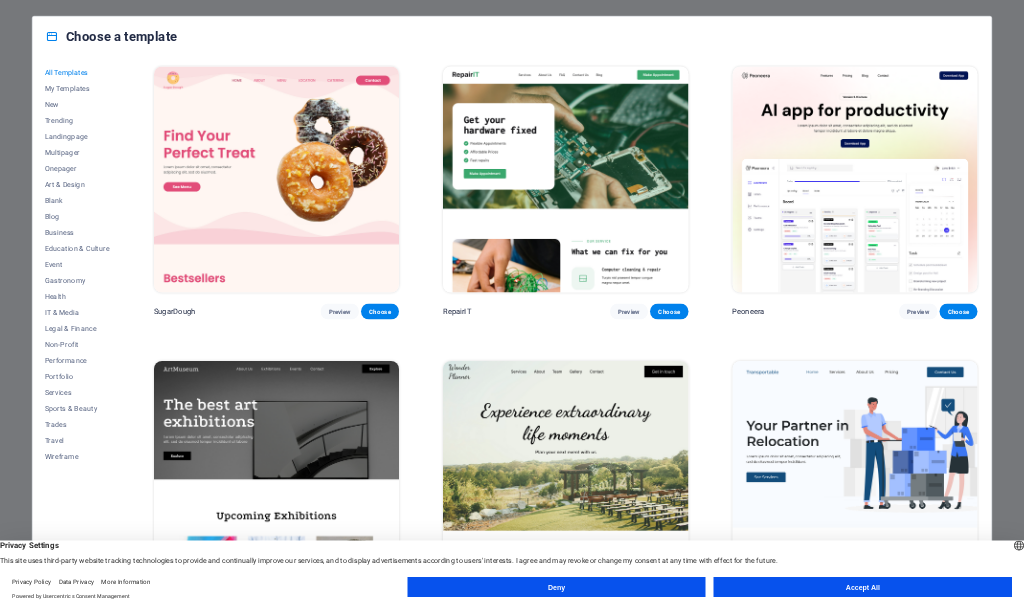 scroll, scrollTop: 0, scrollLeft: 0, axis: both 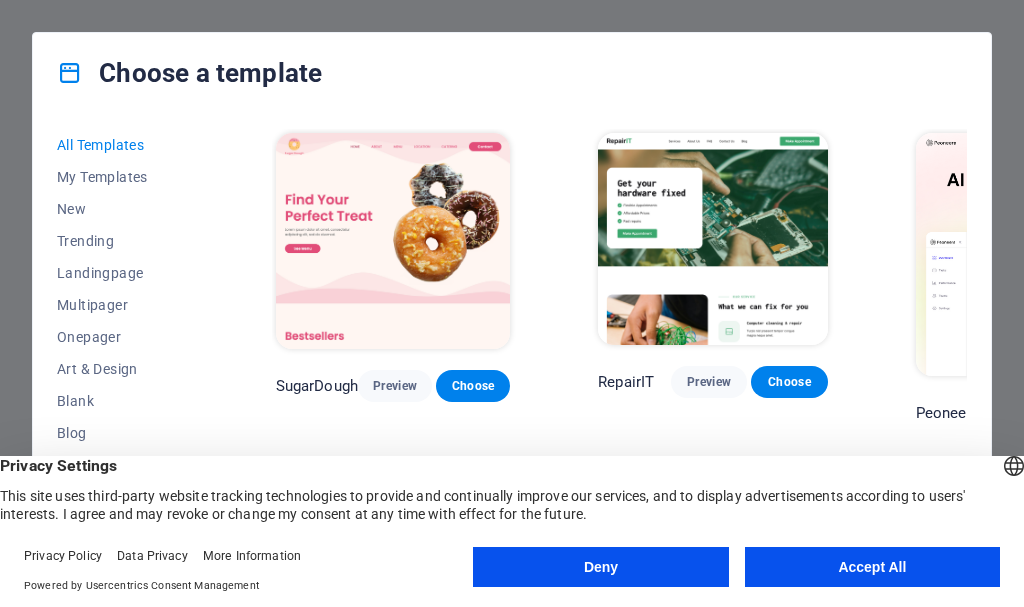 click on "All Templates My Templates New Trending Landingpage Multipager Onepager Art & Design Blank Blog Business Education & Culture Event Gastronomy Health IT & Media Legal & Finance Non-Profit Performance Portfolio Services Sports & Beauty Trades Travel Wireframe SugarDough Preview Choose RepairIT Preview Choose Peoneera Preview Choose Art Museum Preview Choose Wonder Planner Preview Choose Transportable Preview Choose S&L Preview Choose WePaint Preview Choose Eco-Con Preview Choose MeetUp Preview Choose Help & Care Preview Choose Podcaster Preview Choose Academix Preview Choose BIG Barber Shop Preview Choose Health & Food Preview Choose UrbanNest Interiors Preview Choose Green Change Preview Choose The Beauty Temple Preview Choose WeTrain Preview Choose Cleaner Preview Choose Johanna James Preview Choose Delicioso Preview Choose Dream Garden Preview Choose LumeDeAqua Preview Choose Pets Care Preview Choose SafeSpace Preview Choose Midnight Rain Bar Preview Choose Drive Preview Choose Estator Preview Choose Preview" at bounding box center [512, 343] 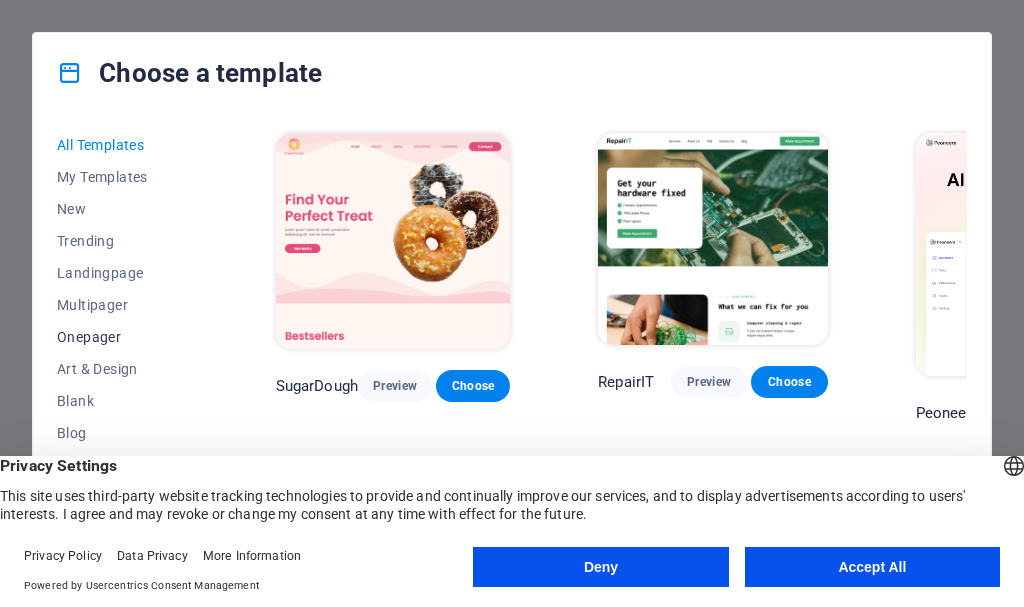 click on "Onepager" at bounding box center [122, 337] 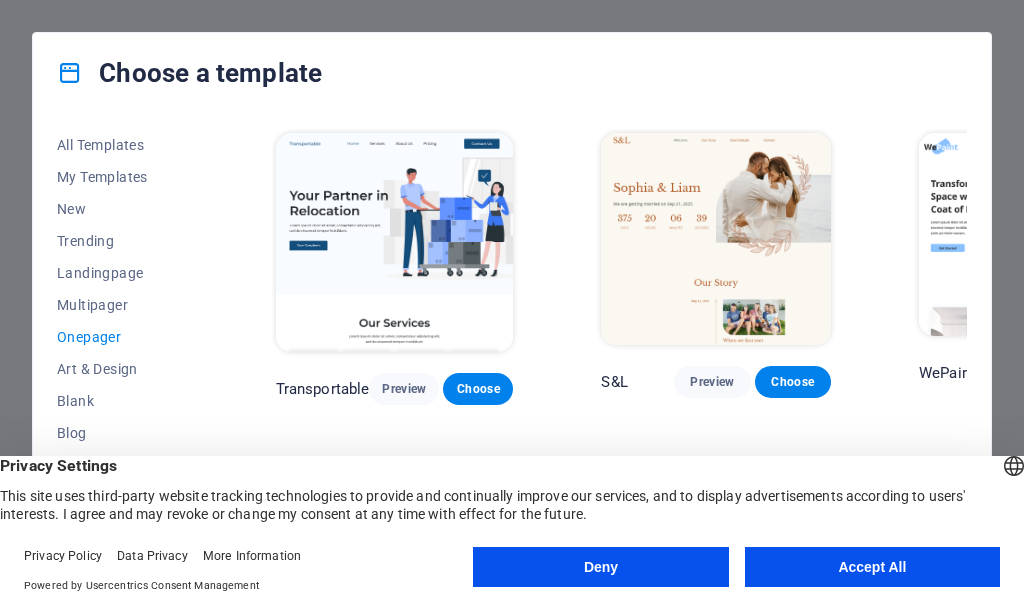 click on "All Templates My Templates New Trending Landingpage Multipager Onepager Art & Design Blank Blog Business Education & Culture Event Gastronomy Health IT & Media Legal & Finance Non-Profit Performance Portfolio Services Sports & Beauty Trades Travel Wireframe Transportable Preview Choose S&L Preview Choose WePaint Preview Choose Eco-Con Preview Choose MeetUp Preview Choose Podcaster Preview Choose UrbanNest Interiors Preview Choose Green Change Preview Choose Cleaner Preview Choose Johanna James Preview Choose Drive Preview Choose Wanderlust Preview Choose BERLIN Preview Choose Gadgets Preview Choose Max Hatzy Preview Choose Handyman Preview Choose Blogger Preview Choose Création Preview Choose Pesk Preview Choose Priodas Preview Choose Wireframe One Preview Choose Evergreen Preview Choose Kids-Events Preview Choose CleanCar Preview Choose Protector Preview Choose Pizzeria Di Dio Preview Choose Vinyasa Preview Choose Maki Preview Choose Woody Preview Choose BRGs Preview Choose Genius Preview Choose Volare Opus" at bounding box center [512, 343] 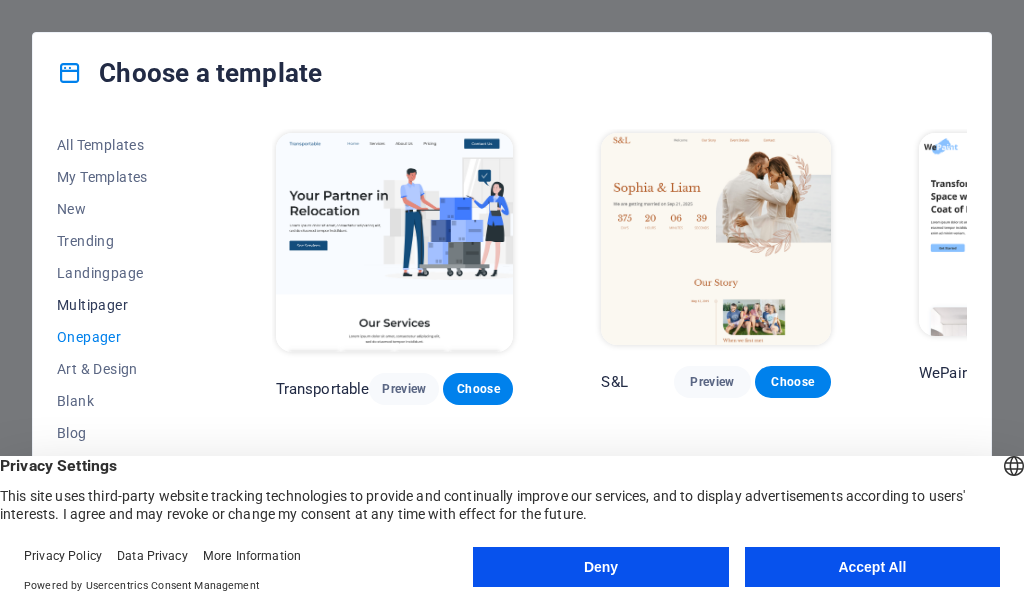 click on "Multipager" at bounding box center (122, 305) 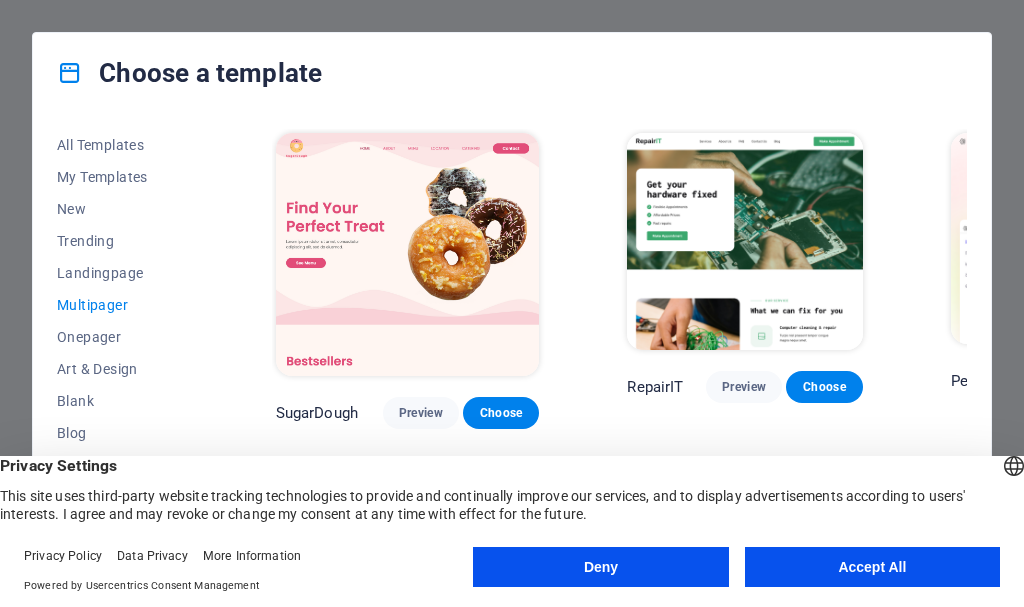 click on "All Templates My Templates New Trending Landingpage Multipager Onepager Art & Design Blank Blog Business Education & Culture Event Gastronomy Health IT & Media Legal & Finance Non-Profit Performance Portfolio Services Sports & Beauty Trades Travel Wireframe SugarDough Preview Choose RepairIT Preview Choose Peoneera Preview Choose Art Museum Preview Choose Wonder Planner Preview Choose Help & Care Preview Choose Academix Preview Choose BIG Barber Shop Preview Choose Health & Food Preview Choose The Beauty Temple Preview Choose WeTrain Preview Choose Delicioso Preview Choose Dream Garden Preview Choose LumeDeAqua Preview Choose Pets Care Preview Choose SafeSpace Preview Choose Midnight Rain Bar Preview Choose Estator Preview Choose Health Group Preview Choose MakeIt Agency Preview Choose WeSpa Preview Choose CoffeeScience Preview Choose CoachLife Preview Choose Cafe de Oceana Preview Choose Denteeth Preview Choose Le Hair Preview Choose TechUp Preview Choose Nolan-Bahler Preview Choose Fashion Preview Choose" at bounding box center (512, 343) 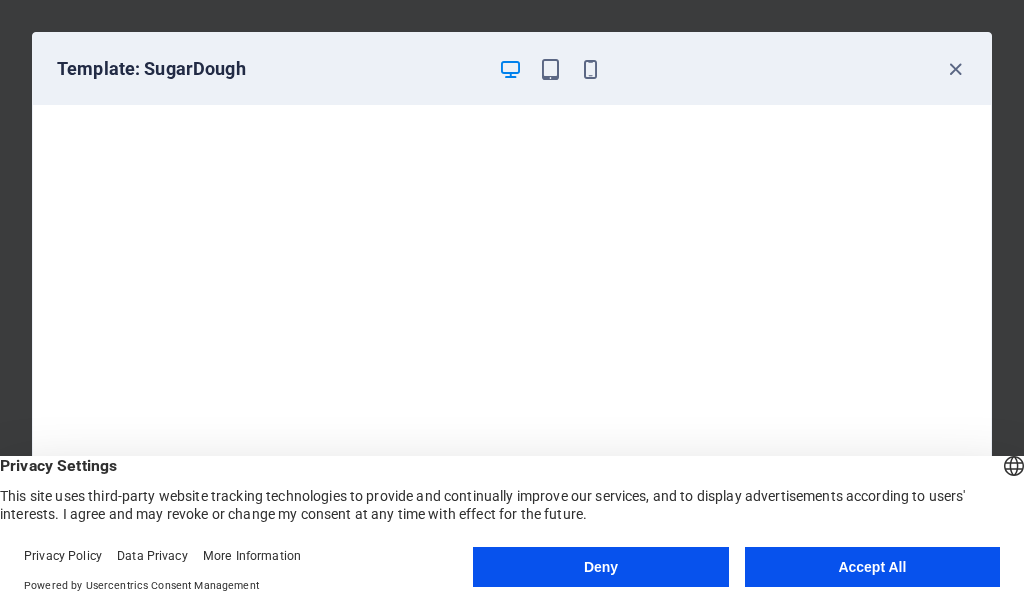 click on "Template: SugarDough" at bounding box center [512, 69] 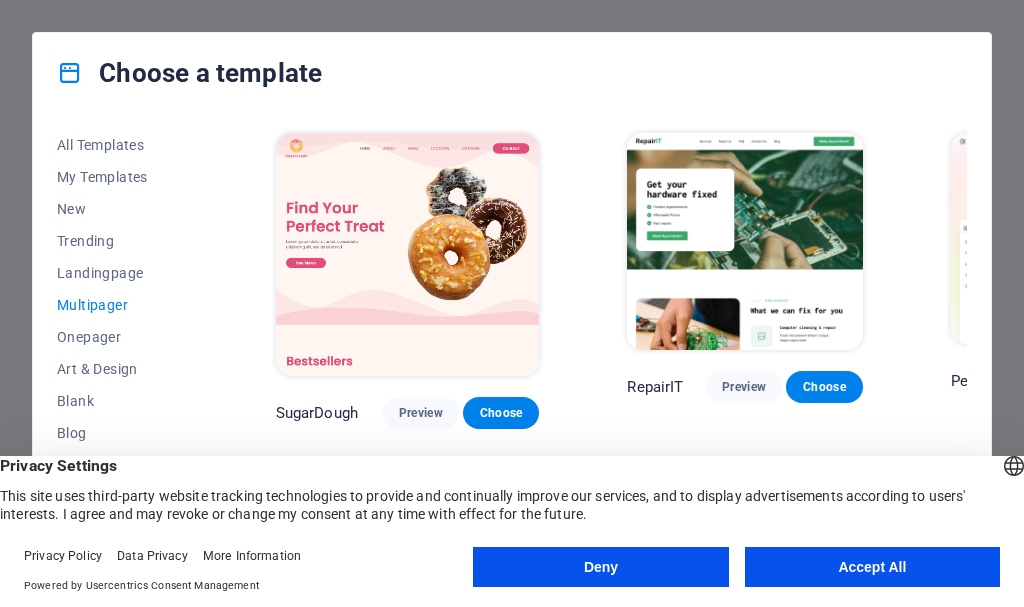 click on "All Templates My Templates New Trending Landingpage Multipager Onepager Art & Design Blank Blog Business Education & Culture Event Gastronomy Health IT & Media Legal & Finance Non-Profit Performance Portfolio Services Sports & Beauty Trades Travel Wireframe SugarDough Preview Choose RepairIT Preview Choose Peoneera Preview Choose Art Museum Preview Choose Wonder Planner Preview Choose Help & Care Preview Choose Academix Preview Choose BIG Barber Shop Preview Choose Health & Food Preview Choose The Beauty Temple Preview Choose WeTrain Preview Choose Delicioso Preview Choose Dream Garden Preview Choose LumeDeAqua Preview Choose Pets Care Preview Choose SafeSpace Preview Choose Midnight Rain Bar Preview Choose Estator Preview Choose Health Group Preview Choose MakeIt Agency Preview Choose WeSpa Preview Choose CoffeeScience Preview Choose CoachLife Preview Choose Cafe de Oceana Preview Choose Denteeth Preview Choose Le Hair Preview Choose TechUp Preview Choose Nolan-Bahler Preview Choose Fashion Preview Choose" at bounding box center [512, 343] 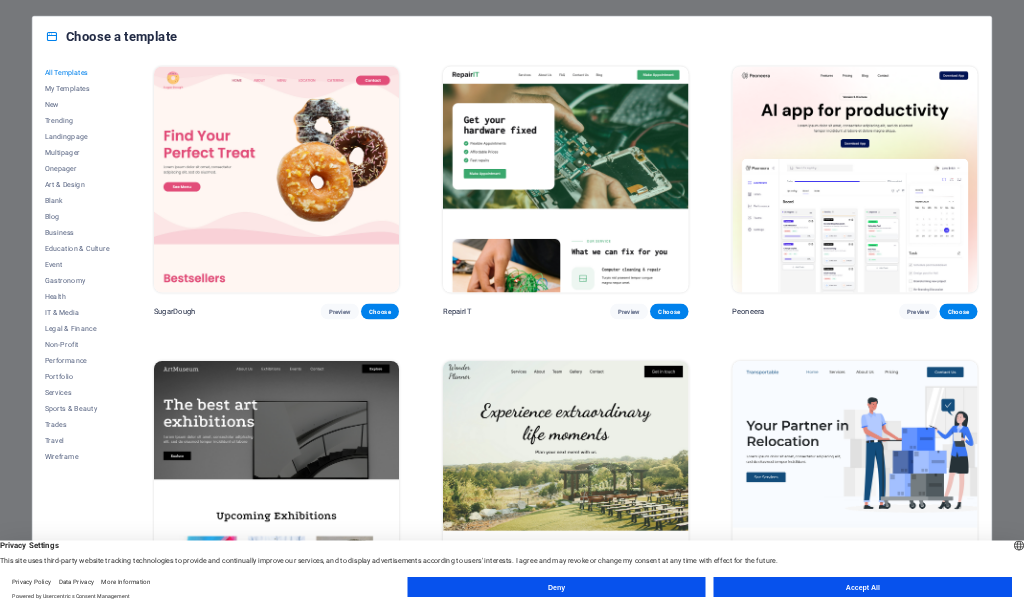 scroll, scrollTop: 0, scrollLeft: 0, axis: both 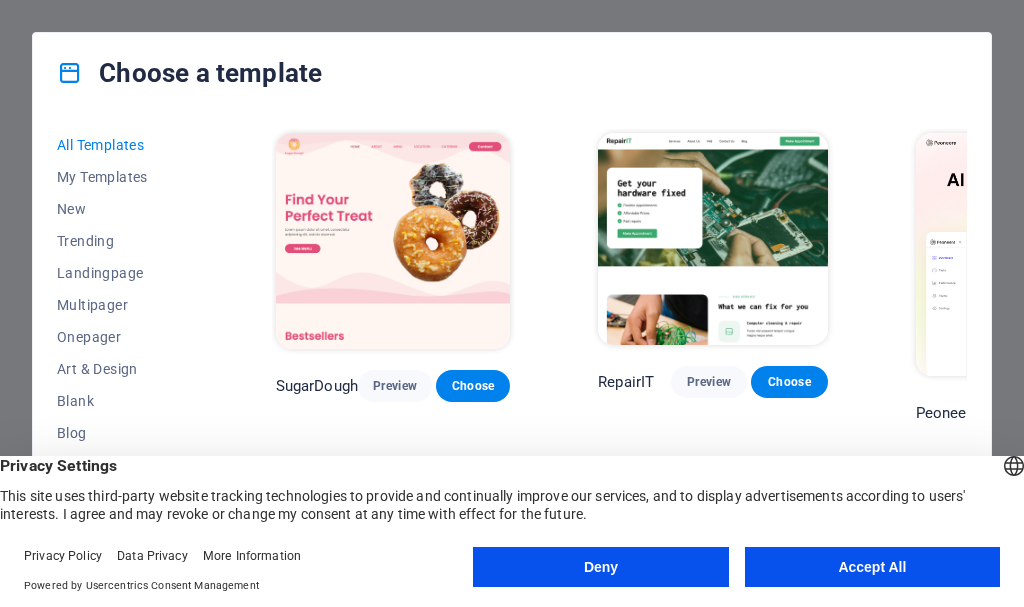 click on "All Templates My Templates New Trending Landingpage Multipager Onepager Art & Design Blank Blog Business Education & Culture Event Gastronomy Health IT & Media Legal & Finance Non-Profit Performance Portfolio Services Sports & Beauty Trades Travel Wireframe SugarDough Preview Choose RepairIT Preview Choose Peoneera Preview Choose Art Museum Preview Choose Wonder Planner Preview Choose Transportable Preview Choose S&L Preview Choose WePaint Preview Choose Eco-Con Preview Choose MeetUp Preview Choose Help & Care Preview Choose Podcaster Preview Choose Academix Preview Choose BIG Barber Shop Preview Choose Health & Food Preview Choose UrbanNest Interiors Preview Choose Green Change Preview Choose The Beauty Temple Preview Choose WeTrain Preview Choose Cleaner Preview Choose Johanna James Preview Choose Delicioso Preview Choose Dream Garden Preview Choose LumeDeAqua Preview Choose Pets Care Preview Choose SafeSpace Preview Choose Midnight Rain Bar Preview Choose Drive Preview Choose Estator Preview Choose Preview" at bounding box center (512, 343) 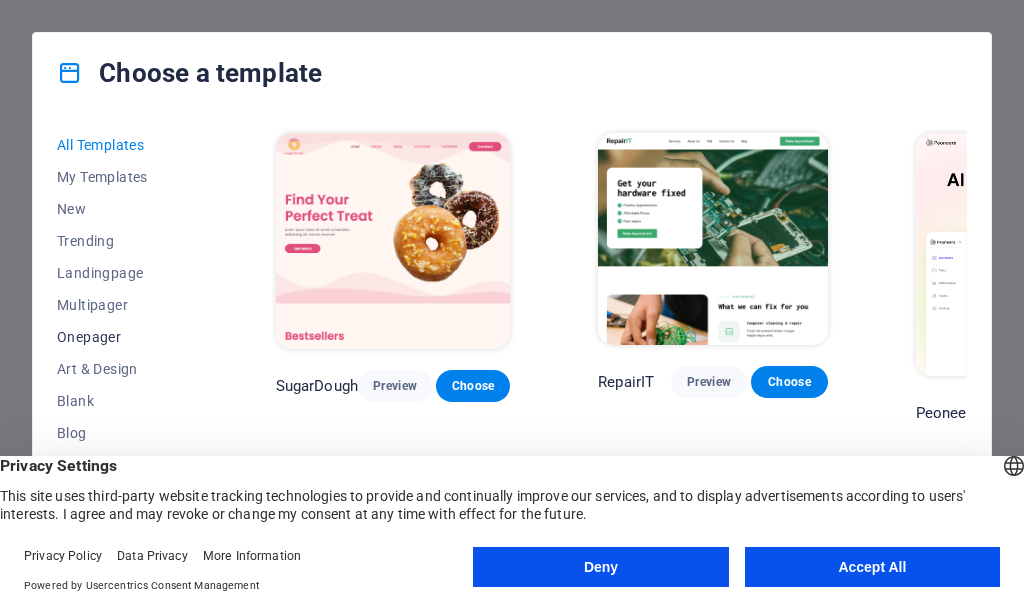 click on "Onepager" at bounding box center (122, 337) 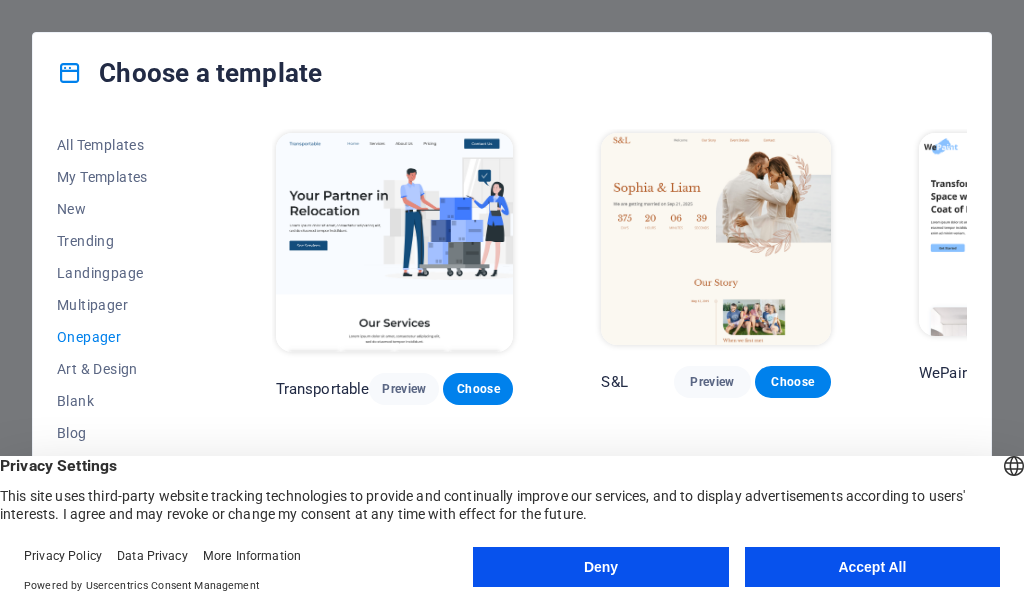 click on "All Templates My Templates New Trending Landingpage Multipager Onepager Art & Design Blank Blog Business Education & Culture Event Gastronomy Health IT & Media Legal & Finance Non-Profit Performance Portfolio Services Sports & Beauty Trades Travel Wireframe Transportable Preview Choose S&L Preview Choose WePaint Preview Choose Eco-Con Preview Choose MeetUp Preview Choose Podcaster Preview Choose UrbanNest Interiors Preview Choose Green Change Preview Choose Cleaner Preview Choose Johanna James Preview Choose Drive Preview Choose Wanderlust Preview Choose BERLIN Preview Choose Gadgets Preview Choose Max Hatzy Preview Choose Handyman Preview Choose Blogger Preview Choose Création Preview Choose Pesk Preview Choose Priodas Preview Choose Wireframe One Preview Choose Evergreen Preview Choose Kids-Events Preview Choose CleanCar Preview Choose Protector Preview Choose Pizzeria Di Dio Preview Choose Vinyasa Preview Choose Maki Preview Choose Woody Preview Choose BRGs Preview Choose Genius Preview Choose Volare Opus" at bounding box center (512, 343) 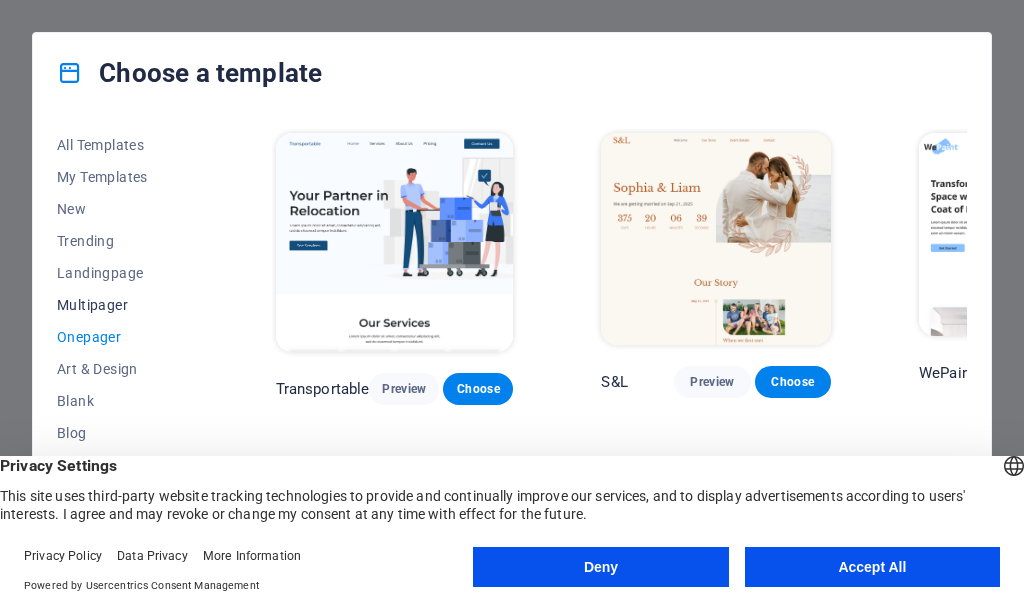 click on "Multipager" at bounding box center (122, 305) 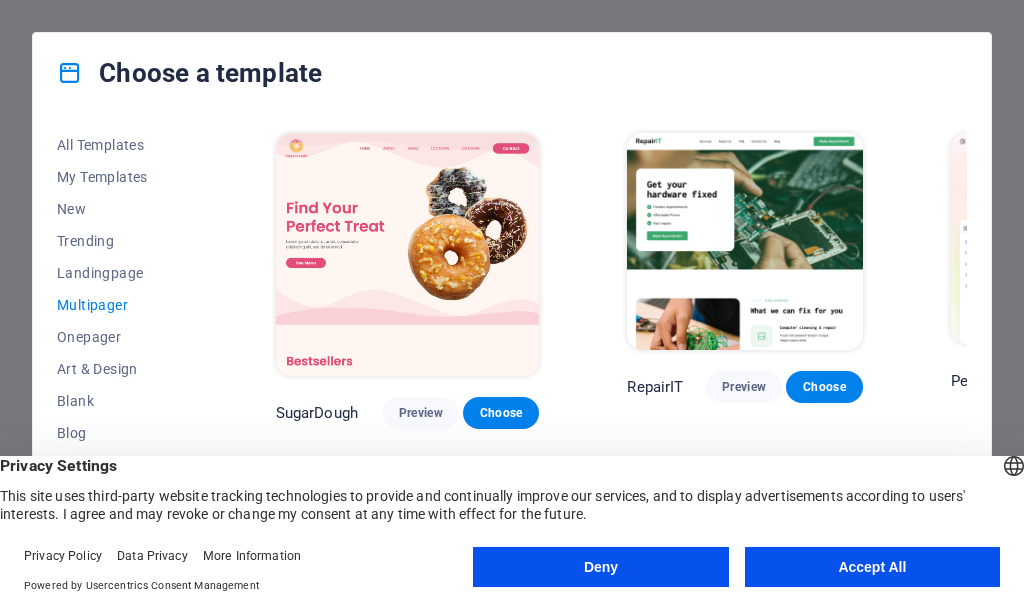 click on "All Templates My Templates New Trending Landingpage Multipager Onepager Art & Design Blank Blog Business Education & Culture Event Gastronomy Health IT & Media Legal & Finance Non-Profit Performance Portfolio Services Sports & Beauty Trades Travel Wireframe SugarDough Preview Choose RepairIT Preview Choose Peoneera Preview Choose Art Museum Preview Choose Wonder Planner Preview Choose Help & Care Preview Choose Academix Preview Choose BIG Barber Shop Preview Choose Health & Food Preview Choose The Beauty Temple Preview Choose WeTrain Preview Choose Delicioso Preview Choose Dream Garden Preview Choose LumeDeAqua Preview Choose Pets Care Preview Choose SafeSpace Preview Choose Midnight Rain Bar Preview Choose Estator Preview Choose Health Group Preview Choose MakeIt Agency Preview Choose WeSpa Preview Choose CoffeeScience Preview Choose CoachLife Preview Choose Cafe de Oceana Preview Choose Denteeth Preview Choose Le Hair Preview Choose TechUp Preview Choose Nolan-Bahler Preview Choose Fashion Preview Choose" at bounding box center (512, 343) 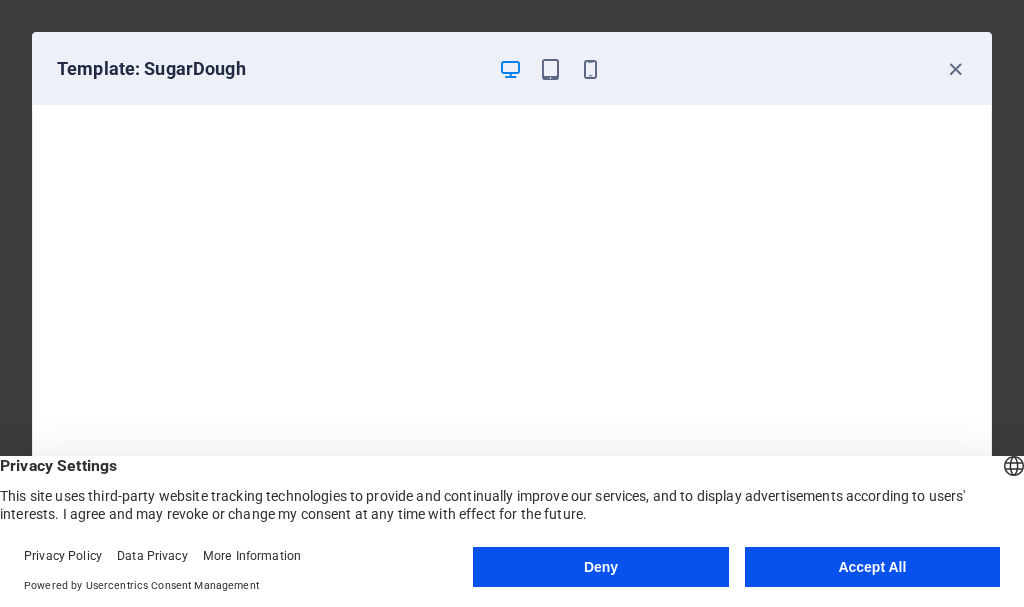 click on "Template: SugarDough" at bounding box center (512, 69) 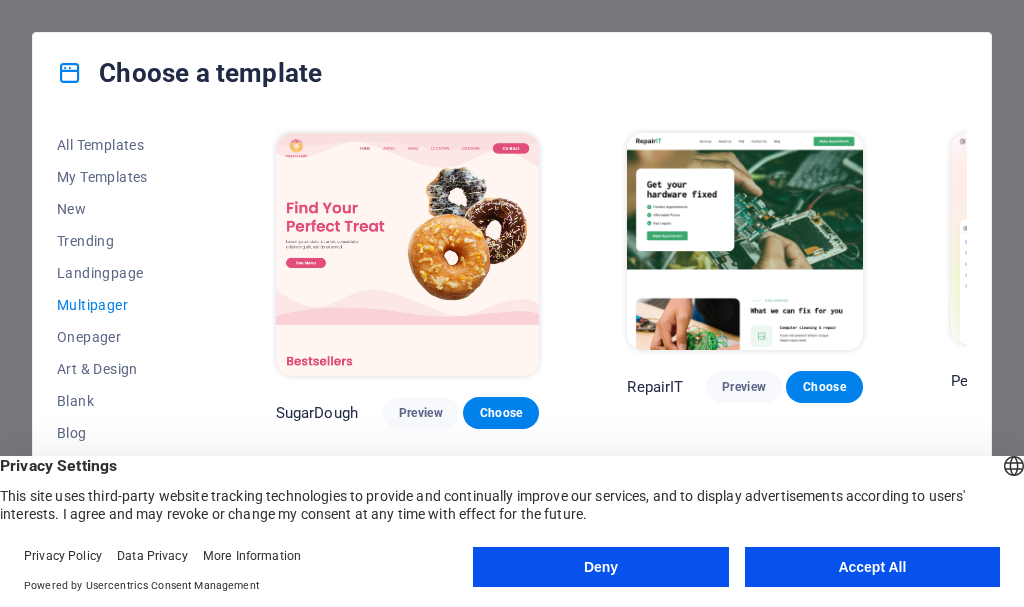 drag, startPoint x: 600, startPoint y: 113, endPoint x: 600, endPoint y: 128, distance: 15 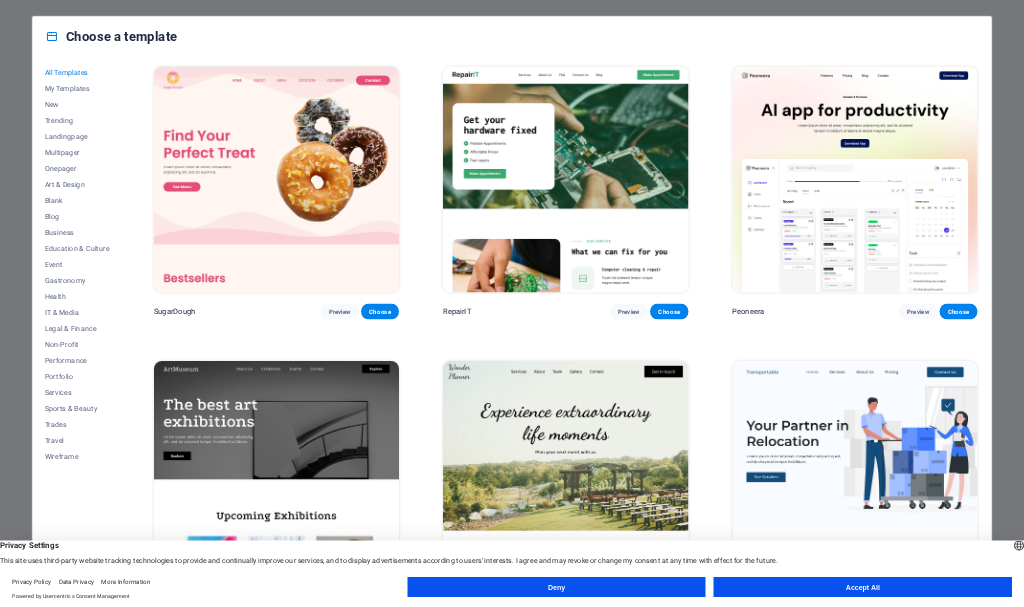 scroll, scrollTop: 0, scrollLeft: 0, axis: both 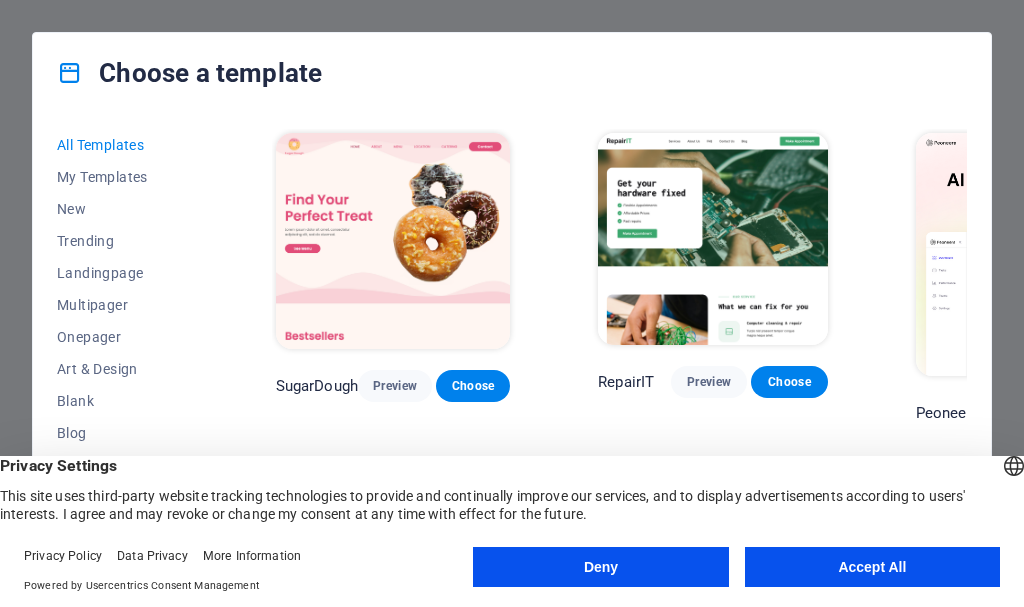 click on "All Templates My Templates New Trending Landingpage Multipager Onepager Art & Design Blank Blog Business Education & Culture Event Gastronomy Health IT & Media Legal & Finance Non-Profit Performance Portfolio Services Sports & Beauty Trades Travel Wireframe SugarDough Preview Choose RepairIT Preview Choose Peoneera Preview Choose Art Museum Preview Choose Wonder Planner Preview Choose Transportable Preview Choose S&L Preview Choose WePaint Preview Choose Eco-Con Preview Choose MeetUp Preview Choose Help & Care Preview Choose Podcaster Preview Choose Academix Preview Choose BIG Barber Shop Preview Choose Health & Food Preview Choose UrbanNest Interiors Preview Choose Green Change Preview Choose The Beauty Temple Preview Choose WeTrain Preview Choose Cleaner Preview Choose Johanna James Preview Choose Delicioso Preview Choose Dream Garden Preview Choose LumeDeAqua Preview Choose Pets Care Preview Choose SafeSpace Preview Choose Midnight Rain Bar Preview Choose Drive Preview Choose Estator Preview Choose Preview" at bounding box center (512, 343) 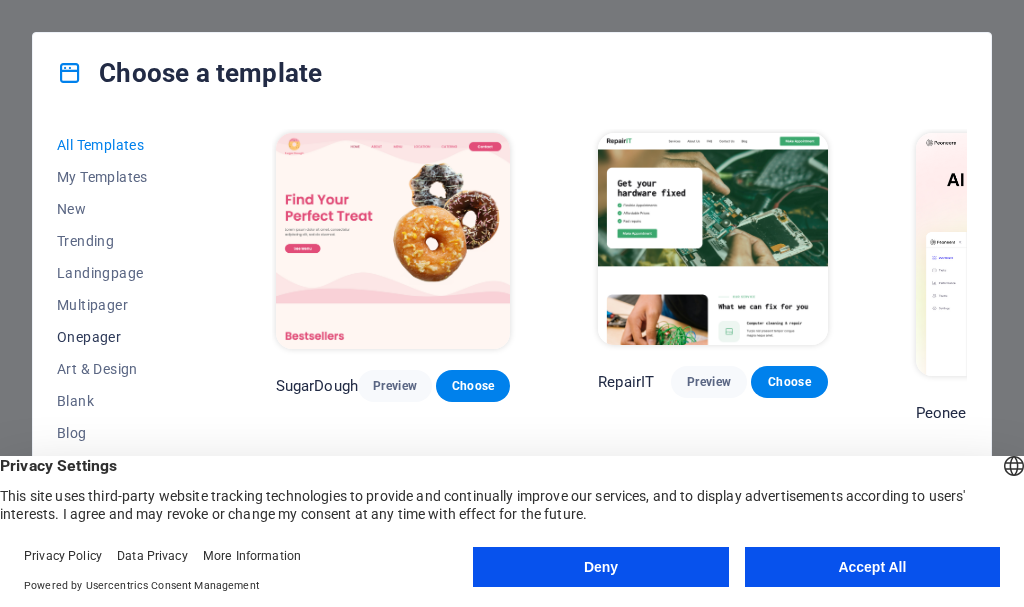 click on "Onepager" at bounding box center (122, 337) 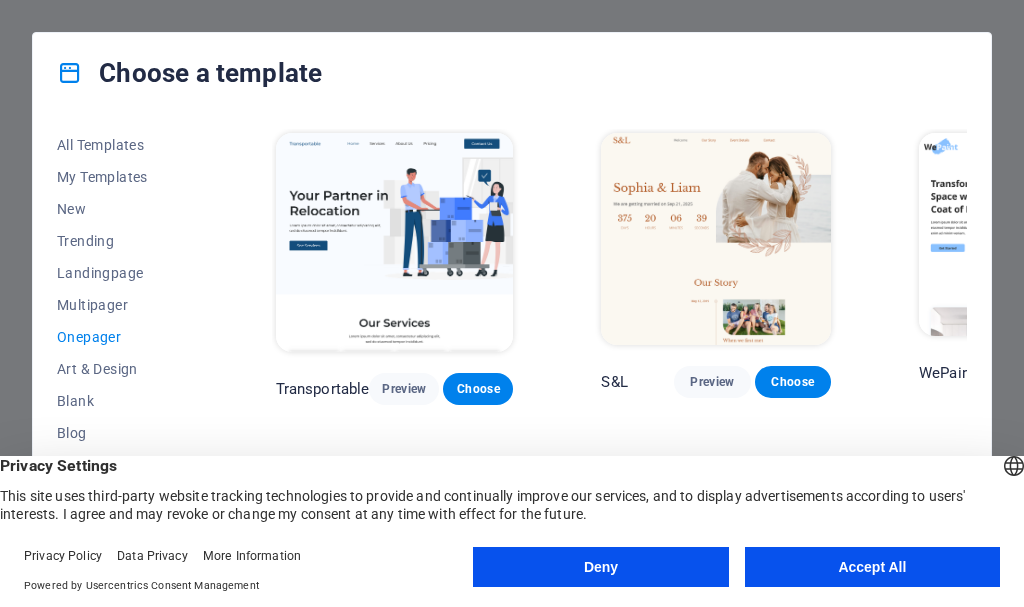 click on "All Templates My Templates New Trending Landingpage Multipager Onepager Art & Design Blank Blog Business Education & Culture Event Gastronomy Health IT & Media Legal & Finance Non-Profit Performance Portfolio Services Sports & Beauty Trades Travel Wireframe Transportable Preview Choose S&L Preview Choose WePaint Preview Choose Eco-Con Preview Choose MeetUp Preview Choose Podcaster Preview Choose UrbanNest Interiors Preview Choose Green Change Preview Choose Cleaner Preview Choose Johanna James Preview Choose Drive Preview Choose Wanderlust Preview Choose BERLIN Preview Choose Gadgets Preview Choose Max Hatzy Preview Choose Handyman Preview Choose Blogger Preview Choose Création Preview Choose Pesk Preview Choose Priodas Preview Choose Wireframe One Preview Choose Evergreen Preview Choose Kids-Events Preview Choose CleanCar Preview Choose Protector Preview Choose Pizzeria Di Dio Preview Choose Vinyasa Preview Choose Maki Preview Choose Woody Preview Choose BRGs Preview Choose Genius Preview Choose Volare Opus" at bounding box center (512, 343) 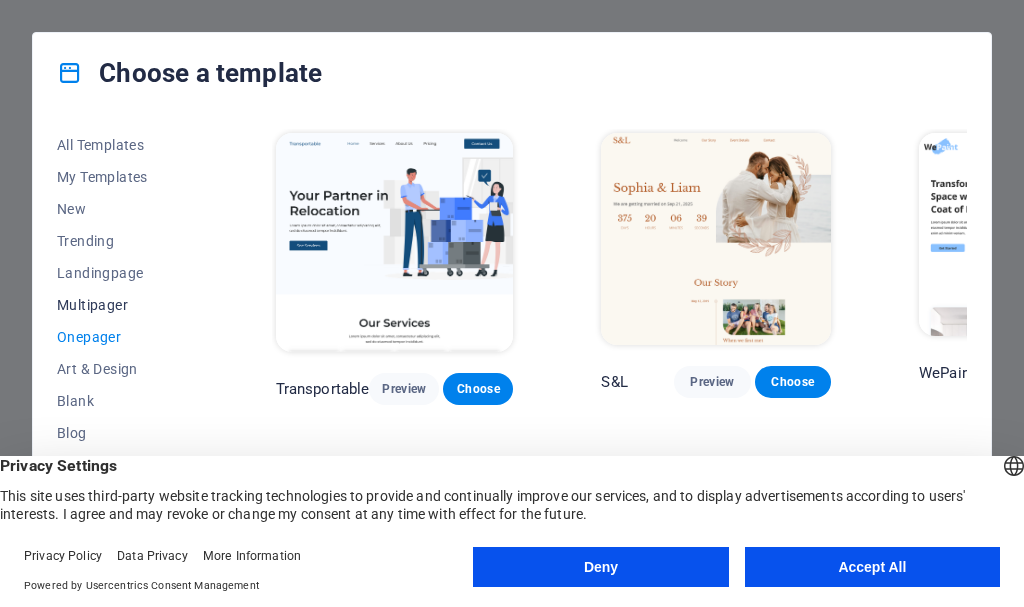 click on "Multipager" at bounding box center [122, 305] 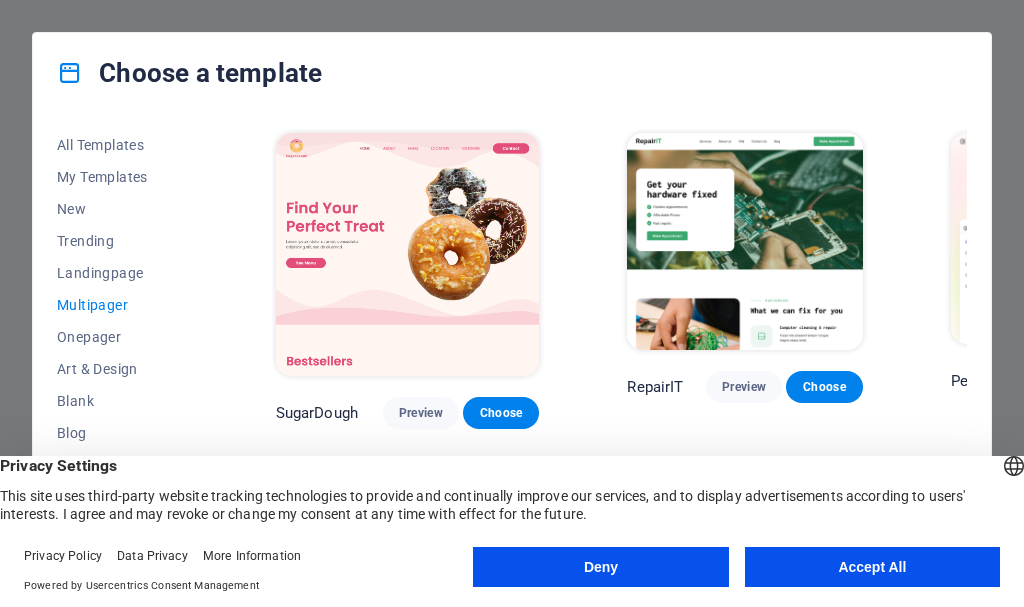 click on "All Templates My Templates New Trending Landingpage Multipager Onepager Art & Design Blank Blog Business Education & Culture Event Gastronomy Health IT & Media Legal & Finance Non-Profit Performance Portfolio Services Sports & Beauty Trades Travel Wireframe SugarDough Preview Choose RepairIT Preview Choose Peoneera Preview Choose Art Museum Preview Choose Wonder Planner Preview Choose Help & Care Preview Choose Academix Preview Choose BIG Barber Shop Preview Choose Health & Food Preview Choose The Beauty Temple Preview Choose WeTrain Preview Choose Delicioso Preview Choose Dream Garden Preview Choose LumeDeAqua Preview Choose Pets Care Preview Choose SafeSpace Preview Choose Midnight Rain Bar Preview Choose Estator Preview Choose Health Group Preview Choose MakeIt Agency Preview Choose WeSpa Preview Choose CoffeeScience Preview Choose CoachLife Preview Choose Cafe de Oceana Preview Choose Denteeth Preview Choose Le Hair Preview Choose TechUp Preview Choose Nolan-Bahler Preview Choose Fashion Preview Choose" at bounding box center (512, 343) 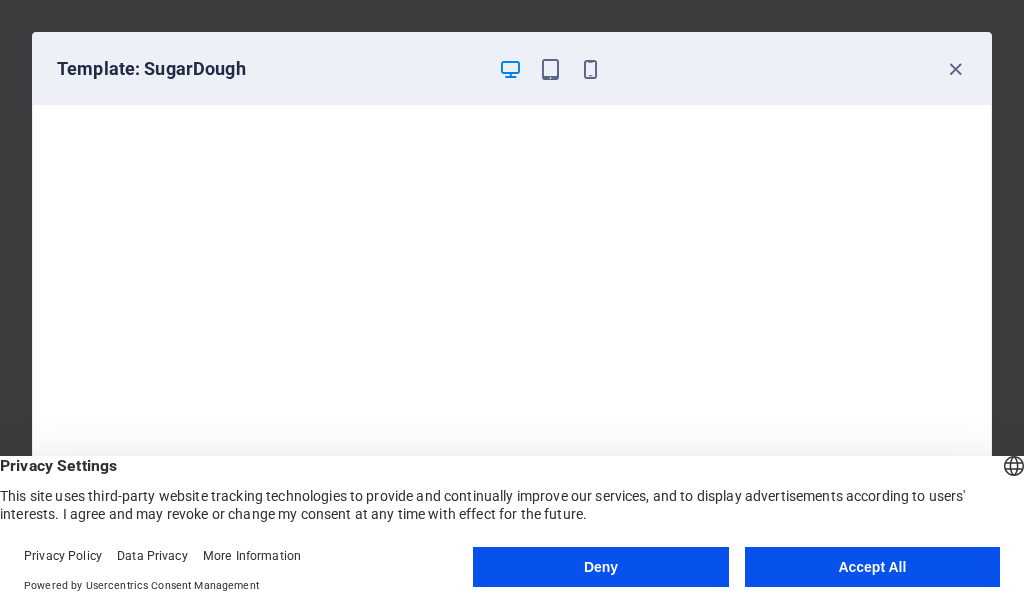 click on "Template: SugarDough" at bounding box center (512, 69) 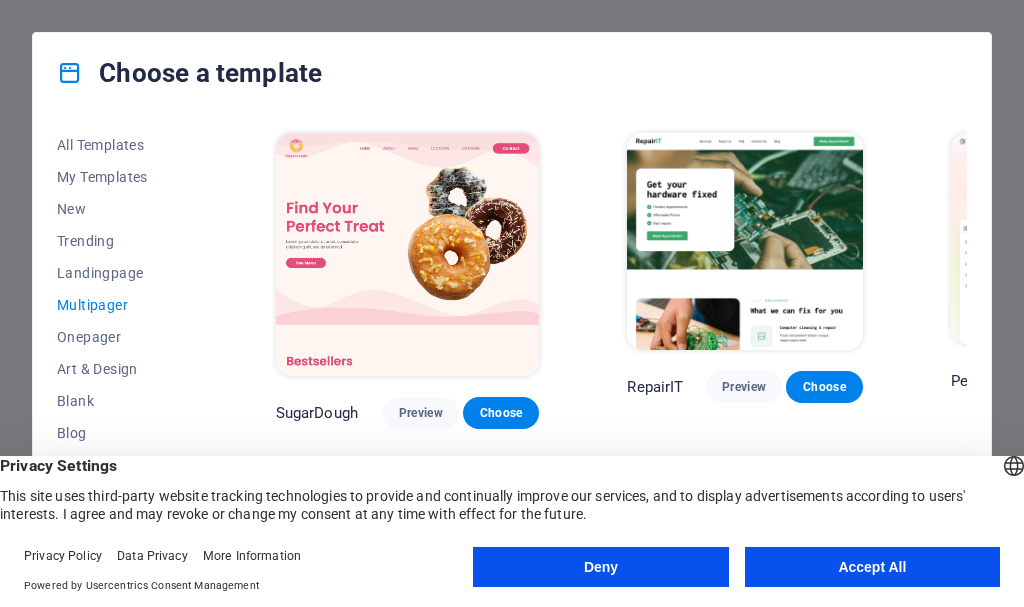 drag, startPoint x: 600, startPoint y: 113, endPoint x: 600, endPoint y: 125, distance: 12 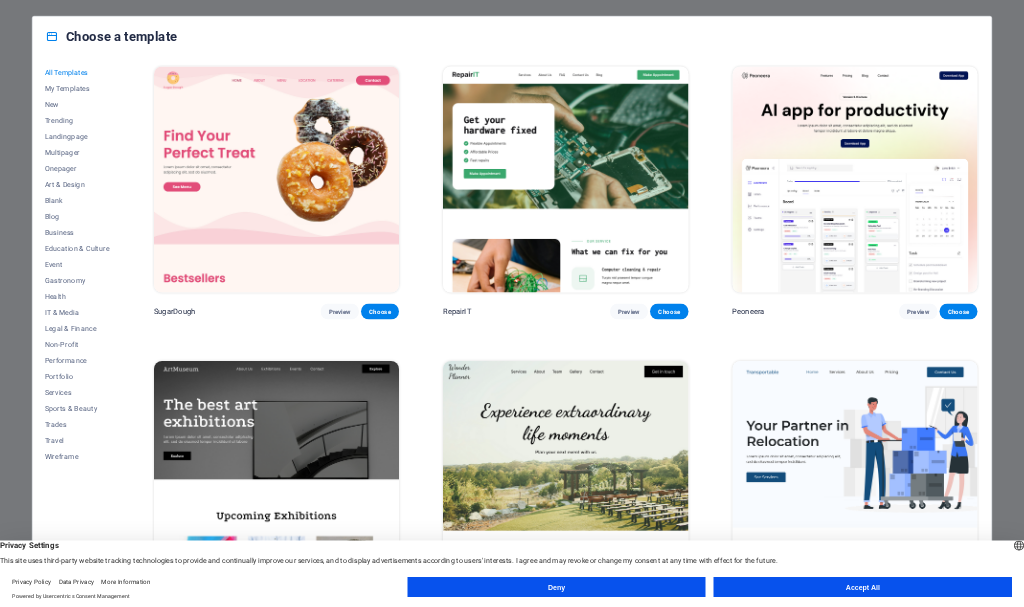 scroll, scrollTop: 0, scrollLeft: 0, axis: both 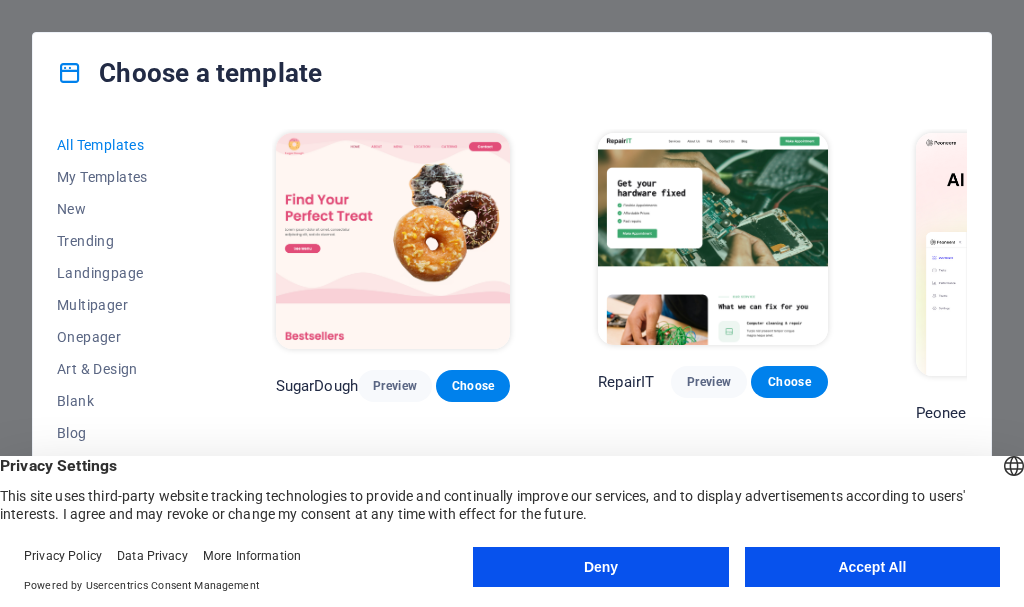click on "All Templates My Templates New Trending Landingpage Multipager Onepager Art & Design Blank Blog Business Education & Culture Event Gastronomy Health IT & Media Legal & Finance Non-Profit Performance Portfolio Services Sports & Beauty Trades Travel Wireframe SugarDough Preview Choose RepairIT Preview Choose Peoneera Preview Choose Art Museum Preview Choose Wonder Planner Preview Choose Transportable Preview Choose S&L Preview Choose WePaint Preview Choose Eco-Con Preview Choose MeetUp Preview Choose Help & Care Preview Choose Podcaster Preview Choose Academix Preview Choose BIG Barber Shop Preview Choose Health & Food Preview Choose UrbanNest Interiors Preview Choose Green Change Preview Choose The Beauty Temple Preview Choose WeTrain Preview Choose Cleaner Preview Choose Johanna James Preview Choose Delicioso Preview Choose Dream Garden Preview Choose LumeDeAqua Preview Choose Pets Care Preview Choose SafeSpace Preview Choose Midnight Rain Bar Preview Choose Drive Preview Choose Estator Preview Choose Preview" at bounding box center (512, 343) 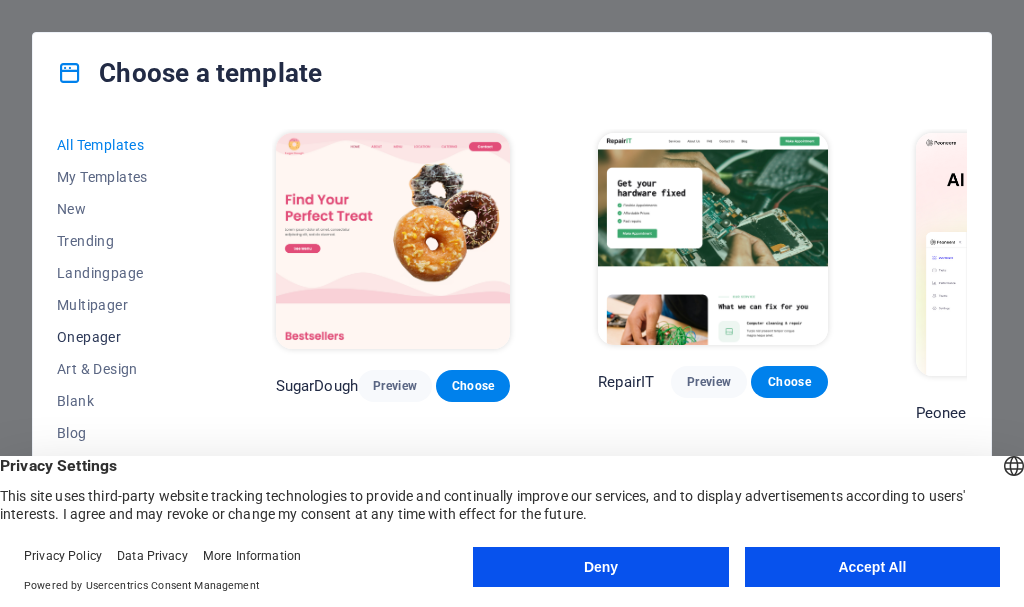 click on "Onepager" at bounding box center [122, 337] 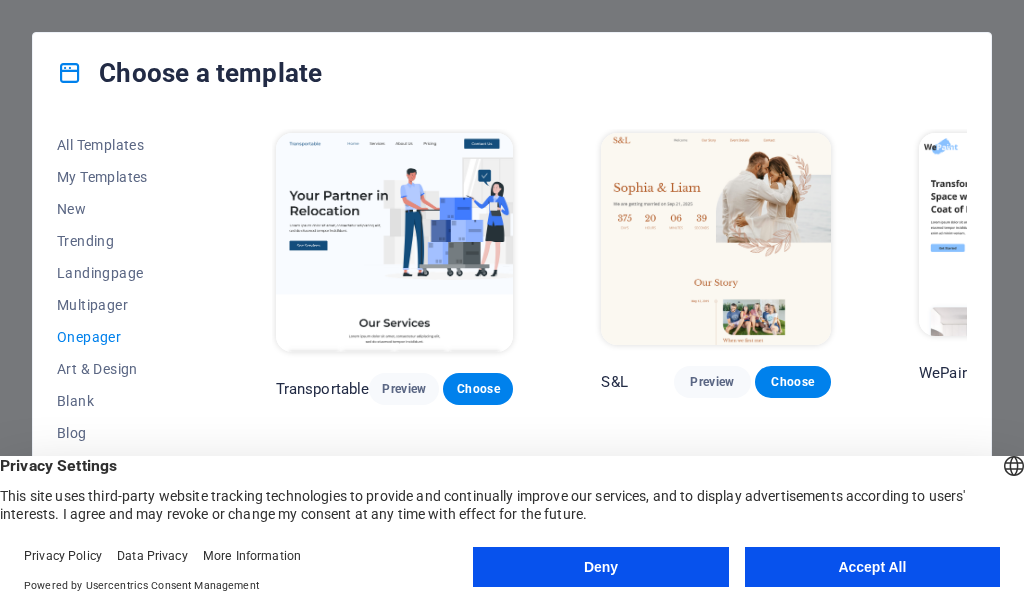 click on "All Templates My Templates New Trending Landingpage Multipager Onepager Art & Design Blank Blog Business Education & Culture Event Gastronomy Health IT & Media Legal & Finance Non-Profit Performance Portfolio Services Sports & Beauty Trades Travel Wireframe Transportable Preview Choose S&L Preview Choose WePaint Preview Choose Eco-Con Preview Choose MeetUp Preview Choose Podcaster Preview Choose UrbanNest Interiors Preview Choose Green Change Preview Choose Cleaner Preview Choose Johanna James Preview Choose Drive Preview Choose Wanderlust Preview Choose BERLIN Preview Choose Gadgets Preview Choose Max Hatzy Preview Choose Handyman Preview Choose Blogger Preview Choose Création Preview Choose Pesk Preview Choose Priodas Preview Choose Wireframe One Preview Choose Evergreen Preview Choose Kids-Events Preview Choose CleanCar Preview Choose Protector Preview Choose Pizzeria Di Dio Preview Choose Vinyasa Preview Choose Maki Preview Choose Woody Preview Choose BRGs Preview Choose Genius Preview Choose Volare Opus" at bounding box center [512, 343] 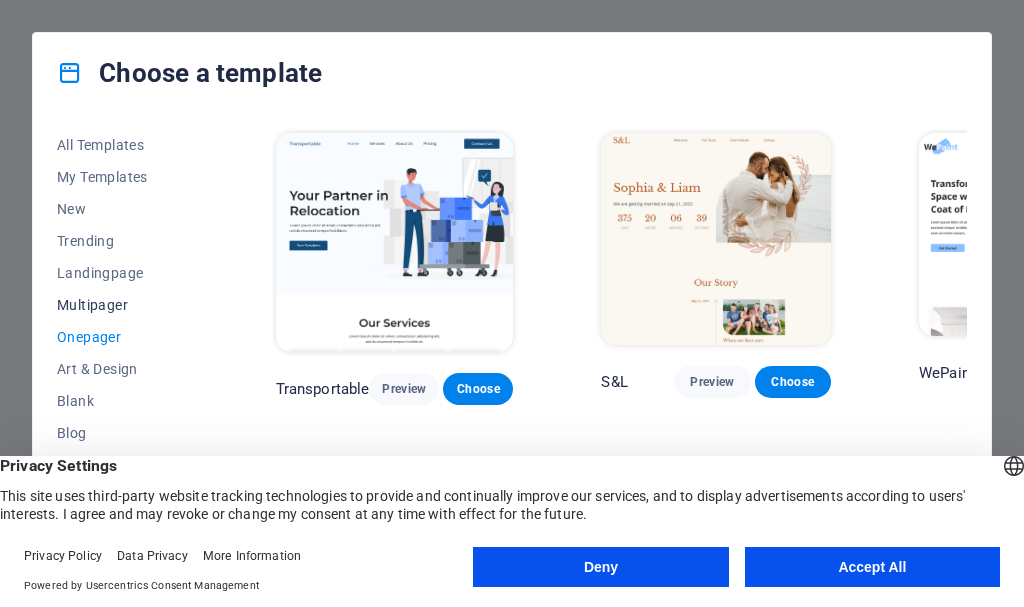 click on "Multipager" at bounding box center (122, 305) 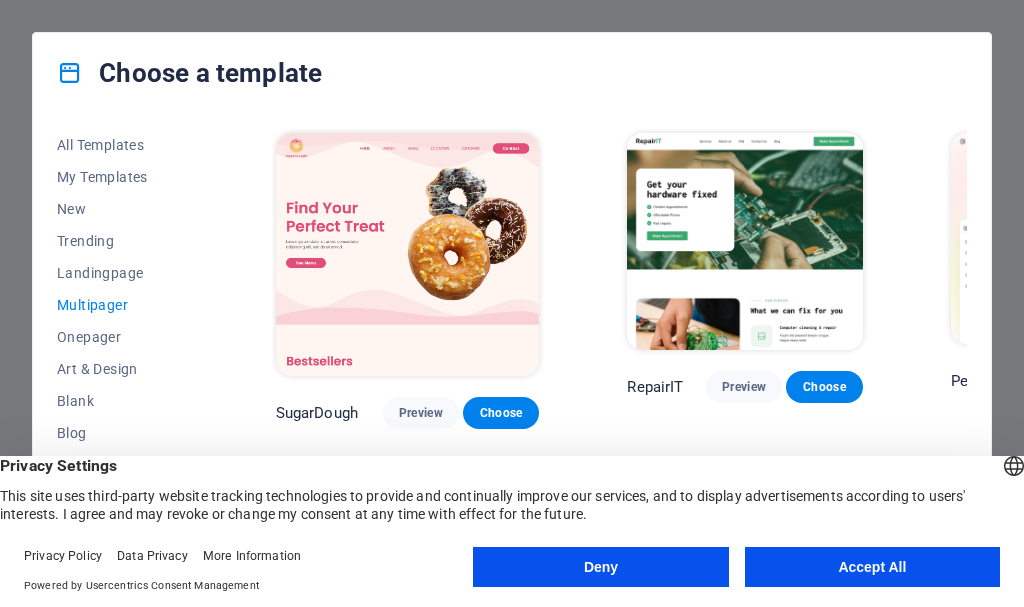 click on "All Templates My Templates New Trending Landingpage Multipager Onepager Art & Design Blank Blog Business Education & Culture Event Gastronomy Health IT & Media Legal & Finance Non-Profit Performance Portfolio Services Sports & Beauty Trades Travel Wireframe SugarDough Preview Choose RepairIT Preview Choose Peoneera Preview Choose Art Museum Preview Choose Wonder Planner Preview Choose Help & Care Preview Choose Academix Preview Choose BIG Barber Shop Preview Choose Health & Food Preview Choose The Beauty Temple Preview Choose WeTrain Preview Choose Delicioso Preview Choose Dream Garden Preview Choose LumeDeAqua Preview Choose Pets Care Preview Choose SafeSpace Preview Choose Midnight Rain Bar Preview Choose Estator Preview Choose Health Group Preview Choose MakeIt Agency Preview Choose WeSpa Preview Choose CoffeeScience Preview Choose CoachLife Preview Choose Cafe de Oceana Preview Choose Denteeth Preview Choose Le Hair Preview Choose TechUp Preview Choose Nolan-Bahler Preview Choose Fashion Preview Choose" at bounding box center [512, 343] 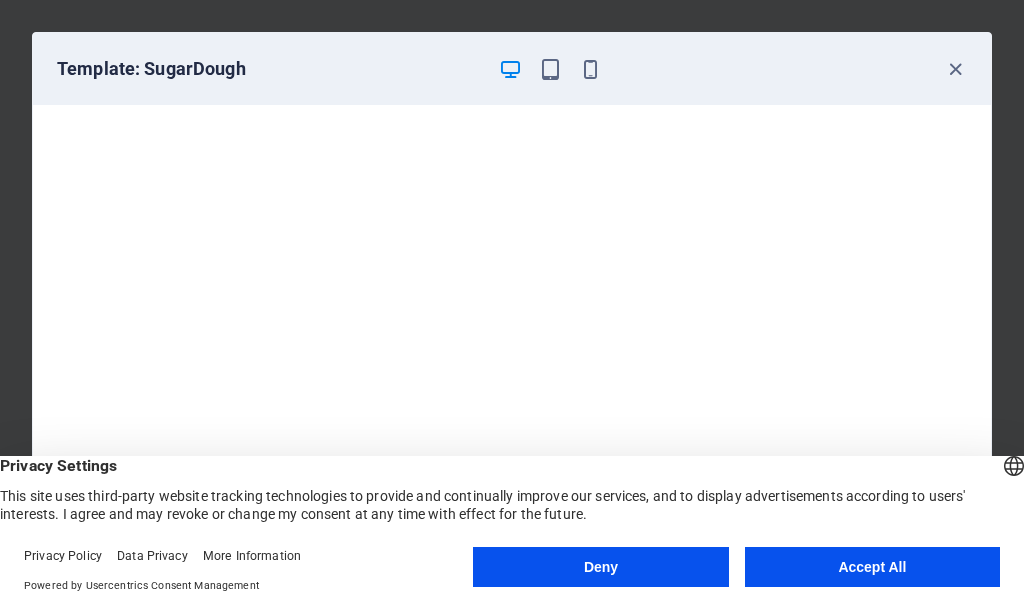 click on "Template: SugarDough" at bounding box center [512, 69] 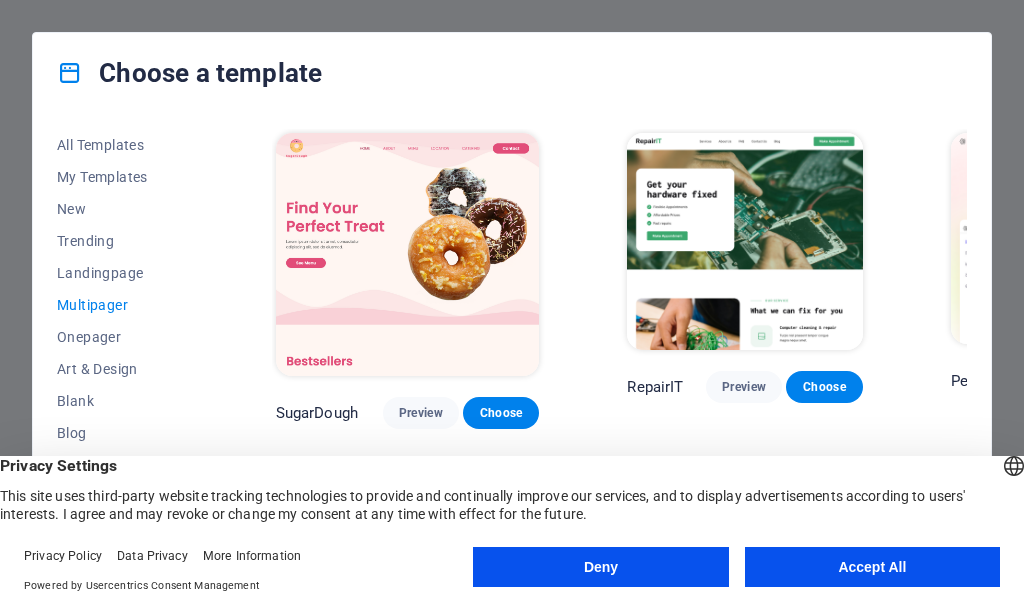 click on "All Templates My Templates New Trending Landingpage Multipager Onepager Art & Design Blank Blog Business Education & Culture Event Gastronomy Health IT & Media Legal & Finance Non-Profit Performance Portfolio Services Sports & Beauty Trades Travel Wireframe SugarDough Preview Choose RepairIT Preview Choose Peoneera Preview Choose Art Museum Preview Choose Wonder Planner Preview Choose Help & Care Preview Choose Academix Preview Choose BIG Barber Shop Preview Choose Health & Food Preview Choose The Beauty Temple Preview Choose WeTrain Preview Choose Delicioso Preview Choose Dream Garden Preview Choose LumeDeAqua Preview Choose Pets Care Preview Choose SafeSpace Preview Choose Midnight Rain Bar Preview Choose Estator Preview Choose Health Group Preview Choose MakeIt Agency Preview Choose WeSpa Preview Choose CoffeeScience Preview Choose CoachLife Preview Choose Cafe de Oceana Preview Choose Denteeth Preview Choose Le Hair Preview Choose TechUp Preview Choose Nolan-Bahler Preview Choose Fashion Preview Choose" at bounding box center [512, 343] 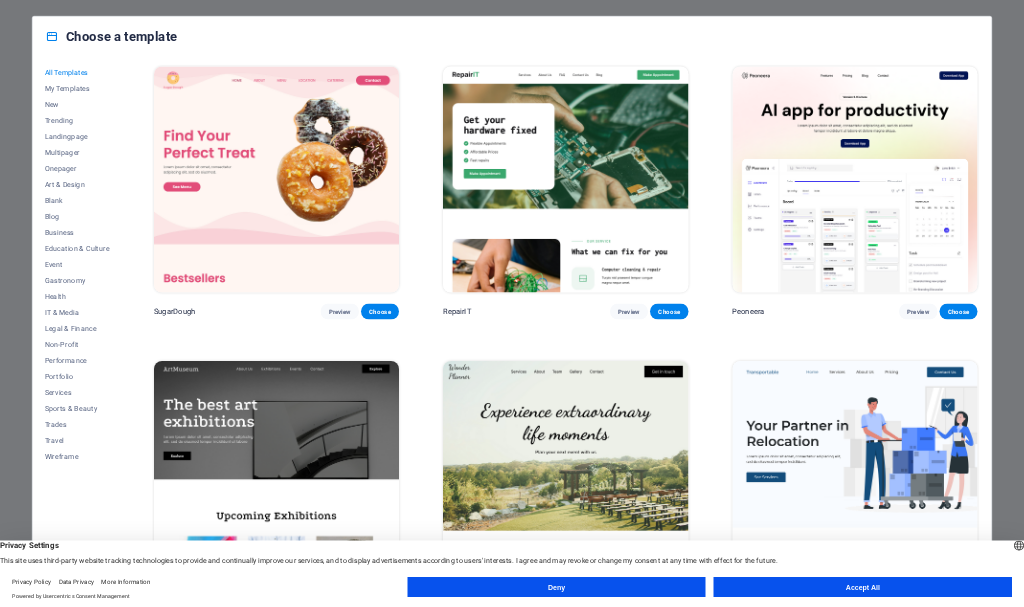scroll, scrollTop: 0, scrollLeft: 0, axis: both 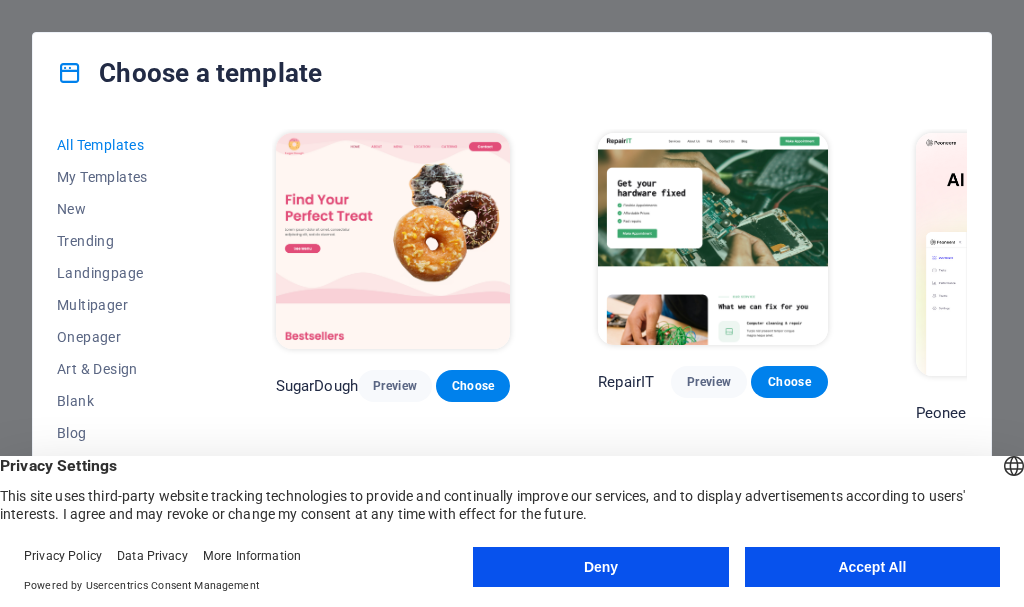 click on "All Templates My Templates New Trending Landingpage Multipager Onepager Art & Design Blank Blog Business Education & Culture Event Gastronomy Health IT & Media Legal & Finance Non-Profit Performance Portfolio Services Sports & Beauty Trades Travel Wireframe SugarDough Preview Choose RepairIT Preview Choose Peoneera Preview Choose Art Museum Preview Choose Wonder Planner Preview Choose Transportable Preview Choose S&L Preview Choose WePaint Preview Choose Eco-Con Preview Choose MeetUp Preview Choose Help & Care Preview Choose Podcaster Preview Choose Academix Preview Choose BIG Barber Shop Preview Choose Health & Food Preview Choose UrbanNest Interiors Preview Choose Green Change Preview Choose The Beauty Temple Preview Choose WeTrain Preview Choose Cleaner Preview Choose Johanna James Preview Choose Delicioso Preview Choose Dream Garden Preview Choose LumeDeAqua Preview Choose Pets Care Preview Choose SafeSpace Preview Choose Midnight Rain Bar Preview Choose Drive Preview Choose Estator Preview Choose Preview" at bounding box center [512, 343] 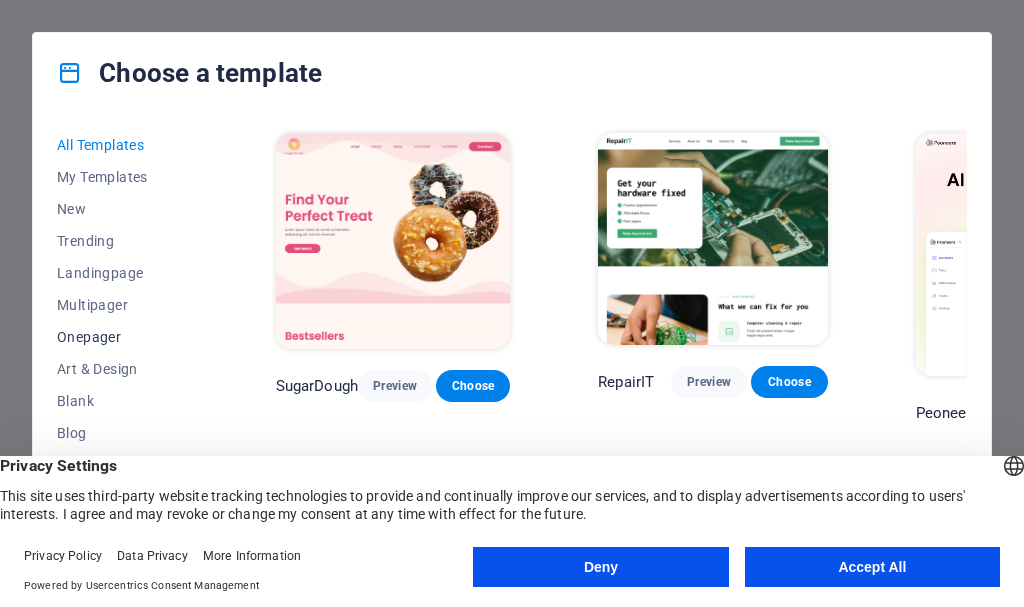 click on "Onepager" at bounding box center [122, 337] 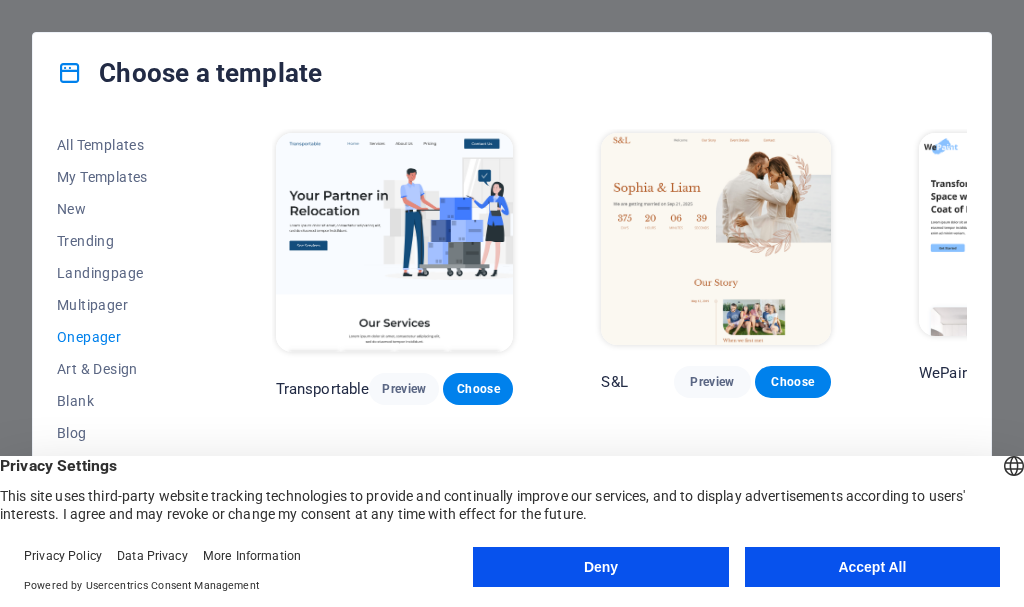 click on "All Templates My Templates New Trending Landingpage Multipager Onepager Art & Design Blank Blog Business Education & Culture Event Gastronomy Health IT & Media Legal & Finance Non-Profit Performance Portfolio Services Sports & Beauty Trades Travel Wireframe Transportable Preview Choose S&L Preview Choose WePaint Preview Choose Eco-Con Preview Choose MeetUp Preview Choose Podcaster Preview Choose UrbanNest Interiors Preview Choose Green Change Preview Choose Cleaner Preview Choose Johanna James Preview Choose Drive Preview Choose Wanderlust Preview Choose BERLIN Preview Choose Gadgets Preview Choose Max Hatzy Preview Choose Handyman Preview Choose Blogger Preview Choose Création Preview Choose Pesk Preview Choose Priodas Preview Choose Wireframe One Preview Choose Evergreen Preview Choose Kids-Events Preview Choose CleanCar Preview Choose Protector Preview Choose Pizzeria Di Dio Preview Choose Vinyasa Preview Choose Maki Preview Choose Woody Preview Choose BRGs Preview Choose Genius Preview Choose Volare Opus" at bounding box center (512, 343) 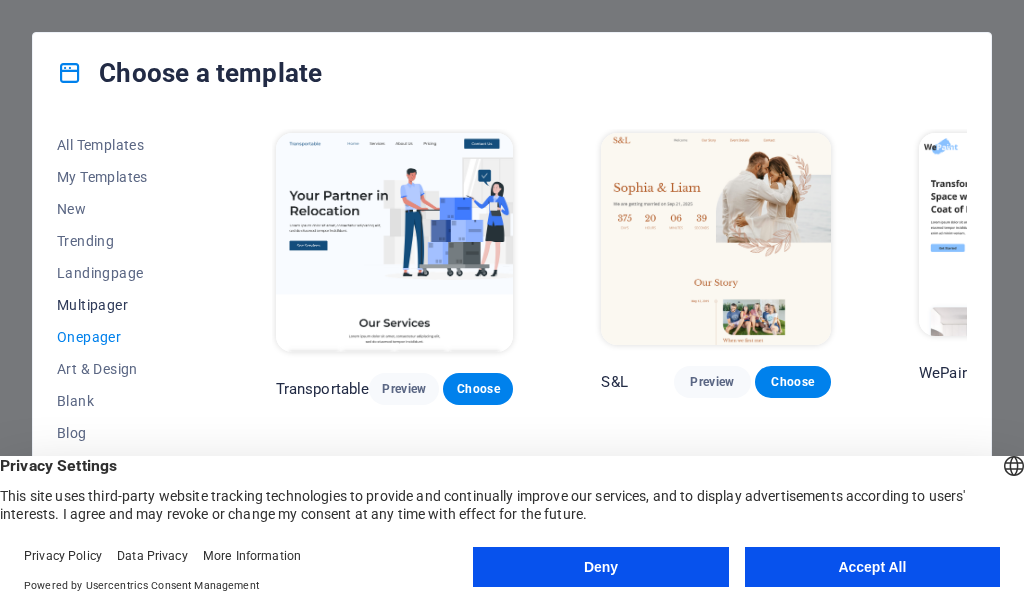 click on "Multipager" at bounding box center [122, 305] 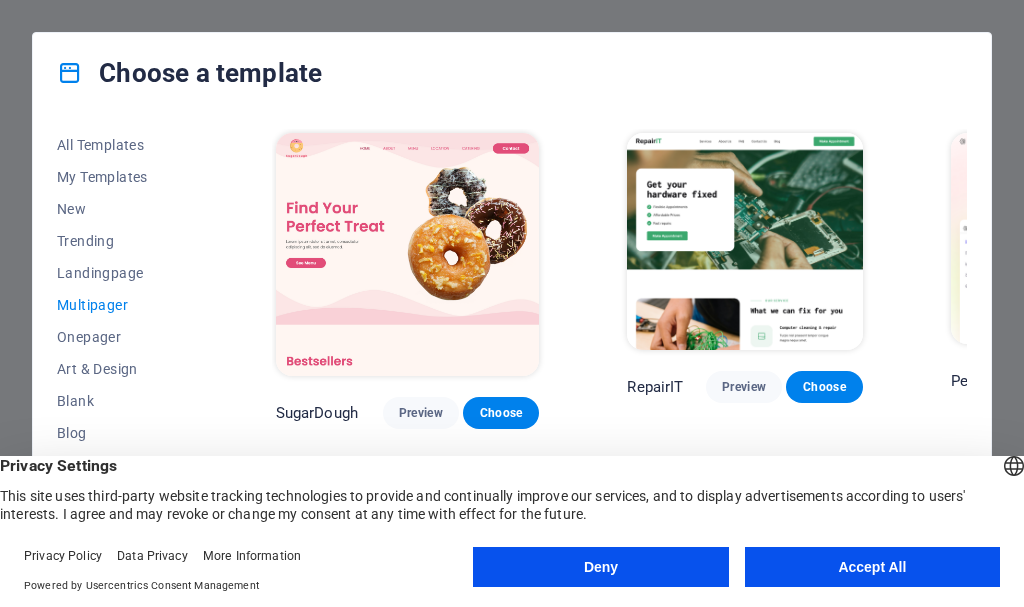 click on "All Templates My Templates New Trending Landingpage Multipager Onepager Art & Design Blank Blog Business Education & Culture Event Gastronomy Health IT & Media Legal & Finance Non-Profit Performance Portfolio Services Sports & Beauty Trades Travel Wireframe SugarDough Preview Choose RepairIT Preview Choose Peoneera Preview Choose Art Museum Preview Choose Wonder Planner Preview Choose Help & Care Preview Choose Academix Preview Choose BIG Barber Shop Preview Choose Health & Food Preview Choose The Beauty Temple Preview Choose WeTrain Preview Choose Delicioso Preview Choose Dream Garden Preview Choose LumeDeAqua Preview Choose Pets Care Preview Choose SafeSpace Preview Choose Midnight Rain Bar Preview Choose Estator Preview Choose Health Group Preview Choose MakeIt Agency Preview Choose WeSpa Preview Choose CoffeeScience Preview Choose CoachLife Preview Choose Cafe de Oceana Preview Choose Denteeth Preview Choose Le Hair Preview Choose TechUp Preview Choose Nolan-Bahler Preview Choose Fashion Preview Choose" at bounding box center [512, 343] 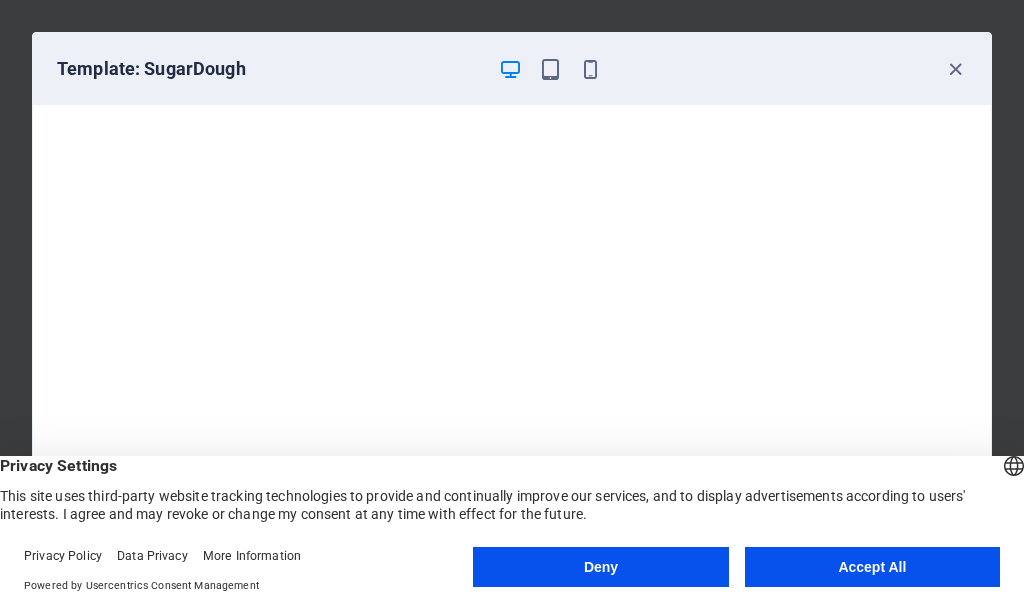 click on "Template: SugarDough" at bounding box center [512, 69] 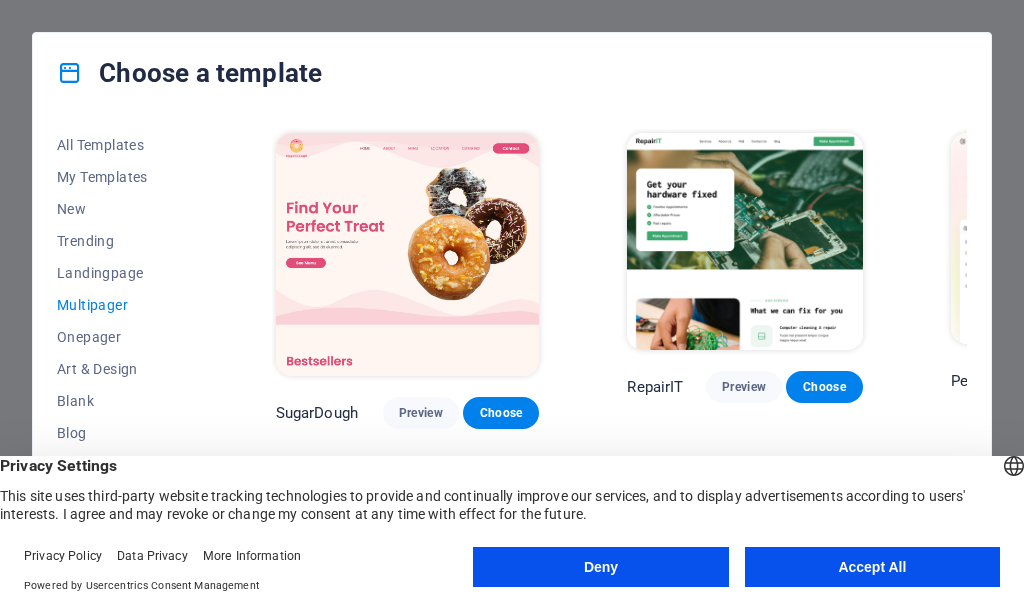 click on "All Templates My Templates New Trending Landingpage Multipager Onepager Art & Design Blank Blog Business Education & Culture Event Gastronomy Health IT & Media Legal & Finance Non-Profit Performance Portfolio Services Sports & Beauty Trades Travel Wireframe SugarDough Preview Choose RepairIT Preview Choose Peoneera Preview Choose Art Museum Preview Choose Wonder Planner Preview Choose Help & Care Preview Choose Academix Preview Choose BIG Barber Shop Preview Choose Health & Food Preview Choose The Beauty Temple Preview Choose WeTrain Preview Choose Delicioso Preview Choose Dream Garden Preview Choose LumeDeAqua Preview Choose Pets Care Preview Choose SafeSpace Preview Choose Midnight Rain Bar Preview Choose Estator Preview Choose Health Group Preview Choose MakeIt Agency Preview Choose WeSpa Preview Choose CoffeeScience Preview Choose CoachLife Preview Choose Cafe de Oceana Preview Choose Denteeth Preview Choose Le Hair Preview Choose TechUp Preview Choose Nolan-Bahler Preview Choose Fashion Preview Choose" at bounding box center [512, 343] 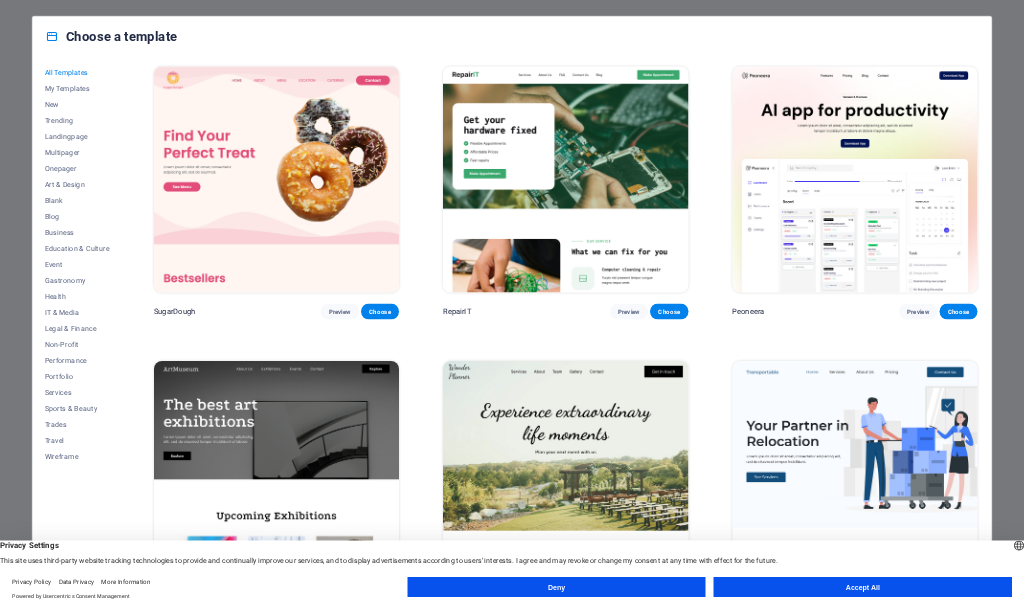 scroll, scrollTop: 0, scrollLeft: 0, axis: both 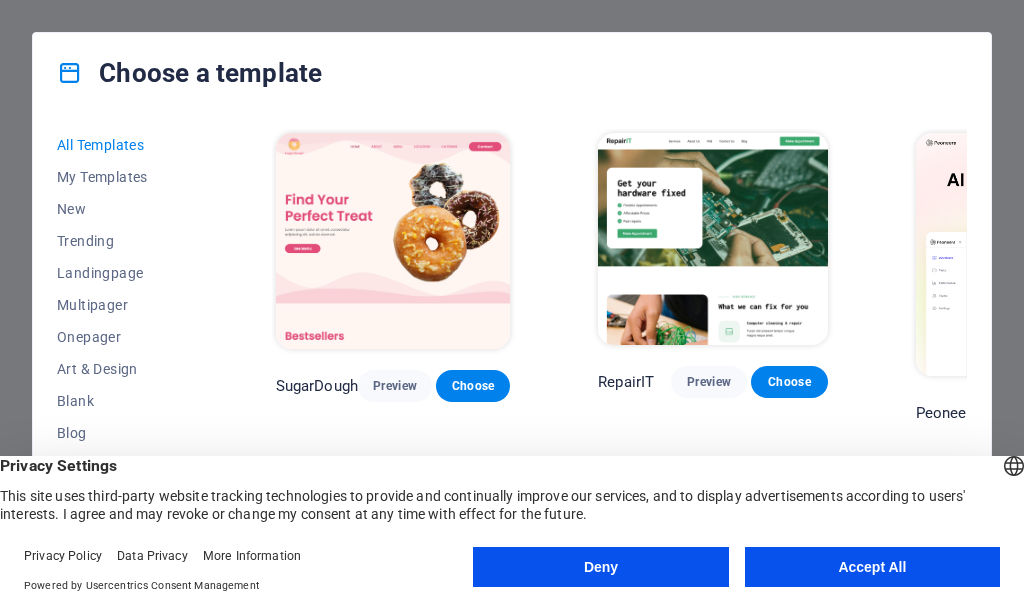 click on "All Templates My Templates New Trending Landingpage Multipager Onepager Art & Design Blank Blog Business Education & Culture Event Gastronomy Health IT & Media Legal & Finance Non-Profit Performance Portfolio Services Sports & Beauty Trades Travel Wireframe SugarDough Preview Choose RepairIT Preview Choose Peoneera Preview Choose Art Museum Preview Choose Wonder Planner Preview Choose Transportable Preview Choose S&L Preview Choose WePaint Preview Choose Eco-Con Preview Choose MeetUp Preview Choose Help & Care Preview Choose Podcaster Preview Choose Academix Preview Choose BIG Barber Shop Preview Choose Health & Food Preview Choose UrbanNest Interiors Preview Choose Green Change Preview Choose The Beauty Temple Preview Choose WeTrain Preview Choose Cleaner Preview Choose Johanna James Preview Choose Delicioso Preview Choose Dream Garden Preview Choose LumeDeAqua Preview Choose Pets Care Preview Choose SafeSpace Preview Choose Midnight Rain Bar Preview Choose Drive Preview Choose Estator Preview Choose Preview" at bounding box center [512, 343] 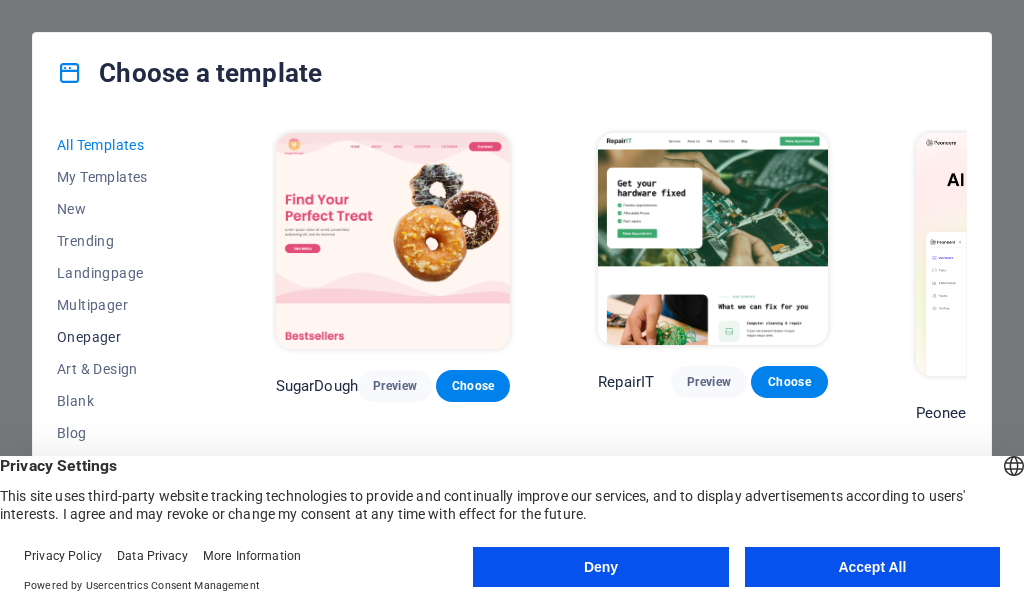 click on "Onepager" at bounding box center (122, 337) 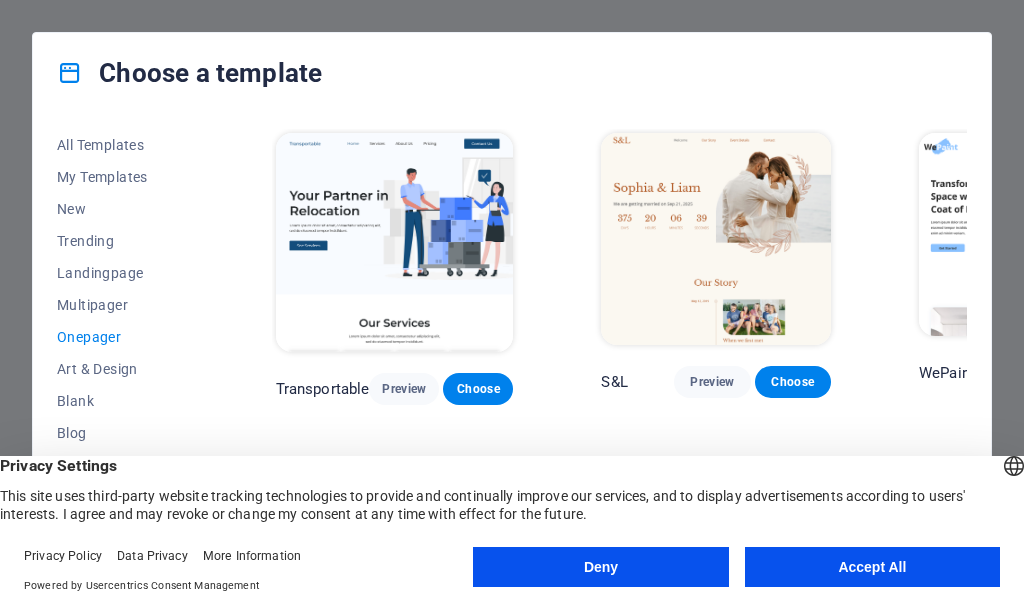 click on "All Templates My Templates New Trending Landingpage Multipager Onepager Art & Design Blank Blog Business Education & Culture Event Gastronomy Health IT & Media Legal & Finance Non-Profit Performance Portfolio Services Sports & Beauty Trades Travel Wireframe Transportable Preview Choose S&L Preview Choose WePaint Preview Choose Eco-Con Preview Choose MeetUp Preview Choose Podcaster Preview Choose UrbanNest Interiors Preview Choose Green Change Preview Choose Cleaner Preview Choose Johanna James Preview Choose Drive Preview Choose Wanderlust Preview Choose BERLIN Preview Choose Gadgets Preview Choose Max Hatzy Preview Choose Handyman Preview Choose Blogger Preview Choose Création Preview Choose Pesk Preview Choose Priodas Preview Choose Wireframe One Preview Choose Evergreen Preview Choose Kids-Events Preview Choose CleanCar Preview Choose Protector Preview Choose Pizzeria Di Dio Preview Choose Vinyasa Preview Choose Maki Preview Choose Woody Preview Choose BRGs Preview Choose Genius Preview Choose Volare Opus" at bounding box center [512, 343] 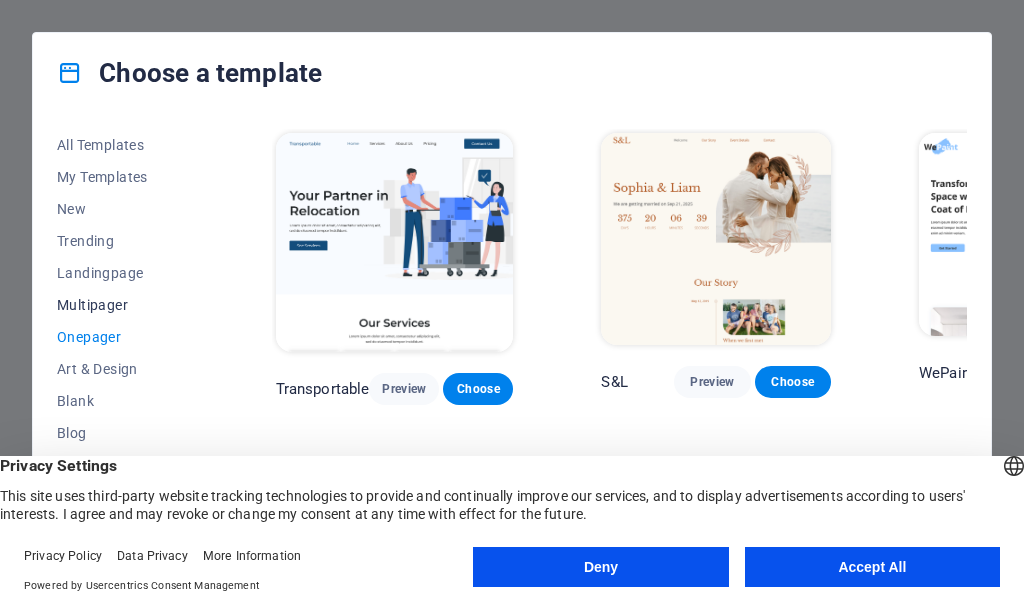 click on "Multipager" at bounding box center (122, 305) 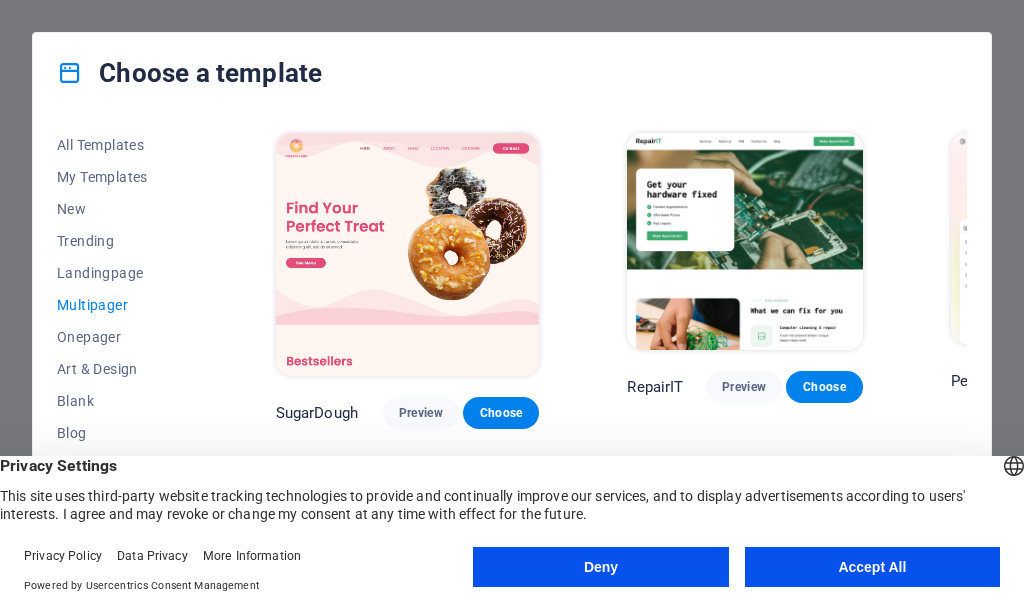 click on "All Templates My Templates New Trending Landingpage Multipager Onepager Art & Design Blank Blog Business Education & Culture Event Gastronomy Health IT & Media Legal & Finance Non-Profit Performance Portfolio Services Sports & Beauty Trades Travel Wireframe SugarDough Preview Choose RepairIT Preview Choose Peoneera Preview Choose Art Museum Preview Choose Wonder Planner Preview Choose Help & Care Preview Choose Academix Preview Choose BIG Barber Shop Preview Choose Health & Food Preview Choose The Beauty Temple Preview Choose WeTrain Preview Choose Delicioso Preview Choose Dream Garden Preview Choose LumeDeAqua Preview Choose Pets Care Preview Choose SafeSpace Preview Choose Midnight Rain Bar Preview Choose Estator Preview Choose Health Group Preview Choose MakeIt Agency Preview Choose WeSpa Preview Choose CoffeeScience Preview Choose CoachLife Preview Choose Cafe de Oceana Preview Choose Denteeth Preview Choose Le Hair Preview Choose TechUp Preview Choose Nolan-Bahler Preview Choose Fashion Preview Choose" at bounding box center (512, 343) 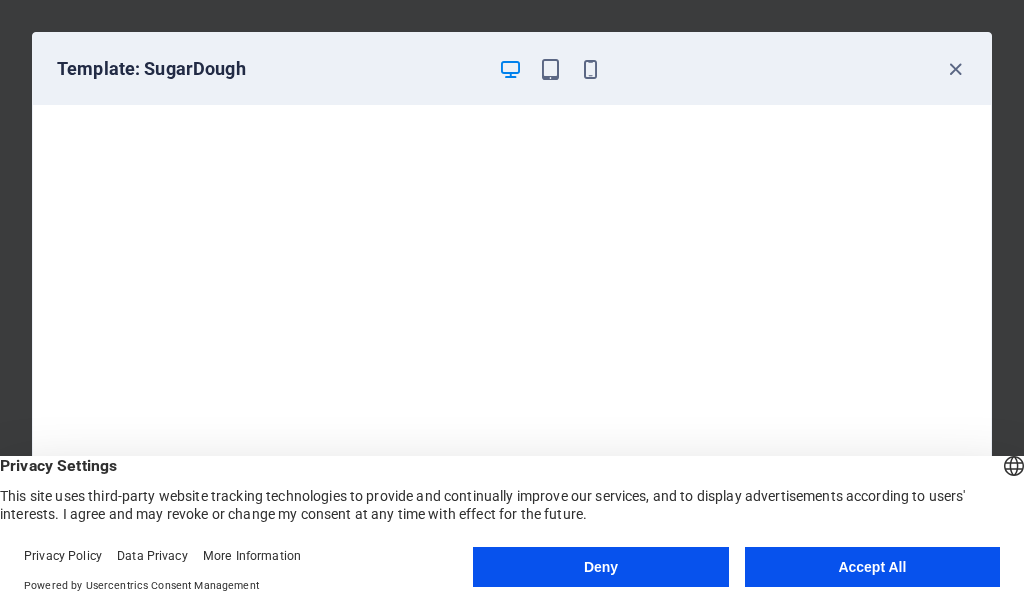 click on "Template: SugarDough" at bounding box center (512, 69) 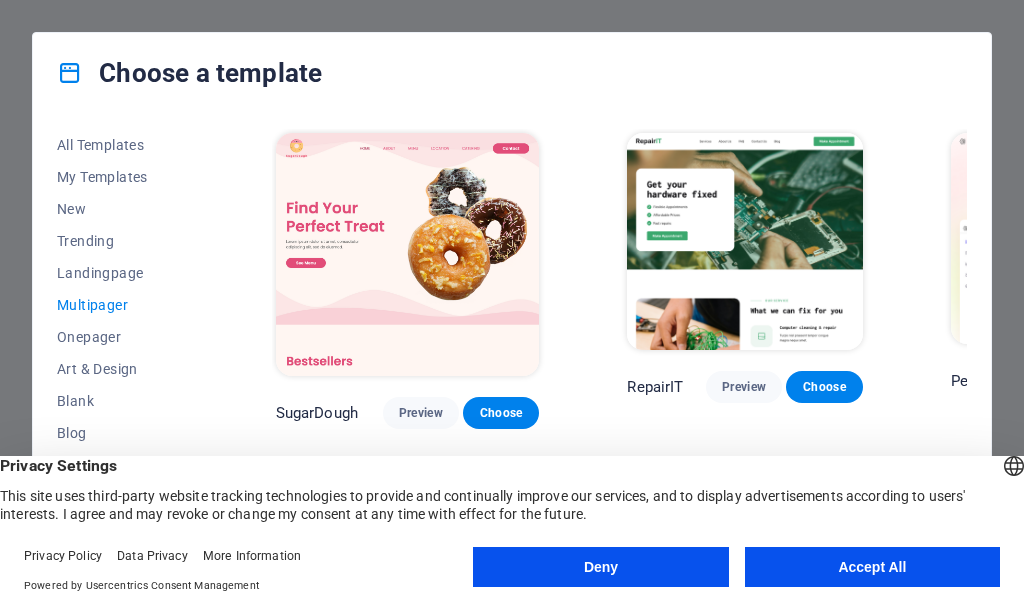 click on "All Templates My Templates New Trending Landingpage Multipager Onepager Art & Design Blank Blog Business Education & Culture Event Gastronomy Health IT & Media Legal & Finance Non-Profit Performance Portfolio Services Sports & Beauty Trades Travel Wireframe SugarDough Preview Choose RepairIT Preview Choose Peoneera Preview Choose Art Museum Preview Choose Wonder Planner Preview Choose Help & Care Preview Choose Academix Preview Choose BIG Barber Shop Preview Choose Health & Food Preview Choose The Beauty Temple Preview Choose WeTrain Preview Choose Delicioso Preview Choose Dream Garden Preview Choose LumeDeAqua Preview Choose Pets Care Preview Choose SafeSpace Preview Choose Midnight Rain Bar Preview Choose Estator Preview Choose Health Group Preview Choose MakeIt Agency Preview Choose WeSpa Preview Choose CoffeeScience Preview Choose CoachLife Preview Choose Cafe de Oceana Preview Choose Denteeth Preview Choose Le Hair Preview Choose TechUp Preview Choose Nolan-Bahler Preview Choose Fashion Preview Choose" at bounding box center (512, 343) 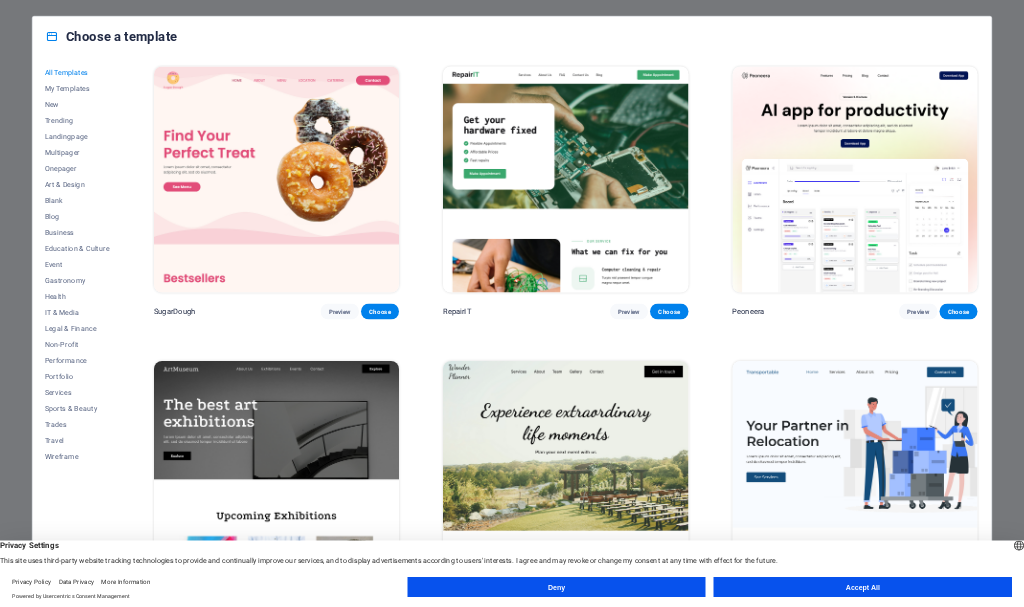 scroll, scrollTop: 0, scrollLeft: 0, axis: both 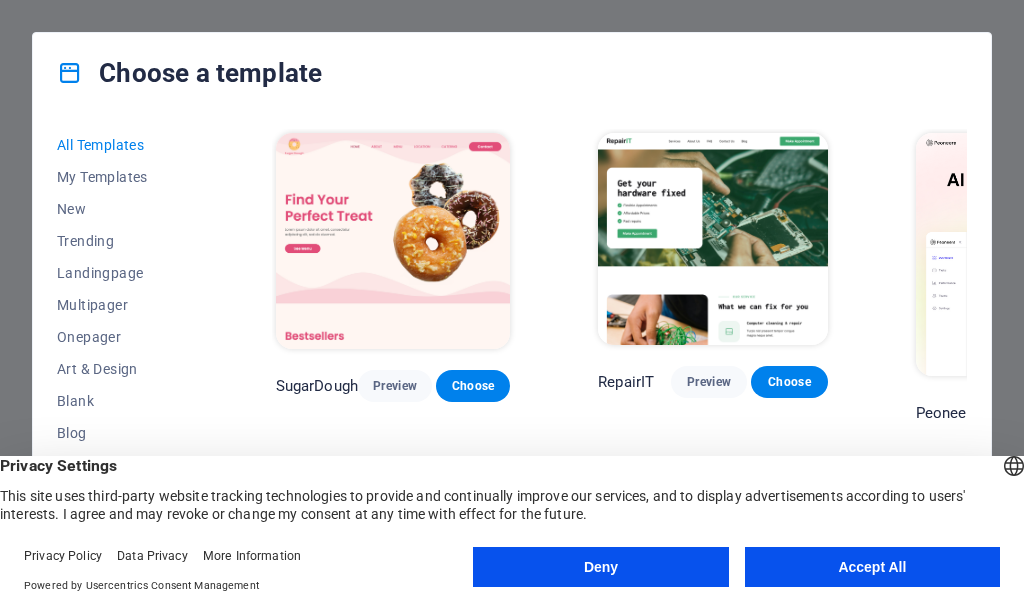 click on "All Templates My Templates New Trending Landingpage Multipager Onepager Art & Design Blank Blog Business Education & Culture Event Gastronomy Health IT & Media Legal & Finance Non-Profit Performance Portfolio Services Sports & Beauty Trades Travel Wireframe SugarDough Preview Choose RepairIT Preview Choose Peoneera Preview Choose Art Museum Preview Choose Wonder Planner Preview Choose Transportable Preview Choose S&L Preview Choose WePaint Preview Choose Eco-Con Preview Choose MeetUp Preview Choose Help & Care Preview Choose Podcaster Preview Choose Academix Preview Choose BIG Barber Shop Preview Choose Health & Food Preview Choose UrbanNest Interiors Preview Choose Green Change Preview Choose The Beauty Temple Preview Choose WeTrain Preview Choose Cleaner Preview Choose Johanna James Preview Choose Delicioso Preview Choose Dream Garden Preview Choose LumeDeAqua Preview Choose Pets Care Preview Choose SafeSpace Preview Choose Midnight Rain Bar Preview Choose Drive Preview Choose Estator Preview Choose Preview" at bounding box center (512, 343) 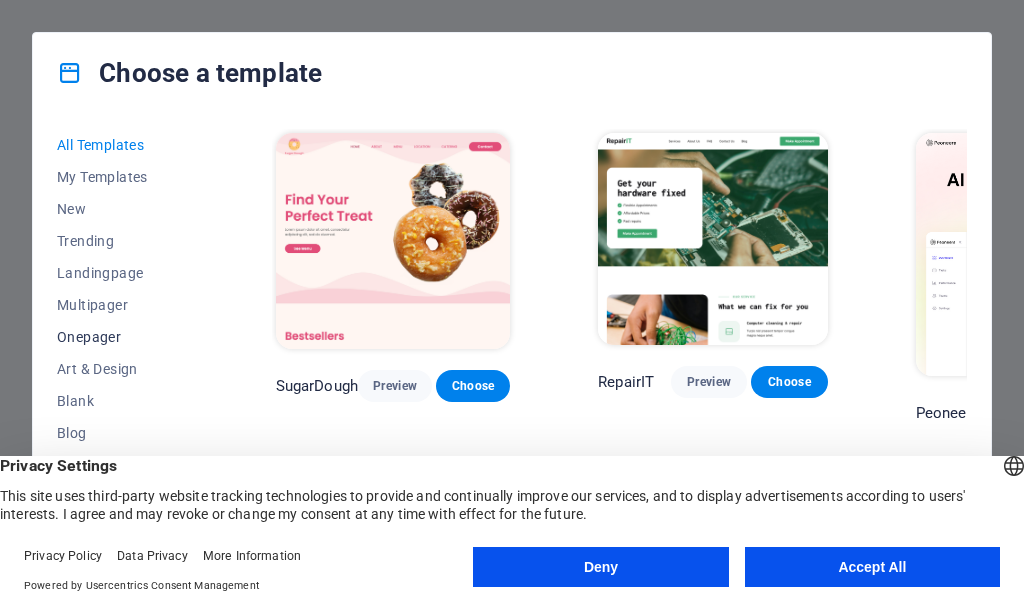 click on "Onepager" at bounding box center (122, 337) 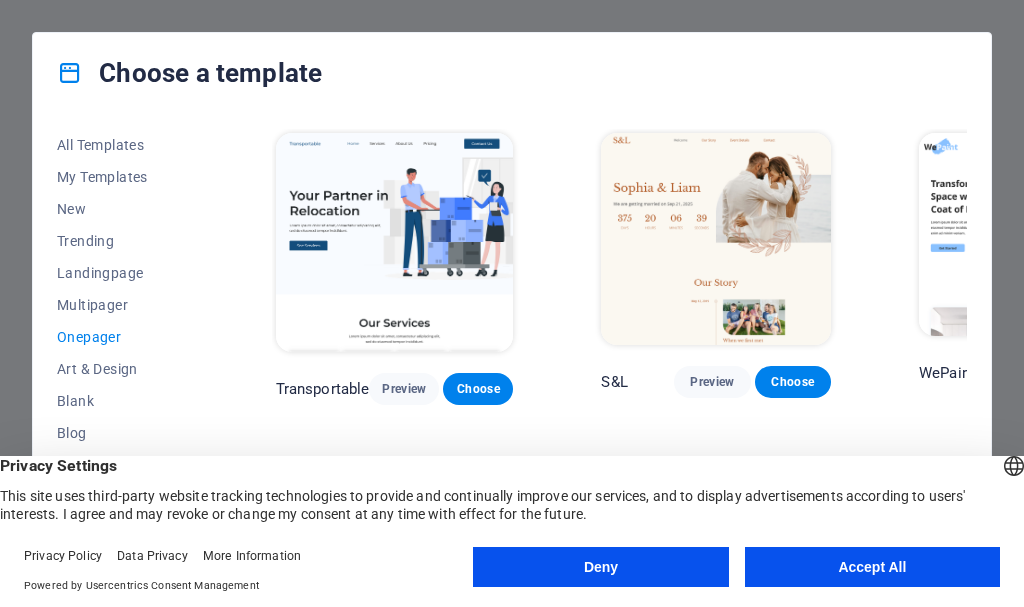 click on "All Templates My Templates New Trending Landingpage Multipager Onepager Art & Design Blank Blog Business Education & Culture Event Gastronomy Health IT & Media Legal & Finance Non-Profit Performance Portfolio Services Sports & Beauty Trades Travel Wireframe Transportable Preview Choose S&L Preview Choose WePaint Preview Choose Eco-Con Preview Choose MeetUp Preview Choose Podcaster Preview Choose UrbanNest Interiors Preview Choose Green Change Preview Choose Cleaner Preview Choose Johanna James Preview Choose Drive Preview Choose Wanderlust Preview Choose BERLIN Preview Choose Gadgets Preview Choose Max Hatzy Preview Choose Handyman Preview Choose Blogger Preview Choose Création Preview Choose Pesk Preview Choose Priodas Preview Choose Wireframe One Preview Choose Evergreen Preview Choose Kids-Events Preview Choose CleanCar Preview Choose Protector Preview Choose Pizzeria Di Dio Preview Choose Vinyasa Preview Choose Maki Preview Choose Woody Preview Choose BRGs Preview Choose Genius Preview Choose Volare Opus" at bounding box center (512, 343) 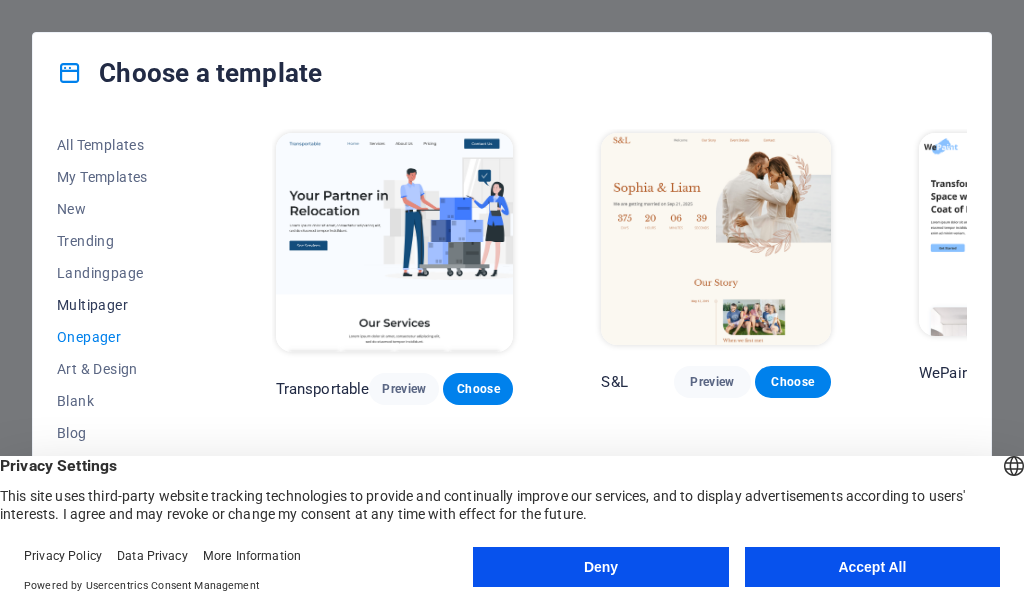click on "Multipager" at bounding box center [122, 305] 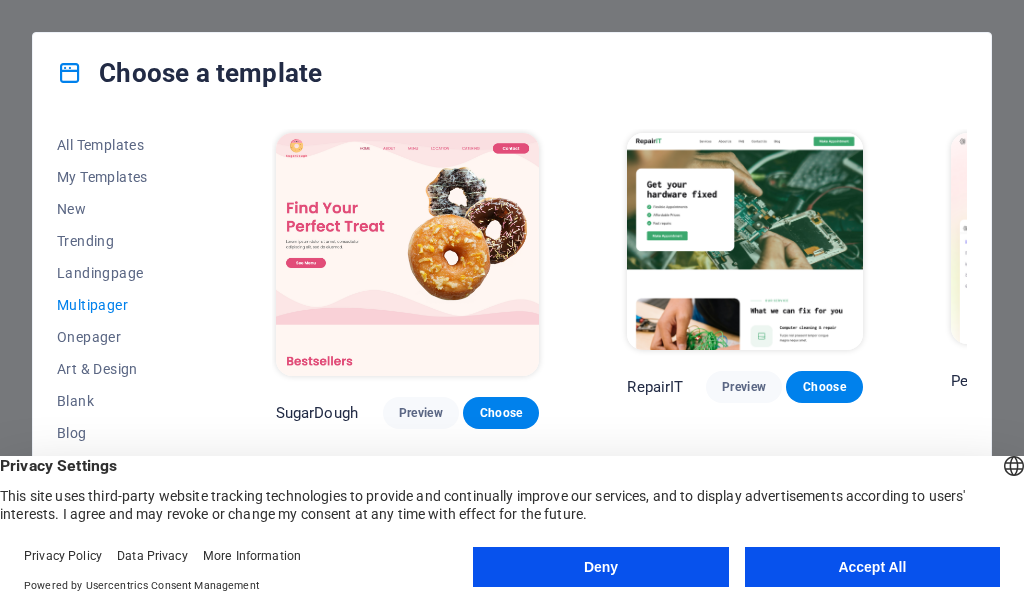 click on "All Templates My Templates New Trending Landingpage Multipager Onepager Art & Design Blank Blog Business Education & Culture Event Gastronomy Health IT & Media Legal & Finance Non-Profit Performance Portfolio Services Sports & Beauty Trades Travel Wireframe SugarDough Preview Choose RepairIT Preview Choose Peoneera Preview Choose Art Museum Preview Choose Wonder Planner Preview Choose Help & Care Preview Choose Academix Preview Choose BIG Barber Shop Preview Choose Health & Food Preview Choose The Beauty Temple Preview Choose WeTrain Preview Choose Delicioso Preview Choose Dream Garden Preview Choose LumeDeAqua Preview Choose Pets Care Preview Choose SafeSpace Preview Choose Midnight Rain Bar Preview Choose Estator Preview Choose Health Group Preview Choose MakeIt Agency Preview Choose WeSpa Preview Choose CoffeeScience Preview Choose CoachLife Preview Choose Cafe de Oceana Preview Choose Denteeth Preview Choose Le Hair Preview Choose TechUp Preview Choose Nolan-Bahler Preview Choose Fashion Preview Choose" at bounding box center (512, 343) 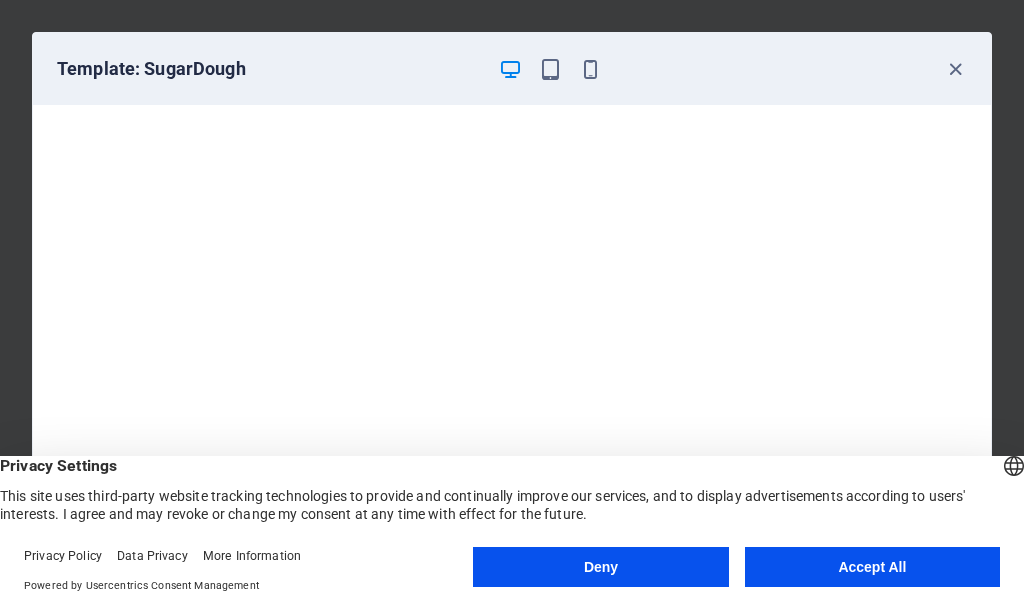 click on "Template: SugarDough" at bounding box center (512, 69) 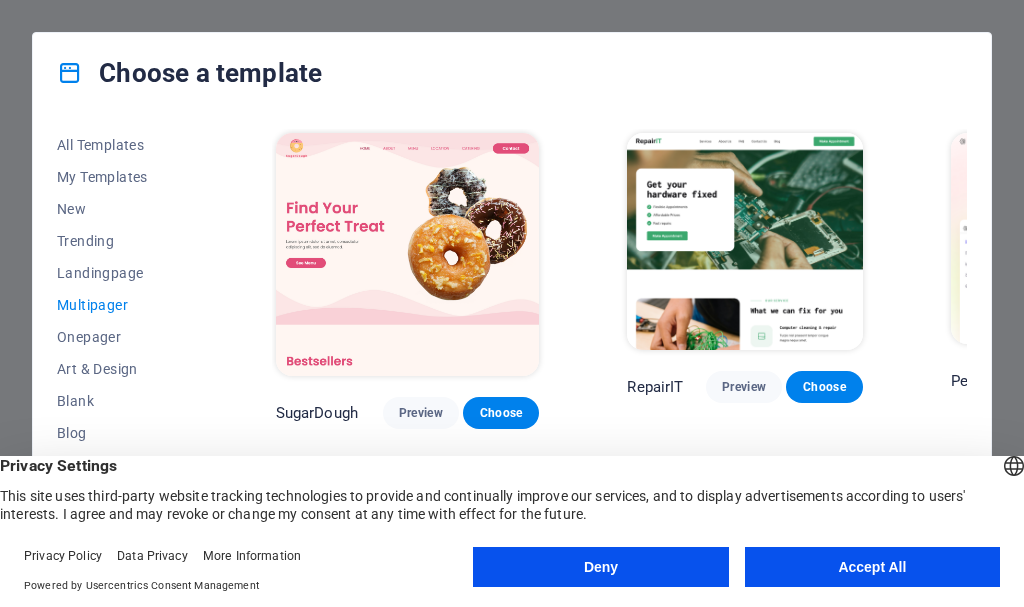 click on "All Templates My Templates New Trending Landingpage Multipager Onepager Art & Design Blank Blog Business Education & Culture Event Gastronomy Health IT & Media Legal & Finance Non-Profit Performance Portfolio Services Sports & Beauty Trades Travel Wireframe SugarDough Preview Choose RepairIT Preview Choose Peoneera Preview Choose Art Museum Preview Choose Wonder Planner Preview Choose Help & Care Preview Choose Academix Preview Choose BIG Barber Shop Preview Choose Health & Food Preview Choose The Beauty Temple Preview Choose WeTrain Preview Choose Delicioso Preview Choose Dream Garden Preview Choose LumeDeAqua Preview Choose Pets Care Preview Choose SafeSpace Preview Choose Midnight Rain Bar Preview Choose Estator Preview Choose Health Group Preview Choose MakeIt Agency Preview Choose WeSpa Preview Choose CoffeeScience Preview Choose CoachLife Preview Choose Cafe de Oceana Preview Choose Denteeth Preview Choose Le Hair Preview Choose TechUp Preview Choose Nolan-Bahler Preview Choose Fashion Preview Choose" at bounding box center (512, 343) 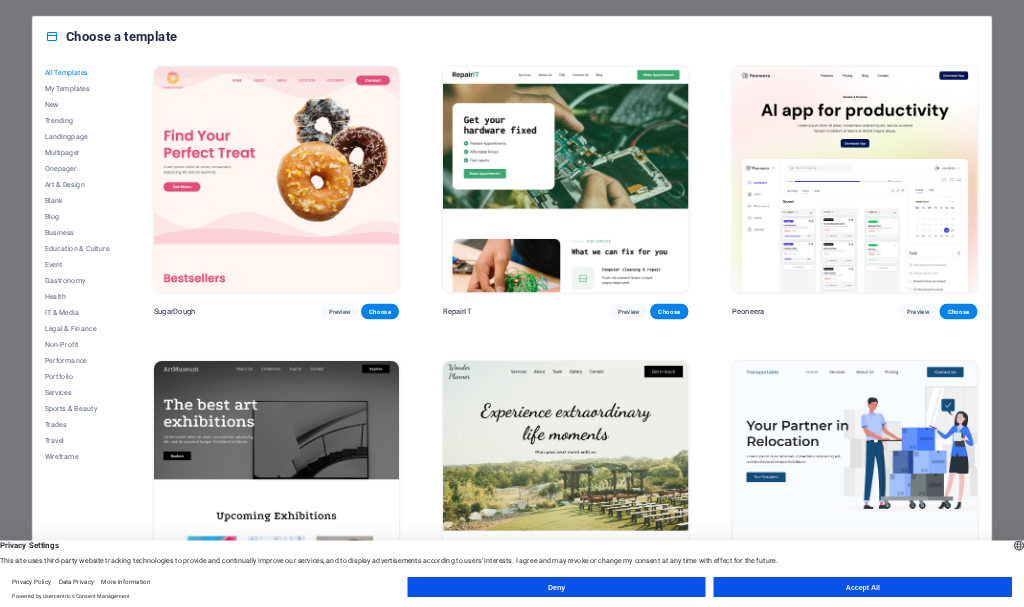scroll, scrollTop: 0, scrollLeft: 0, axis: both 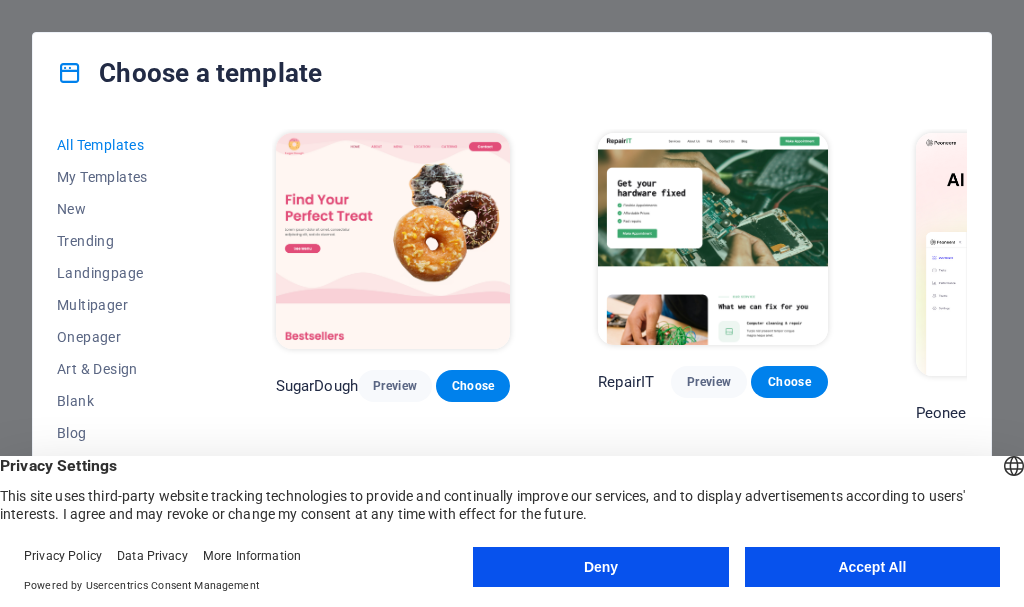 click on "All Templates My Templates New Trending Landingpage Multipager Onepager Art & Design Blank Blog Business Education & Culture Event Gastronomy Health IT & Media Legal & Finance Non-Profit Performance Portfolio Services Sports & Beauty Trades Travel Wireframe SugarDough Preview Choose RepairIT Preview Choose Peoneera Preview Choose Art Museum Preview Choose Wonder Planner Preview Choose Transportable Preview Choose S&L Preview Choose WePaint Preview Choose Eco-Con Preview Choose MeetUp Preview Choose Help & Care Preview Choose Podcaster Preview Choose Academix Preview Choose BIG Barber Shop Preview Choose Health & Food Preview Choose UrbanNest Interiors Preview Choose Green Change Preview Choose The Beauty Temple Preview Choose WeTrain Preview Choose Cleaner Preview Choose Johanna James Preview Choose Delicioso Preview Choose Dream Garden Preview Choose LumeDeAqua Preview Choose Pets Care Preview Choose SafeSpace Preview Choose Midnight Rain Bar Preview Choose Drive Preview Choose Estator Preview Choose Preview" at bounding box center [512, 343] 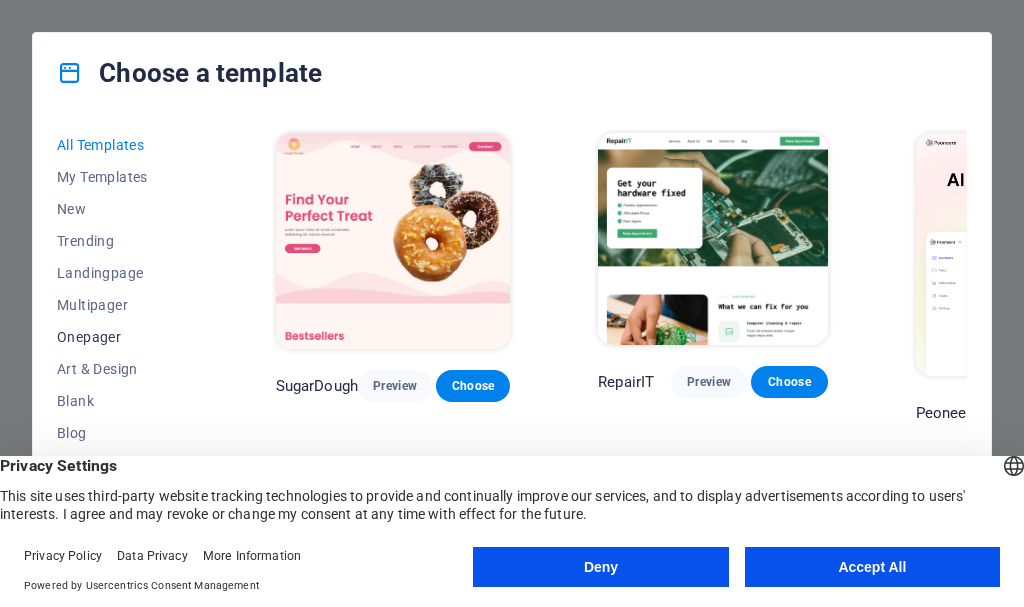 click on "Onepager" at bounding box center (122, 337) 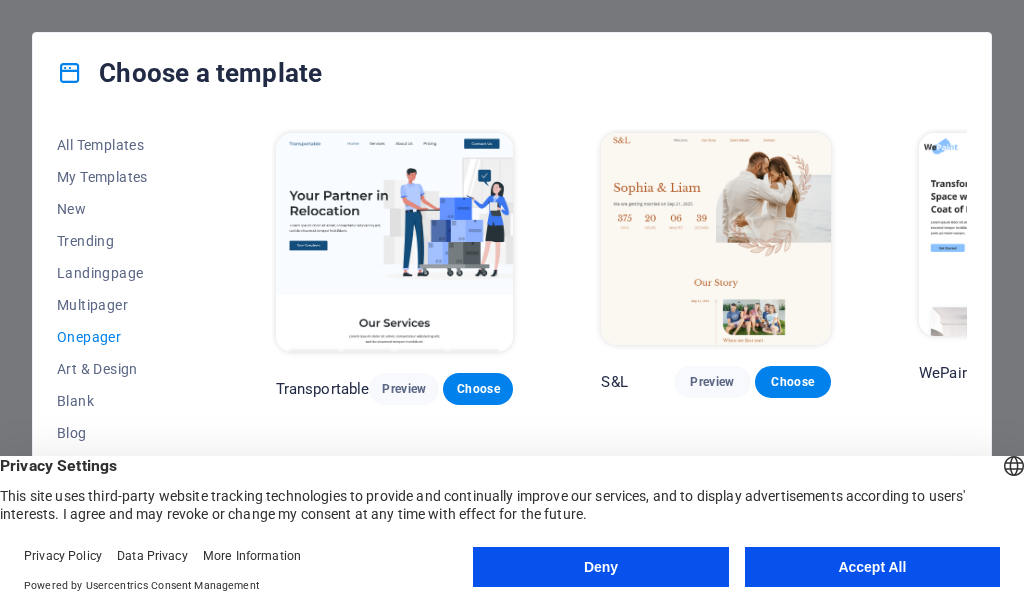 click on "All Templates My Templates New Trending Landingpage Multipager Onepager Art & Design Blank Blog Business Education & Culture Event Gastronomy Health IT & Media Legal & Finance Non-Profit Performance Portfolio Services Sports & Beauty Trades Travel Wireframe Transportable Preview Choose S&L Preview Choose WePaint Preview Choose Eco-Con Preview Choose MeetUp Preview Choose Podcaster Preview Choose UrbanNest Interiors Preview Choose Green Change Preview Choose Cleaner Preview Choose Johanna James Preview Choose Drive Preview Choose Wanderlust Preview Choose BERLIN Preview Choose Gadgets Preview Choose Max Hatzy Preview Choose Handyman Preview Choose Blogger Preview Choose Création Preview Choose Pesk Preview Choose Priodas Preview Choose Wireframe One Preview Choose Evergreen Preview Choose Kids-Events Preview Choose CleanCar Preview Choose Protector Preview Choose Pizzeria Di Dio Preview Choose Vinyasa Preview Choose Maki Preview Choose Woody Preview Choose BRGs Preview Choose Genius Preview Choose Volare Opus" at bounding box center [512, 343] 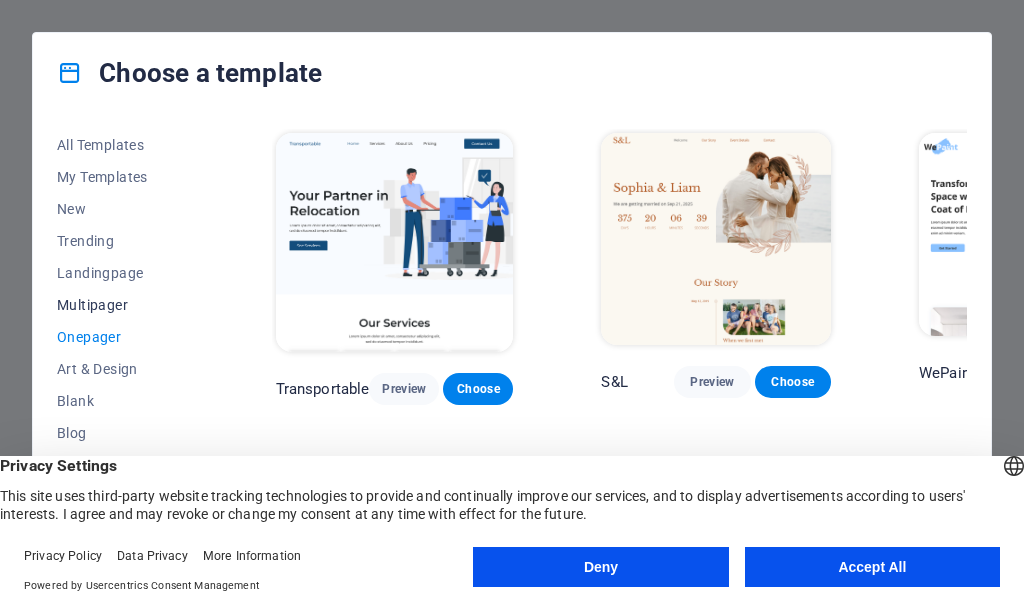 drag, startPoint x: 102, startPoint y: 295, endPoint x: 110, endPoint y: 319, distance: 25.298222 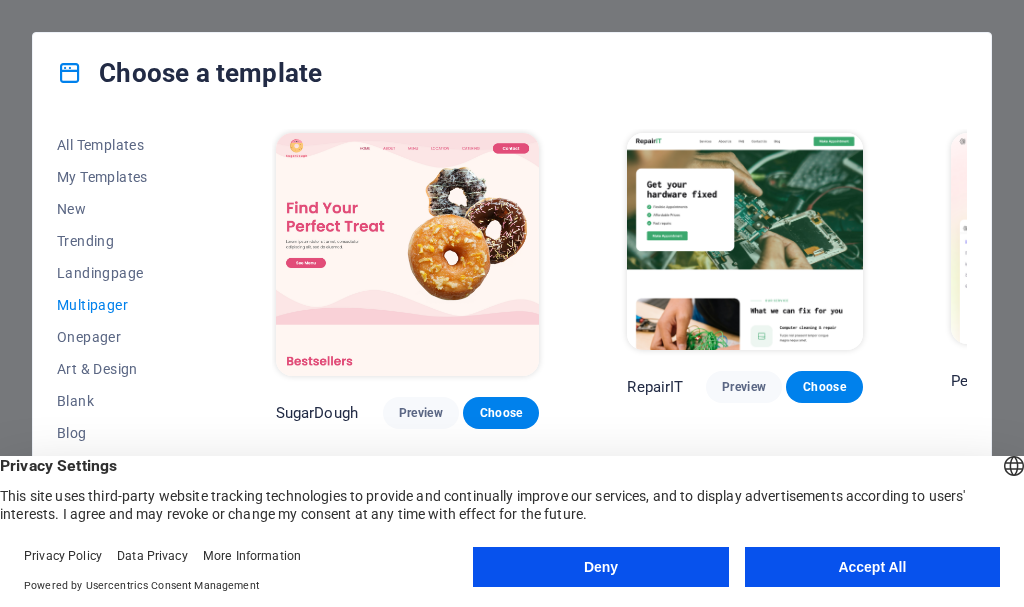 click on "All Templates My Templates New Trending Landingpage Multipager Onepager Art & Design Blank Blog Business Education & Culture Event Gastronomy Health IT & Media Legal & Finance Non-Profit Performance Portfolio Services Sports & Beauty Trades Travel Wireframe SugarDough Preview Choose RepairIT Preview Choose Peoneera Preview Choose Art Museum Preview Choose Wonder Planner Preview Choose Help & Care Preview Choose Academix Preview Choose BIG Barber Shop Preview Choose Health & Food Preview Choose The Beauty Temple Preview Choose WeTrain Preview Choose Delicioso Preview Choose Dream Garden Preview Choose LumeDeAqua Preview Choose Pets Care Preview Choose SafeSpace Preview Choose Midnight Rain Bar Preview Choose Estator Preview Choose Health Group Preview Choose MakeIt Agency Preview Choose WeSpa Preview Choose CoffeeScience Preview Choose CoachLife Preview Choose Cafe de Oceana Preview Choose Denteeth Preview Choose Le Hair Preview Choose TechUp Preview Choose Nolan-Bahler Preview Choose Fashion Preview Choose" at bounding box center (512, 343) 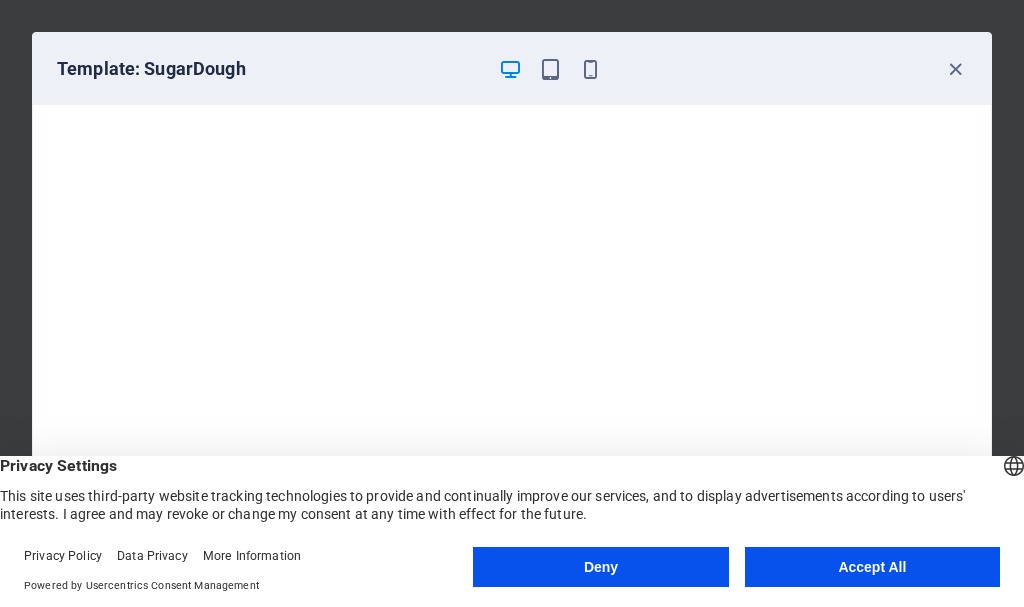 click on "Template: SugarDough" at bounding box center (512, 69) 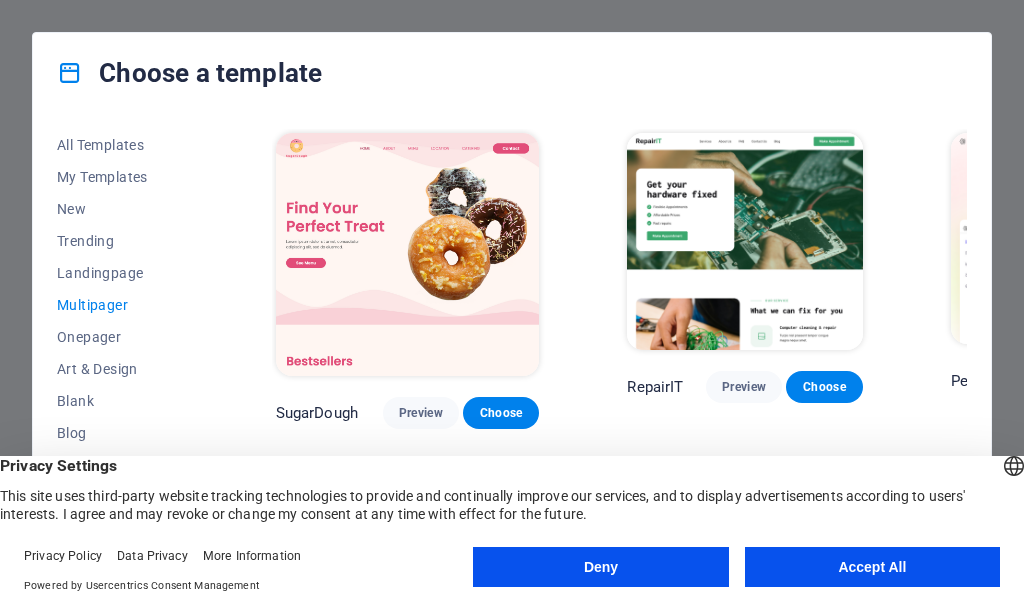 click on "All Templates My Templates New Trending Landingpage Multipager Onepager Art & Design Blank Blog Business Education & Culture Event Gastronomy Health IT & Media Legal & Finance Non-Profit Performance Portfolio Services Sports & Beauty Trades Travel Wireframe SugarDough Preview Choose RepairIT Preview Choose Peoneera Preview Choose Art Museum Preview Choose Wonder Planner Preview Choose Help & Care Preview Choose Academix Preview Choose BIG Barber Shop Preview Choose Health & Food Preview Choose The Beauty Temple Preview Choose WeTrain Preview Choose Delicioso Preview Choose Dream Garden Preview Choose LumeDeAqua Preview Choose Pets Care Preview Choose SafeSpace Preview Choose Midnight Rain Bar Preview Choose Estator Preview Choose Health Group Preview Choose MakeIt Agency Preview Choose WeSpa Preview Choose CoffeeScience Preview Choose CoachLife Preview Choose Cafe de Oceana Preview Choose Denteeth Preview Choose Le Hair Preview Choose TechUp Preview Choose Nolan-Bahler Preview Choose Fashion Preview Choose" at bounding box center [512, 343] 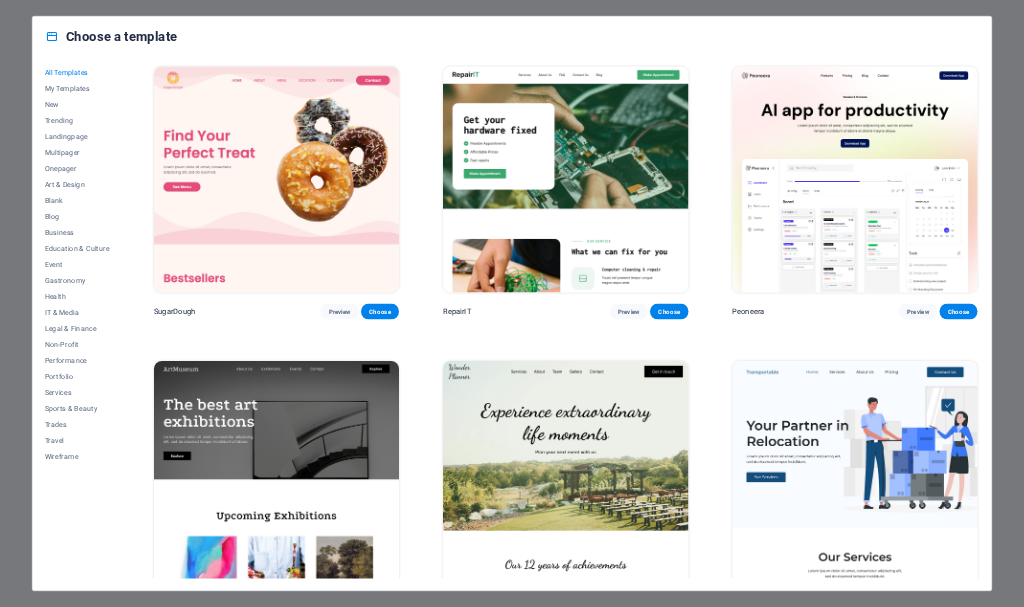 scroll, scrollTop: 0, scrollLeft: 0, axis: both 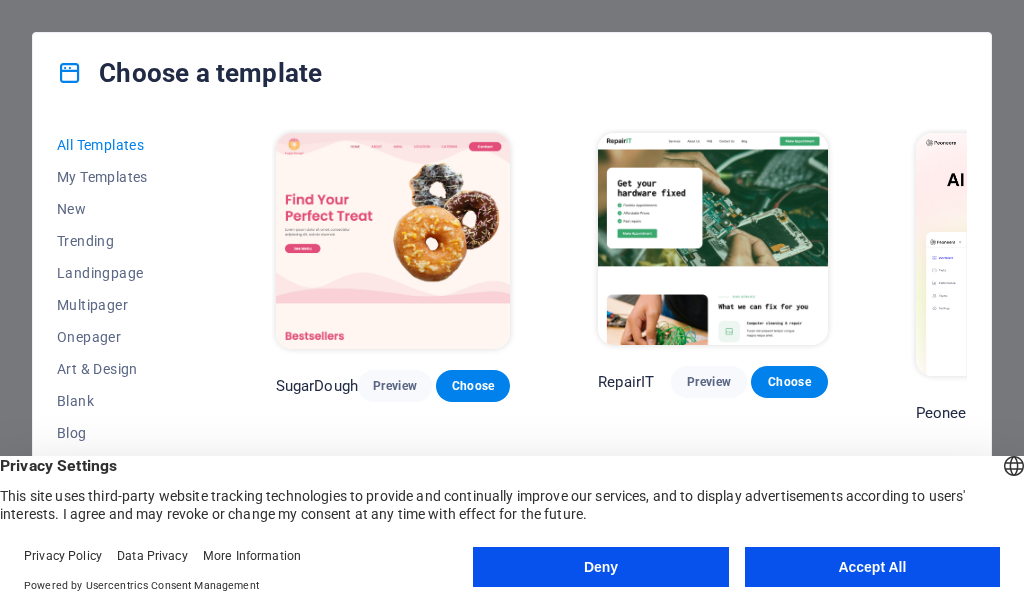 click on "All Templates My Templates New Trending Landingpage Multipager Onepager Art & Design Blank Blog Business Education & Culture Event Gastronomy Health IT & Media Legal & Finance Non-Profit Performance Portfolio Services Sports & Beauty Trades Travel Wireframe SugarDough Preview Choose RepairIT Preview Choose Peoneera Preview Choose Art Museum Preview Choose Wonder Planner Preview Choose Transportable Preview Choose S&L Preview Choose WePaint Preview Choose Eco-Con Preview Choose MeetUp Preview Choose Help & Care Preview Choose Podcaster Preview Choose Academix Preview Choose BIG Barber Shop Preview Choose Health & Food Preview Choose UrbanNest Interiors Preview Choose Green Change Preview Choose The Beauty Temple Preview Choose WeTrain Preview Choose Cleaner Preview Choose Johanna James Preview Choose Delicioso Preview Choose Dream Garden Preview Choose LumeDeAqua Preview Choose Pets Care Preview Choose SafeSpace Preview Choose Midnight Rain Bar Preview Choose Drive Preview Choose Estator Preview Choose Preview" at bounding box center (512, 343) 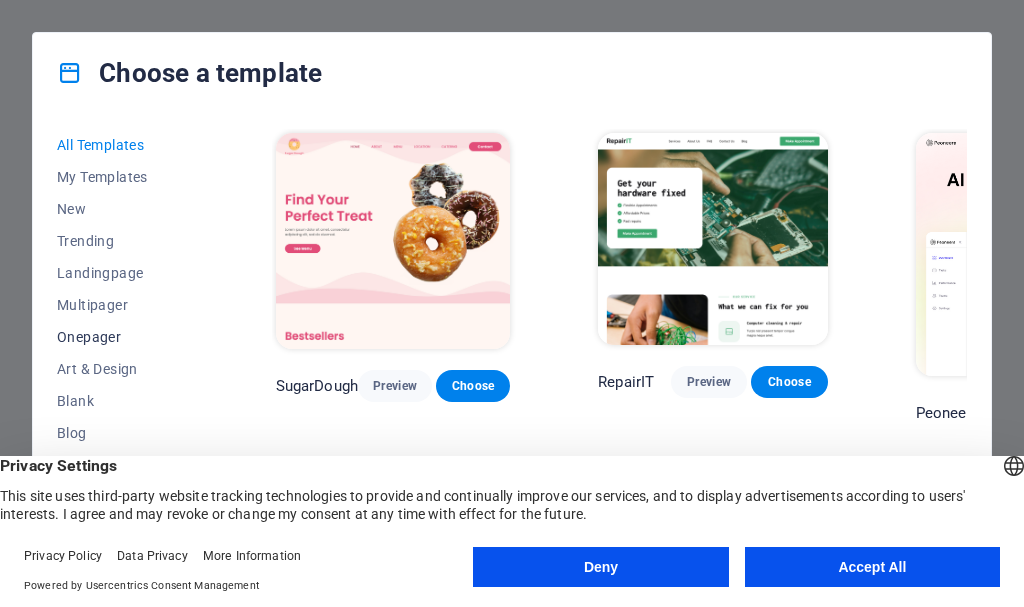 click on "Onepager" at bounding box center [122, 337] 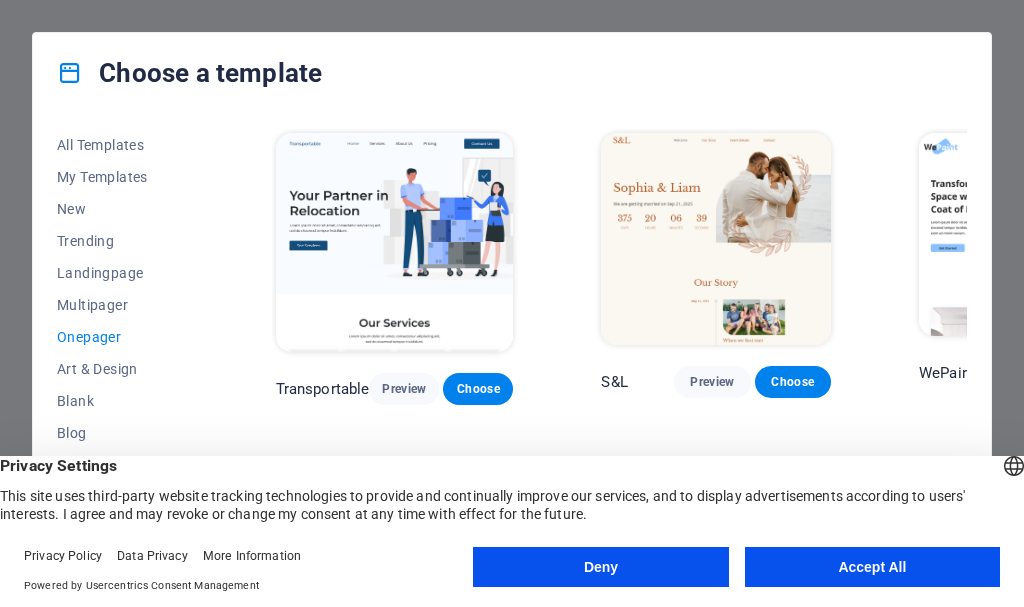 click on "All Templates My Templates New Trending Landingpage Multipager Onepager Art & Design Blank Blog Business Education & Culture Event Gastronomy Health IT & Media Legal & Finance Non-Profit Performance Portfolio Services Sports & Beauty Trades Travel Wireframe Transportable Preview Choose S&L Preview Choose WePaint Preview Choose Eco-Con Preview Choose MeetUp Preview Choose Podcaster Preview Choose UrbanNest Interiors Preview Choose Green Change Preview Choose Cleaner Preview Choose Johanna James Preview Choose Drive Preview Choose Wanderlust Preview Choose BERLIN Preview Choose Gadgets Preview Choose Max Hatzy Preview Choose Handyman Preview Choose Blogger Preview Choose Création Preview Choose Pesk Preview Choose Priodas Preview Choose Wireframe One Preview Choose Evergreen Preview Choose Kids-Events Preview Choose CleanCar Preview Choose Protector Preview Choose Pizzeria Di Dio Preview Choose Vinyasa Preview Choose Maki Preview Choose Woody Preview Choose BRGs Preview Choose Genius Preview Choose Volare Opus" at bounding box center [512, 343] 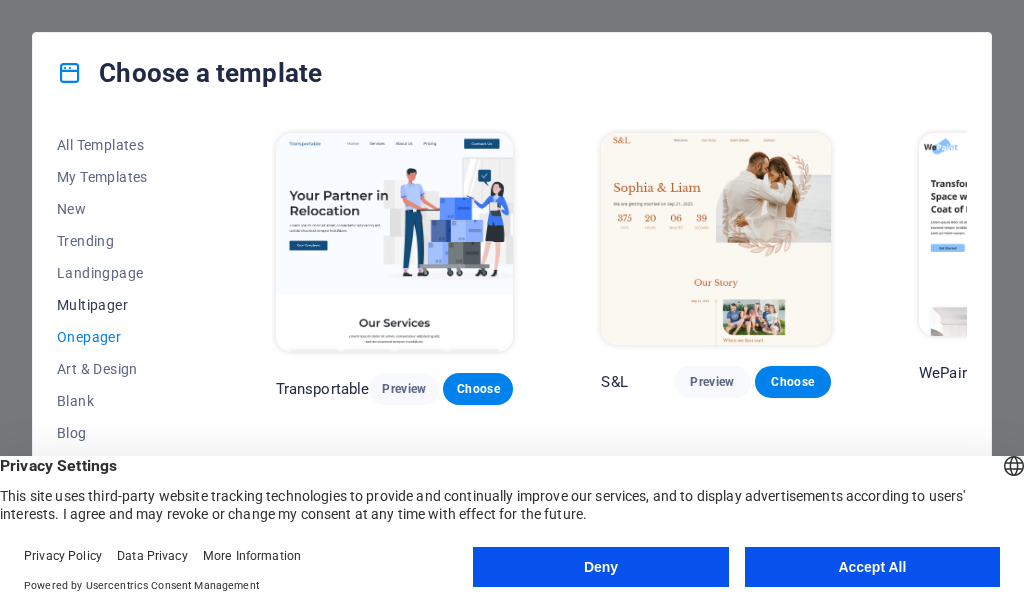 click on "Multipager" at bounding box center (122, 305) 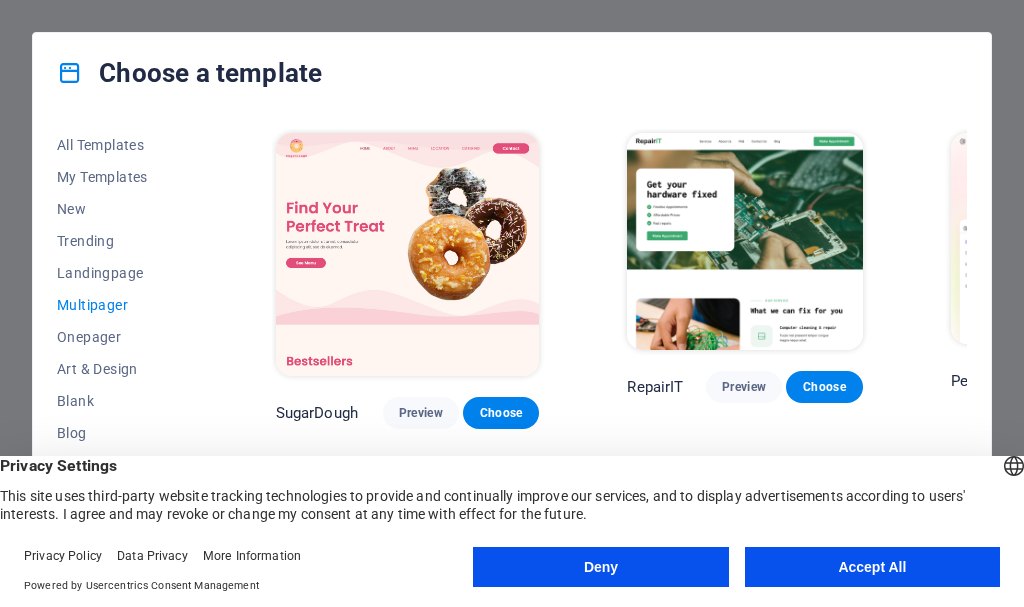 click on "All Templates My Templates New Trending Landingpage Multipager Onepager Art & Design Blank Blog Business Education & Culture Event Gastronomy Health IT & Media Legal & Finance Non-Profit Performance Portfolio Services Sports & Beauty Trades Travel Wireframe SugarDough Preview Choose RepairIT Preview Choose Peoneera Preview Choose Art Museum Preview Choose Wonder Planner Preview Choose Help & Care Preview Choose Academix Preview Choose BIG Barber Shop Preview Choose Health & Food Preview Choose The Beauty Temple Preview Choose WeTrain Preview Choose Delicioso Preview Choose Dream Garden Preview Choose LumeDeAqua Preview Choose Pets Care Preview Choose SafeSpace Preview Choose Midnight Rain Bar Preview Choose Estator Preview Choose Health Group Preview Choose MakeIt Agency Preview Choose WeSpa Preview Choose CoffeeScience Preview Choose CoachLife Preview Choose Cafe de Oceana Preview Choose Denteeth Preview Choose Le Hair Preview Choose TechUp Preview Choose Nolan-Bahler Preview Choose Fashion Preview Choose" at bounding box center [512, 343] 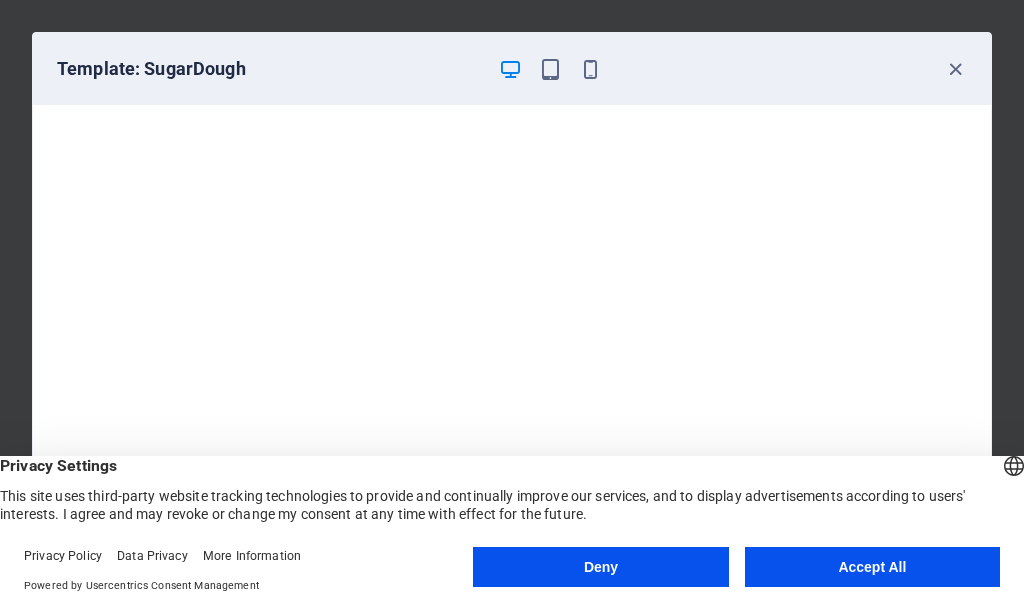 click on "Template: SugarDough" at bounding box center [512, 69] 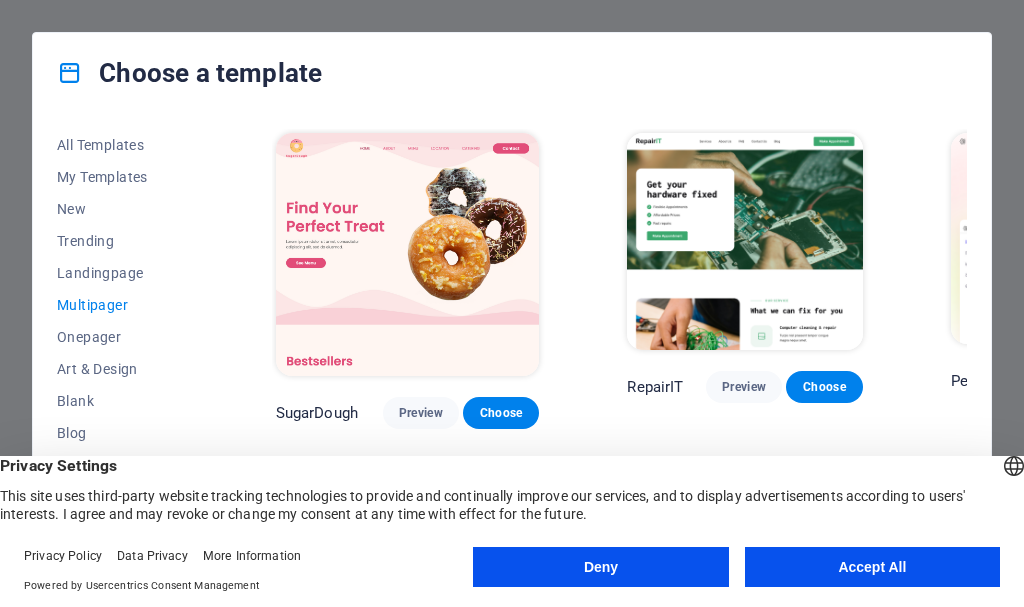 click on "All Templates My Templates New Trending Landingpage Multipager Onepager Art & Design Blank Blog Business Education & Culture Event Gastronomy Health IT & Media Legal & Finance Non-Profit Performance Portfolio Services Sports & Beauty Trades Travel Wireframe SugarDough Preview Choose RepairIT Preview Choose Peoneera Preview Choose Art Museum Preview Choose Wonder Planner Preview Choose Help & Care Preview Choose Academix Preview Choose BIG Barber Shop Preview Choose Health & Food Preview Choose The Beauty Temple Preview Choose WeTrain Preview Choose Delicioso Preview Choose Dream Garden Preview Choose LumeDeAqua Preview Choose Pets Care Preview Choose SafeSpace Preview Choose Midnight Rain Bar Preview Choose Estator Preview Choose Health Group Preview Choose MakeIt Agency Preview Choose WeSpa Preview Choose CoffeeScience Preview Choose CoachLife Preview Choose Cafe de Oceana Preview Choose Denteeth Preview Choose Le Hair Preview Choose TechUp Preview Choose Nolan-Bahler Preview Choose Fashion Preview Choose" at bounding box center (512, 343) 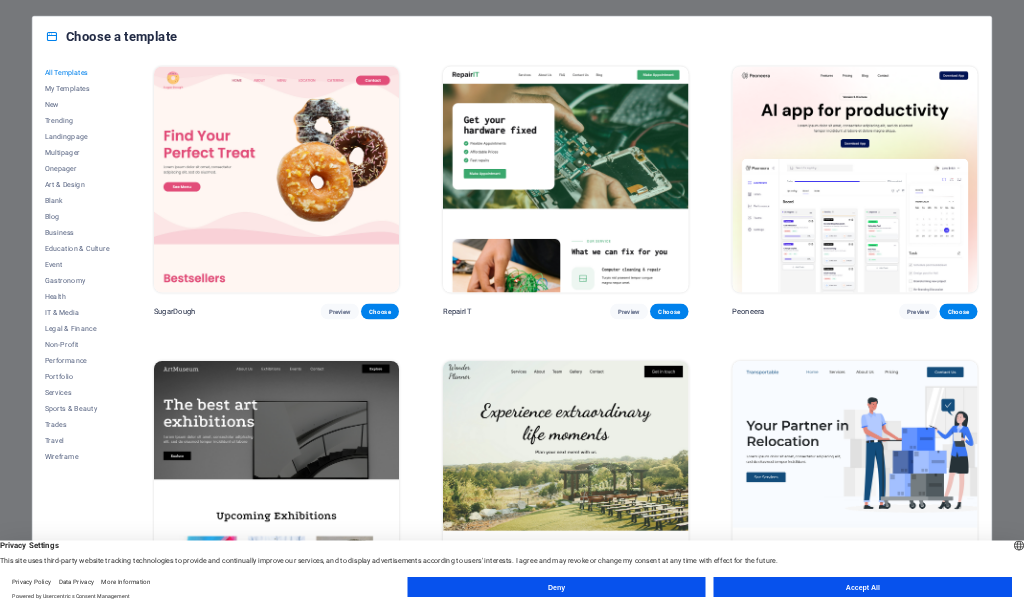 scroll, scrollTop: 0, scrollLeft: 0, axis: both 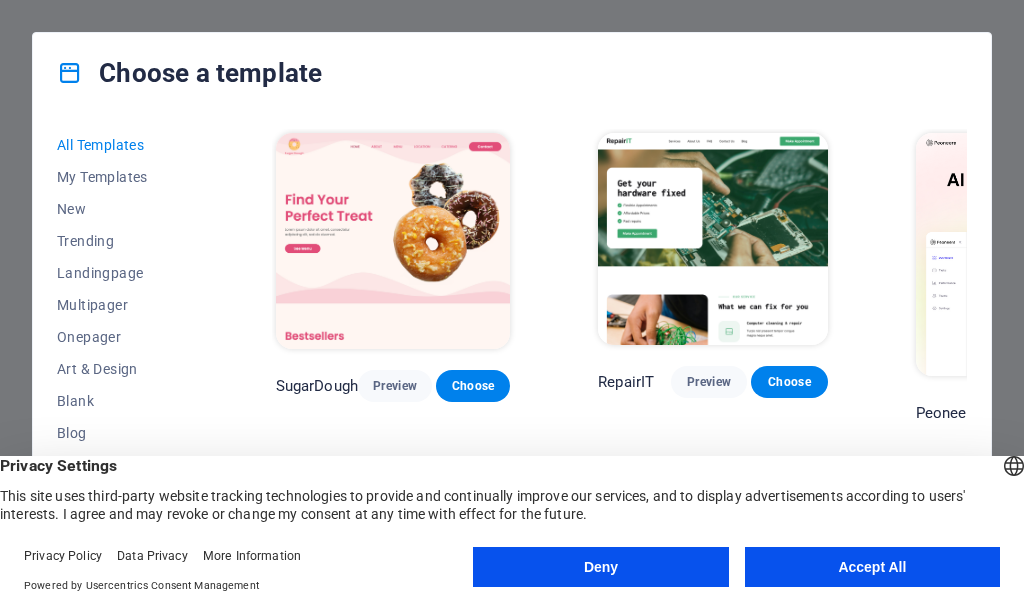 click on "All Templates My Templates New Trending Landingpage Multipager Onepager Art & Design Blank Blog Business Education & Culture Event Gastronomy Health IT & Media Legal & Finance Non-Profit Performance Portfolio Services Sports & Beauty Trades Travel Wireframe SugarDough Preview Choose RepairIT Preview Choose Peoneera Preview Choose Art Museum Preview Choose Wonder Planner Preview Choose Transportable Preview Choose S&L Preview Choose WePaint Preview Choose Eco-Con Preview Choose MeetUp Preview Choose Help & Care Preview Choose Podcaster Preview Choose Academix Preview Choose BIG Barber Shop Preview Choose Health & Food Preview Choose UrbanNest Interiors Preview Choose Green Change Preview Choose The Beauty Temple Preview Choose WeTrain Preview Choose Cleaner Preview Choose Johanna James Preview Choose Delicioso Preview Choose Dream Garden Preview Choose LumeDeAqua Preview Choose Pets Care Preview Choose SafeSpace Preview Choose Midnight Rain Bar Preview Choose Drive Preview Choose Estator Preview Choose Preview" at bounding box center [512, 343] 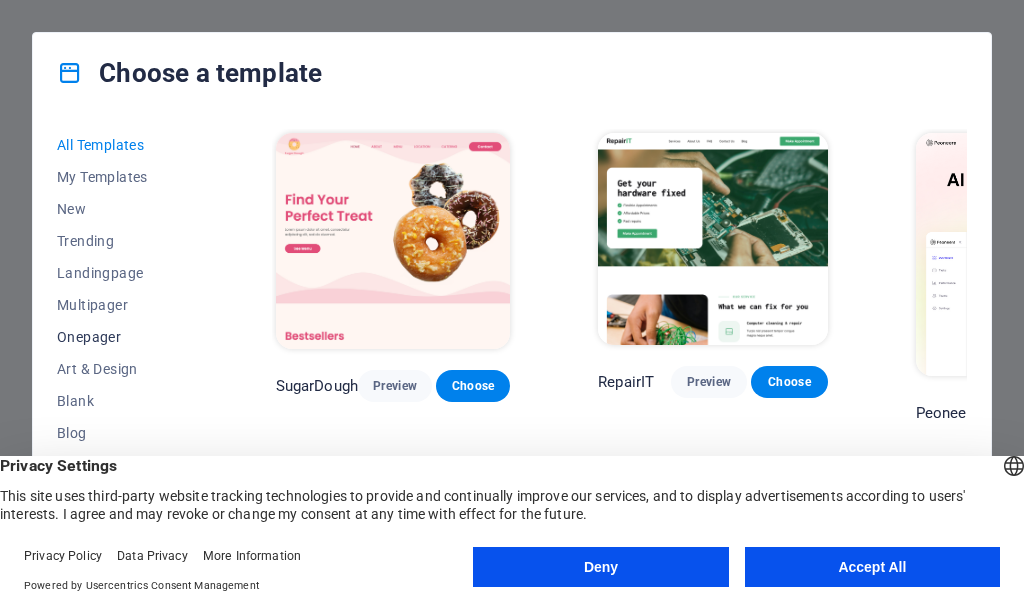 click on "Onepager" at bounding box center (122, 337) 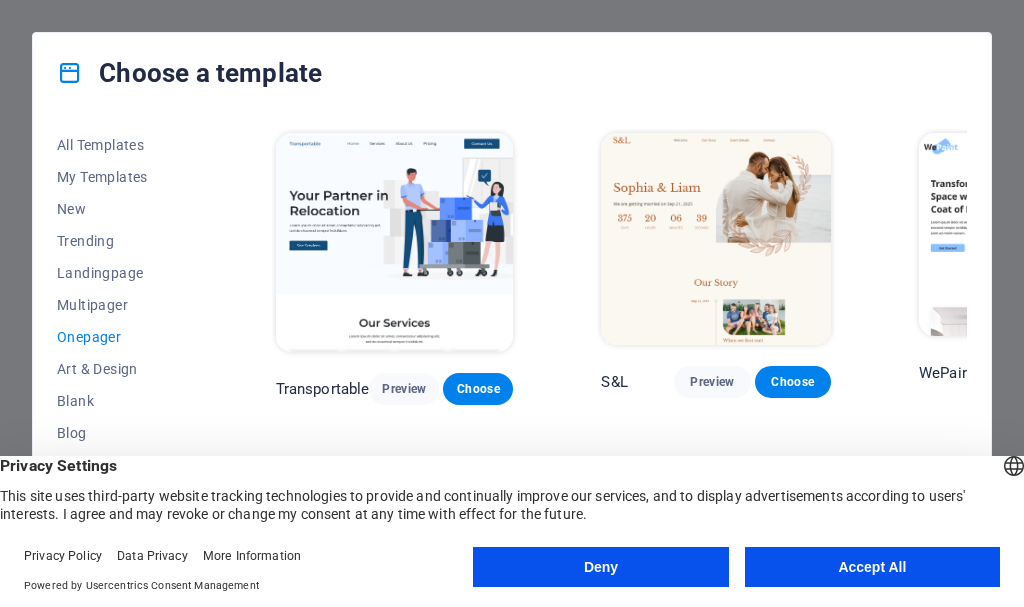 click on "All Templates My Templates New Trending Landingpage Multipager Onepager Art & Design Blank Blog Business Education & Culture Event Gastronomy Health IT & Media Legal & Finance Non-Profit Performance Portfolio Services Sports & Beauty Trades Travel Wireframe Transportable Preview Choose S&L Preview Choose WePaint Preview Choose Eco-Con Preview Choose MeetUp Preview Choose Podcaster Preview Choose UrbanNest Interiors Preview Choose Green Change Preview Choose Cleaner Preview Choose Johanna James Preview Choose Drive Preview Choose Wanderlust Preview Choose BERLIN Preview Choose Gadgets Preview Choose Max Hatzy Preview Choose Handyman Preview Choose Blogger Preview Choose Création Preview Choose Pesk Preview Choose Priodas Preview Choose Wireframe One Preview Choose Evergreen Preview Choose Kids-Events Preview Choose CleanCar Preview Choose Protector Preview Choose Pizzeria Di Dio Preview Choose Vinyasa Preview Choose Maki Preview Choose Woody Preview Choose BRGs Preview Choose Genius Preview Choose Volare Opus" at bounding box center (512, 343) 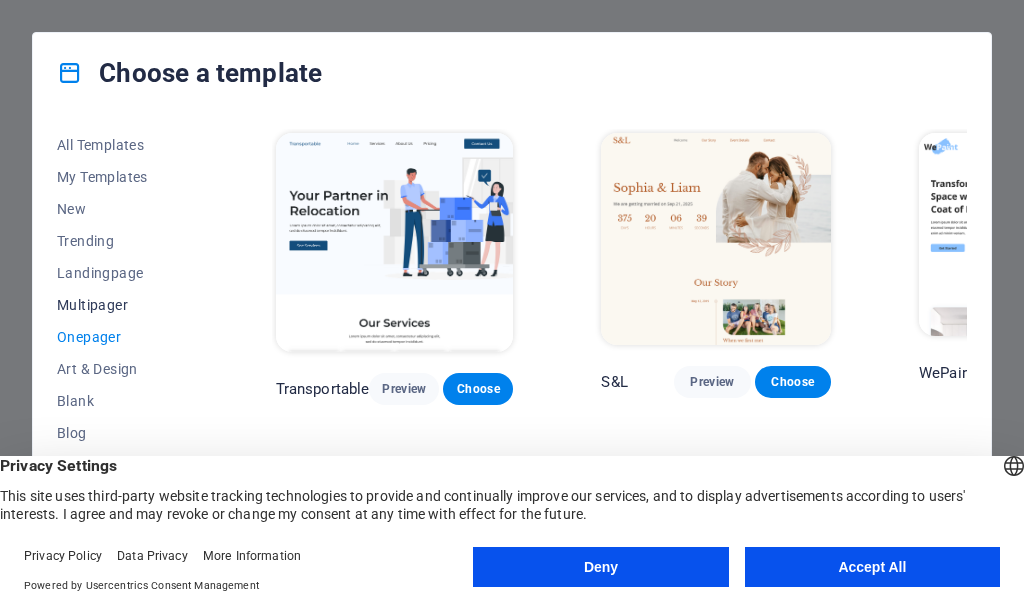 click on "Multipager" at bounding box center [122, 305] 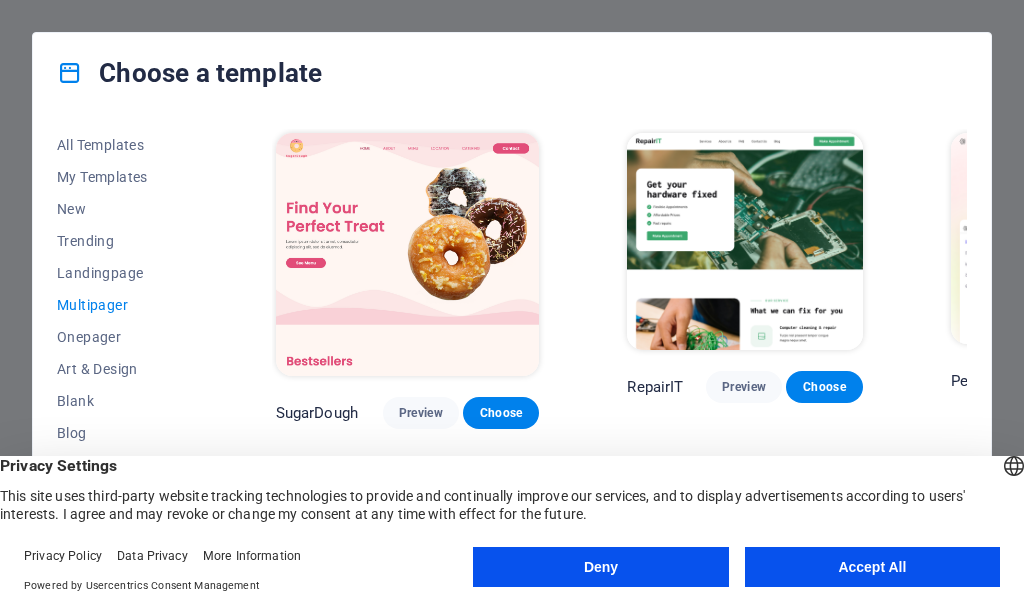 click on "All Templates My Templates New Trending Landingpage Multipager Onepager Art & Design Blank Blog Business Education & Culture Event Gastronomy Health IT & Media Legal & Finance Non-Profit Performance Portfolio Services Sports & Beauty Trades Travel Wireframe SugarDough Preview Choose RepairIT Preview Choose Peoneera Preview Choose Art Museum Preview Choose Wonder Planner Preview Choose Help & Care Preview Choose Academix Preview Choose BIG Barber Shop Preview Choose Health & Food Preview Choose The Beauty Temple Preview Choose WeTrain Preview Choose Delicioso Preview Choose Dream Garden Preview Choose LumeDeAqua Preview Choose Pets Care Preview Choose SafeSpace Preview Choose Midnight Rain Bar Preview Choose Estator Preview Choose Health Group Preview Choose MakeIt Agency Preview Choose WeSpa Preview Choose CoffeeScience Preview Choose CoachLife Preview Choose Cafe de Oceana Preview Choose Denteeth Preview Choose Le Hair Preview Choose TechUp Preview Choose Nolan-Bahler Preview Choose Fashion Preview Choose" at bounding box center (512, 343) 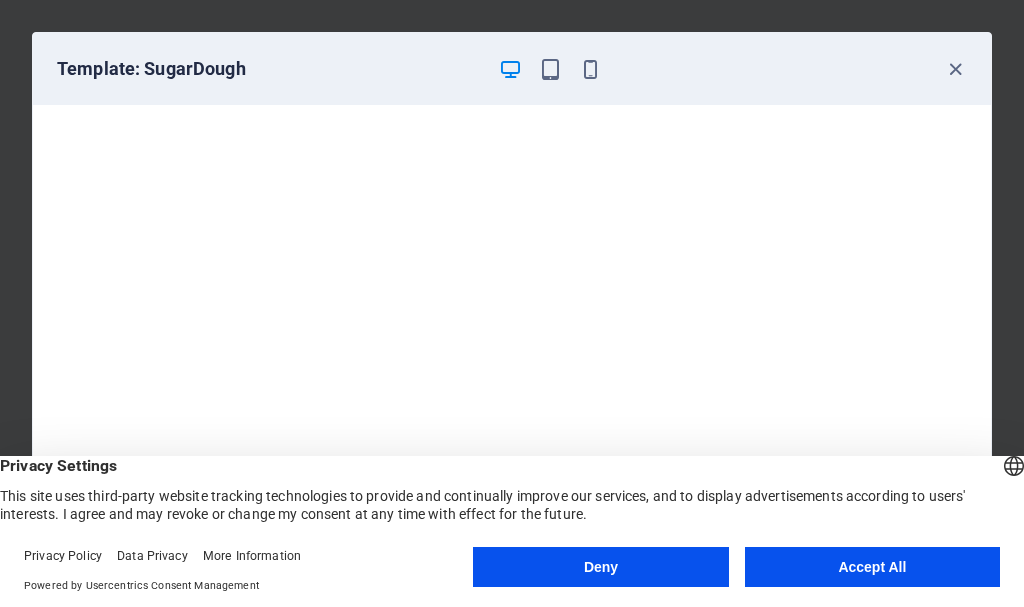 click on "Template: SugarDough" at bounding box center [512, 69] 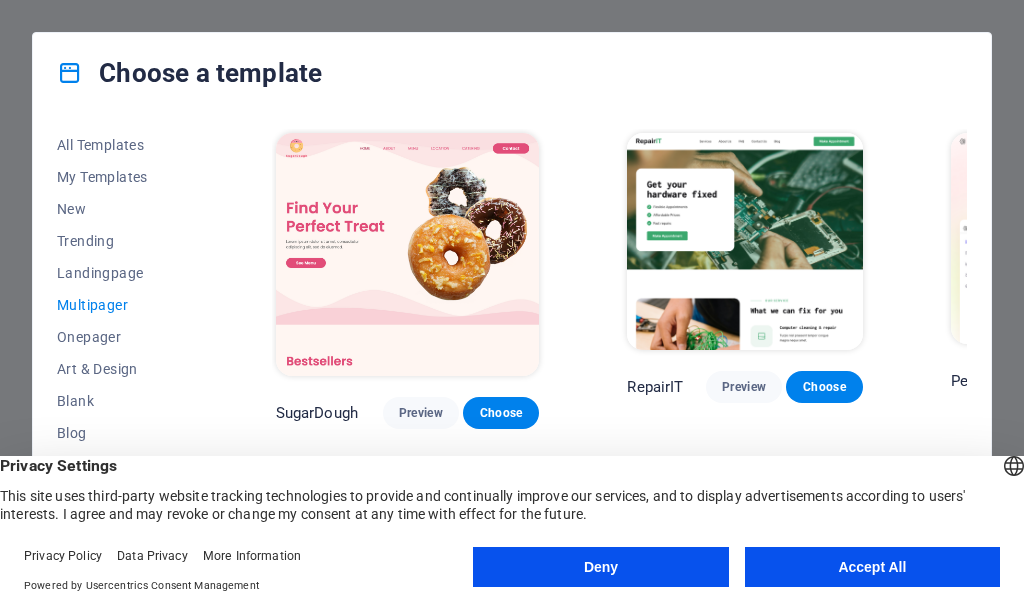 click on "All Templates My Templates New Trending Landingpage Multipager Onepager Art & Design Blank Blog Business Education & Culture Event Gastronomy Health IT & Media Legal & Finance Non-Profit Performance Portfolio Services Sports & Beauty Trades Travel Wireframe SugarDough Preview Choose RepairIT Preview Choose Peoneera Preview Choose Art Museum Preview Choose Wonder Planner Preview Choose Help & Care Preview Choose Academix Preview Choose BIG Barber Shop Preview Choose Health & Food Preview Choose The Beauty Temple Preview Choose WeTrain Preview Choose Delicioso Preview Choose Dream Garden Preview Choose LumeDeAqua Preview Choose Pets Care Preview Choose SafeSpace Preview Choose Midnight Rain Bar Preview Choose Estator Preview Choose Health Group Preview Choose MakeIt Agency Preview Choose WeSpa Preview Choose CoffeeScience Preview Choose CoachLife Preview Choose Cafe de Oceana Preview Choose Denteeth Preview Choose Le Hair Preview Choose TechUp Preview Choose Nolan-Bahler Preview Choose Fashion Preview Choose" at bounding box center [512, 343] 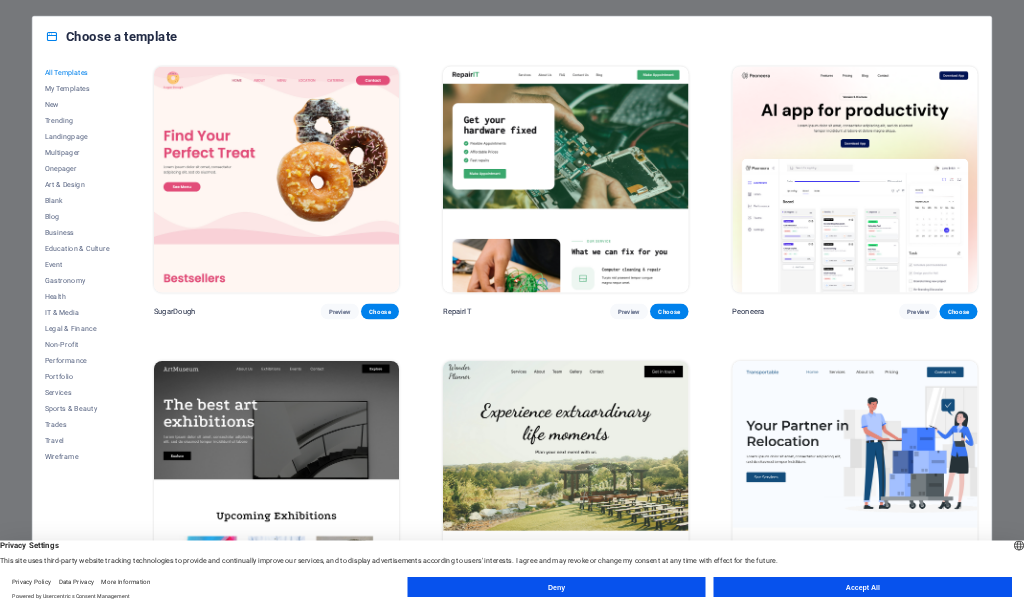 scroll, scrollTop: 0, scrollLeft: 0, axis: both 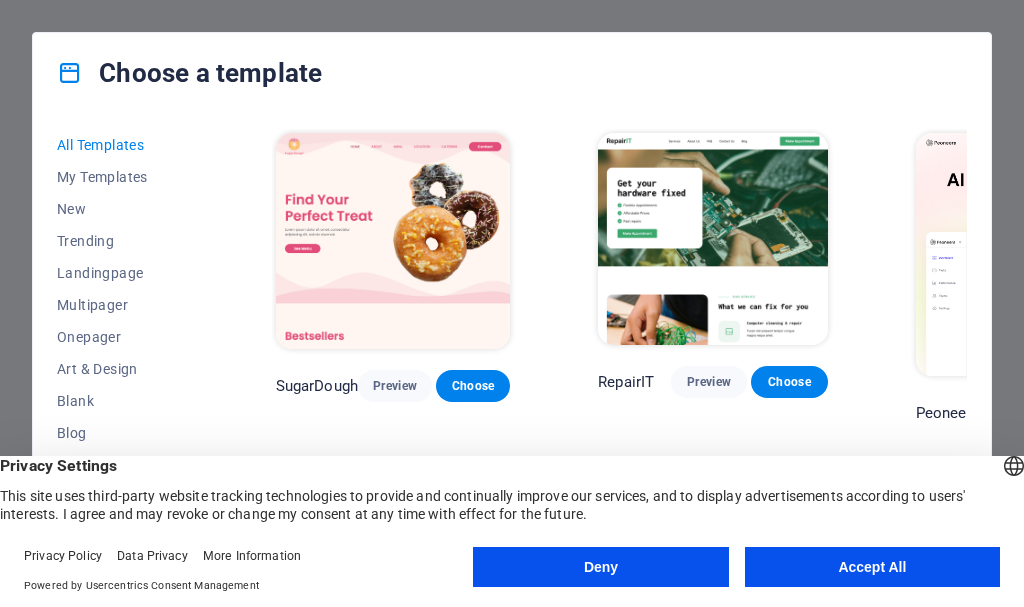 click on "All Templates My Templates New Trending Landingpage Multipager Onepager Art & Design Blank Blog Business Education & Culture Event Gastronomy Health IT & Media Legal & Finance Non-Profit Performance Portfolio Services Sports & Beauty Trades Travel Wireframe SugarDough Preview Choose RepairIT Preview Choose Peoneera Preview Choose Art Museum Preview Choose Wonder Planner Preview Choose Transportable Preview Choose S&L Preview Choose WePaint Preview Choose Eco-Con Preview Choose MeetUp Preview Choose Help & Care Preview Choose Podcaster Preview Choose Academix Preview Choose BIG Barber Shop Preview Choose Health & Food Preview Choose UrbanNest Interiors Preview Choose Green Change Preview Choose The Beauty Temple Preview Choose WeTrain Preview Choose Cleaner Preview Choose Johanna James Preview Choose Delicioso Preview Choose Dream Garden Preview Choose LumeDeAqua Preview Choose Pets Care Preview Choose SafeSpace Preview Choose Midnight Rain Bar Preview Choose Drive Preview Choose Estator Preview Choose Preview" at bounding box center (512, 343) 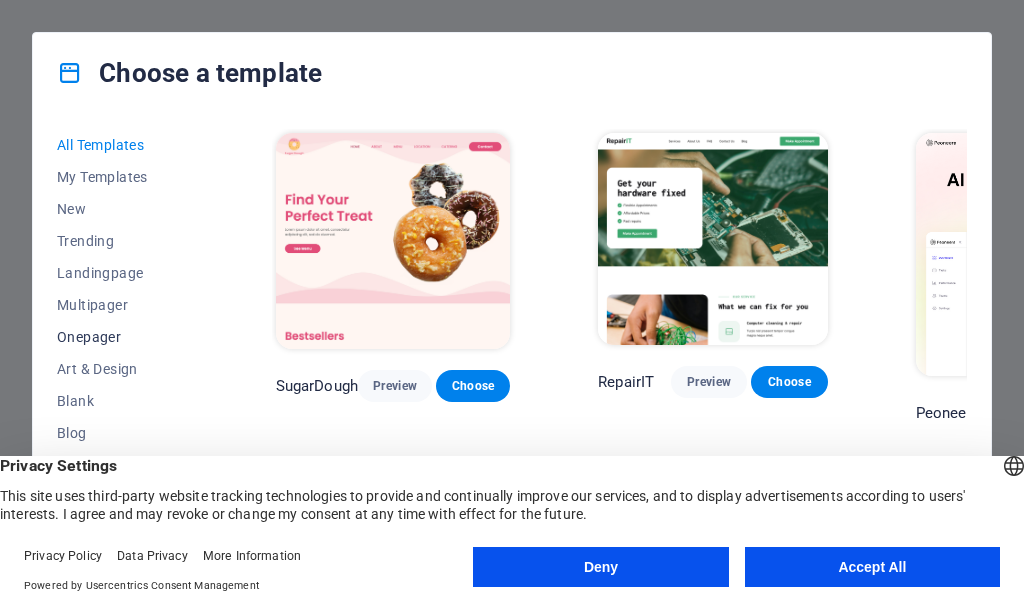 click on "Onepager" at bounding box center (122, 337) 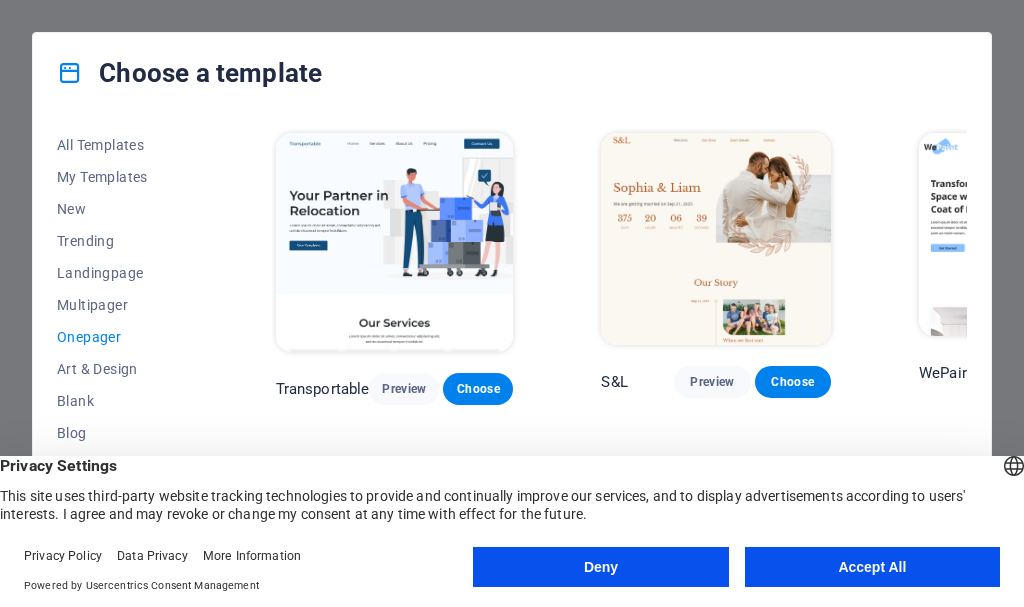 click on "All Templates My Templates New Trending Landingpage Multipager Onepager Art & Design Blank Blog Business Education & Culture Event Gastronomy Health IT & Media Legal & Finance Non-Profit Performance Portfolio Services Sports & Beauty Trades Travel Wireframe Transportable Preview Choose S&L Preview Choose WePaint Preview Choose Eco-Con Preview Choose MeetUp Preview Choose Podcaster Preview Choose UrbanNest Interiors Preview Choose Green Change Preview Choose Cleaner Preview Choose Johanna James Preview Choose Drive Preview Choose Wanderlust Preview Choose BERLIN Preview Choose Gadgets Preview Choose Max Hatzy Preview Choose Handyman Preview Choose Blogger Preview Choose Création Preview Choose Pesk Preview Choose Priodas Preview Choose Wireframe One Preview Choose Evergreen Preview Choose Kids-Events Preview Choose CleanCar Preview Choose Protector Preview Choose Pizzeria Di Dio Preview Choose Vinyasa Preview Choose Maki Preview Choose Woody Preview Choose BRGs Preview Choose Genius Preview Choose Volare Opus" at bounding box center [512, 343] 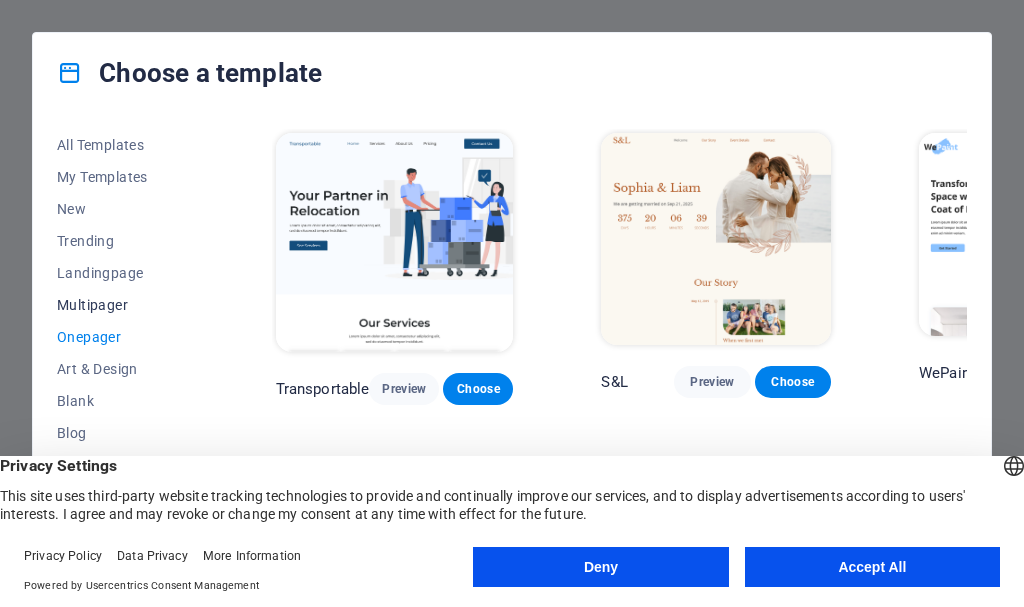 click on "Multipager" at bounding box center [122, 305] 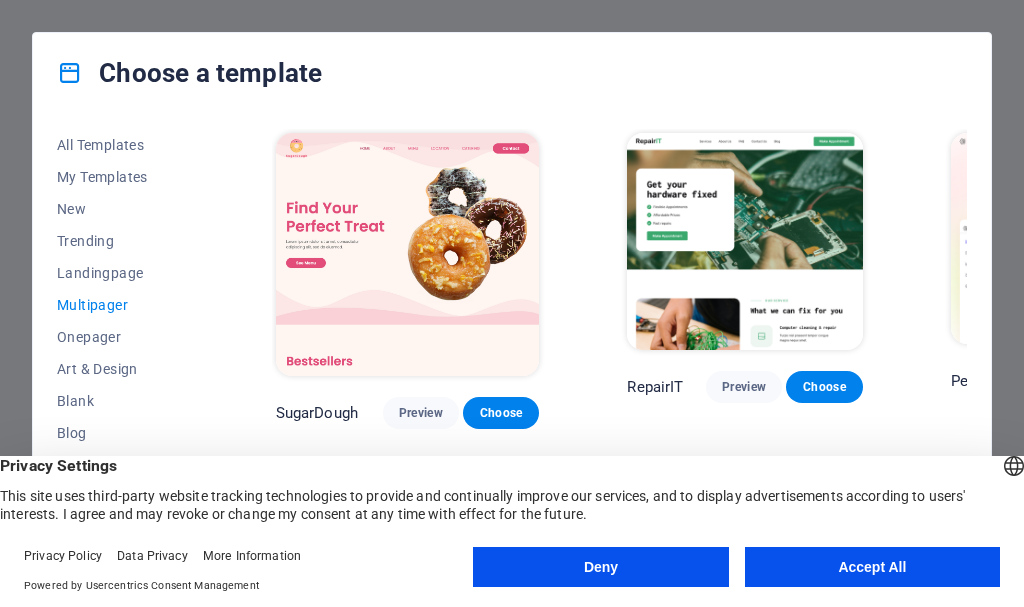 click on "All Templates My Templates New Trending Landingpage Multipager Onepager Art & Design Blank Blog Business Education & Culture Event Gastronomy Health IT & Media Legal & Finance Non-Profit Performance Portfolio Services Sports & Beauty Trades Travel Wireframe SugarDough Preview Choose RepairIT Preview Choose Peoneera Preview Choose Art Museum Preview Choose Wonder Planner Preview Choose Help & Care Preview Choose Academix Preview Choose BIG Barber Shop Preview Choose Health & Food Preview Choose The Beauty Temple Preview Choose WeTrain Preview Choose Delicioso Preview Choose Dream Garden Preview Choose LumeDeAqua Preview Choose Pets Care Preview Choose SafeSpace Preview Choose Midnight Rain Bar Preview Choose Estator Preview Choose Health Group Preview Choose MakeIt Agency Preview Choose WeSpa Preview Choose CoffeeScience Preview Choose CoachLife Preview Choose Cafe de Oceana Preview Choose Denteeth Preview Choose Le Hair Preview Choose TechUp Preview Choose Nolan-Bahler Preview Choose Fashion Preview Choose" at bounding box center (512, 343) 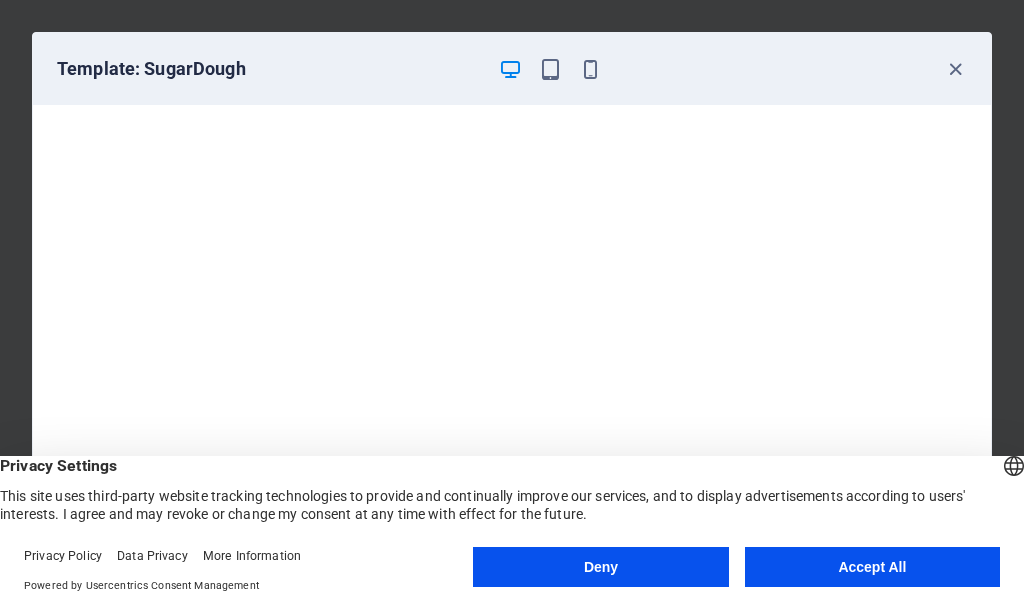 click on "Template: SugarDough" at bounding box center [512, 69] 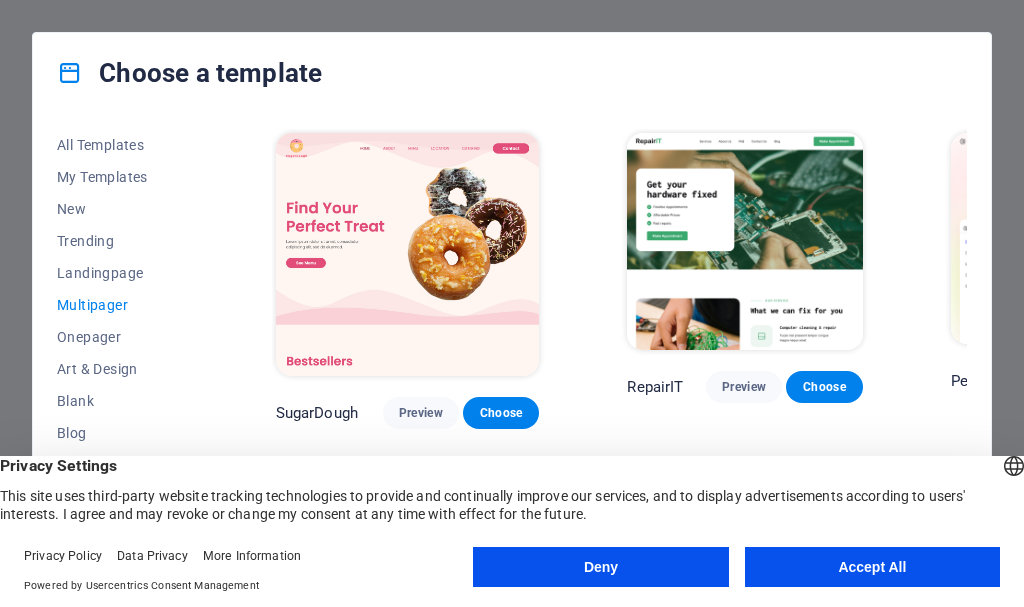 click on "All Templates My Templates New Trending Landingpage Multipager Onepager Art & Design Blank Blog Business Education & Culture Event Gastronomy Health IT & Media Legal & Finance Non-Profit Performance Portfolio Services Sports & Beauty Trades Travel Wireframe SugarDough Preview Choose RepairIT Preview Choose Peoneera Preview Choose Art Museum Preview Choose Wonder Planner Preview Choose Help & Care Preview Choose Academix Preview Choose BIG Barber Shop Preview Choose Health & Food Preview Choose The Beauty Temple Preview Choose WeTrain Preview Choose Delicioso Preview Choose Dream Garden Preview Choose LumeDeAqua Preview Choose Pets Care Preview Choose SafeSpace Preview Choose Midnight Rain Bar Preview Choose Estator Preview Choose Health Group Preview Choose MakeIt Agency Preview Choose WeSpa Preview Choose CoffeeScience Preview Choose CoachLife Preview Choose Cafe de Oceana Preview Choose Denteeth Preview Choose Le Hair Preview Choose TechUp Preview Choose Nolan-Bahler Preview Choose Fashion Preview Choose" at bounding box center [512, 343] 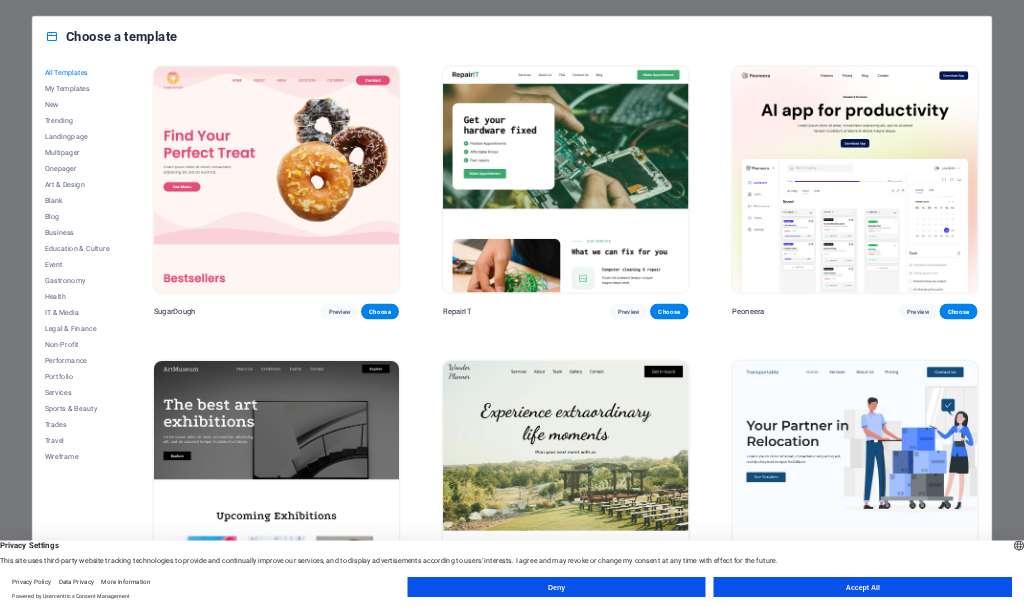 scroll, scrollTop: 0, scrollLeft: 0, axis: both 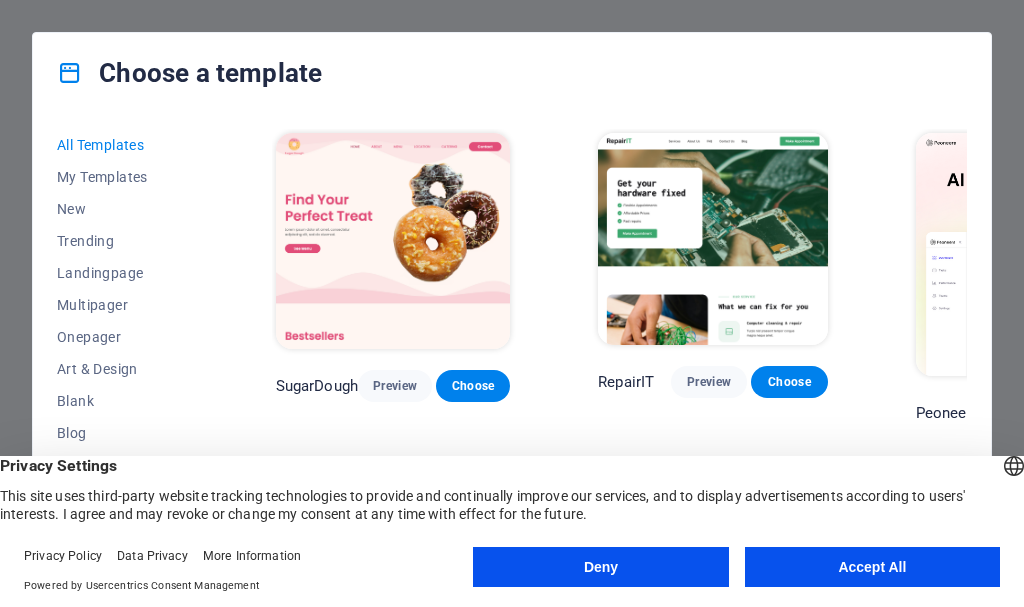 click on "All Templates My Templates New Trending Landingpage Multipager Onepager Art & Design Blank Blog Business Education & Culture Event Gastronomy Health IT & Media Legal & Finance Non-Profit Performance Portfolio Services Sports & Beauty Trades Travel Wireframe SugarDough Preview Choose RepairIT Preview Choose Peoneera Preview Choose Art Museum Preview Choose Wonder Planner Preview Choose Transportable Preview Choose S&L Preview Choose WePaint Preview Choose Eco-Con Preview Choose MeetUp Preview Choose Help & Care Preview Choose Podcaster Preview Choose Academix Preview Choose BIG Barber Shop Preview Choose Health & Food Preview Choose UrbanNest Interiors Preview Choose Green Change Preview Choose The Beauty Temple Preview Choose WeTrain Preview Choose Cleaner Preview Choose Johanna James Preview Choose Delicioso Preview Choose Dream Garden Preview Choose LumeDeAqua Preview Choose Pets Care Preview Choose SafeSpace Preview Choose Midnight Rain Bar Preview Choose Drive Preview Choose Estator Preview Choose Preview" at bounding box center (512, 343) 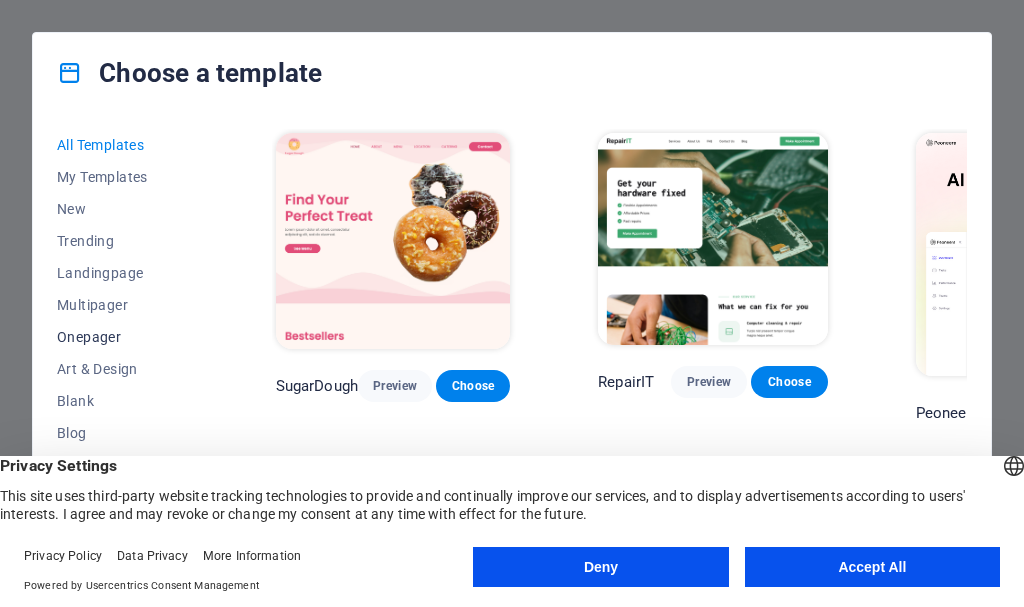 click on "Onepager" at bounding box center [122, 337] 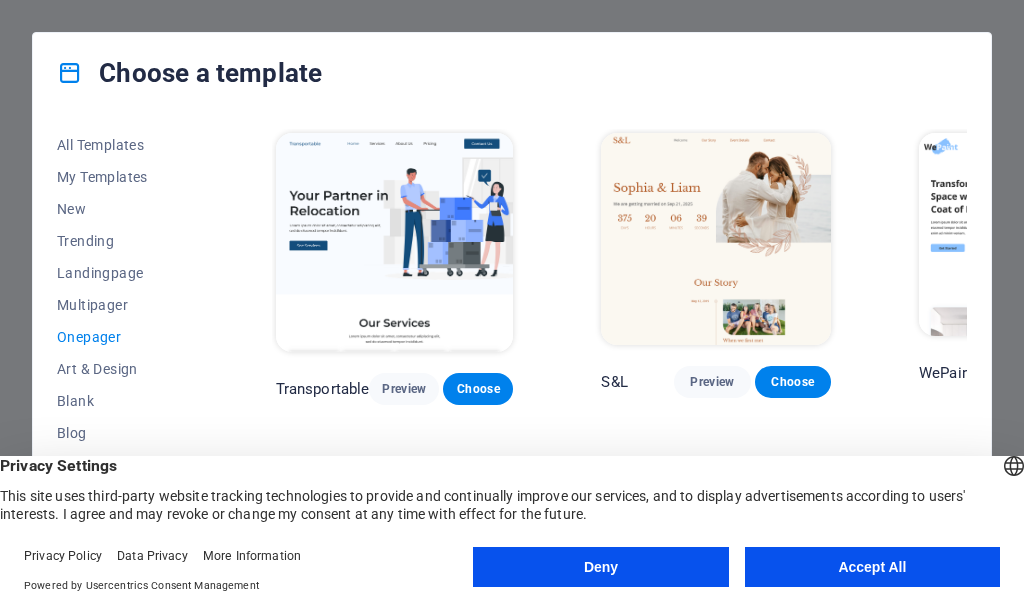 click on "All Templates My Templates New Trending Landingpage Multipager Onepager Art & Design Blank Blog Business Education & Culture Event Gastronomy Health IT & Media Legal & Finance Non-Profit Performance Portfolio Services Sports & Beauty Trades Travel Wireframe Transportable Preview Choose S&L Preview Choose WePaint Preview Choose Eco-Con Preview Choose MeetUp Preview Choose Podcaster Preview Choose UrbanNest Interiors Preview Choose Green Change Preview Choose Cleaner Preview Choose Johanna James Preview Choose Drive Preview Choose Wanderlust Preview Choose BERLIN Preview Choose Gadgets Preview Choose Max Hatzy Preview Choose Handyman Preview Choose Blogger Preview Choose Création Preview Choose Pesk Preview Choose Priodas Preview Choose Wireframe One Preview Choose Evergreen Preview Choose Kids-Events Preview Choose CleanCar Preview Choose Protector Preview Choose Pizzeria Di Dio Preview Choose Vinyasa Preview Choose Maki Preview Choose Woody Preview Choose BRGs Preview Choose Genius Preview Choose Volare Opus" at bounding box center [512, 343] 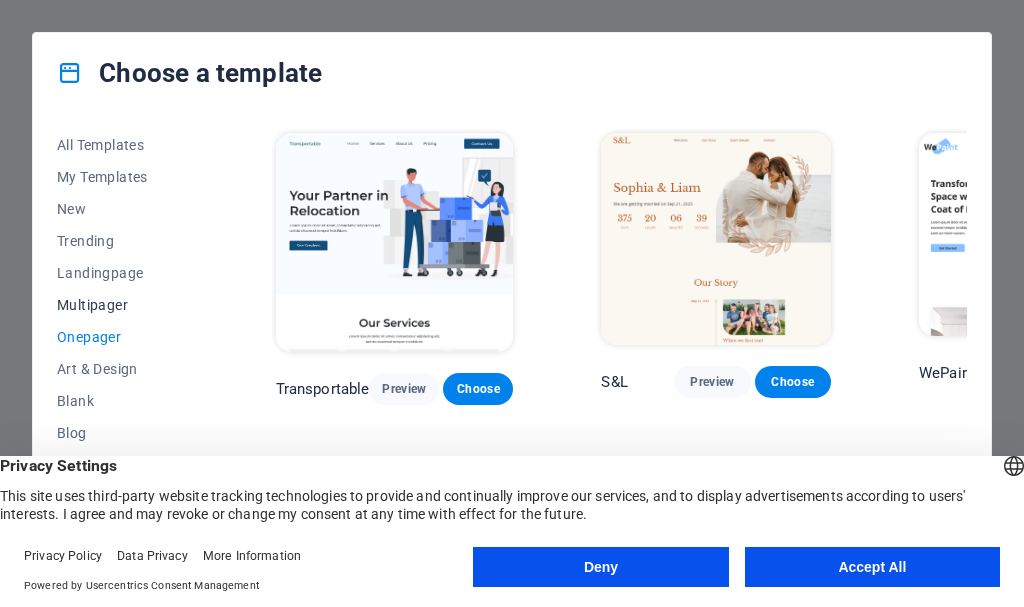 click on "Multipager" at bounding box center (122, 305) 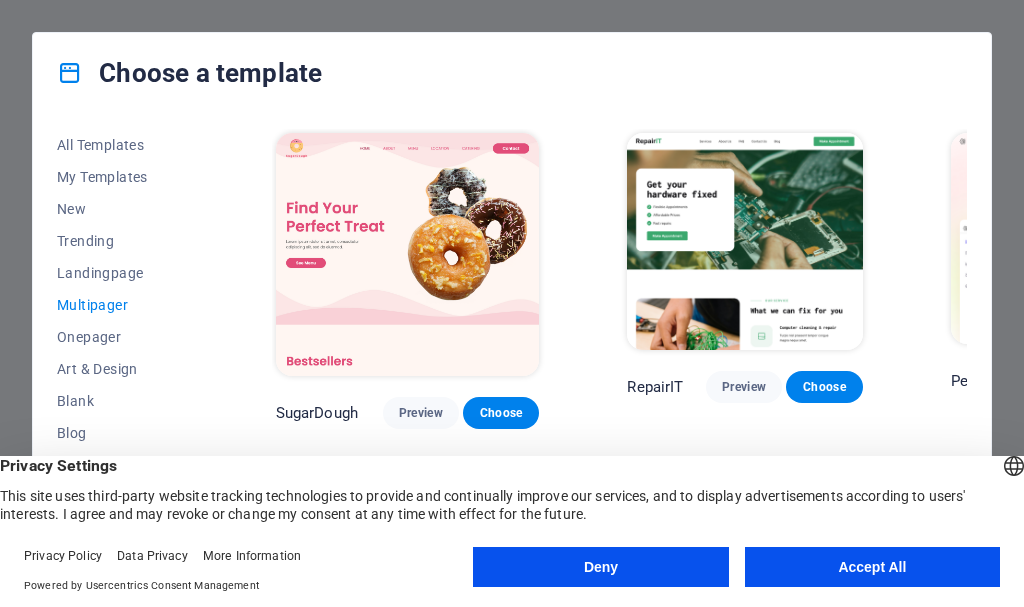 click on "All Templates My Templates New Trending Landingpage Multipager Onepager Art & Design Blank Blog Business Education & Culture Event Gastronomy Health IT & Media Legal & Finance Non-Profit Performance Portfolio Services Sports & Beauty Trades Travel Wireframe SugarDough Preview Choose RepairIT Preview Choose Peoneera Preview Choose Art Museum Preview Choose Wonder Planner Preview Choose Help & Care Preview Choose Academix Preview Choose BIG Barber Shop Preview Choose Health & Food Preview Choose The Beauty Temple Preview Choose WeTrain Preview Choose Delicioso Preview Choose Dream Garden Preview Choose LumeDeAqua Preview Choose Pets Care Preview Choose SafeSpace Preview Choose Midnight Rain Bar Preview Choose Estator Preview Choose Health Group Preview Choose MakeIt Agency Preview Choose WeSpa Preview Choose CoffeeScience Preview Choose CoachLife Preview Choose Cafe de Oceana Preview Choose Denteeth Preview Choose Le Hair Preview Choose TechUp Preview Choose Nolan-Bahler Preview Choose Fashion Preview Choose" at bounding box center [512, 343] 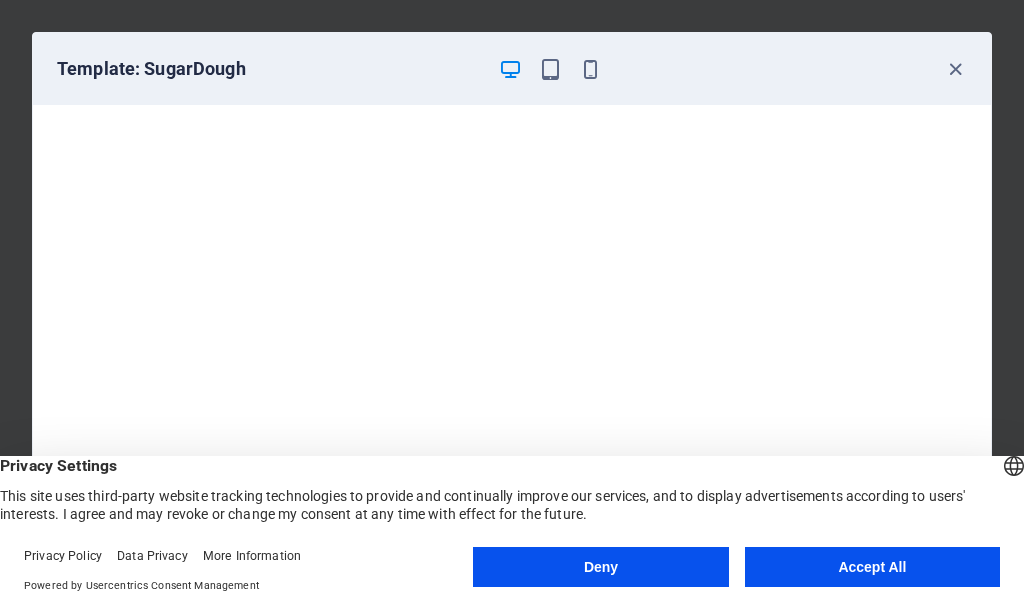 click on "Template: SugarDough" at bounding box center [512, 69] 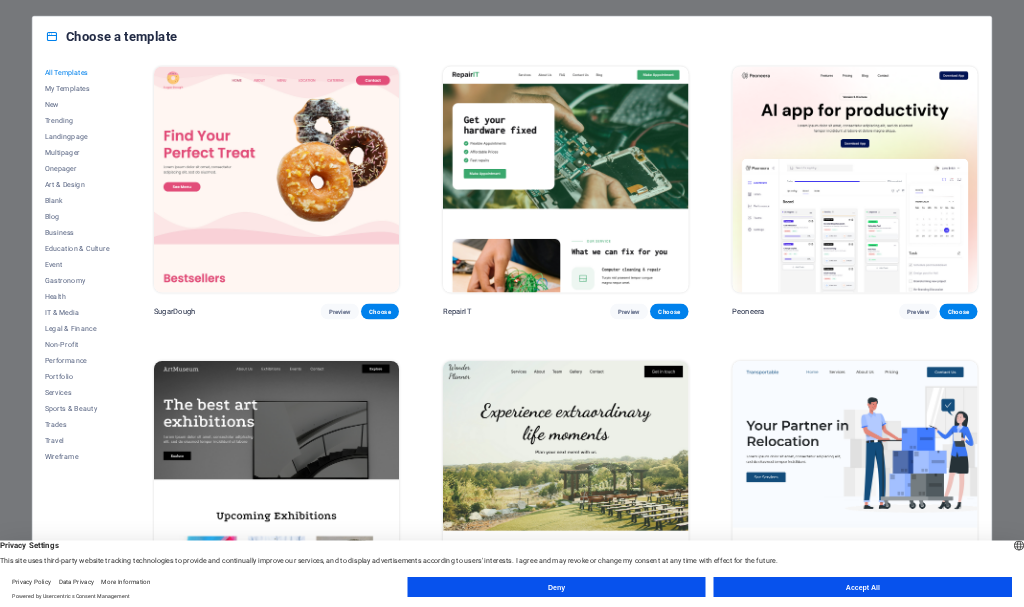scroll, scrollTop: 0, scrollLeft: 0, axis: both 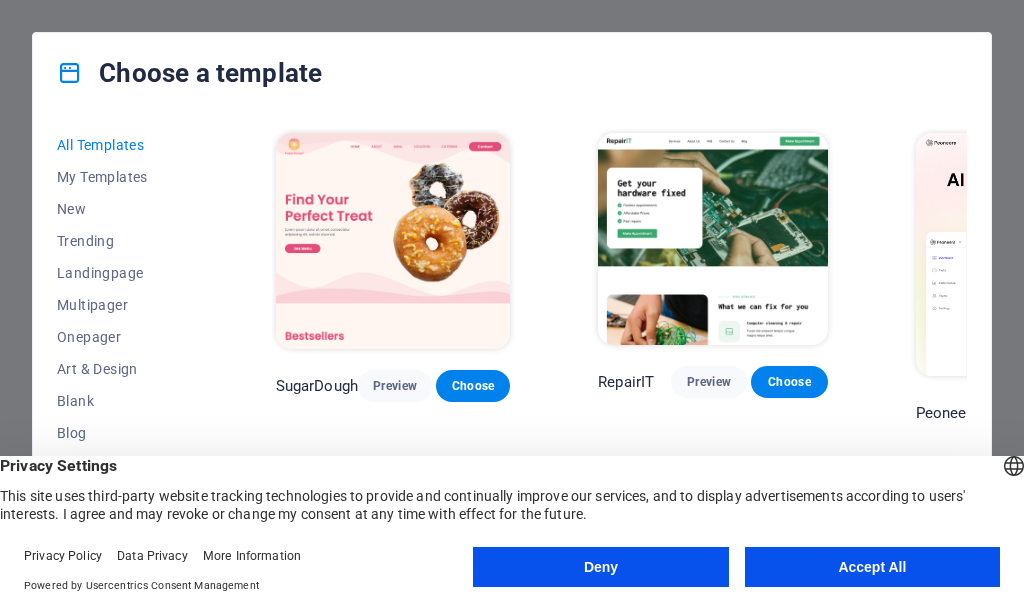 click on "All Templates My Templates New Trending Landingpage Multipager Onepager Art & Design Blank Blog Business Education & Culture Event Gastronomy Health IT & Media Legal & Finance Non-Profit Performance Portfolio Services Sports & Beauty Trades Travel Wireframe SugarDough Preview Choose RepairIT Preview Choose Peoneera Preview Choose Art Museum Preview Choose Wonder Planner Preview Choose Transportable Preview Choose S&L Preview Choose WePaint Preview Choose Eco-Con Preview Choose MeetUp Preview Choose Help & Care Preview Choose Podcaster Preview Choose Academix Preview Choose BIG Barber Shop Preview Choose Health & Food Preview Choose UrbanNest Interiors Preview Choose Green Change Preview Choose The Beauty Temple Preview Choose WeTrain Preview Choose Cleaner Preview Choose Johanna James Preview Choose Delicioso Preview Choose Dream Garden Preview Choose LumeDeAqua Preview Choose Pets Care Preview Choose SafeSpace Preview Choose Midnight Rain Bar Preview Choose Drive Preview Choose Estator Preview Choose Preview" at bounding box center [512, 343] 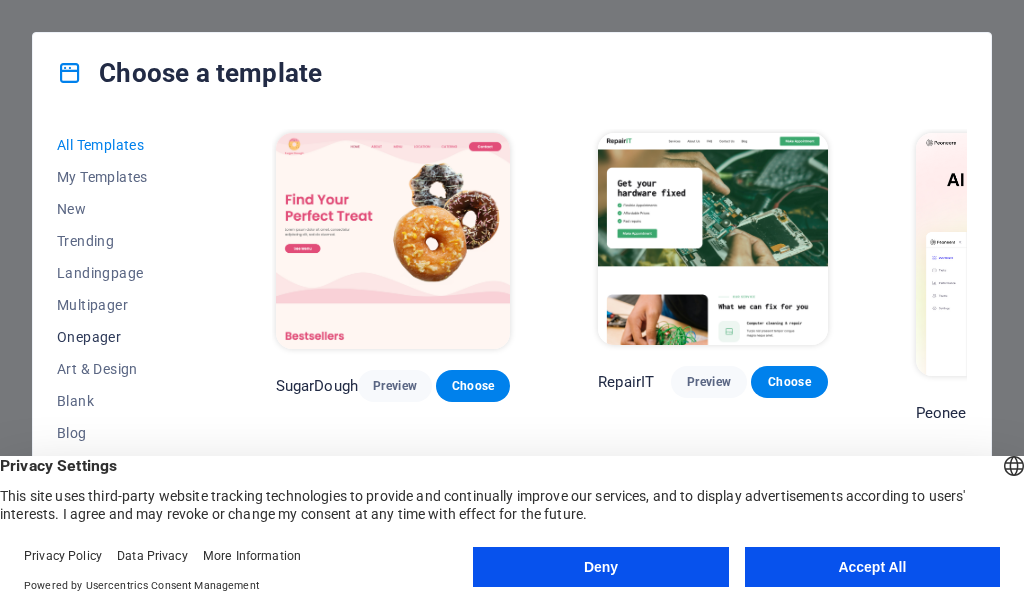 click on "Onepager" at bounding box center [122, 337] 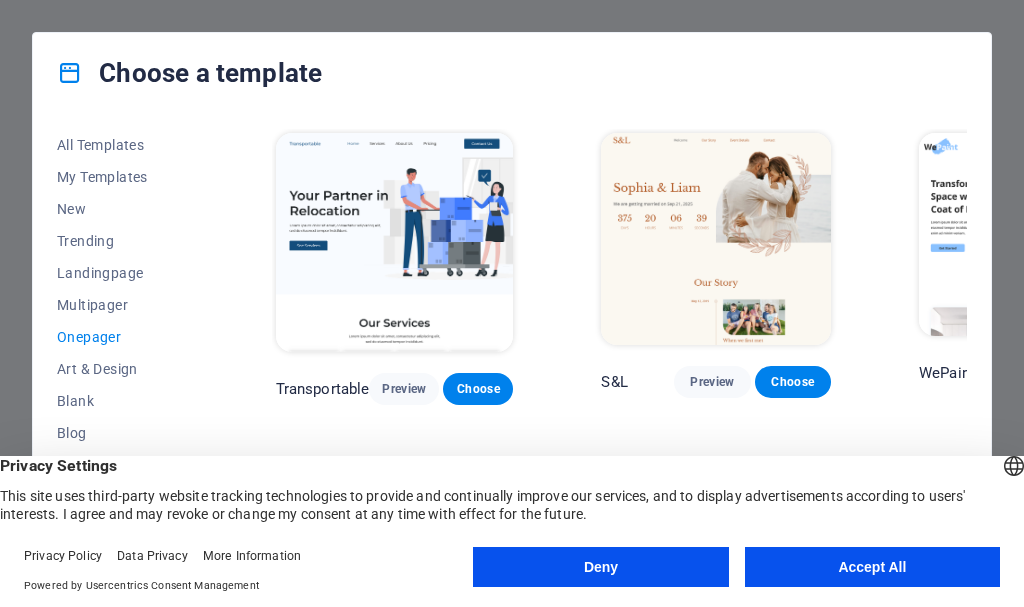 click on "All Templates My Templates New Trending Landingpage Multipager Onepager Art & Design Blank Blog Business Education & Culture Event Gastronomy Health IT & Media Legal & Finance Non-Profit Performance Portfolio Services Sports & Beauty Trades Travel Wireframe Transportable Preview Choose S&L Preview Choose WePaint Preview Choose Eco-Con Preview Choose MeetUp Preview Choose Podcaster Preview Choose UrbanNest Interiors Preview Choose Green Change Preview Choose Cleaner Preview Choose Johanna James Preview Choose Drive Preview Choose Wanderlust Preview Choose BERLIN Preview Choose Gadgets Preview Choose Max Hatzy Preview Choose Handyman Preview Choose Blogger Preview Choose Création Preview Choose Pesk Preview Choose Priodas Preview Choose Wireframe One Preview Choose Evergreen Preview Choose Kids-Events Preview Choose CleanCar Preview Choose Protector Preview Choose Pizzeria Di Dio Preview Choose Vinyasa Preview Choose Maki Preview Choose Woody Preview Choose BRGs Preview Choose Genius Preview Choose Volare Opus" 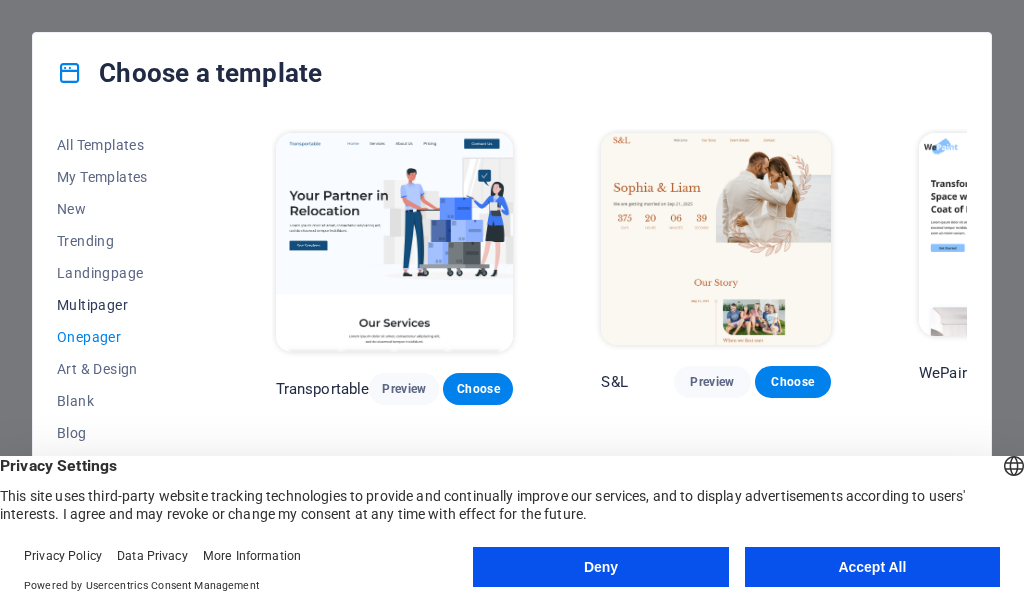 click on "Multipager" 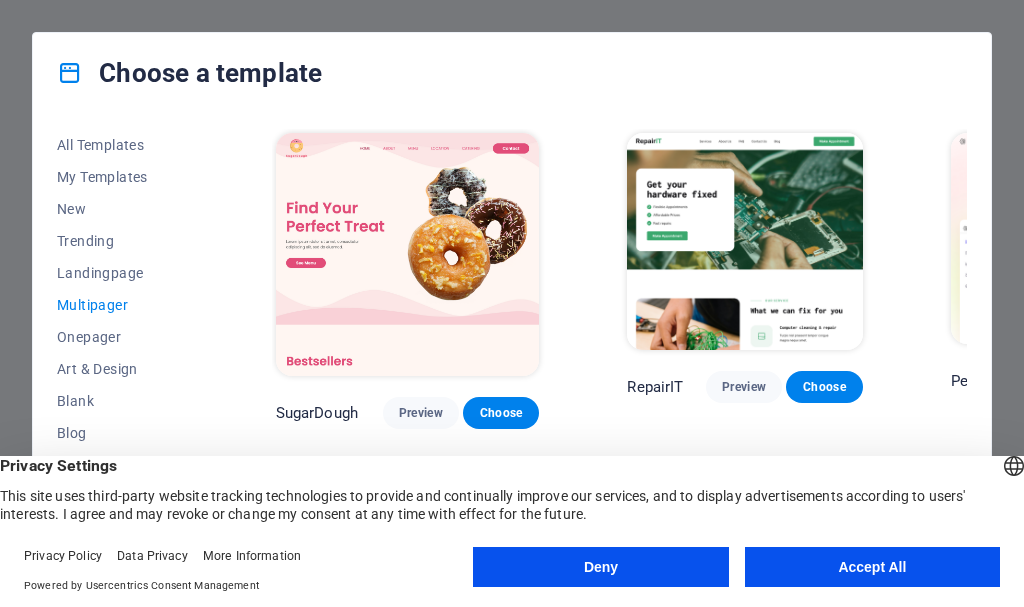 click on "All Templates My Templates New Trending Landingpage Multipager Onepager Art & Design Blank Blog Business Education & Culture Event Gastronomy Health IT & Media Legal & Finance Non-Profit Performance Portfolio Services Sports & Beauty Trades Travel Wireframe SugarDough Preview Choose RepairIT Preview Choose Peoneera Preview Choose Art Museum Preview Choose Wonder Planner Preview Choose Help & Care Preview Choose Academix Preview Choose BIG Barber Shop Preview Choose Health & Food Preview Choose The Beauty Temple Preview Choose WeTrain Preview Choose Delicioso Preview Choose Dream Garden Preview Choose LumeDeAqua Preview Choose Pets Care Preview Choose SafeSpace Preview Choose Midnight Rain Bar Preview Choose Estator Preview Choose Health Group Preview Choose MakeIt Agency Preview Choose WeSpa Preview Choose CoffeeScience Preview Choose CoachLife Preview Choose Cafe de Oceana Preview Choose Denteeth Preview Choose Le Hair Preview Choose TechUp Preview Choose Nolan-Bahler Preview Choose Fashion Preview Choose" 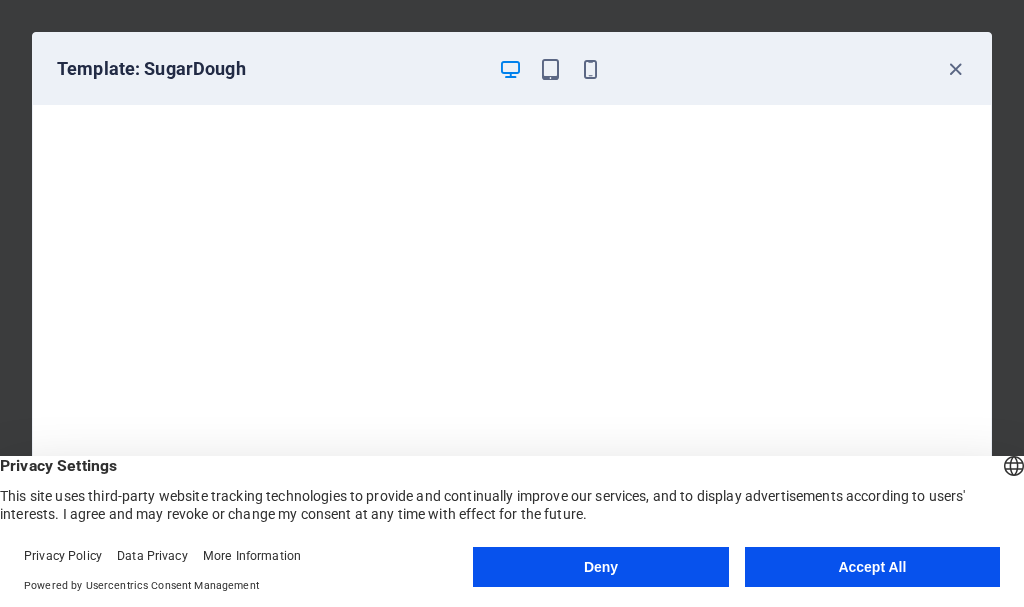 click on "Template: SugarDough" 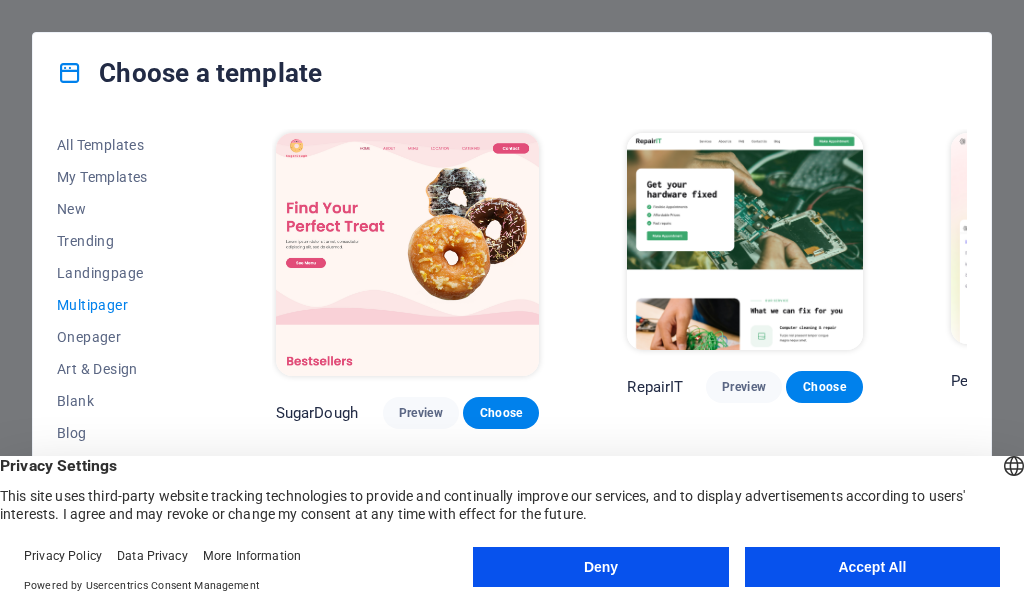 click on "All Templates My Templates New Trending Landingpage Multipager Onepager Art & Design Blank Blog Business Education & Culture Event Gastronomy Health IT & Media Legal & Finance Non-Profit Performance Portfolio Services Sports & Beauty Trades Travel Wireframe SugarDough Preview Choose RepairIT Preview Choose Peoneera Preview Choose Art Museum Preview Choose Wonder Planner Preview Choose Help & Care Preview Choose Academix Preview Choose BIG Barber Shop Preview Choose Health & Food Preview Choose The Beauty Temple Preview Choose WeTrain Preview Choose Delicioso Preview Choose Dream Garden Preview Choose LumeDeAqua Preview Choose Pets Care Preview Choose SafeSpace Preview Choose Midnight Rain Bar Preview Choose Estator Preview Choose Health Group Preview Choose MakeIt Agency Preview Choose WeSpa Preview Choose CoffeeScience Preview Choose CoachLife Preview Choose Cafe de Oceana Preview Choose Denteeth Preview Choose Le Hair Preview Choose TechUp Preview Choose Nolan-Bahler Preview Choose Fashion Preview Choose" 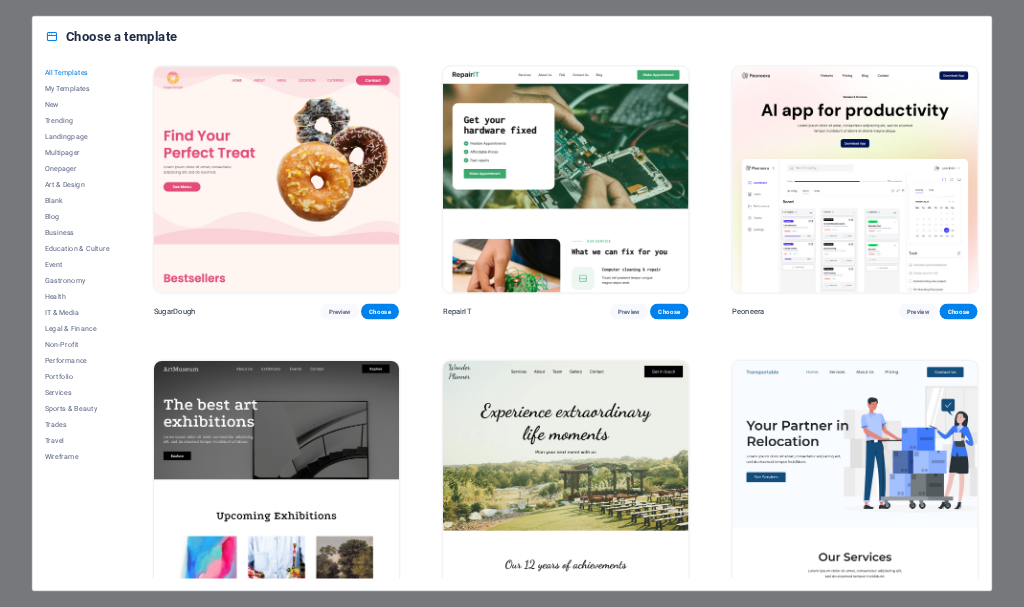 scroll, scrollTop: 0, scrollLeft: 0, axis: both 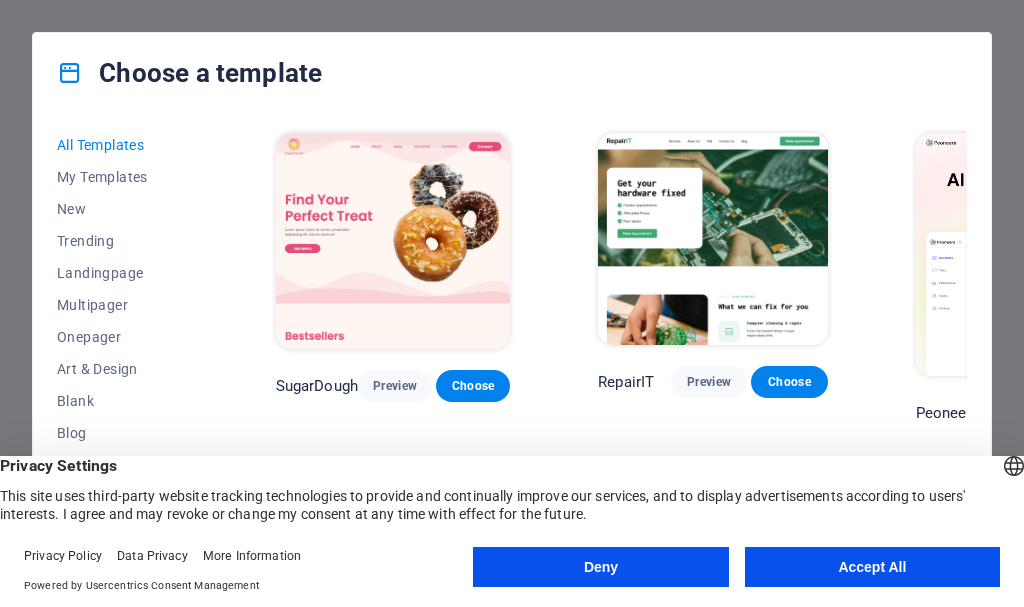 click on "All Templates My Templates New Trending Landingpage Multipager Onepager Art & Design Blank Blog Business Education & Culture Event Gastronomy Health IT & Media Legal & Finance Non-Profit Performance Portfolio Services Sports & Beauty Trades Travel Wireframe SugarDough Preview Choose RepairIT Preview Choose Peoneera Preview Choose Art Museum Preview Choose Wonder Planner Preview Choose Transportable Preview Choose S&L Preview Choose WePaint Preview Choose Eco-Con Preview Choose MeetUp Preview Choose Help & Care Preview Choose Podcaster Preview Choose Academix Preview Choose BIG Barber Shop Preview Choose Health & Food Preview Choose UrbanNest Interiors Preview Choose Green Change Preview Choose The Beauty Temple Preview Choose WeTrain Preview Choose Cleaner Preview Choose Johanna James Preview Choose Delicioso Preview Choose Dream Garden Preview Choose LumeDeAqua Preview Choose Pets Care Preview Choose SafeSpace Preview Choose Midnight Rain Bar Preview Choose Drive Preview Choose Estator Preview Choose Preview" at bounding box center [512, 343] 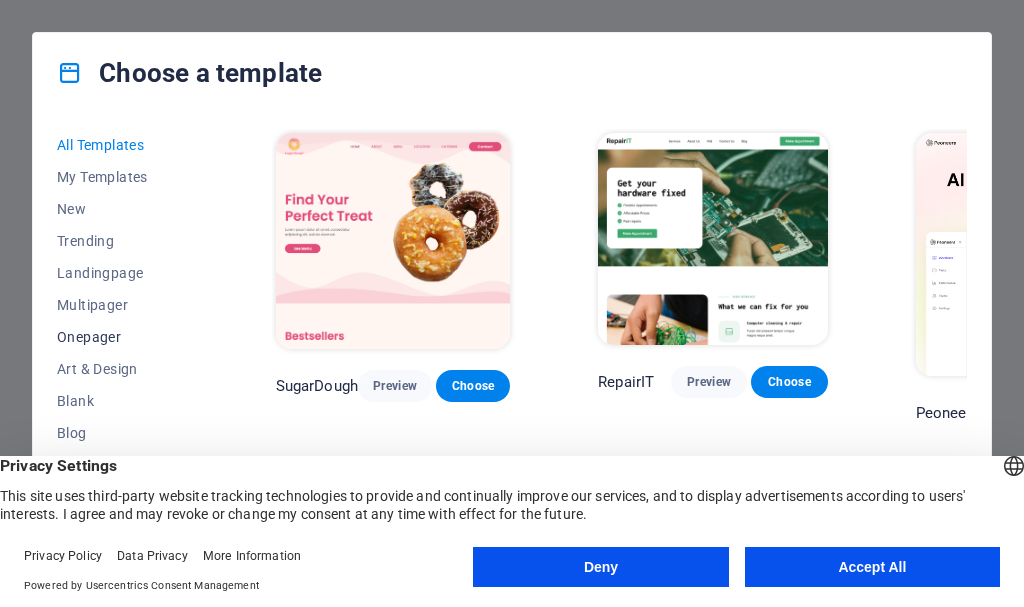 click on "Onepager" at bounding box center (122, 337) 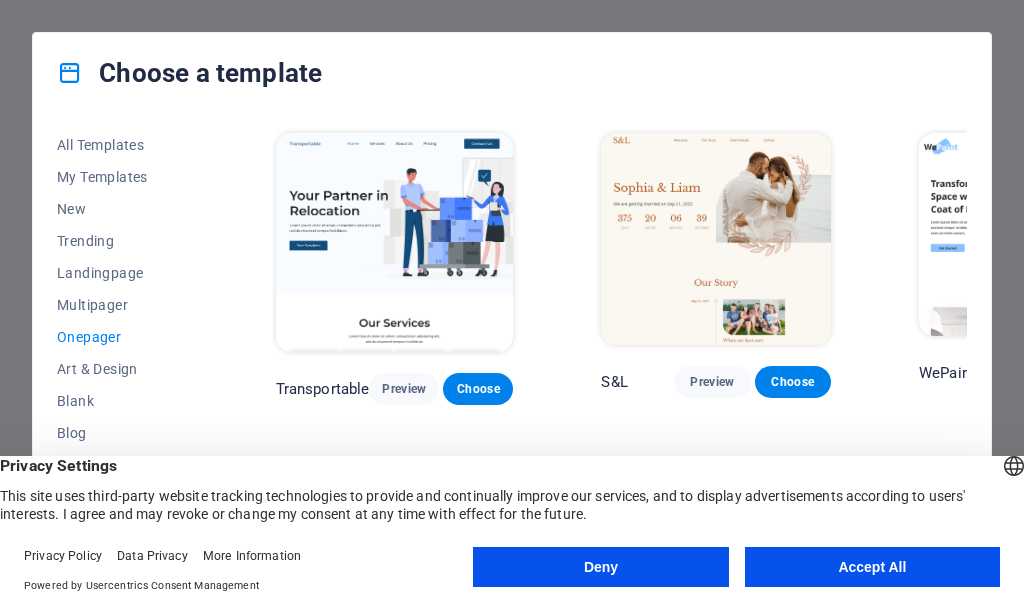 click on "All Templates My Templates New Trending Landingpage Multipager Onepager Art & Design Blank Blog Business Education & Culture Event Gastronomy Health IT & Media Legal & Finance Non-Profit Performance Portfolio Services Sports & Beauty Trades Travel Wireframe Transportable Preview Choose S&L Preview Choose WePaint Preview Choose Eco-Con Preview Choose MeetUp Preview Choose Podcaster Preview Choose UrbanNest Interiors Preview Choose Green Change Preview Choose Cleaner Preview Choose Johanna James Preview Choose Drive Preview Choose Wanderlust Preview Choose BERLIN Preview Choose Gadgets Preview Choose Max Hatzy Preview Choose Handyman Preview Choose Blogger Preview Choose Création Preview Choose Pesk Preview Choose Priodas Preview Choose Wireframe One Preview Choose Evergreen Preview Choose Kids-Events Preview Choose CleanCar Preview Choose Protector Preview Choose Pizzeria Di Dio Preview Choose Vinyasa Preview Choose Maki Preview Choose Woody Preview Choose BRGs Preview Choose Genius Preview Choose Volare Opus" at bounding box center [512, 343] 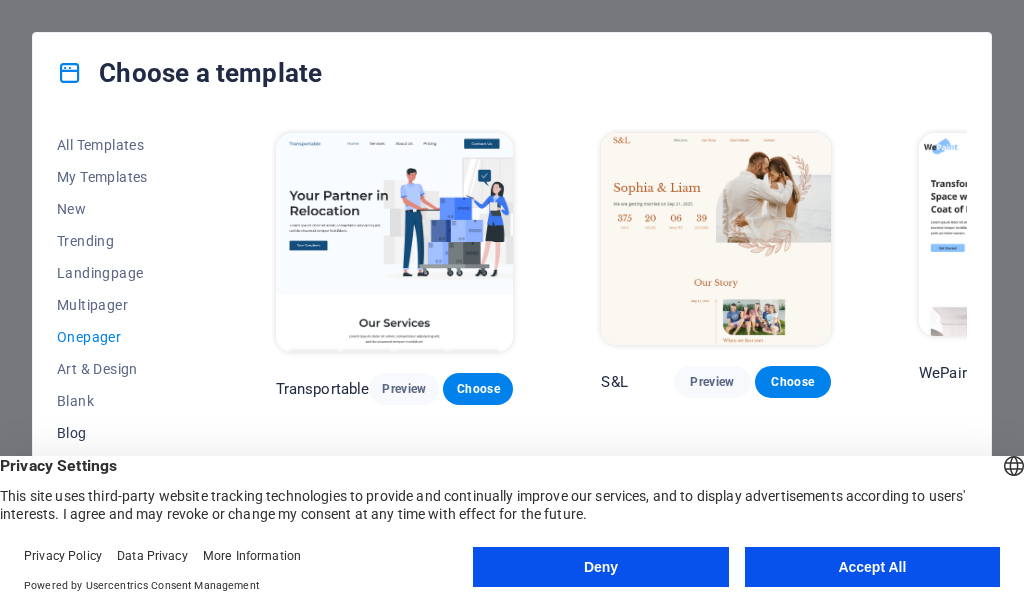 click on "Multipager" at bounding box center [122, 305] 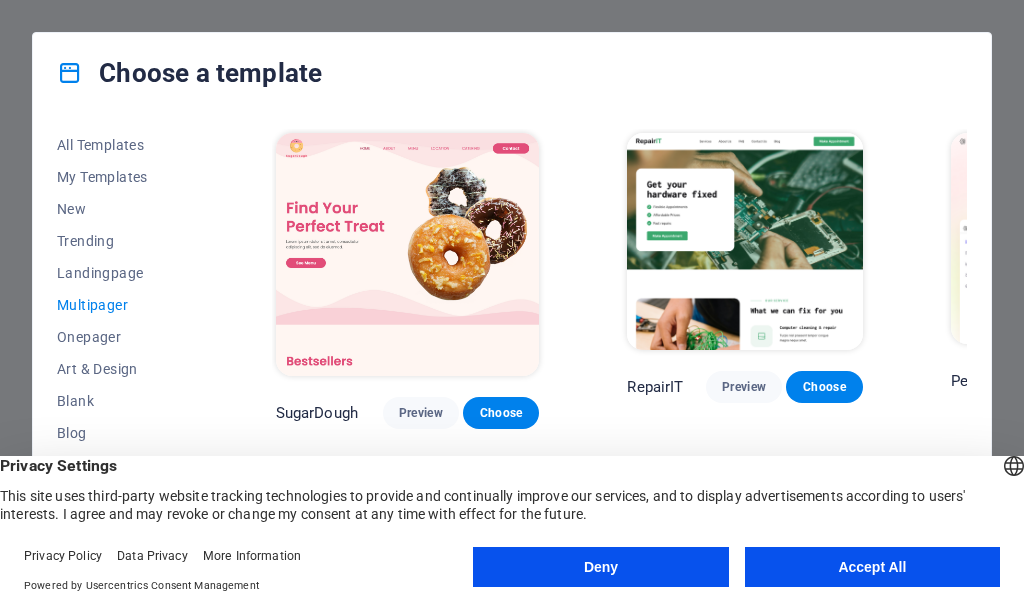 click on "All Templates My Templates New Trending Landingpage Multipager Onepager Art & Design Blank Blog Business Education & Culture Event Gastronomy Health IT & Media Legal & Finance Non-Profit Performance Portfolio Services Sports & Beauty Trades Travel Wireframe SugarDough Preview Choose RepairIT Preview Choose Peoneera Preview Choose Art Museum Preview Choose Wonder Planner Preview Choose Help & Care Preview Choose Academix Preview Choose BIG Barber Shop Preview Choose Health & Food Preview Choose The Beauty Temple Preview Choose WeTrain Preview Choose Delicioso Preview Choose Dream Garden Preview Choose LumeDeAqua Preview Choose Pets Care Preview Choose SafeSpace Preview Choose Midnight Rain Bar Preview Choose Estator Preview Choose Health Group Preview Choose MakeIt Agency Preview Choose WeSpa Preview Choose CoffeeScience Preview Choose CoachLife Preview Choose Cafe de Oceana Preview Choose Denteeth Preview Choose Le Hair Preview Choose TechUp Preview Choose Nolan-Bahler Preview Choose Fashion Preview Choose" at bounding box center [512, 343] 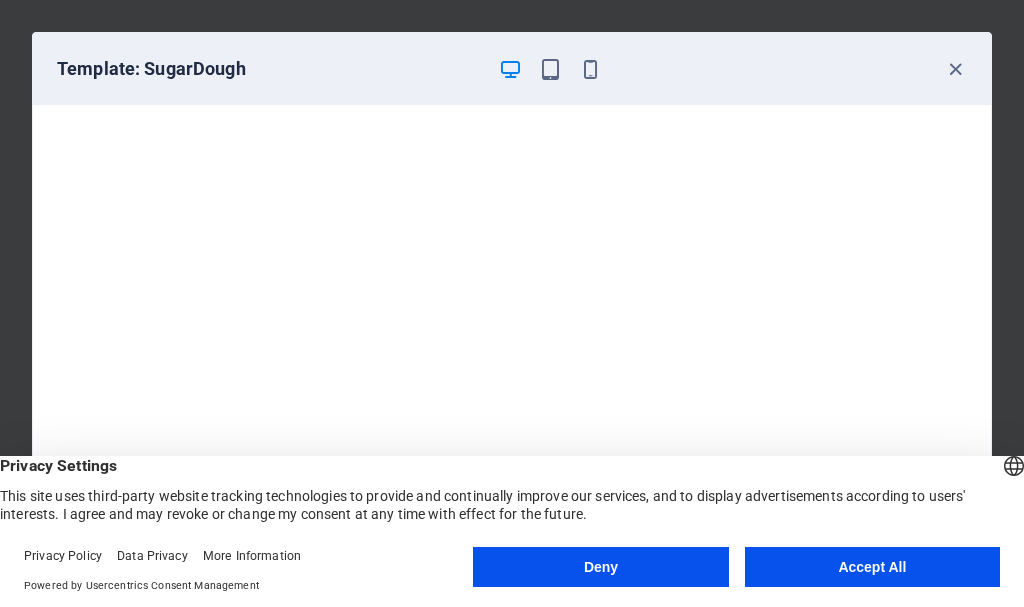 click on "Template: SugarDough" at bounding box center [512, 69] 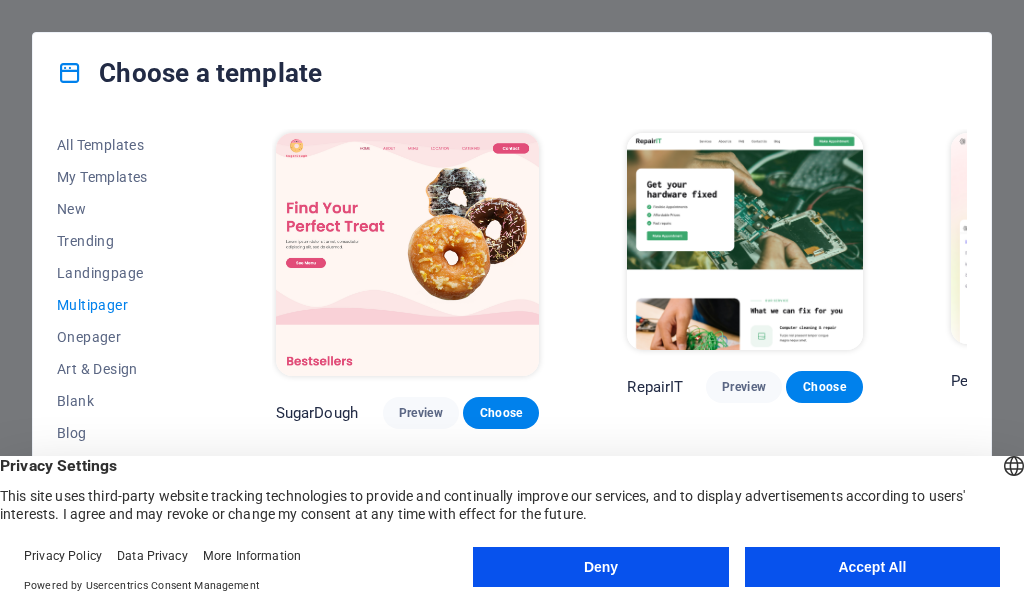 click on "All Templates My Templates New Trending Landingpage Multipager Onepager Art & Design Blank Blog Business Education & Culture Event Gastronomy Health IT & Media Legal & Finance Non-Profit Performance Portfolio Services Sports & Beauty Trades Travel Wireframe SugarDough Preview Choose RepairIT Preview Choose Peoneera Preview Choose Art Museum Preview Choose Wonder Planner Preview Choose Help & Care Preview Choose Academix Preview Choose BIG Barber Shop Preview Choose Health & Food Preview Choose The Beauty Temple Preview Choose WeTrain Preview Choose Delicioso Preview Choose Dream Garden Preview Choose LumeDeAqua Preview Choose Pets Care Preview Choose SafeSpace Preview Choose Midnight Rain Bar Preview Choose Estator Preview Choose Health Group Preview Choose MakeIt Agency Preview Choose WeSpa Preview Choose CoffeeScience Preview Choose CoachLife Preview Choose Cafe de Oceana Preview Choose Denteeth Preview Choose Le Hair Preview Choose TechUp Preview Choose Nolan-Bahler Preview Choose Fashion Preview Choose" at bounding box center (512, 343) 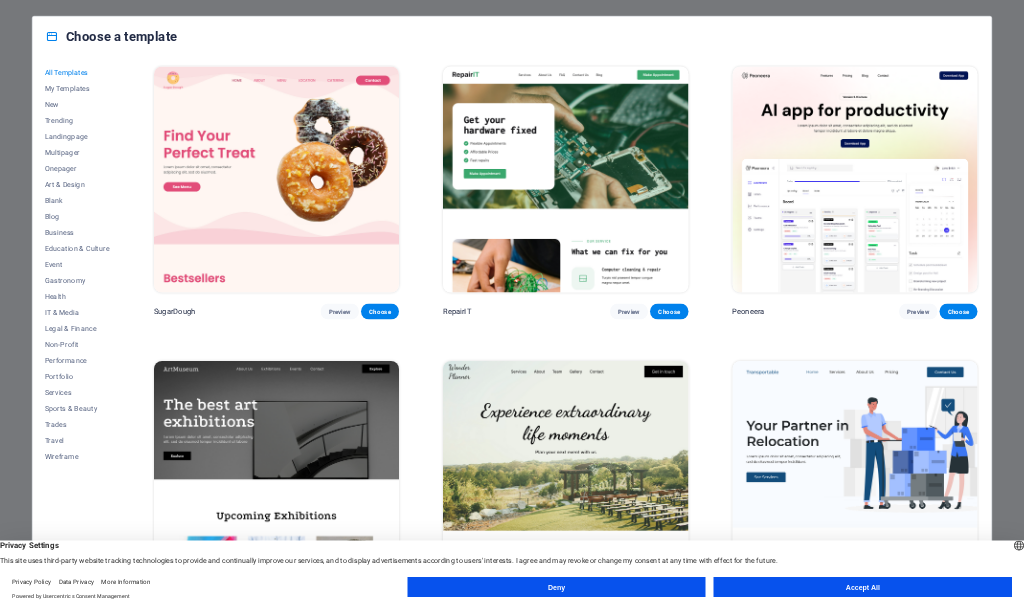 scroll, scrollTop: 0, scrollLeft: 0, axis: both 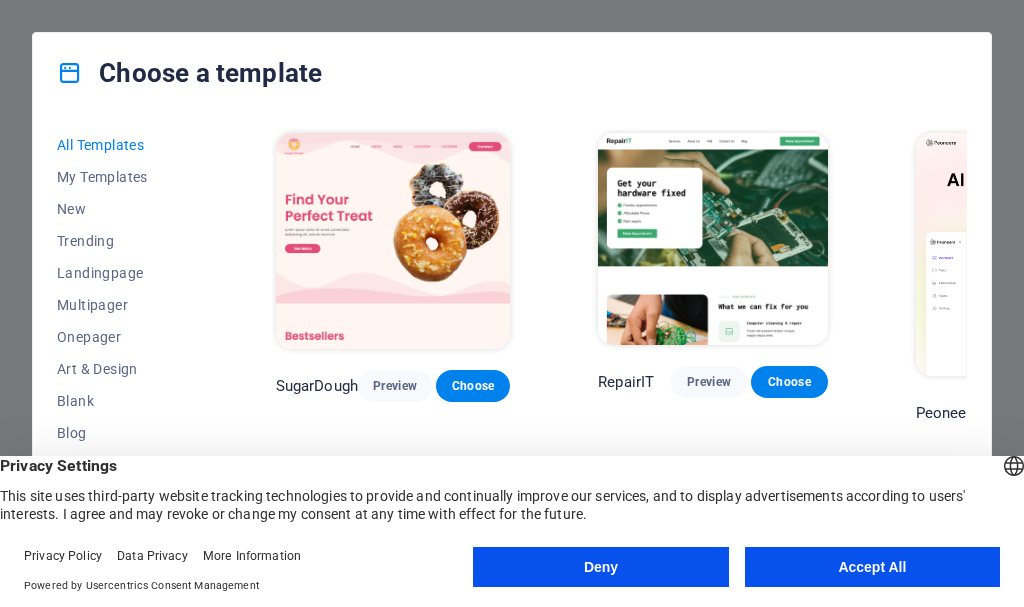 click on "All Templates My Templates New Trending Landingpage Multipager Onepager Art & Design Blank Blog Business Education & Culture Event Gastronomy Health IT & Media Legal & Finance Non-Profit Performance Portfolio Services Sports & Beauty Trades Travel Wireframe SugarDough Preview Choose RepairIT Preview Choose Peoneera Preview Choose Art Museum Preview Choose Wonder Planner Preview Choose Transportable Preview Choose S&L Preview Choose WePaint Preview Choose Eco-Con Preview Choose MeetUp Preview Choose Help & Care Preview Choose Podcaster Preview Choose Academix Preview Choose BIG Barber Shop Preview Choose Health & Food Preview Choose UrbanNest Interiors Preview Choose Green Change Preview Choose The Beauty Temple Preview Choose WeTrain Preview Choose Cleaner Preview Choose Johanna James Preview Choose Delicioso Preview Choose Dream Garden Preview Choose LumeDeAqua Preview Choose Pets Care Preview Choose SafeSpace Preview Choose Midnight Rain Bar Preview Choose Drive Preview Choose Estator Preview Choose Preview" at bounding box center (512, 343) 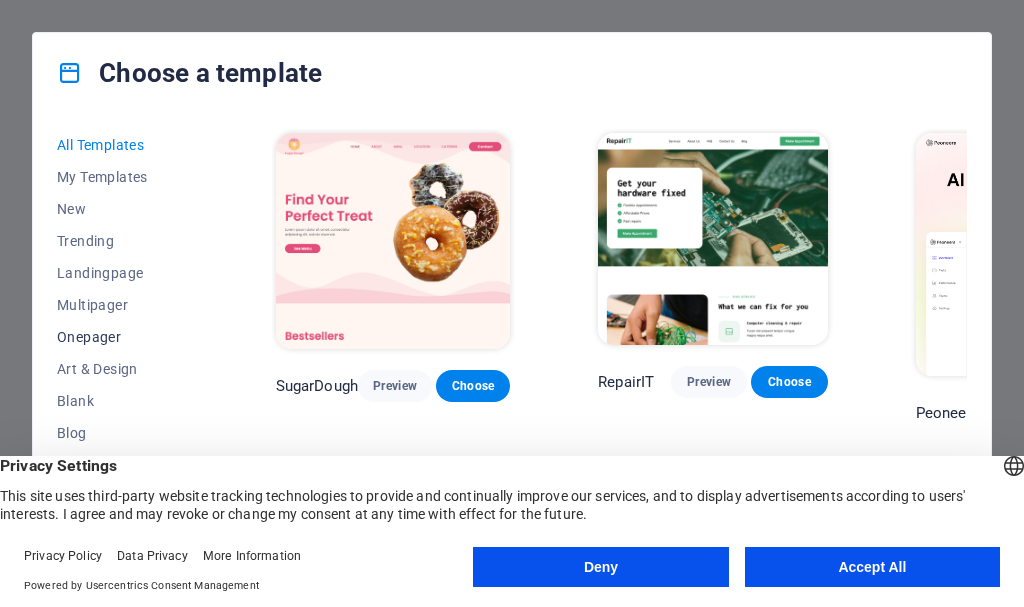 click on "Onepager" at bounding box center [122, 337] 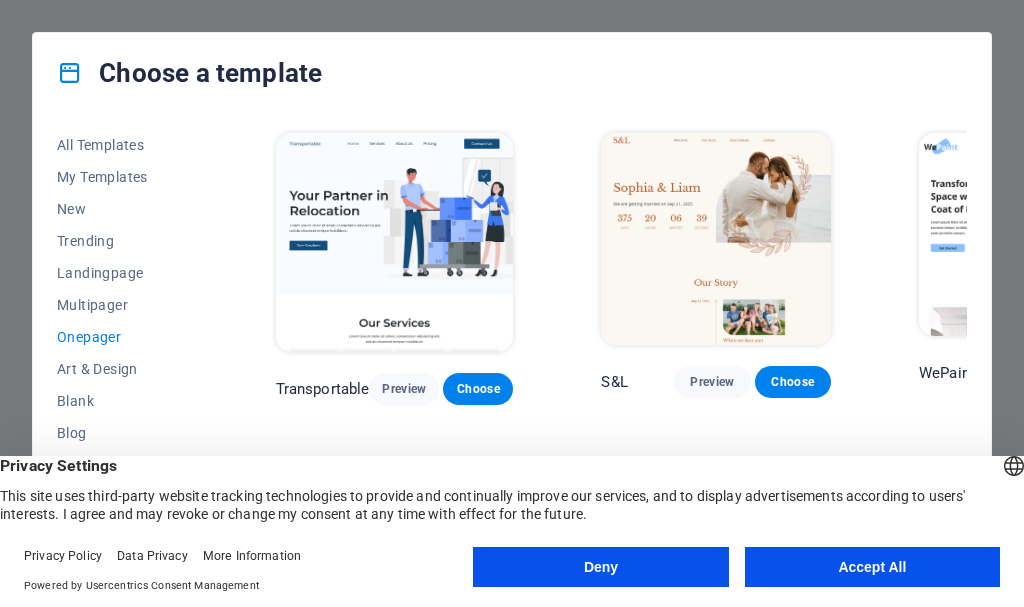 click on "All Templates My Templates New Trending Landingpage Multipager Onepager Art & Design Blank Blog Business Education & Culture Event Gastronomy Health IT & Media Legal & Finance Non-Profit Performance Portfolio Services Sports & Beauty Trades Travel Wireframe Transportable Preview Choose S&L Preview Choose WePaint Preview Choose Eco-Con Preview Choose MeetUp Preview Choose Podcaster Preview Choose UrbanNest Interiors Preview Choose Green Change Preview Choose Cleaner Preview Choose Johanna James Preview Choose Drive Preview Choose Wanderlust Preview Choose BERLIN Preview Choose Gadgets Preview Choose Max Hatzy Preview Choose Handyman Preview Choose Blogger Preview Choose Création Preview Choose Pesk Preview Choose Priodas Preview Choose Wireframe One Preview Choose Evergreen Preview Choose Kids-Events Preview Choose CleanCar Preview Choose Protector Preview Choose Pizzeria Di Dio Preview Choose Vinyasa Preview Choose Maki Preview Choose Woody Preview Choose BRGs Preview Choose Genius Preview Choose Volare Opus" at bounding box center [512, 343] 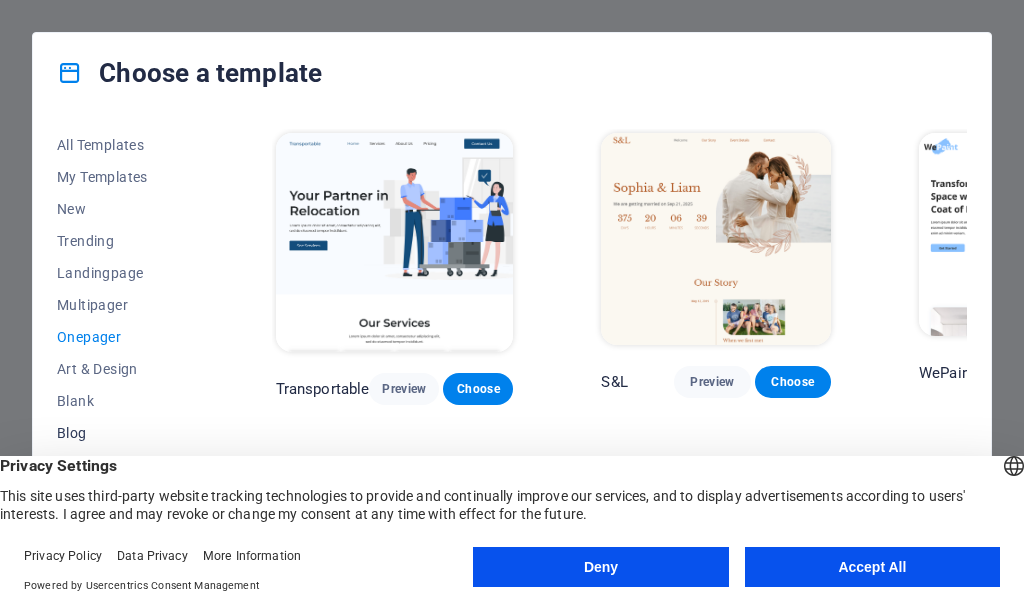 drag, startPoint x: 102, startPoint y: 295, endPoint x: 137, endPoint y: 427, distance: 136.56134 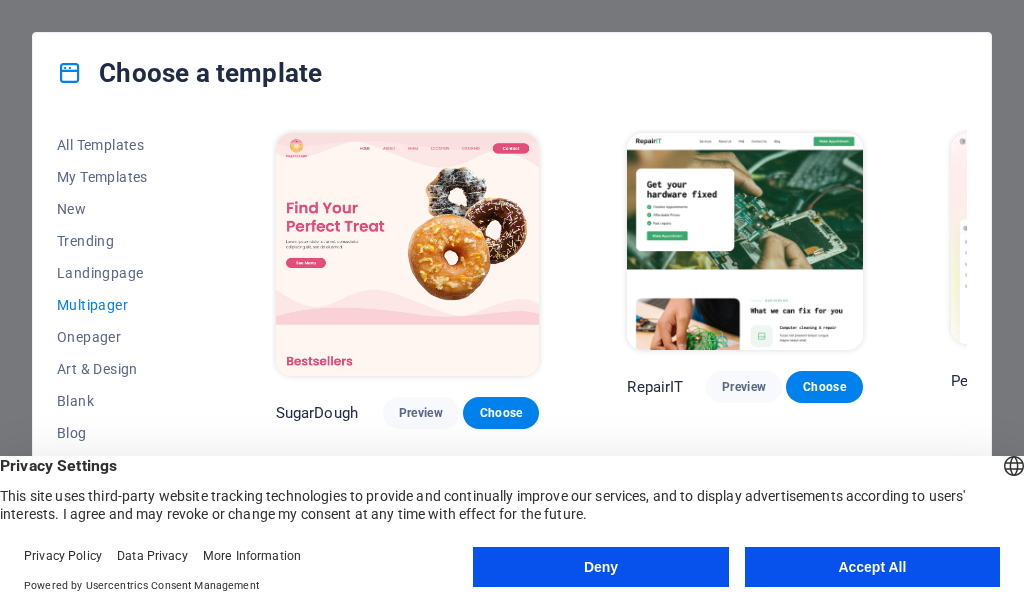 click on "All Templates My Templates New Trending Landingpage Multipager Onepager Art & Design Blank Blog Business Education & Culture Event Gastronomy Health IT & Media Legal & Finance Non-Profit Performance Portfolio Services Sports & Beauty Trades Travel Wireframe SugarDough Preview Choose RepairIT Preview Choose Peoneera Preview Choose Art Museum Preview Choose Wonder Planner Preview Choose Help & Care Preview Choose Academix Preview Choose BIG Barber Shop Preview Choose Health & Food Preview Choose The Beauty Temple Preview Choose WeTrain Preview Choose Delicioso Preview Choose Dream Garden Preview Choose LumeDeAqua Preview Choose Pets Care Preview Choose SafeSpace Preview Choose Midnight Rain Bar Preview Choose Estator Preview Choose Health Group Preview Choose MakeIt Agency Preview Choose WeSpa Preview Choose CoffeeScience Preview Choose CoachLife Preview Choose Cafe de Oceana Preview Choose Denteeth Preview Choose Le Hair Preview Choose TechUp Preview Choose Nolan-Bahler Preview Choose Fashion Preview Choose" at bounding box center [512, 343] 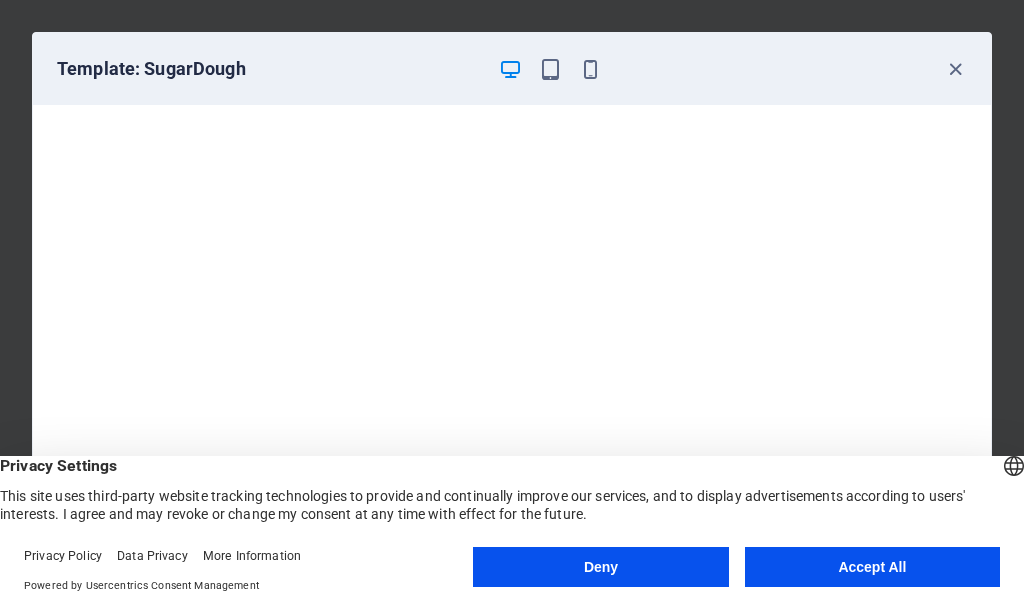 click on "Template: SugarDough" at bounding box center (512, 69) 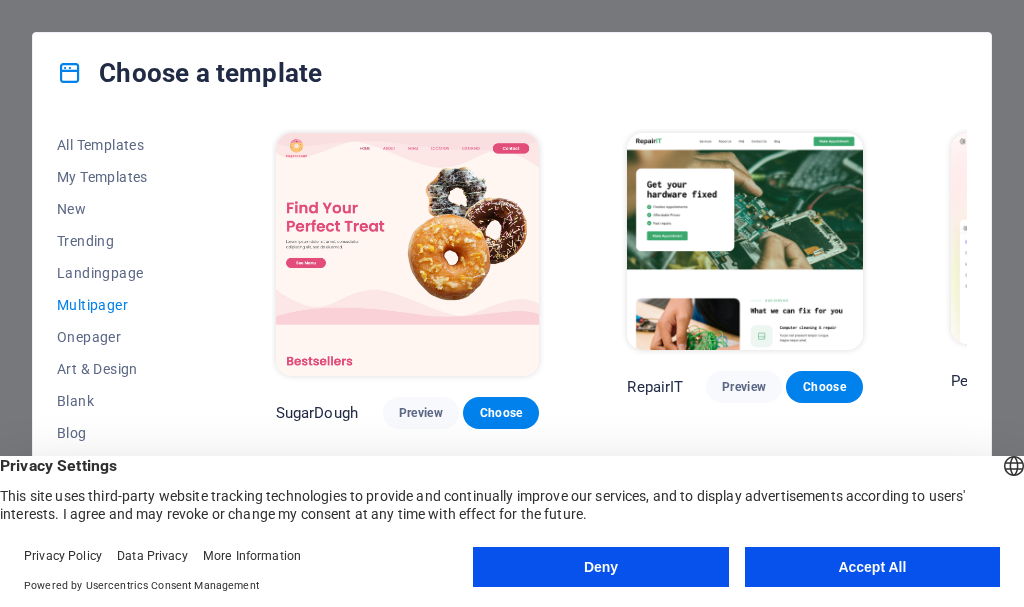 click on "All Templates My Templates New Trending Landingpage Multipager Onepager Art & Design Blank Blog Business Education & Culture Event Gastronomy Health IT & Media Legal & Finance Non-Profit Performance Portfolio Services Sports & Beauty Trades Travel Wireframe SugarDough Preview Choose RepairIT Preview Choose Peoneera Preview Choose Art Museum Preview Choose Wonder Planner Preview Choose Help & Care Preview Choose Academix Preview Choose BIG Barber Shop Preview Choose Health & Food Preview Choose The Beauty Temple Preview Choose WeTrain Preview Choose Delicioso Preview Choose Dream Garden Preview Choose LumeDeAqua Preview Choose Pets Care Preview Choose SafeSpace Preview Choose Midnight Rain Bar Preview Choose Estator Preview Choose Health Group Preview Choose MakeIt Agency Preview Choose WeSpa Preview Choose CoffeeScience Preview Choose CoachLife Preview Choose Cafe de Oceana Preview Choose Denteeth Preview Choose Le Hair Preview Choose TechUp Preview Choose Nolan-Bahler Preview Choose Fashion Preview Choose" at bounding box center [512, 343] 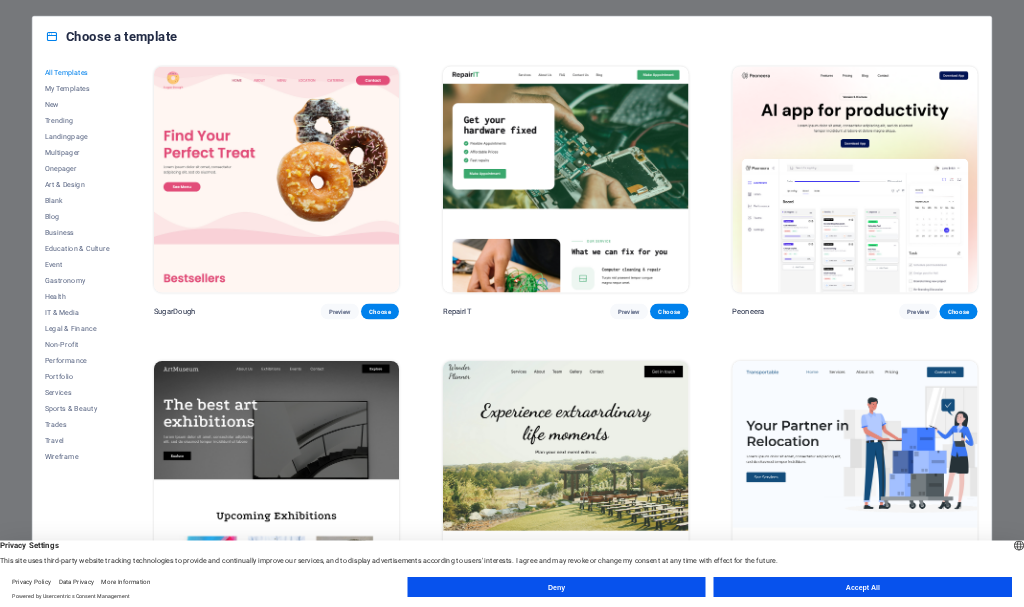 scroll, scrollTop: 0, scrollLeft: 0, axis: both 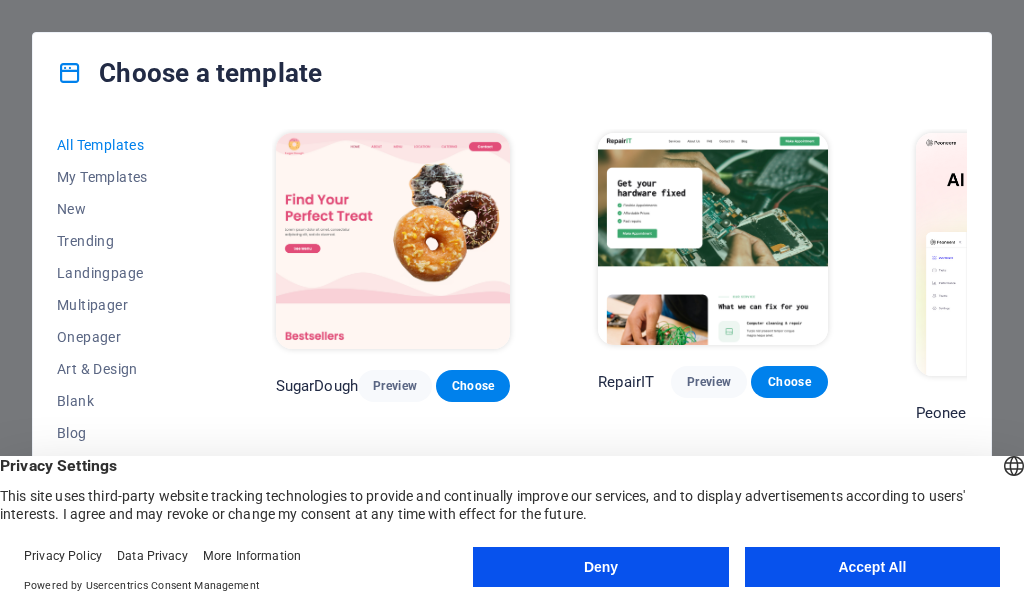 click on "All Templates My Templates New Trending Landingpage Multipager Onepager Art & Design Blank Blog Business Education & Culture Event Gastronomy Health IT & Media Legal & Finance Non-Profit Performance Portfolio Services Sports & Beauty Trades Travel Wireframe SugarDough Preview Choose RepairIT Preview Choose Peoneera Preview Choose Art Museum Preview Choose Wonder Planner Preview Choose Transportable Preview Choose S&L Preview Choose WePaint Preview Choose Eco-Con Preview Choose MeetUp Preview Choose Help & Care Preview Choose Podcaster Preview Choose Academix Preview Choose BIG Barber Shop Preview Choose Health & Food Preview Choose UrbanNest Interiors Preview Choose Green Change Preview Choose The Beauty Temple Preview Choose WeTrain Preview Choose Cleaner Preview Choose Johanna James Preview Choose Delicioso Preview Choose Dream Garden Preview Choose LumeDeAqua Preview Choose Pets Care Preview Choose SafeSpace Preview Choose Midnight Rain Bar Preview Choose Drive Preview Choose Estator Preview Choose Preview" at bounding box center (512, 343) 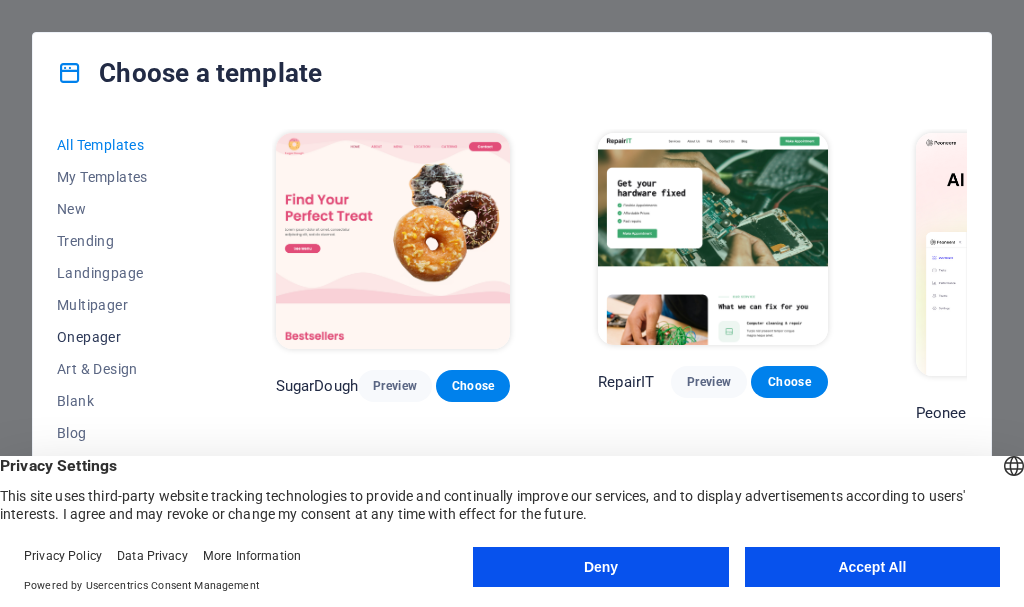 click on "Onepager" at bounding box center [122, 337] 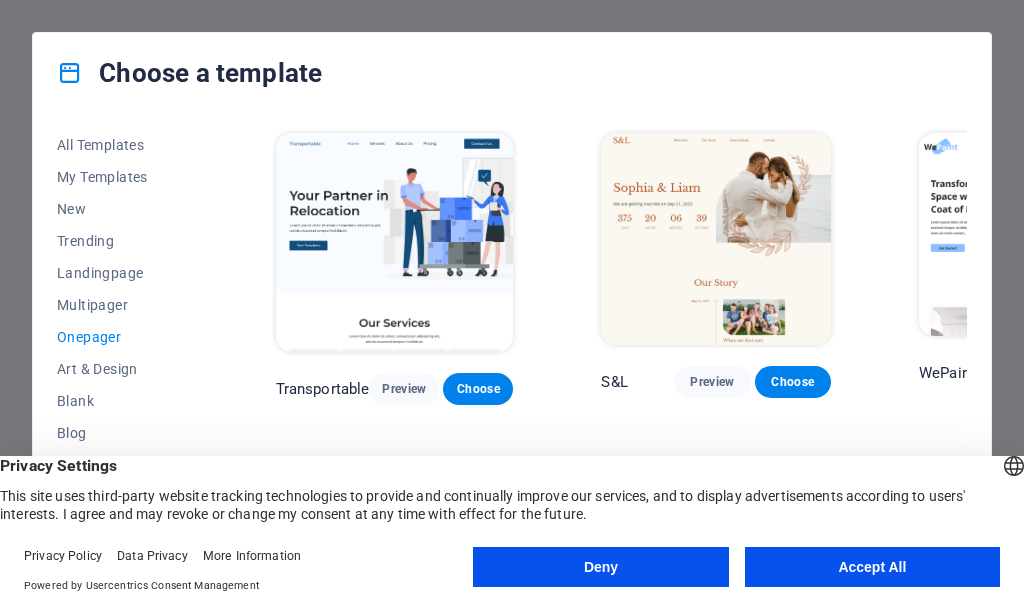 click on "All Templates My Templates New Trending Landingpage Multipager Onepager Art & Design Blank Blog Business Education & Culture Event Gastronomy Health IT & Media Legal & Finance Non-Profit Performance Portfolio Services Sports & Beauty Trades Travel Wireframe Transportable Preview Choose S&L Preview Choose WePaint Preview Choose Eco-Con Preview Choose MeetUp Preview Choose Podcaster Preview Choose UrbanNest Interiors Preview Choose Green Change Preview Choose Cleaner Preview Choose Johanna James Preview Choose Drive Preview Choose Wanderlust Preview Choose BERLIN Preview Choose Gadgets Preview Choose Max Hatzy Preview Choose Handyman Preview Choose Blogger Preview Choose Création Preview Choose Pesk Preview Choose Priodas Preview Choose Wireframe One Preview Choose Evergreen Preview Choose Kids-Events Preview Choose CleanCar Preview Choose Protector Preview Choose Pizzeria Di Dio Preview Choose Vinyasa Preview Choose Maki Preview Choose Woody Preview Choose BRGs Preview Choose Genius Preview Choose Volare Opus" at bounding box center [512, 343] 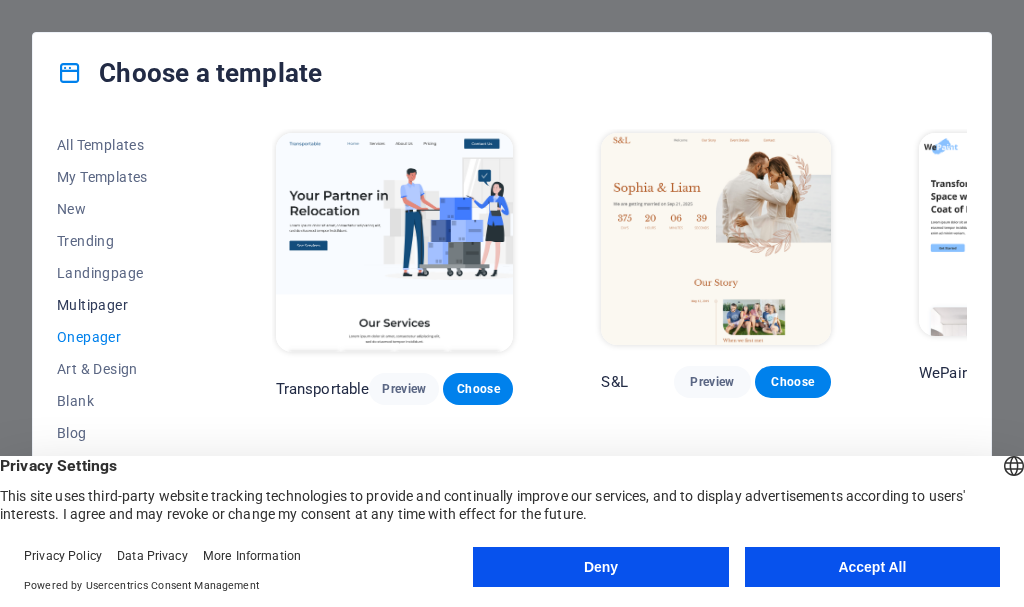 click on "Multipager" at bounding box center (122, 305) 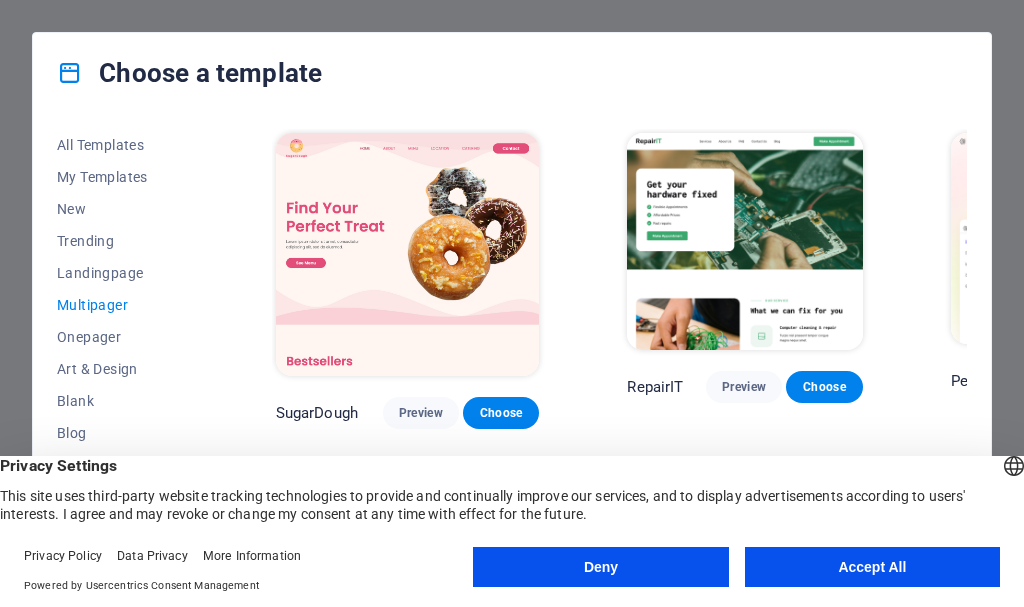 click on "All Templates My Templates New Trending Landingpage Multipager Onepager Art & Design Blank Blog Business Education & Culture Event Gastronomy Health IT & Media Legal & Finance Non-Profit Performance Portfolio Services Sports & Beauty Trades Travel Wireframe SugarDough Preview Choose RepairIT Preview Choose Peoneera Preview Choose Art Museum Preview Choose Wonder Planner Preview Choose Help & Care Preview Choose Academix Preview Choose BIG Barber Shop Preview Choose Health & Food Preview Choose The Beauty Temple Preview Choose WeTrain Preview Choose Delicioso Preview Choose Dream Garden Preview Choose LumeDeAqua Preview Choose Pets Care Preview Choose SafeSpace Preview Choose Midnight Rain Bar Preview Choose Estator Preview Choose Health Group Preview Choose MakeIt Agency Preview Choose WeSpa Preview Choose CoffeeScience Preview Choose CoachLife Preview Choose Cafe de Oceana Preview Choose Denteeth Preview Choose Le Hair Preview Choose TechUp Preview Choose Nolan-Bahler Preview Choose Fashion Preview Choose" at bounding box center (512, 343) 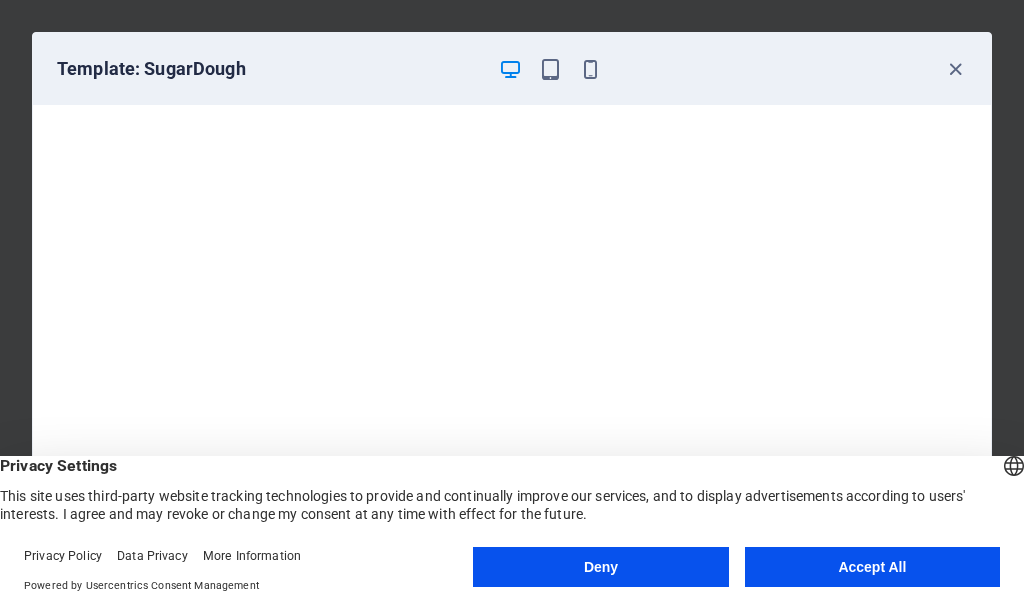 click on "Template: SugarDough" at bounding box center [512, 69] 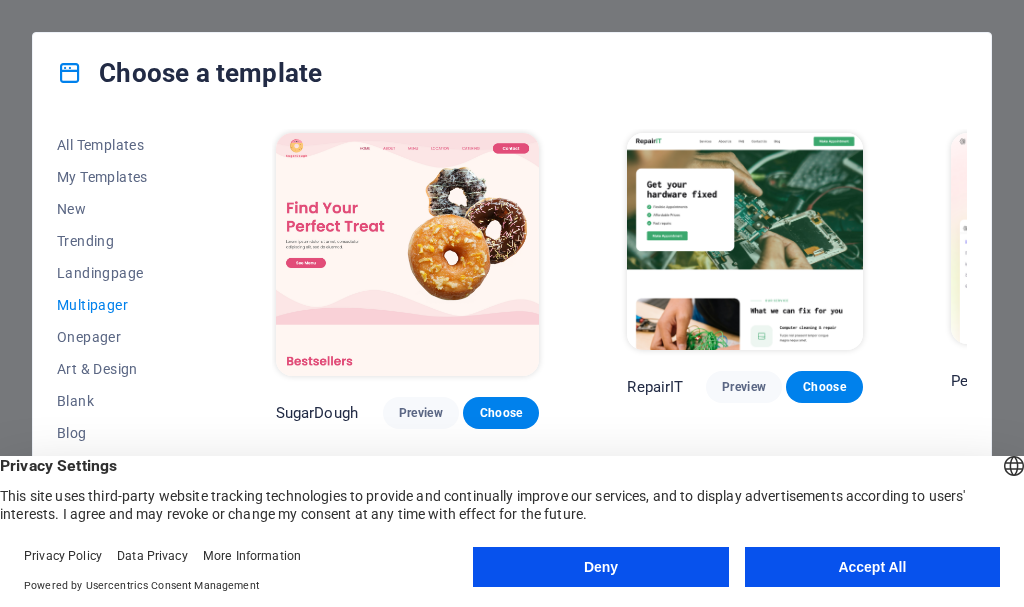 click on "All Templates My Templates New Trending Landingpage Multipager Onepager Art & Design Blank Blog Business Education & Culture Event Gastronomy Health IT & Media Legal & Finance Non-Profit Performance Portfolio Services Sports & Beauty Trades Travel Wireframe SugarDough Preview Choose RepairIT Preview Choose Peoneera Preview Choose Art Museum Preview Choose Wonder Planner Preview Choose Help & Care Preview Choose Academix Preview Choose BIG Barber Shop Preview Choose Health & Food Preview Choose The Beauty Temple Preview Choose WeTrain Preview Choose Delicioso Preview Choose Dream Garden Preview Choose LumeDeAqua Preview Choose Pets Care Preview Choose SafeSpace Preview Choose Midnight Rain Bar Preview Choose Estator Preview Choose Health Group Preview Choose MakeIt Agency Preview Choose WeSpa Preview Choose CoffeeScience Preview Choose CoachLife Preview Choose Cafe de Oceana Preview Choose Denteeth Preview Choose Le Hair Preview Choose TechUp Preview Choose Nolan-Bahler Preview Choose Fashion Preview Choose" at bounding box center (512, 343) 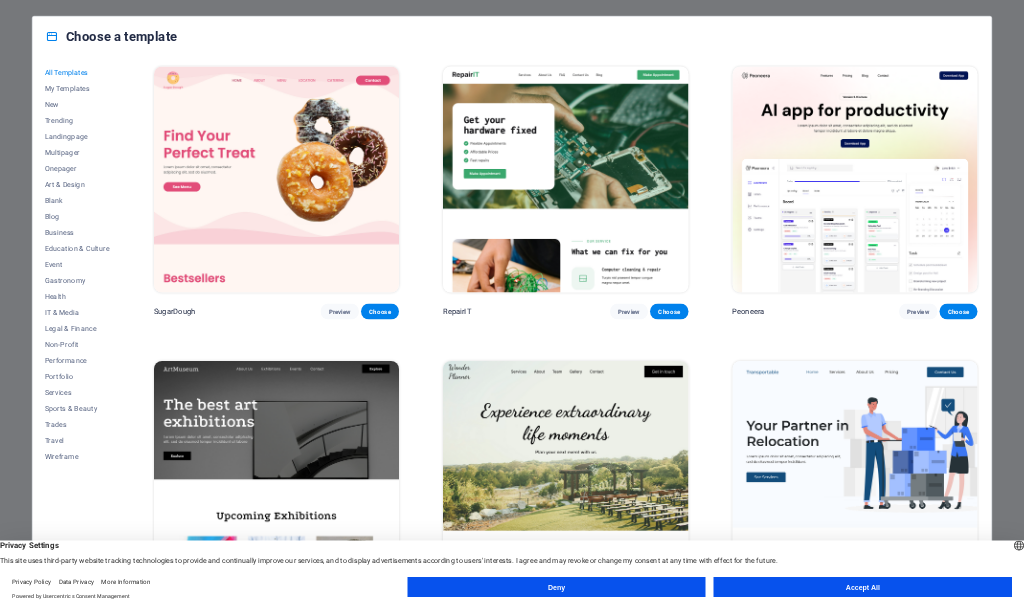 scroll, scrollTop: 0, scrollLeft: 0, axis: both 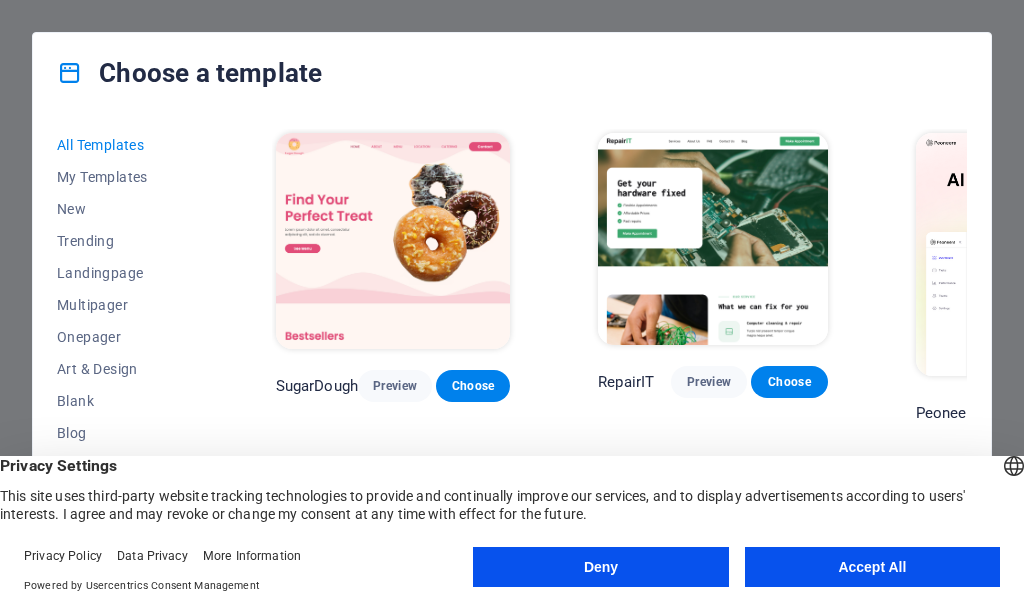 click on "All Templates My Templates New Trending Landingpage Multipager Onepager Art & Design Blank Blog Business Education & Culture Event Gastronomy Health IT & Media Legal & Finance Non-Profit Performance Portfolio Services Sports & Beauty Trades Travel Wireframe SugarDough Preview Choose RepairIT Preview Choose Peoneera Preview Choose Art Museum Preview Choose Wonder Planner Preview Choose Transportable Preview Choose S&L Preview Choose WePaint Preview Choose Eco-Con Preview Choose MeetUp Preview Choose Help & Care Preview Choose Podcaster Preview Choose Academix Preview Choose BIG Barber Shop Preview Choose Health & Food Preview Choose UrbanNest Interiors Preview Choose Green Change Preview Choose The Beauty Temple Preview Choose WeTrain Preview Choose Cleaner Preview Choose Johanna James Preview Choose Delicioso Preview Choose Dream Garden Preview Choose LumeDeAqua Preview Choose Pets Care Preview Choose SafeSpace Preview Choose Midnight Rain Bar Preview Choose Drive Preview Choose Estator Preview Choose Preview" at bounding box center [512, 343] 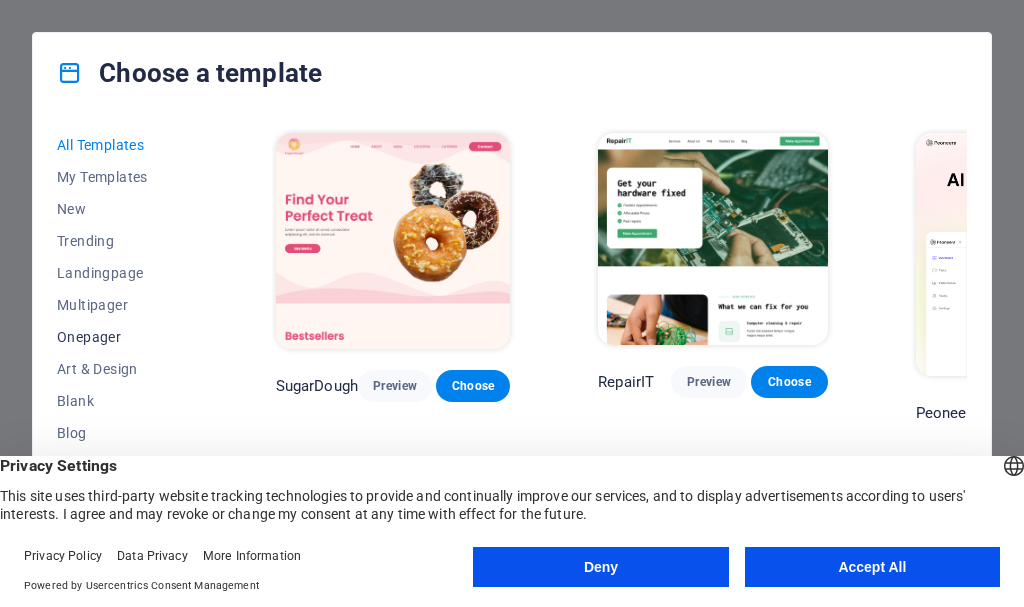click on "Onepager" at bounding box center [122, 337] 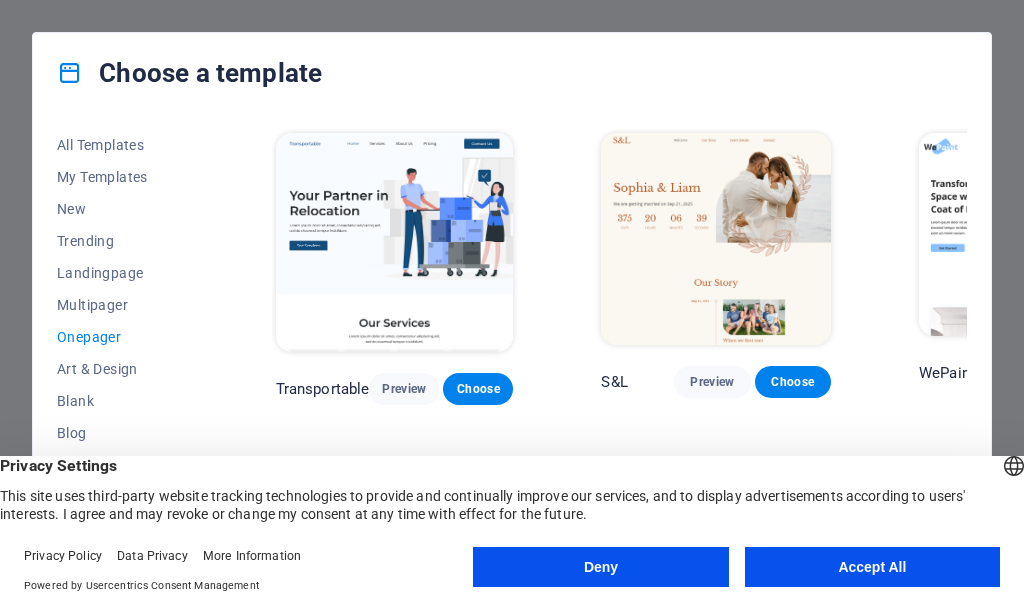 click on "All Templates My Templates New Trending Landingpage Multipager Onepager Art & Design Blank Blog Business Education & Culture Event Gastronomy Health IT & Media Legal & Finance Non-Profit Performance Portfolio Services Sports & Beauty Trades Travel Wireframe Transportable Preview Choose S&L Preview Choose WePaint Preview Choose Eco-Con Preview Choose MeetUp Preview Choose Podcaster Preview Choose UrbanNest Interiors Preview Choose Green Change Preview Choose Cleaner Preview Choose Johanna James Preview Choose Drive Preview Choose Wanderlust Preview Choose BERLIN Preview Choose Gadgets Preview Choose Max Hatzy Preview Choose Handyman Preview Choose Blogger Preview Choose Création Preview Choose Pesk Preview Choose Priodas Preview Choose Wireframe One Preview Choose Evergreen Preview Choose Kids-Events Preview Choose CleanCar Preview Choose Protector Preview Choose Pizzeria Di Dio Preview Choose Vinyasa Preview Choose Maki Preview Choose Woody Preview Choose BRGs Preview Choose Genius Preview Choose Volare Opus" at bounding box center (512, 343) 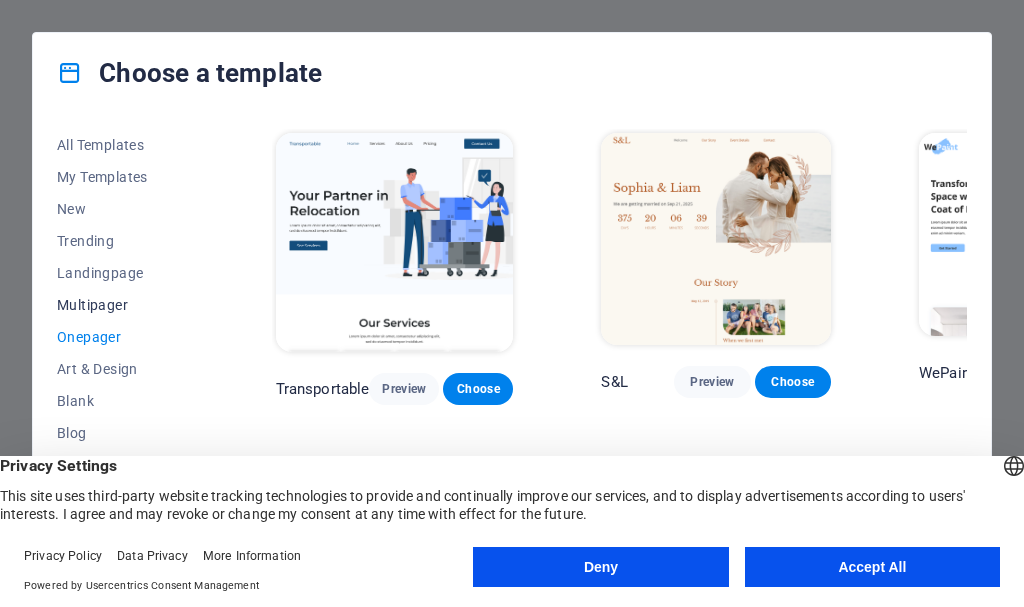 click on "Multipager" at bounding box center [122, 305] 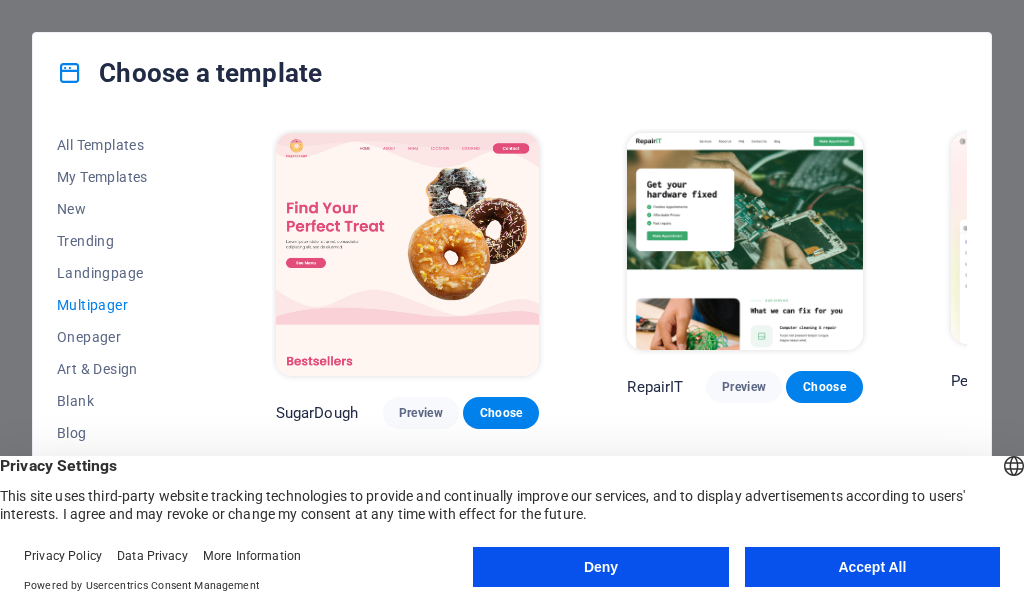 click on "All Templates My Templates New Trending Landingpage Multipager Onepager Art & Design Blank Blog Business Education & Culture Event Gastronomy Health IT & Media Legal & Finance Non-Profit Performance Portfolio Services Sports & Beauty Trades Travel Wireframe SugarDough Preview Choose RepairIT Preview Choose Peoneera Preview Choose Art Museum Preview Choose Wonder Planner Preview Choose Help & Care Preview Choose Academix Preview Choose BIG Barber Shop Preview Choose Health & Food Preview Choose The Beauty Temple Preview Choose WeTrain Preview Choose Delicioso Preview Choose Dream Garden Preview Choose LumeDeAqua Preview Choose Pets Care Preview Choose SafeSpace Preview Choose Midnight Rain Bar Preview Choose Estator Preview Choose Health Group Preview Choose MakeIt Agency Preview Choose WeSpa Preview Choose CoffeeScience Preview Choose CoachLife Preview Choose Cafe de Oceana Preview Choose Denteeth Preview Choose Le Hair Preview Choose TechUp Preview Choose Nolan-Bahler Preview Choose Fashion Preview Choose" at bounding box center [512, 343] 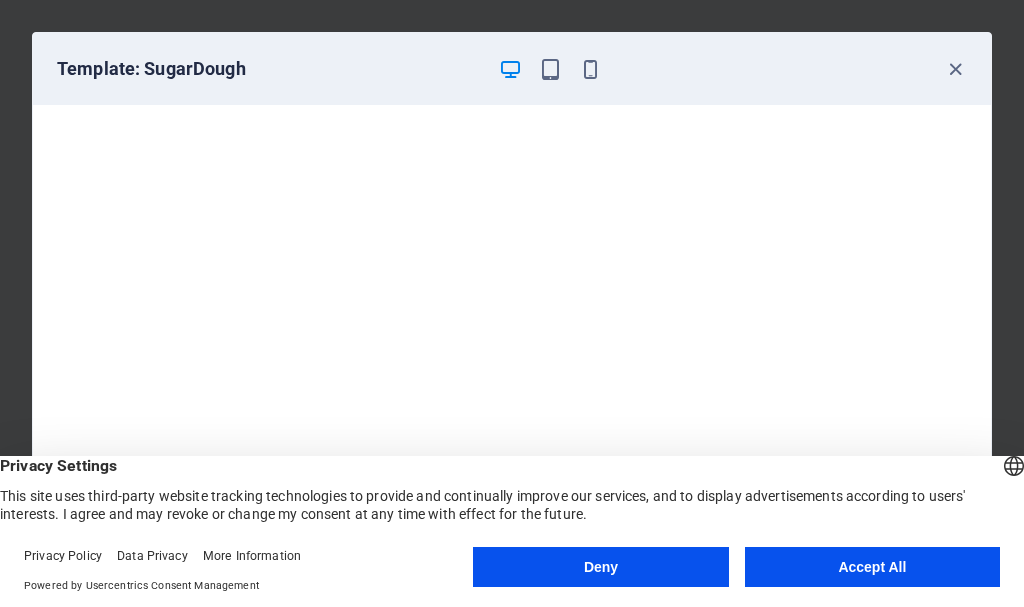 click on "Template: SugarDough" at bounding box center (512, 69) 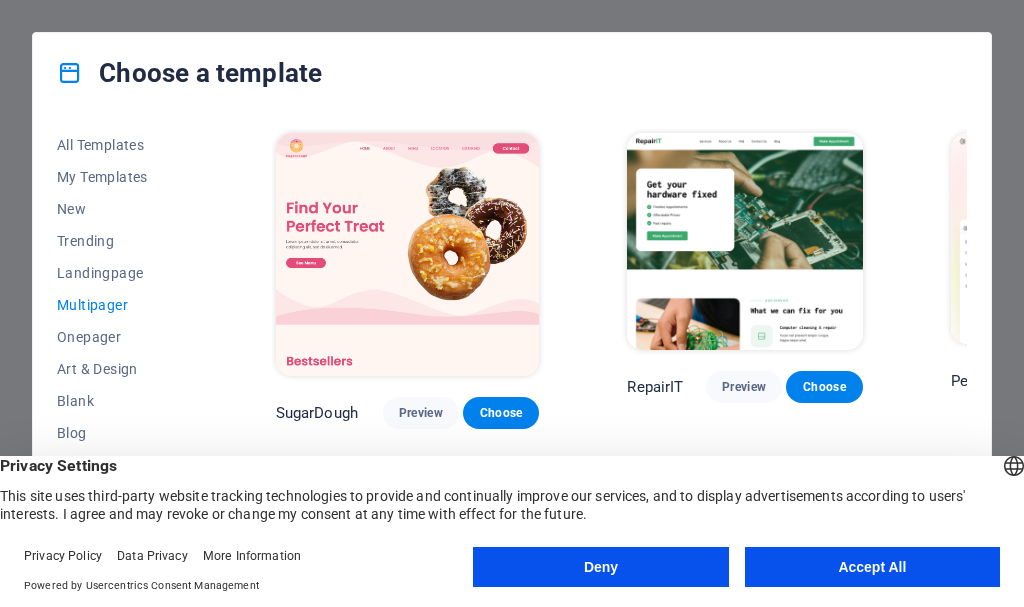 click on "All Templates My Templates New Trending Landingpage Multipager Onepager Art & Design Blank Blog Business Education & Culture Event Gastronomy Health IT & Media Legal & Finance Non-Profit Performance Portfolio Services Sports & Beauty Trades Travel Wireframe SugarDough Preview Choose RepairIT Preview Choose Peoneera Preview Choose Art Museum Preview Choose Wonder Planner Preview Choose Help & Care Preview Choose Academix Preview Choose BIG Barber Shop Preview Choose Health & Food Preview Choose The Beauty Temple Preview Choose WeTrain Preview Choose Delicioso Preview Choose Dream Garden Preview Choose LumeDeAqua Preview Choose Pets Care Preview Choose SafeSpace Preview Choose Midnight Rain Bar Preview Choose Estator Preview Choose Health Group Preview Choose MakeIt Agency Preview Choose WeSpa Preview Choose CoffeeScience Preview Choose CoachLife Preview Choose Cafe de Oceana Preview Choose Denteeth Preview Choose Le Hair Preview Choose TechUp Preview Choose Nolan-Bahler Preview Choose Fashion Preview Choose" at bounding box center [512, 343] 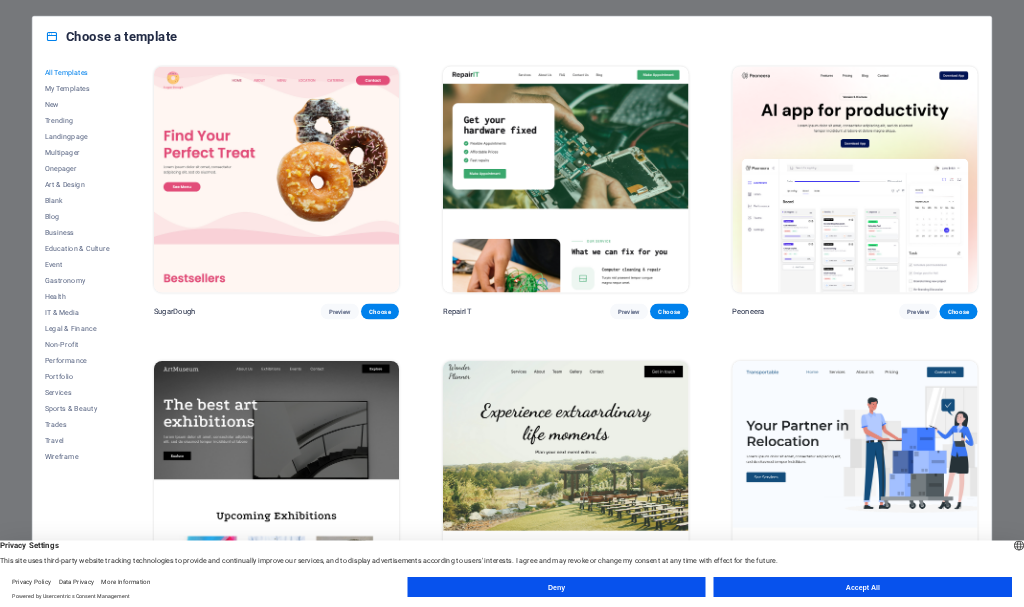 scroll, scrollTop: 0, scrollLeft: 0, axis: both 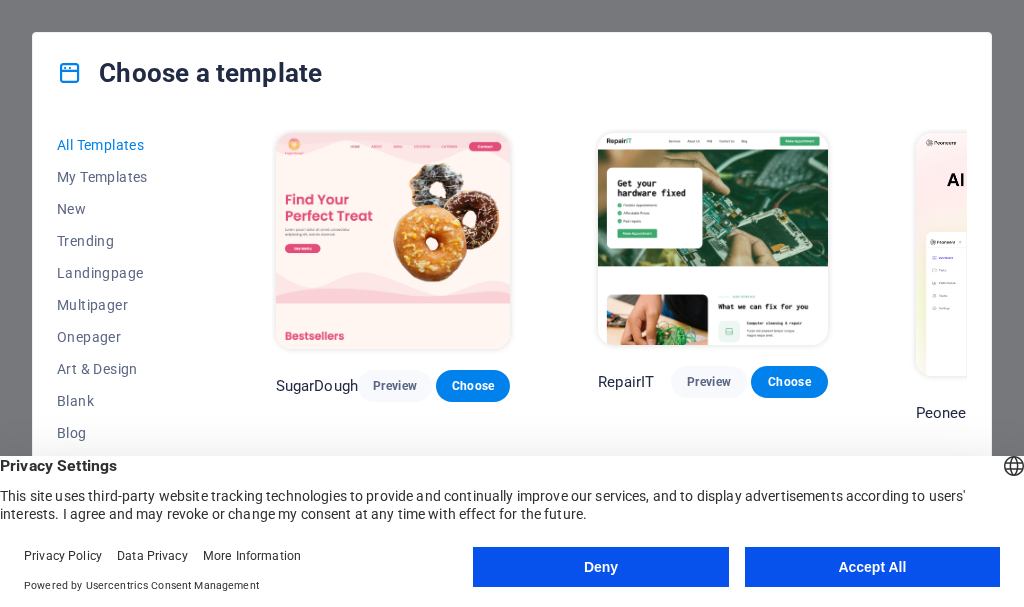 click on "All Templates My Templates New Trending Landingpage Multipager Onepager Art & Design Blank Blog Business Education & Culture Event Gastronomy Health IT & Media Legal & Finance Non-Profit Performance Portfolio Services Sports & Beauty Trades Travel Wireframe SugarDough Preview Choose RepairIT Preview Choose Peoneera Preview Choose Art Museum Preview Choose Wonder Planner Preview Choose Transportable Preview Choose S&L Preview Choose WePaint Preview Choose Eco-Con Preview Choose MeetUp Preview Choose Help & Care Preview Choose Podcaster Preview Choose Academix Preview Choose BIG Barber Shop Preview Choose Health & Food Preview Choose UrbanNest Interiors Preview Choose Green Change Preview Choose The Beauty Temple Preview Choose WeTrain Preview Choose Cleaner Preview Choose Johanna James Preview Choose Delicioso Preview Choose Dream Garden Preview Choose LumeDeAqua Preview Choose Pets Care Preview Choose SafeSpace Preview Choose Midnight Rain Bar Preview Choose Drive Preview Choose Estator Preview Choose Preview" at bounding box center [512, 343] 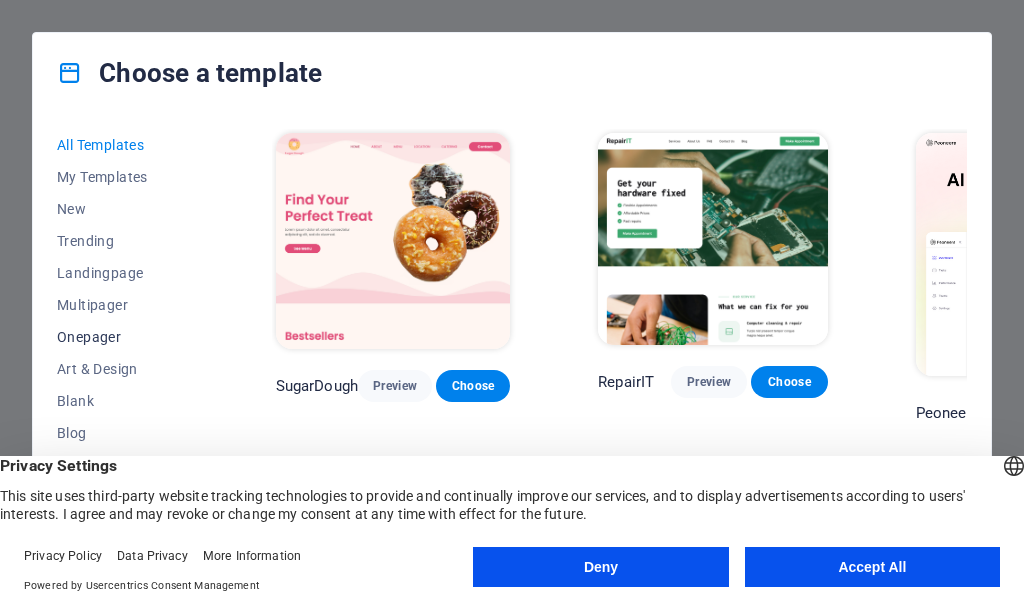 click on "Onepager" at bounding box center [122, 337] 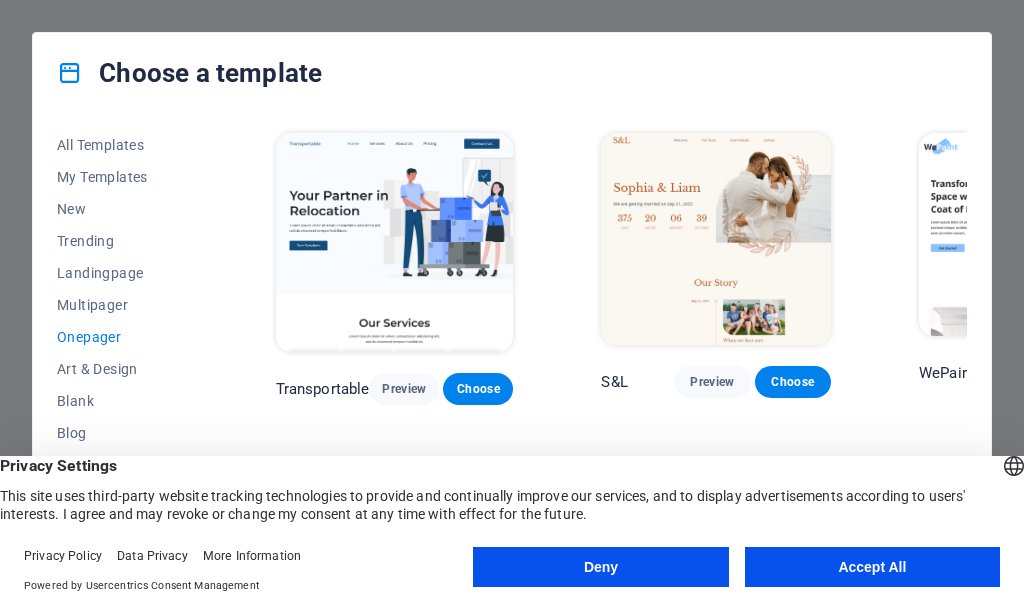 click on "All Templates My Templates New Trending Landingpage Multipager Onepager Art & Design Blank Blog Business Education & Culture Event Gastronomy Health IT & Media Legal & Finance Non-Profit Performance Portfolio Services Sports & Beauty Trades Travel Wireframe Transportable Preview Choose S&L Preview Choose WePaint Preview Choose Eco-Con Preview Choose MeetUp Preview Choose Podcaster Preview Choose UrbanNest Interiors Preview Choose Green Change Preview Choose Cleaner Preview Choose Johanna James Preview Choose Drive Preview Choose Wanderlust Preview Choose BERLIN Preview Choose Gadgets Preview Choose Max Hatzy Preview Choose Handyman Preview Choose Blogger Preview Choose Création Preview Choose Pesk Preview Choose Priodas Preview Choose Wireframe One Preview Choose Evergreen Preview Choose Kids-Events Preview Choose CleanCar Preview Choose Protector Preview Choose Pizzeria Di Dio Preview Choose Vinyasa Preview Choose Maki Preview Choose Woody Preview Choose BRGs Preview Choose Genius Preview Choose Volare Opus" at bounding box center [512, 343] 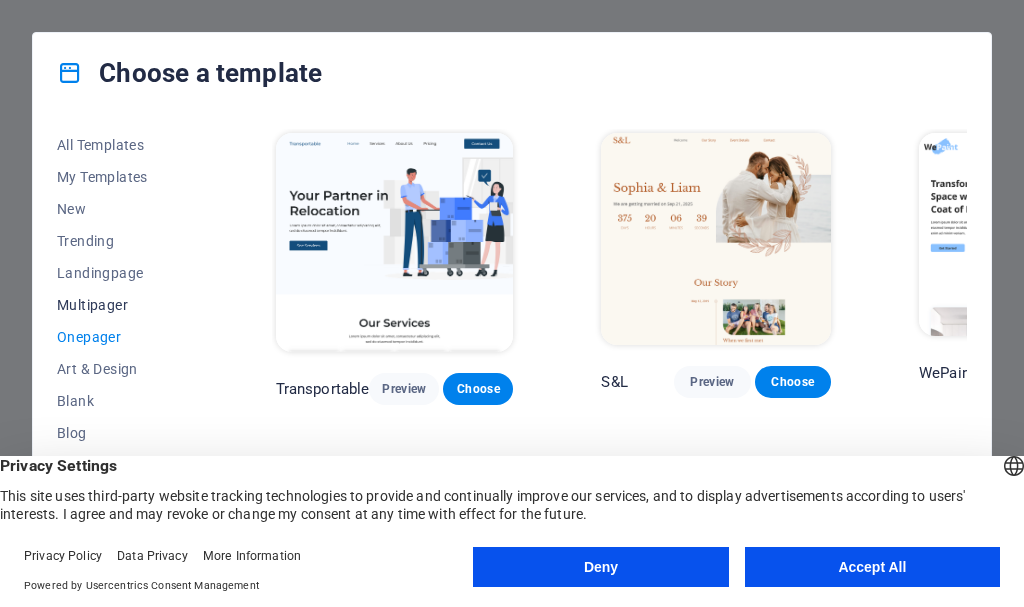 click on "Multipager" at bounding box center [122, 305] 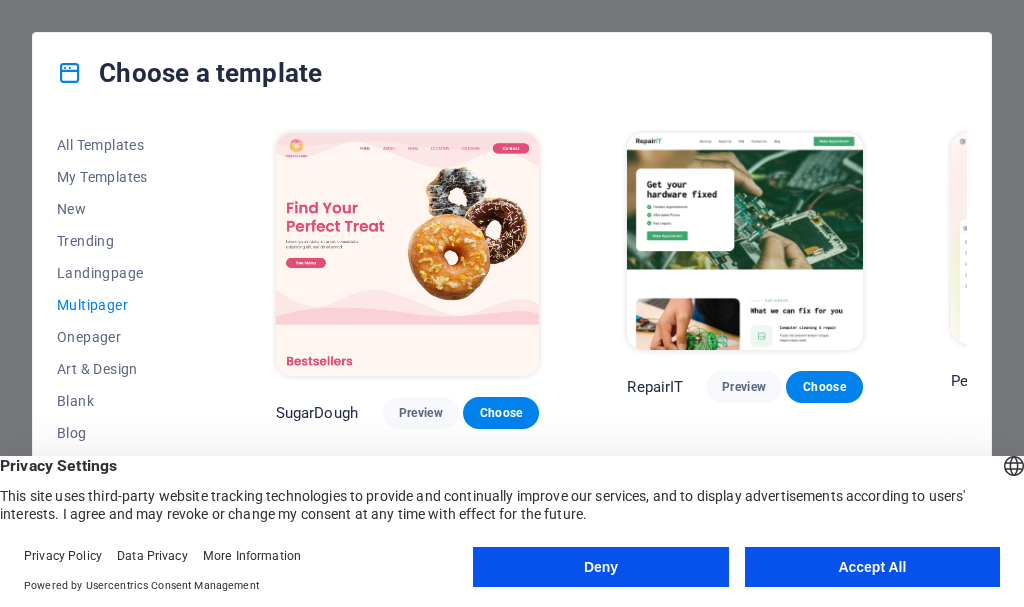 click on "All Templates My Templates New Trending Landingpage Multipager Onepager Art & Design Blank Blog Business Education & Culture Event Gastronomy Health IT & Media Legal & Finance Non-Profit Performance Portfolio Services Sports & Beauty Trades Travel Wireframe SugarDough Preview Choose RepairIT Preview Choose Peoneera Preview Choose Art Museum Preview Choose Wonder Planner Preview Choose Help & Care Preview Choose Academix Preview Choose BIG Barber Shop Preview Choose Health & Food Preview Choose The Beauty Temple Preview Choose WeTrain Preview Choose Delicioso Preview Choose Dream Garden Preview Choose LumeDeAqua Preview Choose Pets Care Preview Choose SafeSpace Preview Choose Midnight Rain Bar Preview Choose Estator Preview Choose Health Group Preview Choose MakeIt Agency Preview Choose WeSpa Preview Choose CoffeeScience Preview Choose CoachLife Preview Choose Cafe de Oceana Preview Choose Denteeth Preview Choose Le Hair Preview Choose TechUp Preview Choose Nolan-Bahler Preview Choose Fashion Preview Choose" at bounding box center [512, 343] 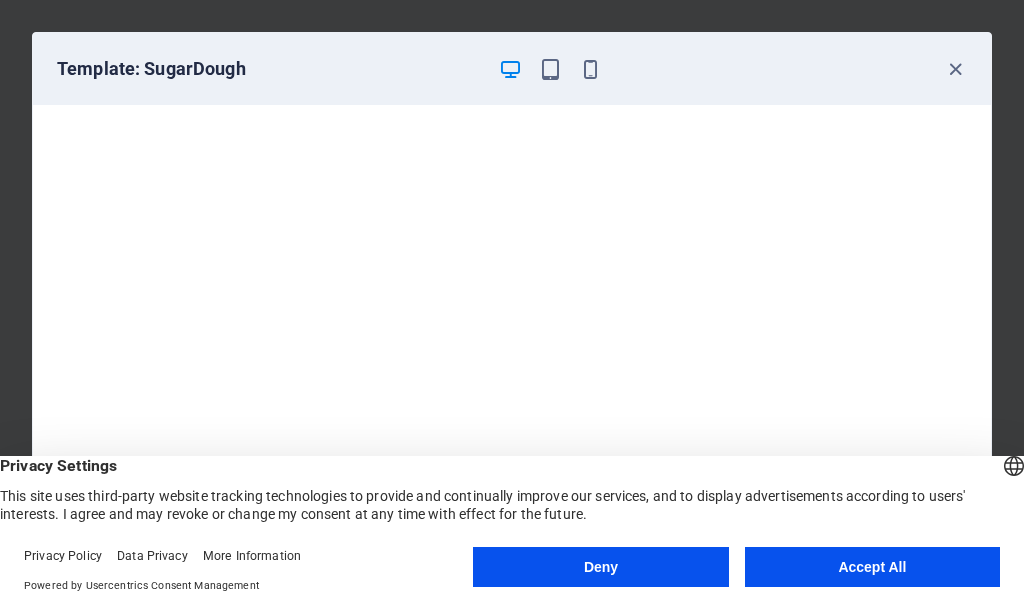 click on "Template: SugarDough" at bounding box center [512, 69] 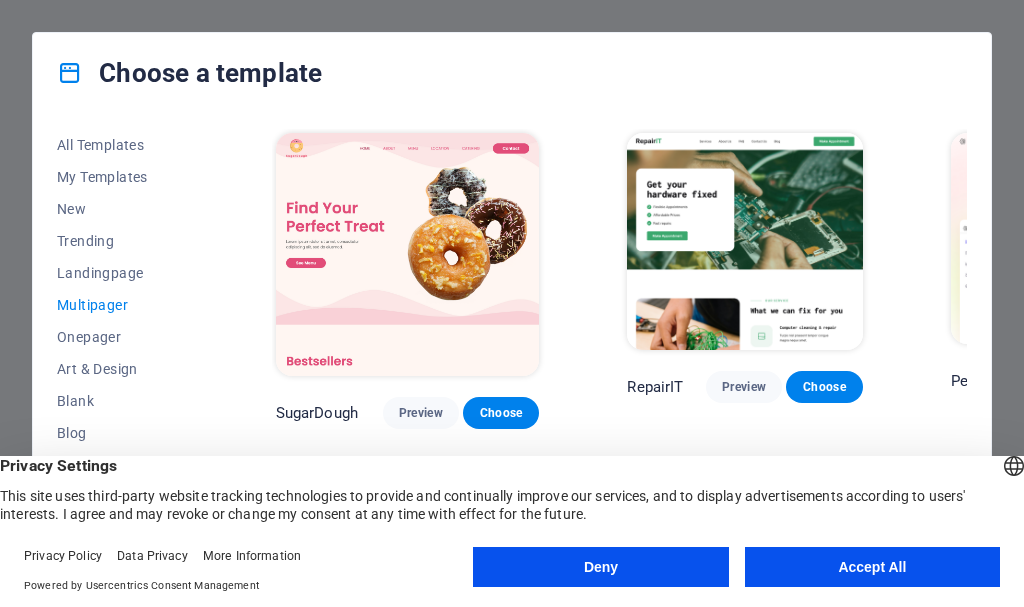click on "All Templates My Templates New Trending Landingpage Multipager Onepager Art & Design Blank Blog Business Education & Culture Event Gastronomy Health IT & Media Legal & Finance Non-Profit Performance Portfolio Services Sports & Beauty Trades Travel Wireframe SugarDough Preview Choose RepairIT Preview Choose Peoneera Preview Choose Art Museum Preview Choose Wonder Planner Preview Choose Help & Care Preview Choose Academix Preview Choose BIG Barber Shop Preview Choose Health & Food Preview Choose The Beauty Temple Preview Choose WeTrain Preview Choose Delicioso Preview Choose Dream Garden Preview Choose LumeDeAqua Preview Choose Pets Care Preview Choose SafeSpace Preview Choose Midnight Rain Bar Preview Choose Estator Preview Choose Health Group Preview Choose MakeIt Agency Preview Choose WeSpa Preview Choose CoffeeScience Preview Choose CoachLife Preview Choose Cafe de Oceana Preview Choose Denteeth Preview Choose Le Hair Preview Choose TechUp Preview Choose Nolan-Bahler Preview Choose Fashion Preview Choose" at bounding box center (512, 343) 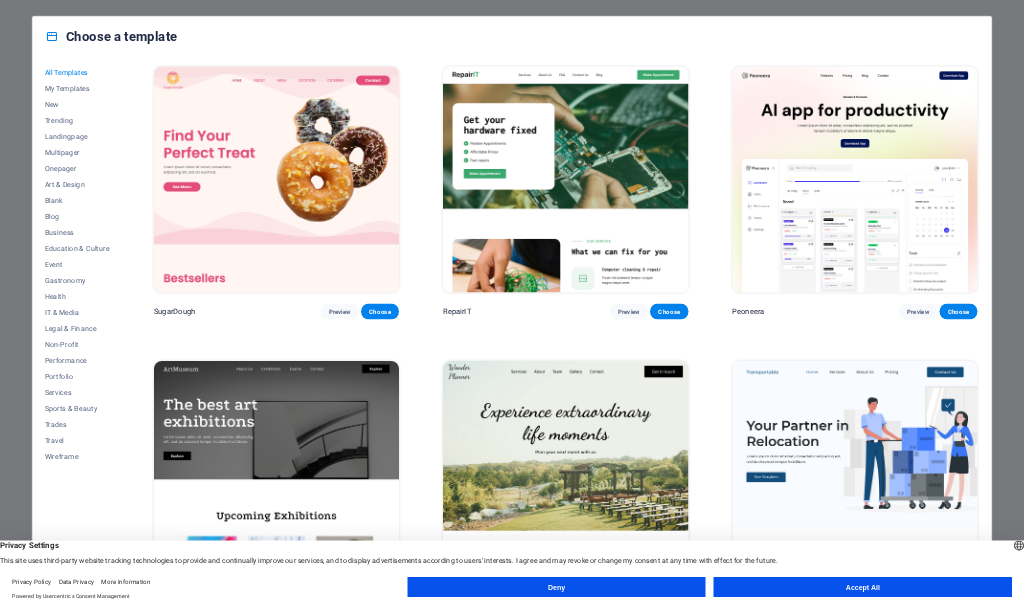 scroll, scrollTop: 0, scrollLeft: 0, axis: both 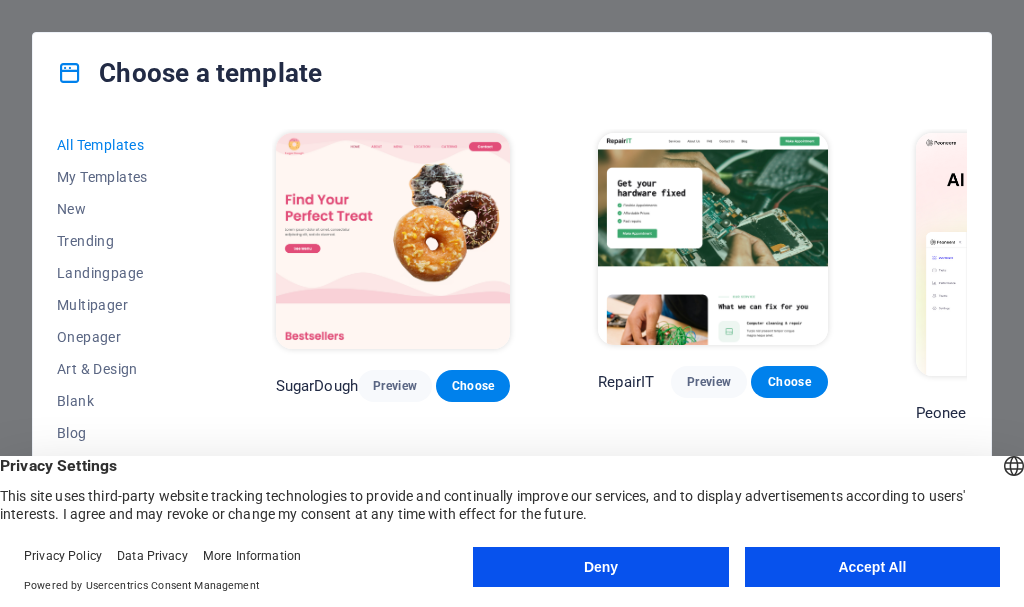 click on "All Templates My Templates New Trending Landingpage Multipager Onepager Art & Design Blank Blog Business Education & Culture Event Gastronomy Health IT & Media Legal & Finance Non-Profit Performance Portfolio Services Sports & Beauty Trades Travel Wireframe SugarDough Preview Choose RepairIT Preview Choose Peoneera Preview Choose Art Museum Preview Choose Wonder Planner Preview Choose Transportable Preview Choose S&L Preview Choose WePaint Preview Choose Eco-Con Preview Choose MeetUp Preview Choose Help & Care Preview Choose Podcaster Preview Choose Academix Preview Choose BIG Barber Shop Preview Choose Health & Food Preview Choose UrbanNest Interiors Preview Choose Green Change Preview Choose The Beauty Temple Preview Choose WeTrain Preview Choose Cleaner Preview Choose Johanna James Preview Choose Delicioso Preview Choose Dream Garden Preview Choose LumeDeAqua Preview Choose Pets Care Preview Choose SafeSpace Preview Choose Midnight Rain Bar Preview Choose Drive Preview Choose Estator Preview Choose Preview" at bounding box center (512, 343) 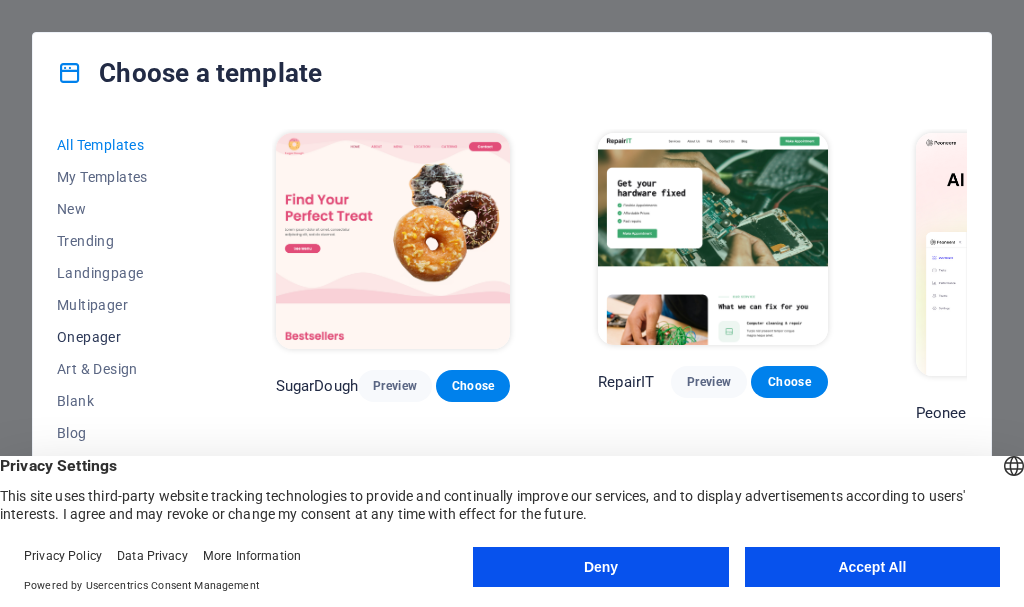 click on "Onepager" at bounding box center [122, 337] 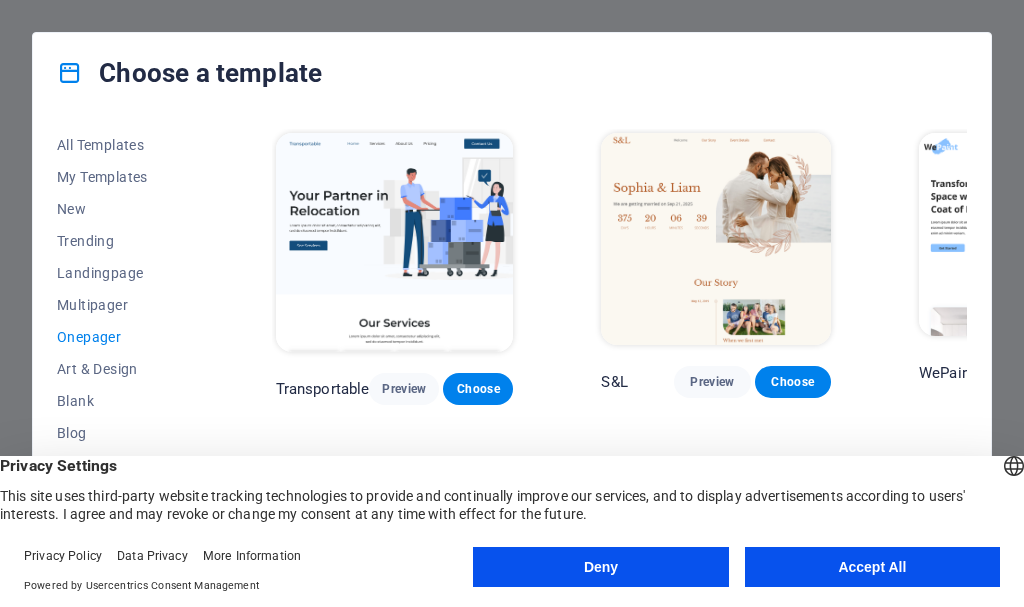 click on "All Templates My Templates New Trending Landingpage Multipager Onepager Art & Design Blank Blog Business Education & Culture Event Gastronomy Health IT & Media Legal & Finance Non-Profit Performance Portfolio Services Sports & Beauty Trades Travel Wireframe Transportable Preview Choose S&L Preview Choose WePaint Preview Choose Eco-Con Preview Choose MeetUp Preview Choose Podcaster Preview Choose UrbanNest Interiors Preview Choose Green Change Preview Choose Cleaner Preview Choose Johanna James Preview Choose Drive Preview Choose Wanderlust Preview Choose BERLIN Preview Choose Gadgets Preview Choose Max Hatzy Preview Choose Handyman Preview Choose Blogger Preview Choose Création Preview Choose Pesk Preview Choose Priodas Preview Choose Wireframe One Preview Choose Evergreen Preview Choose Kids-Events Preview Choose CleanCar Preview Choose Protector Preview Choose Pizzeria Di Dio Preview Choose Vinyasa Preview Choose Maki Preview Choose Woody Preview Choose BRGs Preview Choose Genius Preview Choose Volare Opus" at bounding box center [512, 343] 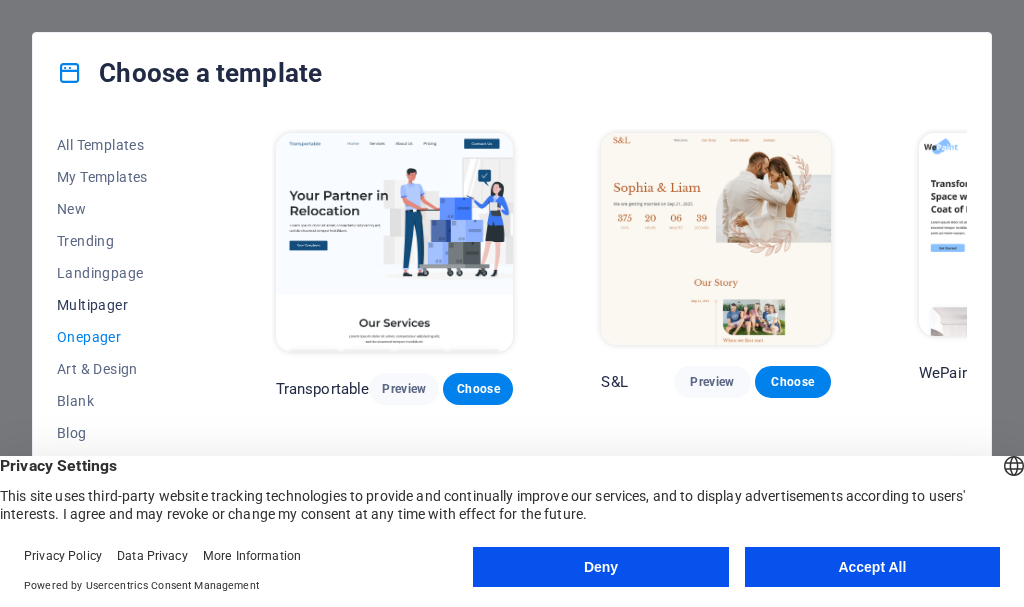 click on "Multipager" at bounding box center [122, 305] 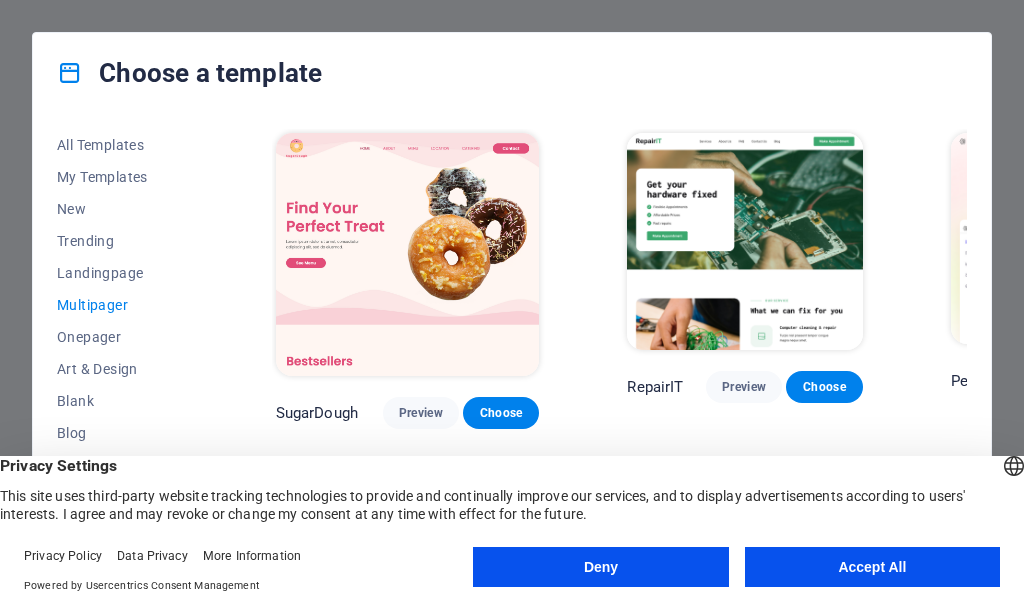 click on "All Templates My Templates New Trending Landingpage Multipager Onepager Art & Design Blank Blog Business Education & Culture Event Gastronomy Health IT & Media Legal & Finance Non-Profit Performance Portfolio Services Sports & Beauty Trades Travel Wireframe SugarDough Preview Choose RepairIT Preview Choose Peoneera Preview Choose Art Museum Preview Choose Wonder Planner Preview Choose Help & Care Preview Choose Academix Preview Choose BIG Barber Shop Preview Choose Health & Food Preview Choose The Beauty Temple Preview Choose WeTrain Preview Choose Delicioso Preview Choose Dream Garden Preview Choose LumeDeAqua Preview Choose Pets Care Preview Choose SafeSpace Preview Choose Midnight Rain Bar Preview Choose Estator Preview Choose Health Group Preview Choose MakeIt Agency Preview Choose WeSpa Preview Choose CoffeeScience Preview Choose CoachLife Preview Choose Cafe de Oceana Preview Choose Denteeth Preview Choose Le Hair Preview Choose TechUp Preview Choose Nolan-Bahler Preview Choose Fashion Preview Choose" at bounding box center [512, 343] 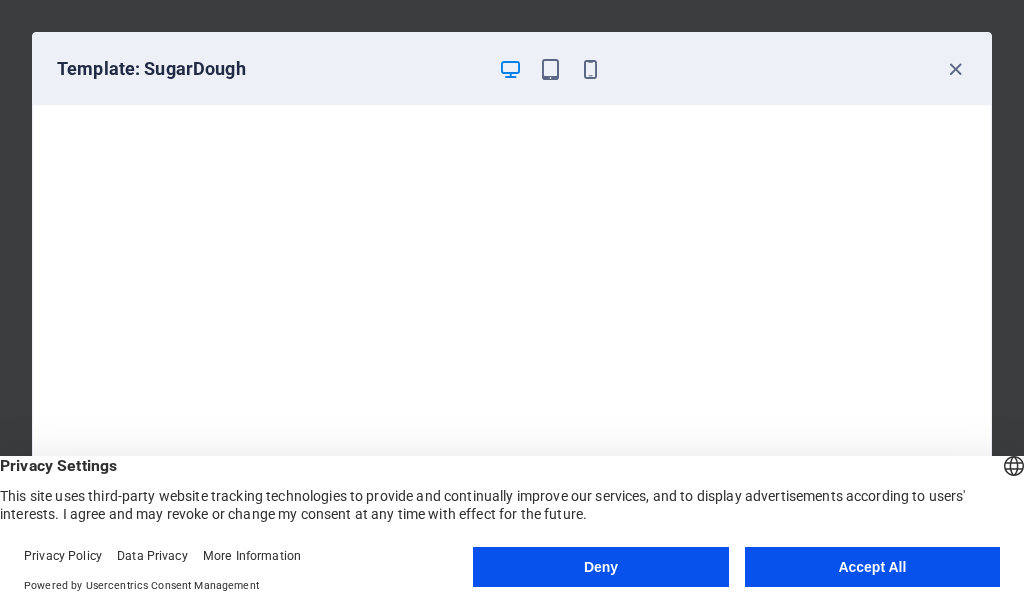 click on "Template: SugarDough" at bounding box center (512, 69) 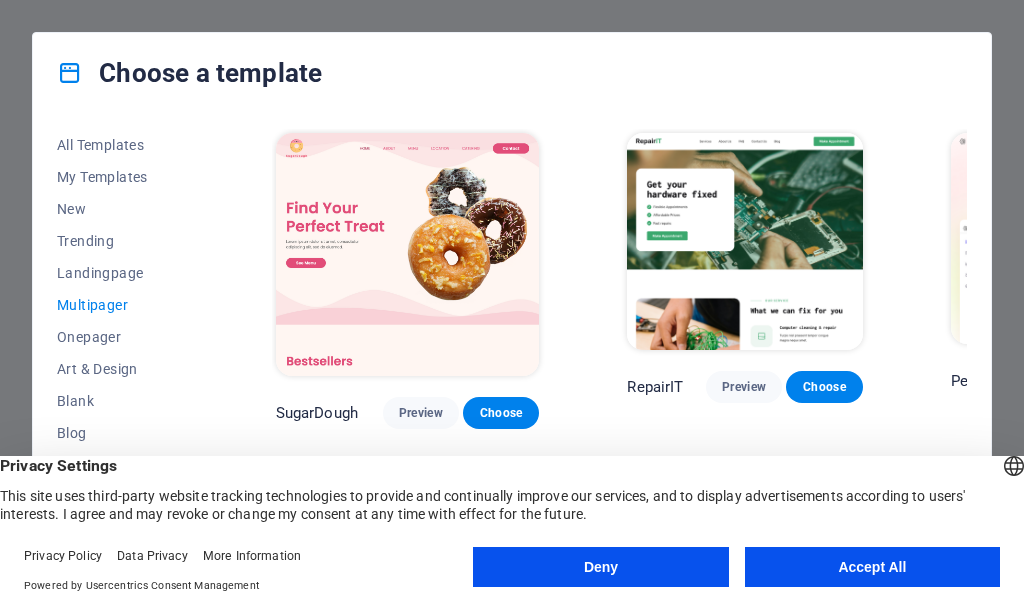 click on "All Templates My Templates New Trending Landingpage Multipager Onepager Art & Design Blank Blog Business Education & Culture Event Gastronomy Health IT & Media Legal & Finance Non-Profit Performance Portfolio Services Sports & Beauty Trades Travel Wireframe SugarDough Preview Choose RepairIT Preview Choose Peoneera Preview Choose Art Museum Preview Choose Wonder Planner Preview Choose Help & Care Preview Choose Academix Preview Choose BIG Barber Shop Preview Choose Health & Food Preview Choose The Beauty Temple Preview Choose WeTrain Preview Choose Delicioso Preview Choose Dream Garden Preview Choose LumeDeAqua Preview Choose Pets Care Preview Choose SafeSpace Preview Choose Midnight Rain Bar Preview Choose Estator Preview Choose Health Group Preview Choose MakeIt Agency Preview Choose WeSpa Preview Choose CoffeeScience Preview Choose CoachLife Preview Choose Cafe de Oceana Preview Choose Denteeth Preview Choose Le Hair Preview Choose TechUp Preview Choose Nolan-Bahler Preview Choose Fashion Preview Choose" at bounding box center (512, 343) 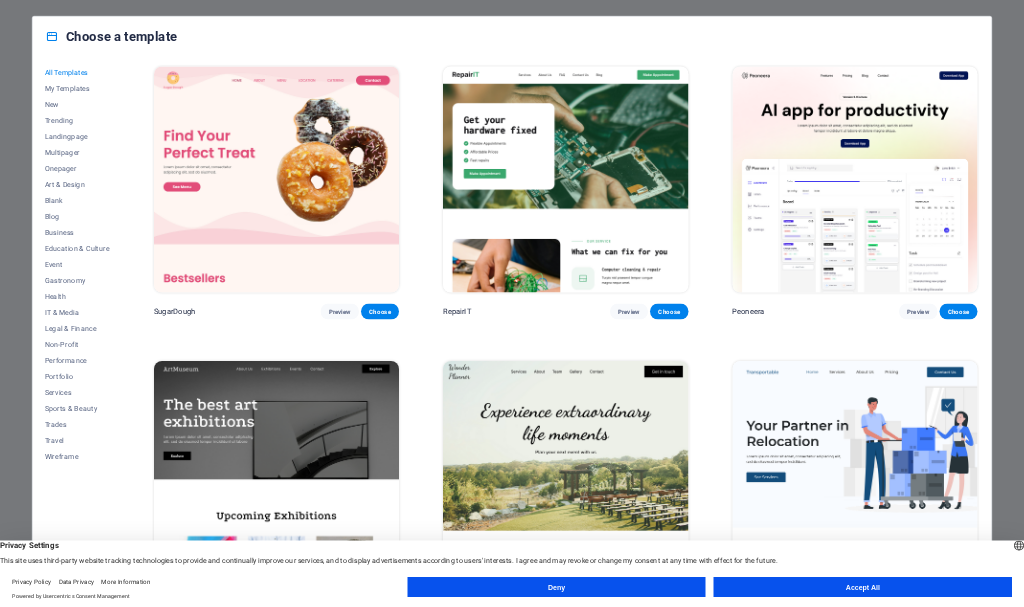 scroll, scrollTop: 0, scrollLeft: 0, axis: both 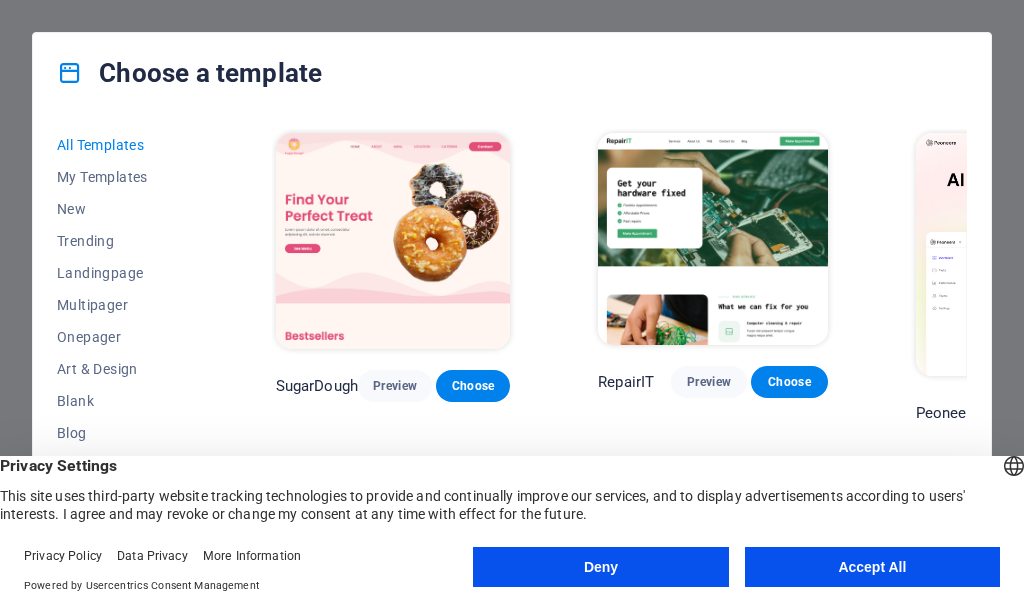 click on "All Templates My Templates New Trending Landingpage Multipager Onepager Art & Design Blank Blog Business Education & Culture Event Gastronomy Health IT & Media Legal & Finance Non-Profit Performance Portfolio Services Sports & Beauty Trades Travel Wireframe SugarDough Preview Choose RepairIT Preview Choose Peoneera Preview Choose Art Museum Preview Choose Wonder Planner Preview Choose Transportable Preview Choose S&L Preview Choose WePaint Preview Choose Eco-Con Preview Choose MeetUp Preview Choose Help & Care Preview Choose Podcaster Preview Choose Academix Preview Choose BIG Barber Shop Preview Choose Health & Food Preview Choose UrbanNest Interiors Preview Choose Green Change Preview Choose The Beauty Temple Preview Choose WeTrain Preview Choose Cleaner Preview Choose Johanna James Preview Choose Delicioso Preview Choose Dream Garden Preview Choose LumeDeAqua Preview Choose Pets Care Preview Choose SafeSpace Preview Choose Midnight Rain Bar Preview Choose Drive Preview Choose Estator Preview Choose Preview" at bounding box center [512, 343] 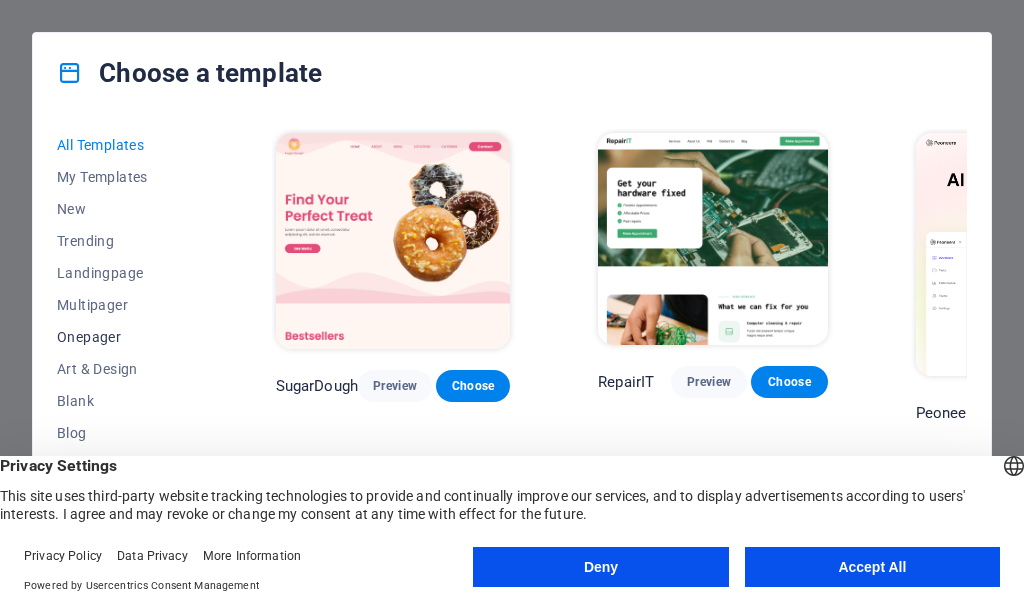 click on "Onepager" at bounding box center (122, 337) 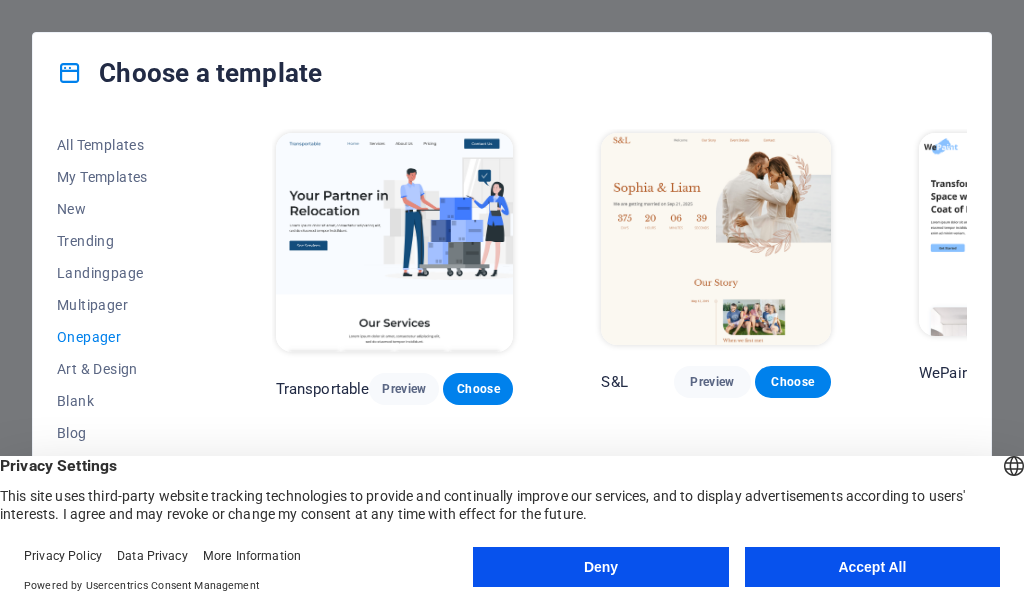 click on "All Templates My Templates New Trending Landingpage Multipager Onepager Art & Design Blank Blog Business Education & Culture Event Gastronomy Health IT & Media Legal & Finance Non-Profit Performance Portfolio Services Sports & Beauty Trades Travel Wireframe Transportable Preview Choose S&L Preview Choose WePaint Preview Choose Eco-Con Preview Choose MeetUp Preview Choose Podcaster Preview Choose UrbanNest Interiors Preview Choose Green Change Preview Choose Cleaner Preview Choose Johanna James Preview Choose Drive Preview Choose Wanderlust Preview Choose BERLIN Preview Choose Gadgets Preview Choose Max Hatzy Preview Choose Handyman Preview Choose Blogger Preview Choose Création Preview Choose Pesk Preview Choose Priodas Preview Choose Wireframe One Preview Choose Evergreen Preview Choose Kids-Events Preview Choose CleanCar Preview Choose Protector Preview Choose Pizzeria Di Dio Preview Choose Vinyasa Preview Choose Maki Preview Choose Woody Preview Choose BRGs Preview Choose Genius Preview Choose Volare Opus" at bounding box center [512, 343] 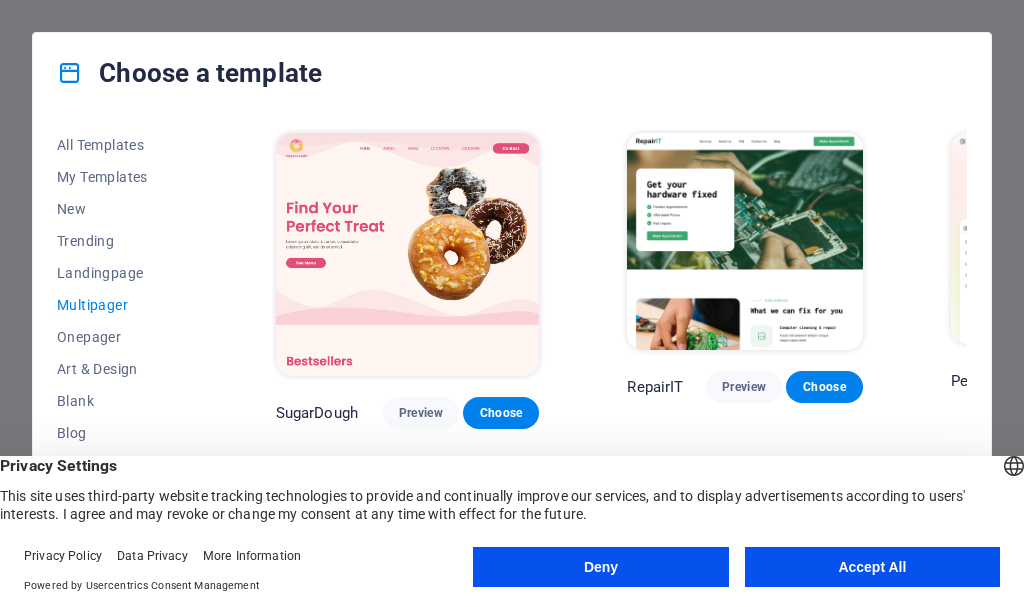 click on "All Templates My Templates New Trending Landingpage Multipager Onepager Art & Design Blank Blog Business Education & Culture Event Gastronomy Health IT & Media Legal & Finance Non-Profit Performance Portfolio Services Sports & Beauty Trades Travel Wireframe SugarDough Preview Choose RepairIT Preview Choose Peoneera Preview Choose Art Museum Preview Choose Wonder Planner Preview Choose Help & Care Preview Choose Academix Preview Choose BIG Barber Shop Preview Choose Health & Food Preview Choose The Beauty Temple Preview Choose WeTrain Preview Choose Delicioso Preview Choose Dream Garden Preview Choose LumeDeAqua Preview Choose Pets Care Preview Choose SafeSpace Preview Choose Midnight Rain Bar Preview Choose Estator Preview Choose Health Group Preview Choose MakeIt Agency Preview Choose WeSpa Preview Choose CoffeeScience Preview Choose CoachLife Preview Choose Cafe de Oceana Preview Choose Denteeth Preview Choose Le Hair Preview Choose TechUp Preview Choose Nolan-Bahler Preview Choose Fashion Preview Choose" at bounding box center (512, 343) 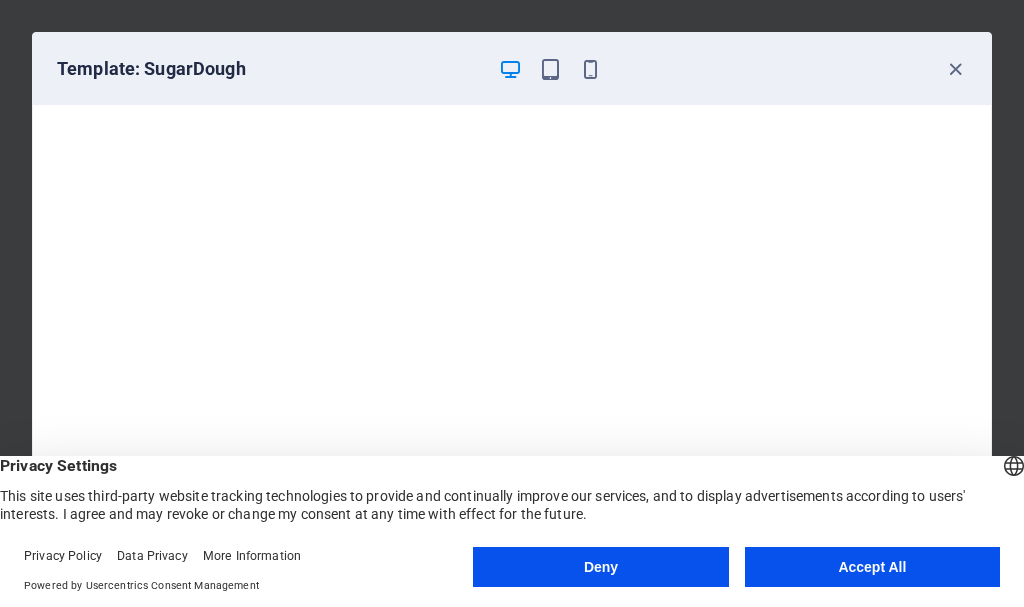 click on "Template: SugarDough" at bounding box center (512, 69) 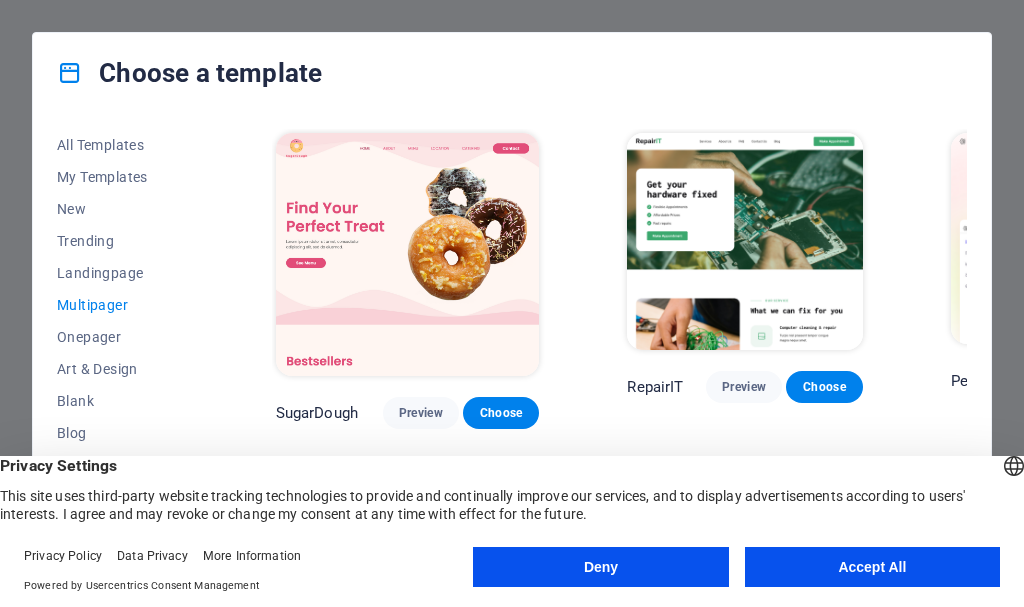 click on "All Templates My Templates New Trending Landingpage Multipager Onepager Art & Design Blank Blog Business Education & Culture Event Gastronomy Health IT & Media Legal & Finance Non-Profit Performance Portfolio Services Sports & Beauty Trades Travel Wireframe SugarDough Preview Choose RepairIT Preview Choose Peoneera Preview Choose Art Museum Preview Choose Wonder Planner Preview Choose Help & Care Preview Choose Academix Preview Choose BIG Barber Shop Preview Choose Health & Food Preview Choose The Beauty Temple Preview Choose WeTrain Preview Choose Delicioso Preview Choose Dream Garden Preview Choose LumeDeAqua Preview Choose Pets Care Preview Choose SafeSpace Preview Choose Midnight Rain Bar Preview Choose Estator Preview Choose Health Group Preview Choose MakeIt Agency Preview Choose WeSpa Preview Choose CoffeeScience Preview Choose CoachLife Preview Choose Cafe de Oceana Preview Choose Denteeth Preview Choose Le Hair Preview Choose TechUp Preview Choose Nolan-Bahler Preview Choose Fashion Preview Choose" at bounding box center [512, 343] 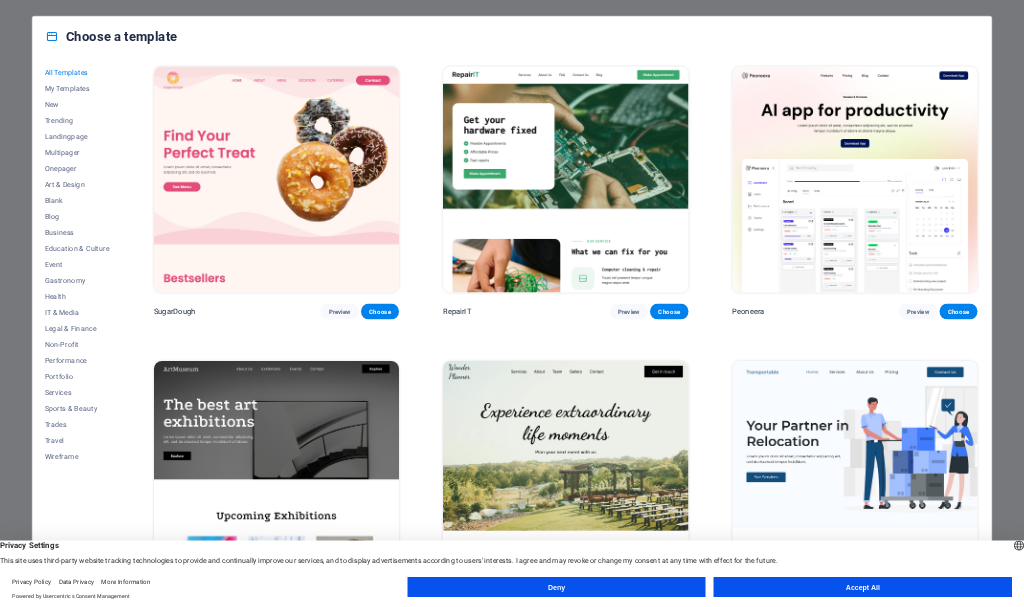 scroll, scrollTop: 0, scrollLeft: 0, axis: both 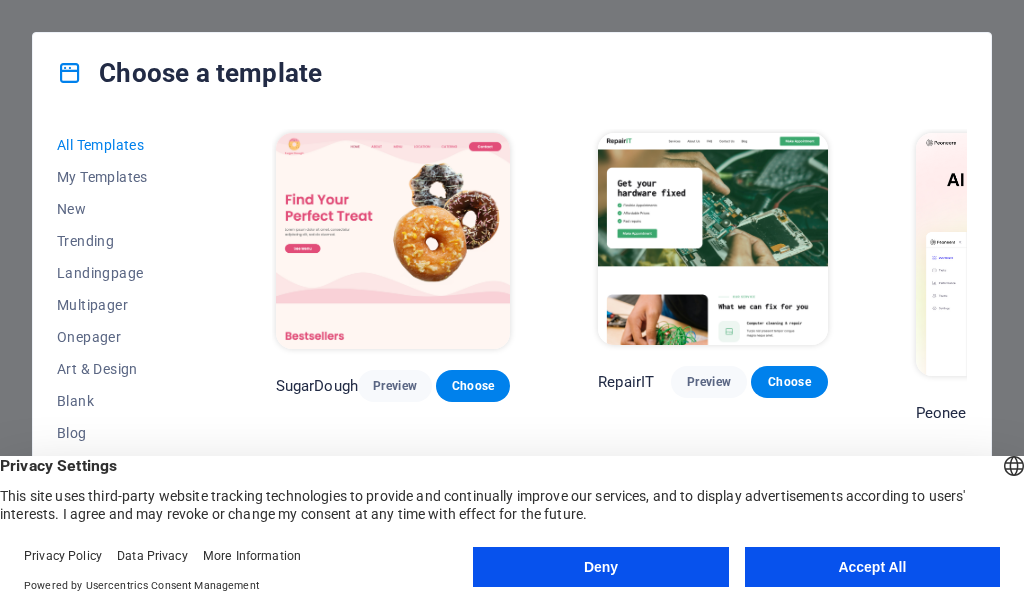 click on "All Templates My Templates New Trending Landingpage Multipager Onepager Art & Design Blank Blog Business Education & Culture Event Gastronomy Health IT & Media Legal & Finance Non-Profit Performance Portfolio Services Sports & Beauty Trades Travel Wireframe SugarDough Preview Choose RepairIT Preview Choose Peoneera Preview Choose Art Museum Preview Choose Wonder Planner Preview Choose Transportable Preview Choose S&L Preview Choose WePaint Preview Choose Eco-Con Preview Choose MeetUp Preview Choose Help & Care Preview Choose Podcaster Preview Choose Academix Preview Choose BIG Barber Shop Preview Choose Health & Food Preview Choose UrbanNest Interiors Preview Choose Green Change Preview Choose The Beauty Temple Preview Choose WeTrain Preview Choose Cleaner Preview Choose Johanna James Preview Choose Delicioso Preview Choose Dream Garden Preview Choose LumeDeAqua Preview Choose Pets Care Preview Choose SafeSpace Preview Choose Midnight Rain Bar Preview Choose Drive Preview Choose Estator Preview Choose Preview" at bounding box center (512, 343) 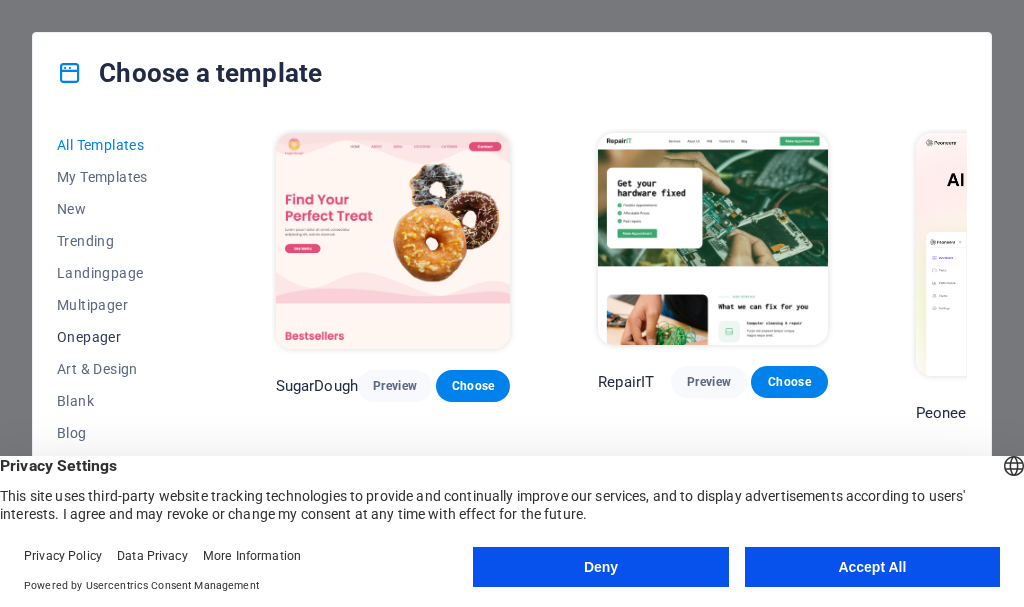 click on "Onepager" at bounding box center [122, 337] 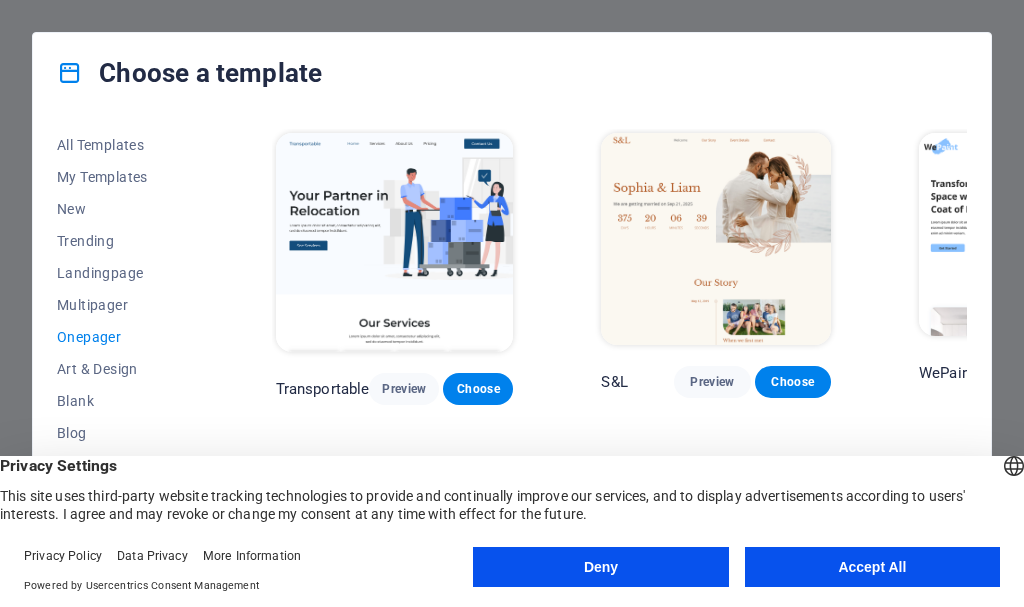 click on "All Templates My Templates New Trending Landingpage Multipager Onepager Art & Design Blank Blog Business Education & Culture Event Gastronomy Health IT & Media Legal & Finance Non-Profit Performance Portfolio Services Sports & Beauty Trades Travel Wireframe Transportable Preview Choose S&L Preview Choose WePaint Preview Choose Eco-Con Preview Choose MeetUp Preview Choose Podcaster Preview Choose UrbanNest Interiors Preview Choose Green Change Preview Choose Cleaner Preview Choose Johanna James Preview Choose Drive Preview Choose Wanderlust Preview Choose BERLIN Preview Choose Gadgets Preview Choose Max Hatzy Preview Choose Handyman Preview Choose Blogger Preview Choose Création Preview Choose Pesk Preview Choose Priodas Preview Choose Wireframe One Preview Choose Evergreen Preview Choose Kids-Events Preview Choose CleanCar Preview Choose Protector Preview Choose Pizzeria Di Dio Preview Choose Vinyasa Preview Choose Maki Preview Choose Woody Preview Choose BRGs Preview Choose Genius Preview Choose Volare Opus" at bounding box center (512, 343) 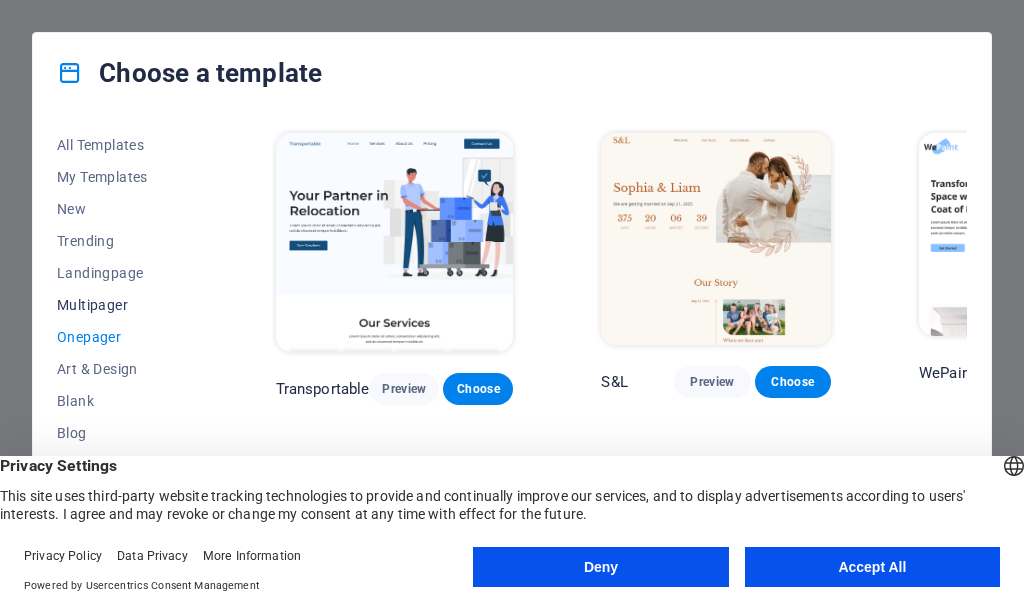 click on "Multipager" at bounding box center [122, 305] 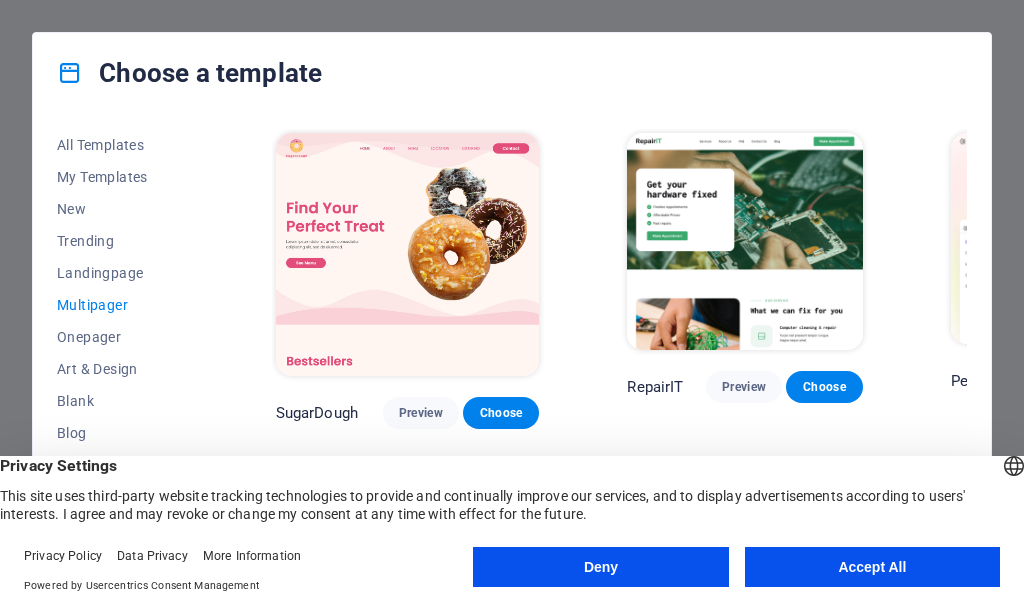click on "All Templates My Templates New Trending Landingpage Multipager Onepager Art & Design Blank Blog Business Education & Culture Event Gastronomy Health IT & Media Legal & Finance Non-Profit Performance Portfolio Services Sports & Beauty Trades Travel Wireframe SugarDough Preview Choose RepairIT Preview Choose Peoneera Preview Choose Art Museum Preview Choose Wonder Planner Preview Choose Help & Care Preview Choose Academix Preview Choose BIG Barber Shop Preview Choose Health & Food Preview Choose The Beauty Temple Preview Choose WeTrain Preview Choose Delicioso Preview Choose Dream Garden Preview Choose LumeDeAqua Preview Choose Pets Care Preview Choose SafeSpace Preview Choose Midnight Rain Bar Preview Choose Estator Preview Choose Health Group Preview Choose MakeIt Agency Preview Choose WeSpa Preview Choose CoffeeScience Preview Choose CoachLife Preview Choose Cafe de Oceana Preview Choose Denteeth Preview Choose Le Hair Preview Choose TechUp Preview Choose Nolan-Bahler Preview Choose Fashion Preview Choose" at bounding box center [512, 343] 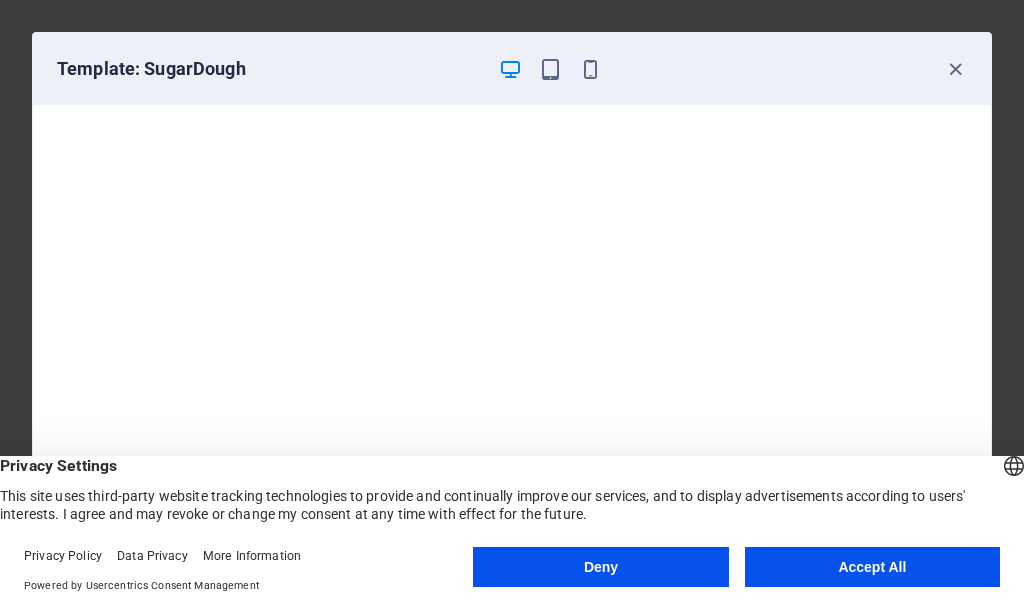 click on "Template: SugarDough" at bounding box center [512, 69] 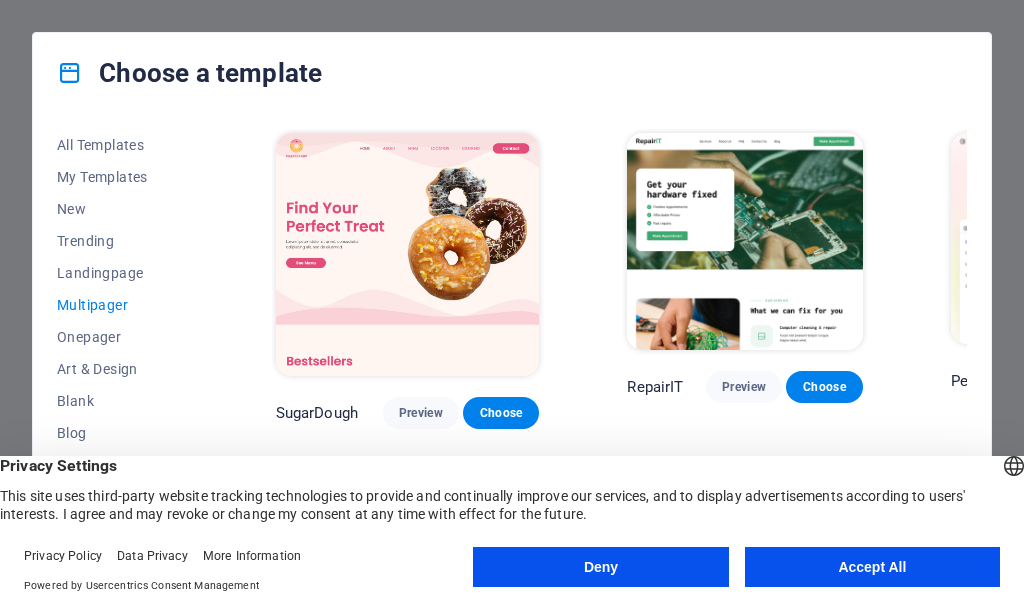 click on "All Templates My Templates New Trending Landingpage Multipager Onepager Art & Design Blank Blog Business Education & Culture Event Gastronomy Health IT & Media Legal & Finance Non-Profit Performance Portfolio Services Sports & Beauty Trades Travel Wireframe SugarDough Preview Choose RepairIT Preview Choose Peoneera Preview Choose Art Museum Preview Choose Wonder Planner Preview Choose Help & Care Preview Choose Academix Preview Choose BIG Barber Shop Preview Choose Health & Food Preview Choose The Beauty Temple Preview Choose WeTrain Preview Choose Delicioso Preview Choose Dream Garden Preview Choose LumeDeAqua Preview Choose Pets Care Preview Choose SafeSpace Preview Choose Midnight Rain Bar Preview Choose Estator Preview Choose Health Group Preview Choose MakeIt Agency Preview Choose WeSpa Preview Choose CoffeeScience Preview Choose CoachLife Preview Choose Cafe de Oceana Preview Choose Denteeth Preview Choose Le Hair Preview Choose TechUp Preview Choose Nolan-Bahler Preview Choose Fashion Preview Choose" at bounding box center (512, 343) 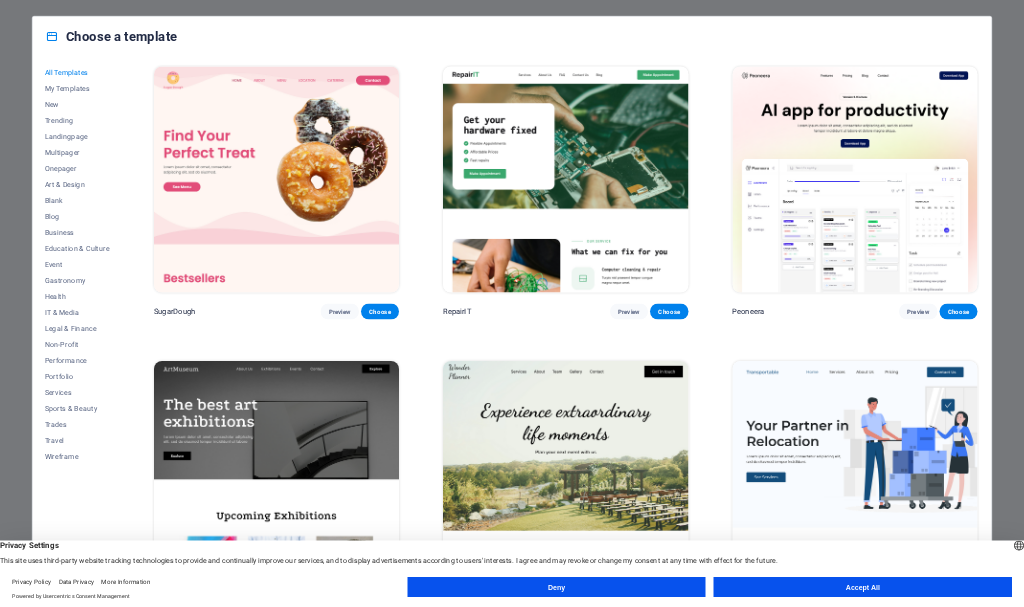 scroll, scrollTop: 0, scrollLeft: 0, axis: both 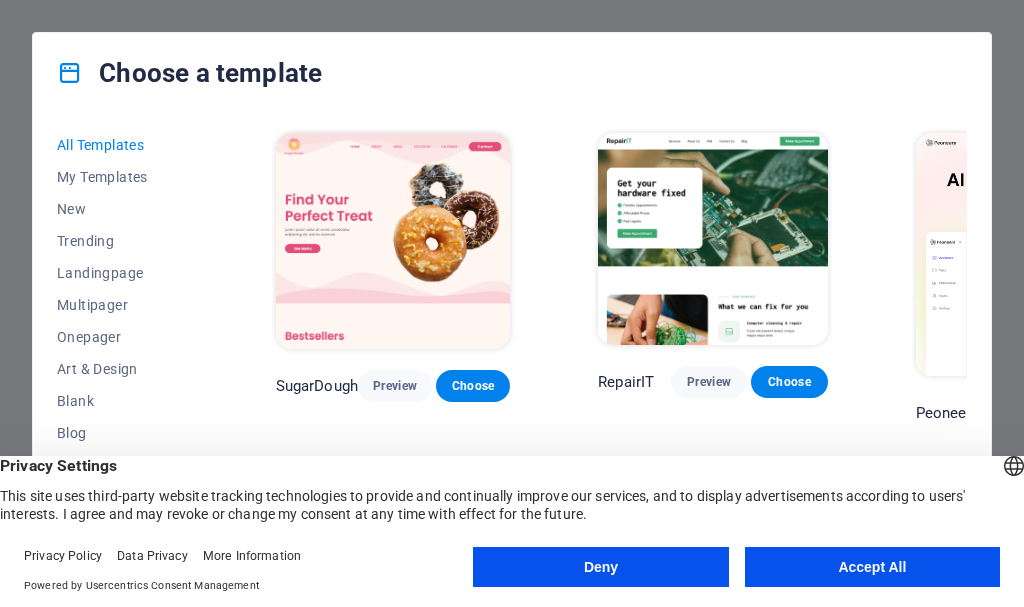 click on "All Templates My Templates New Trending Landingpage Multipager Onepager Art & Design Blank Blog Business Education & Culture Event Gastronomy Health IT & Media Legal & Finance Non-Profit Performance Portfolio Services Sports & Beauty Trades Travel Wireframe SugarDough Preview Choose RepairIT Preview Choose Peoneera Preview Choose Art Museum Preview Choose Wonder Planner Preview Choose Transportable Preview Choose S&L Preview Choose WePaint Preview Choose Eco-Con Preview Choose MeetUp Preview Choose Help & Care Preview Choose Podcaster Preview Choose Academix Preview Choose BIG Barber Shop Preview Choose Health & Food Preview Choose UrbanNest Interiors Preview Choose Green Change Preview Choose The Beauty Temple Preview Choose WeTrain Preview Choose Cleaner Preview Choose Johanna James Preview Choose Delicioso Preview Choose Dream Garden Preview Choose LumeDeAqua Preview Choose Pets Care Preview Choose SafeSpace Preview Choose Midnight Rain Bar Preview Choose Drive Preview Choose Estator Preview Choose Preview" at bounding box center [512, 343] 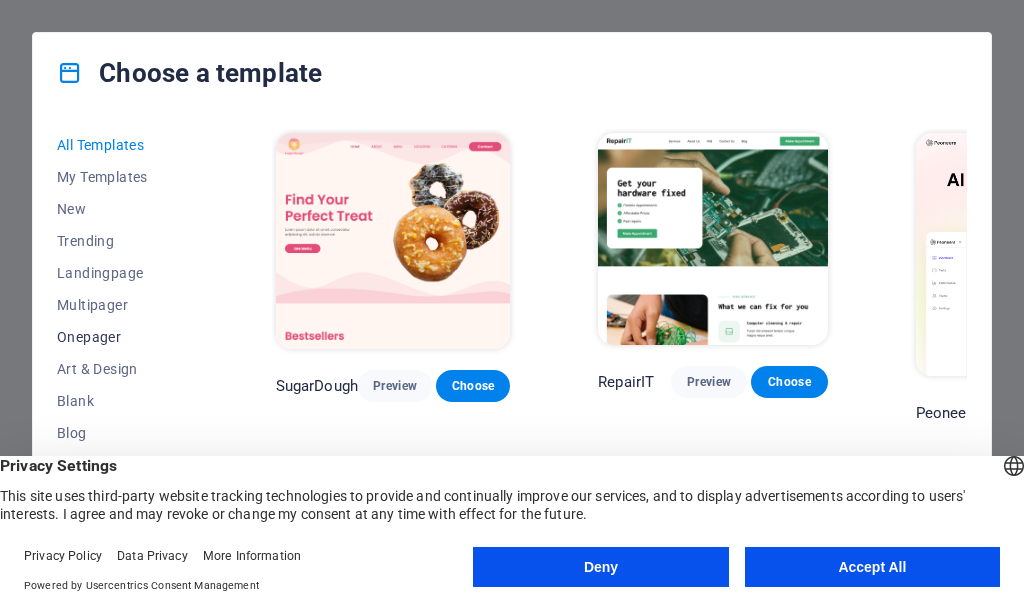 click on "Onepager" at bounding box center (122, 337) 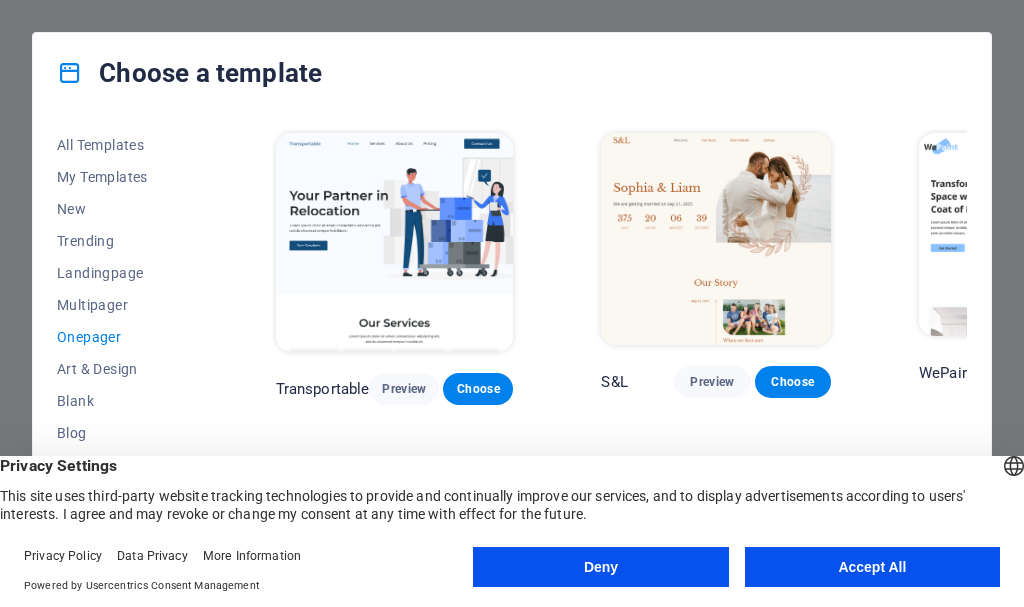 click on "All Templates My Templates New Trending Landingpage Multipager Onepager Art & Design Blank Blog Business Education & Culture Event Gastronomy Health IT & Media Legal & Finance Non-Profit Performance Portfolio Services Sports & Beauty Trades Travel Wireframe Transportable Preview Choose S&L Preview Choose WePaint Preview Choose Eco-Con Preview Choose MeetUp Preview Choose Podcaster Preview Choose UrbanNest Interiors Preview Choose Green Change Preview Choose Cleaner Preview Choose Johanna James Preview Choose Drive Preview Choose Wanderlust Preview Choose BERLIN Preview Choose Gadgets Preview Choose Max Hatzy Preview Choose Handyman Preview Choose Blogger Preview Choose Création Preview Choose Pesk Preview Choose Priodas Preview Choose Wireframe One Preview Choose Evergreen Preview Choose Kids-Events Preview Choose CleanCar Preview Choose Protector Preview Choose Pizzeria Di Dio Preview Choose Vinyasa Preview Choose Maki Preview Choose Woody Preview Choose BRGs Preview Choose Genius Preview Choose Volare Opus" at bounding box center (512, 343) 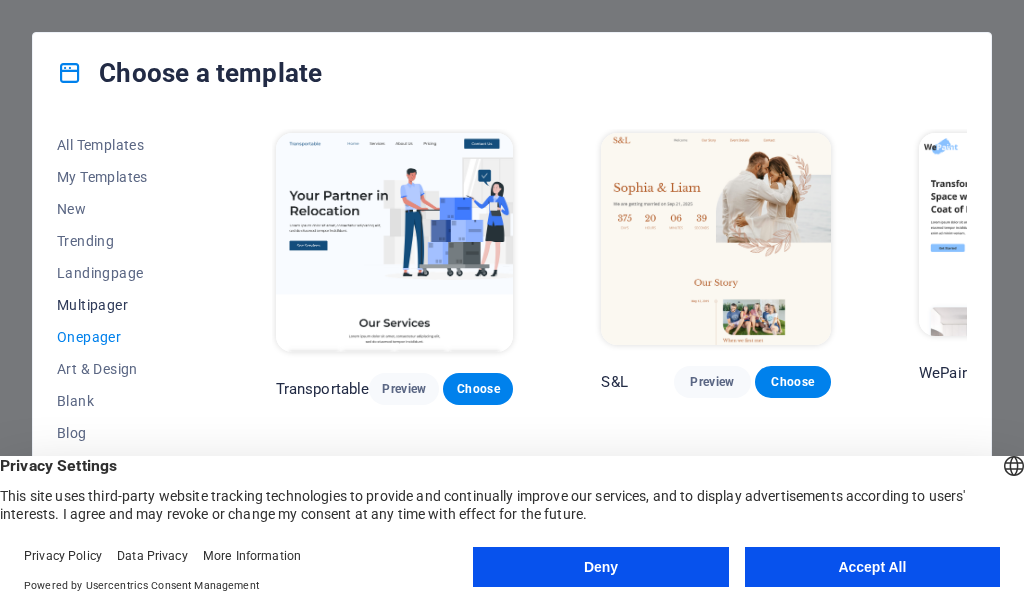 click on "Multipager" at bounding box center (122, 305) 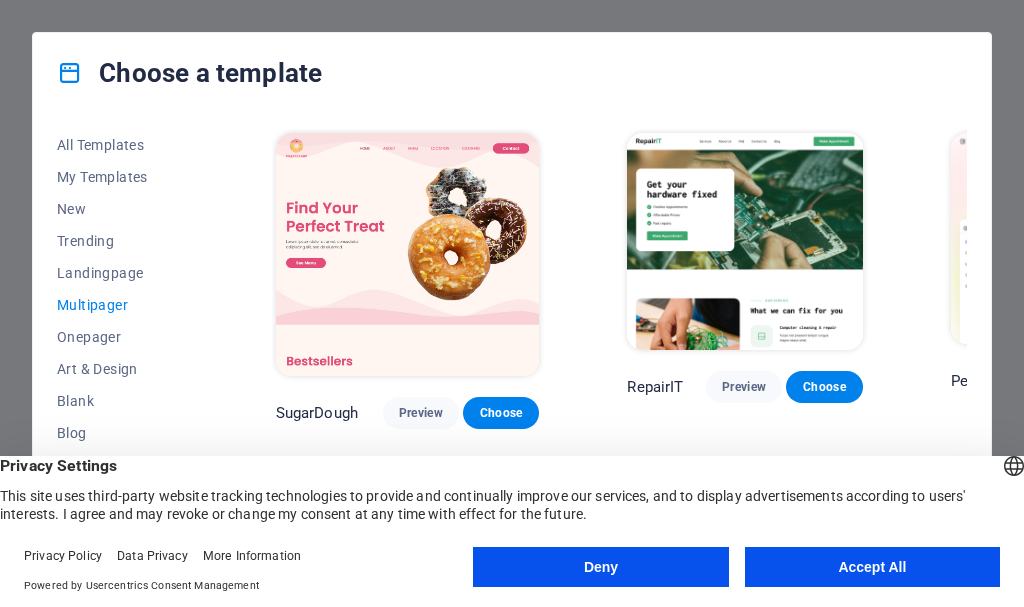 click on "All Templates My Templates New Trending Landingpage Multipager Onepager Art & Design Blank Blog Business Education & Culture Event Gastronomy Health IT & Media Legal & Finance Non-Profit Performance Portfolio Services Sports & Beauty Trades Travel Wireframe SugarDough Preview Choose RepairIT Preview Choose Peoneera Preview Choose Art Museum Preview Choose Wonder Planner Preview Choose Help & Care Preview Choose Academix Preview Choose BIG Barber Shop Preview Choose Health & Food Preview Choose The Beauty Temple Preview Choose WeTrain Preview Choose Delicioso Preview Choose Dream Garden Preview Choose LumeDeAqua Preview Choose Pets Care Preview Choose SafeSpace Preview Choose Midnight Rain Bar Preview Choose Estator Preview Choose Health Group Preview Choose MakeIt Agency Preview Choose WeSpa Preview Choose CoffeeScience Preview Choose CoachLife Preview Choose Cafe de Oceana Preview Choose Denteeth Preview Choose Le Hair Preview Choose TechUp Preview Choose Nolan-Bahler Preview Choose Fashion Preview Choose" at bounding box center [512, 343] 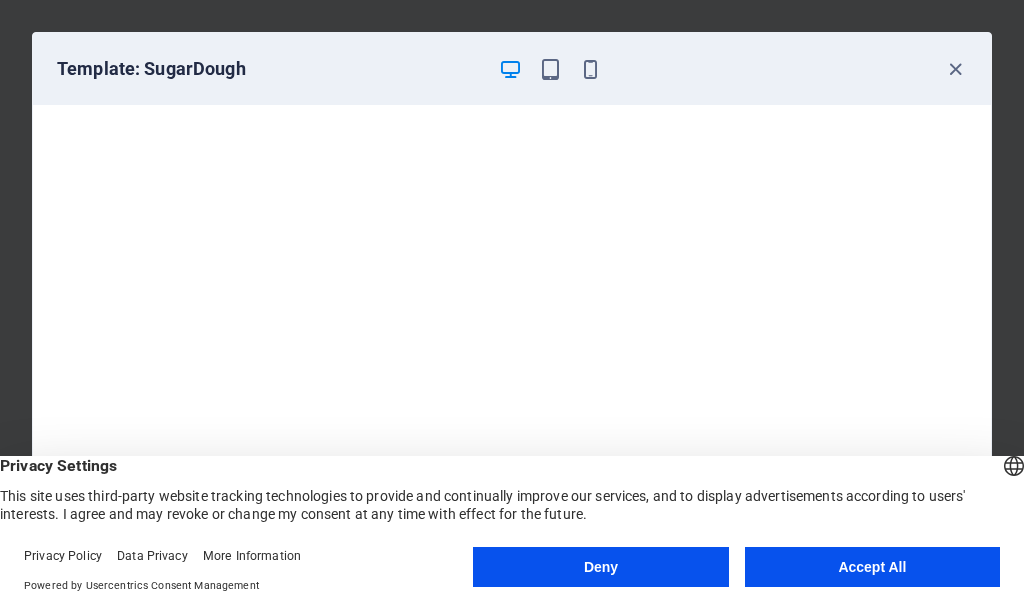 click on "Template: SugarDough" at bounding box center (512, 69) 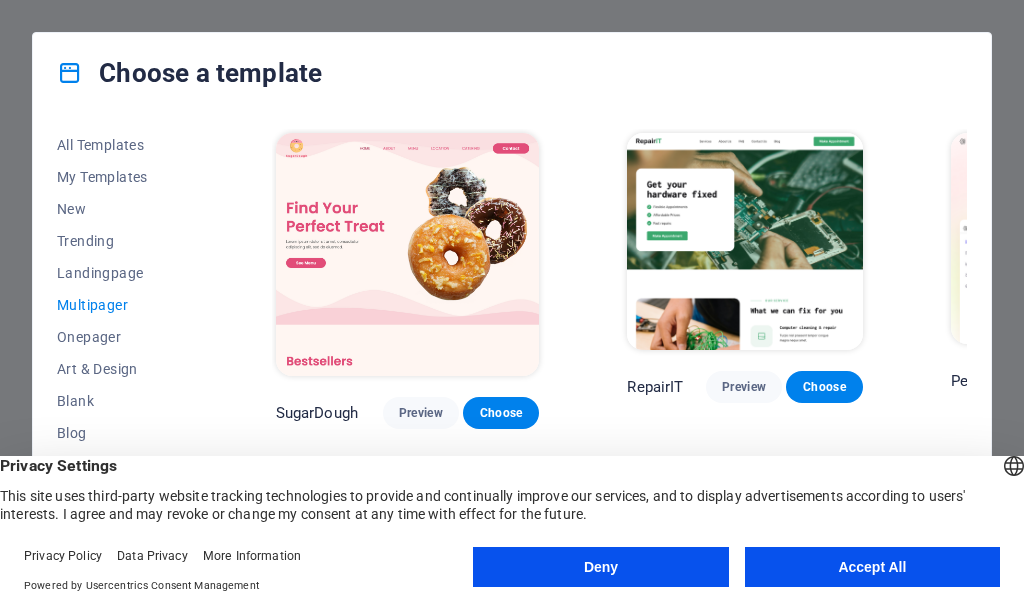 click on "All Templates My Templates New Trending Landingpage Multipager Onepager Art & Design Blank Blog Business Education & Culture Event Gastronomy Health IT & Media Legal & Finance Non-Profit Performance Portfolio Services Sports & Beauty Trades Travel Wireframe SugarDough Preview Choose RepairIT Preview Choose Peoneera Preview Choose Art Museum Preview Choose Wonder Planner Preview Choose Help & Care Preview Choose Academix Preview Choose BIG Barber Shop Preview Choose Health & Food Preview Choose The Beauty Temple Preview Choose WeTrain Preview Choose Delicioso Preview Choose Dream Garden Preview Choose LumeDeAqua Preview Choose Pets Care Preview Choose SafeSpace Preview Choose Midnight Rain Bar Preview Choose Estator Preview Choose Health Group Preview Choose MakeIt Agency Preview Choose WeSpa Preview Choose CoffeeScience Preview Choose CoachLife Preview Choose Cafe de Oceana Preview Choose Denteeth Preview Choose Le Hair Preview Choose TechUp Preview Choose Nolan-Bahler Preview Choose Fashion Preview Choose" at bounding box center (512, 343) 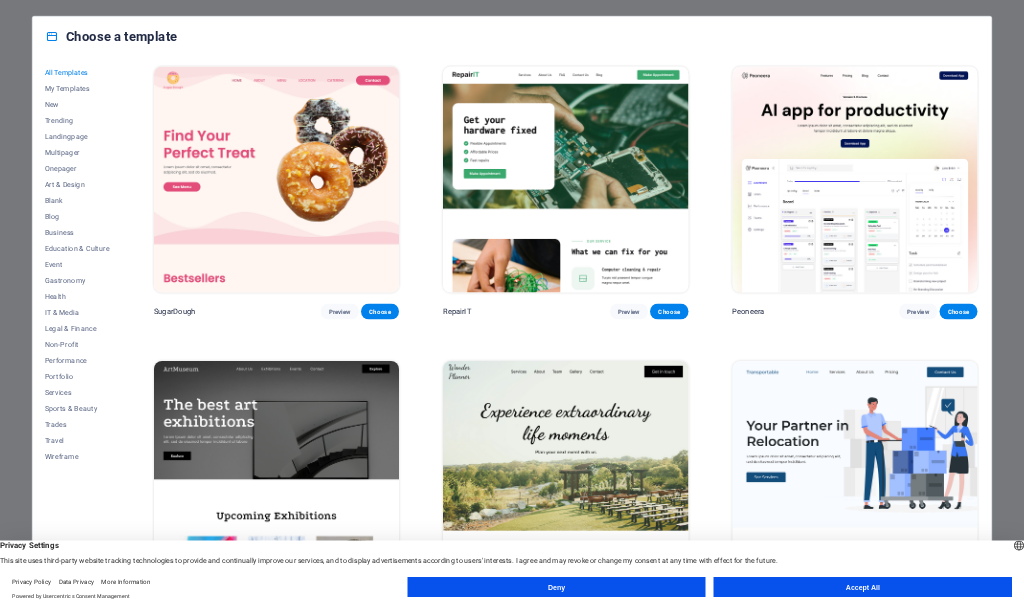 scroll, scrollTop: 0, scrollLeft: 0, axis: both 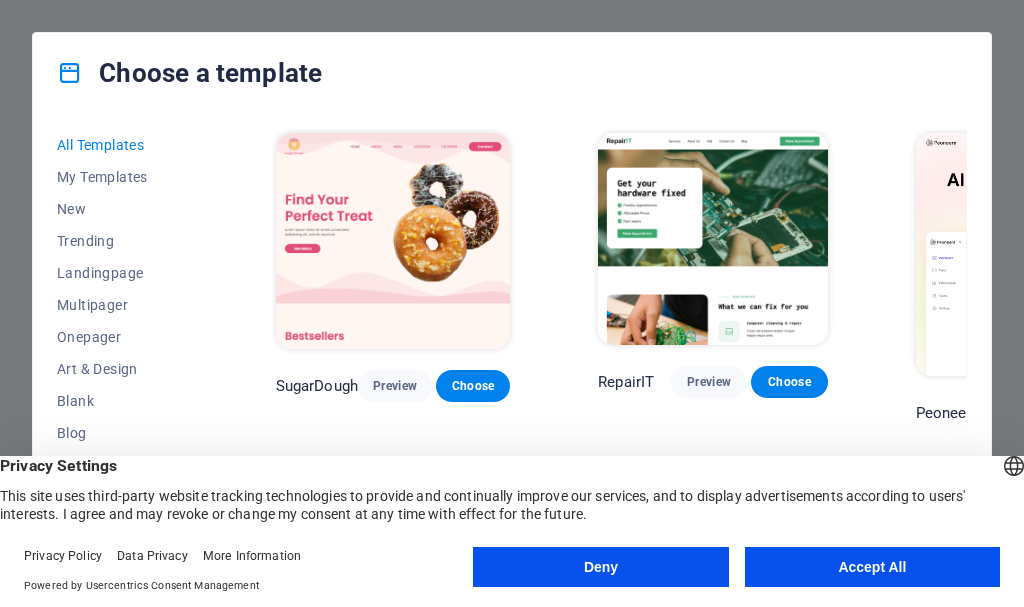 click on "All Templates My Templates New Trending Landingpage Multipager Onepager Art & Design Blank Blog Business Education & Culture Event Gastronomy Health IT & Media Legal & Finance Non-Profit Performance Portfolio Services Sports & Beauty Trades Travel Wireframe SugarDough Preview Choose RepairIT Preview Choose Peoneera Preview Choose Art Museum Preview Choose Wonder Planner Preview Choose Transportable Preview Choose S&L Preview Choose WePaint Preview Choose Eco-Con Preview Choose MeetUp Preview Choose Help & Care Preview Choose Podcaster Preview Choose Academix Preview Choose BIG Barber Shop Preview Choose Health & Food Preview Choose UrbanNest Interiors Preview Choose Green Change Preview Choose The Beauty Temple Preview Choose WeTrain Preview Choose Cleaner Preview Choose Johanna James Preview Choose Delicioso Preview Choose Dream Garden Preview Choose LumeDeAqua Preview Choose Pets Care Preview Choose SafeSpace Preview Choose Midnight Rain Bar Preview Choose Drive Preview Choose Estator Preview Choose Preview" at bounding box center [512, 343] 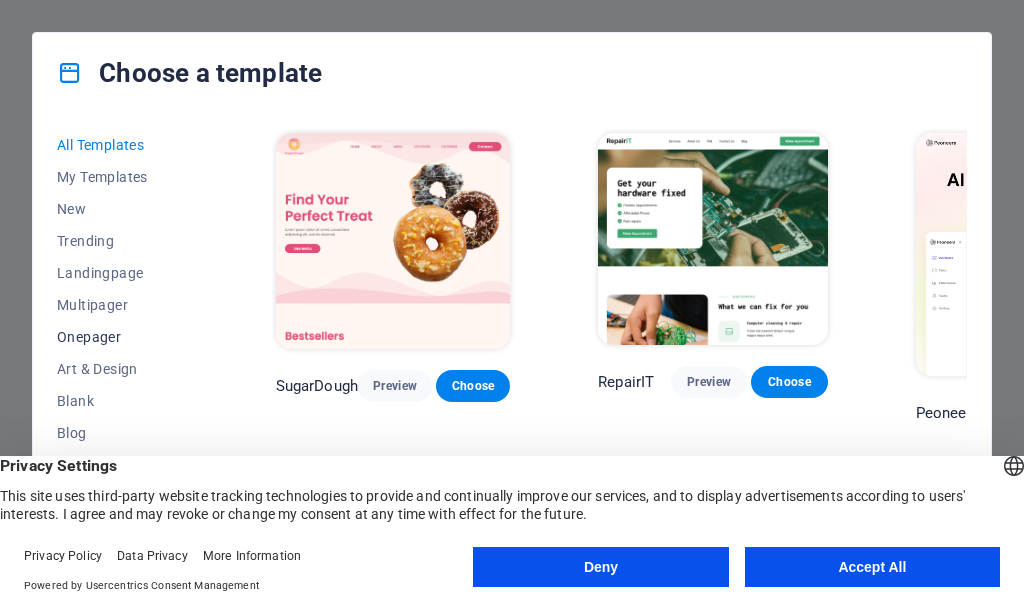 click on "Onepager" at bounding box center (122, 337) 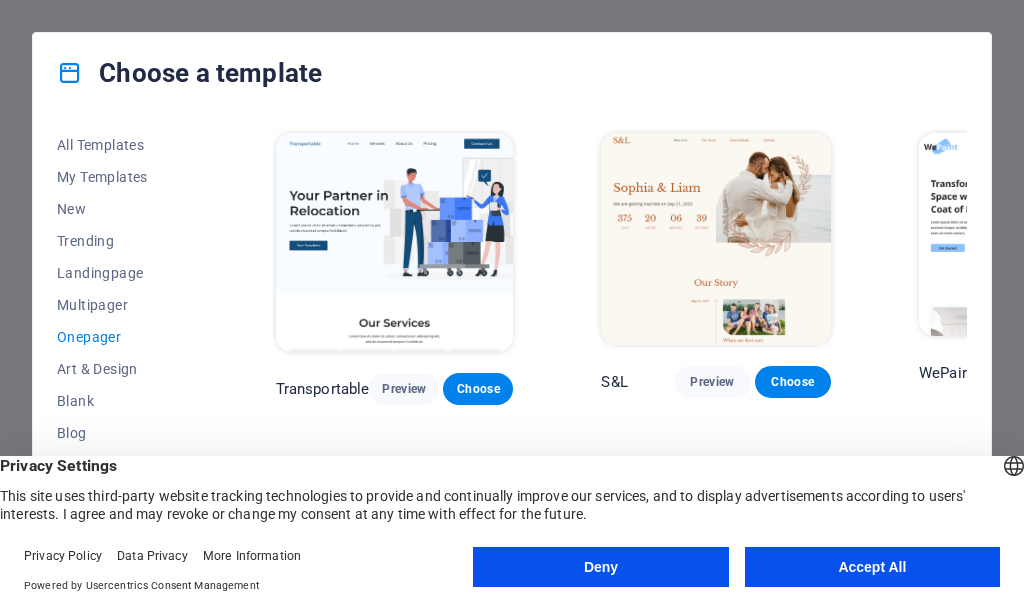 click on "All Templates My Templates New Trending Landingpage Multipager Onepager Art & Design Blank Blog Business Education & Culture Event Gastronomy Health IT & Media Legal & Finance Non-Profit Performance Portfolio Services Sports & Beauty Trades Travel Wireframe Transportable Preview Choose S&L Preview Choose WePaint Preview Choose Eco-Con Preview Choose MeetUp Preview Choose Podcaster Preview Choose UrbanNest Interiors Preview Choose Green Change Preview Choose Cleaner Preview Choose Johanna James Preview Choose Drive Preview Choose Wanderlust Preview Choose BERLIN Preview Choose Gadgets Preview Choose Max Hatzy Preview Choose Handyman Preview Choose Blogger Preview Choose Création Preview Choose Pesk Preview Choose Priodas Preview Choose Wireframe One Preview Choose Evergreen Preview Choose Kids-Events Preview Choose CleanCar Preview Choose Protector Preview Choose Pizzeria Di Dio Preview Choose Vinyasa Preview Choose Maki Preview Choose Woody Preview Choose BRGs Preview Choose Genius Preview Choose Volare Opus" at bounding box center (512, 343) 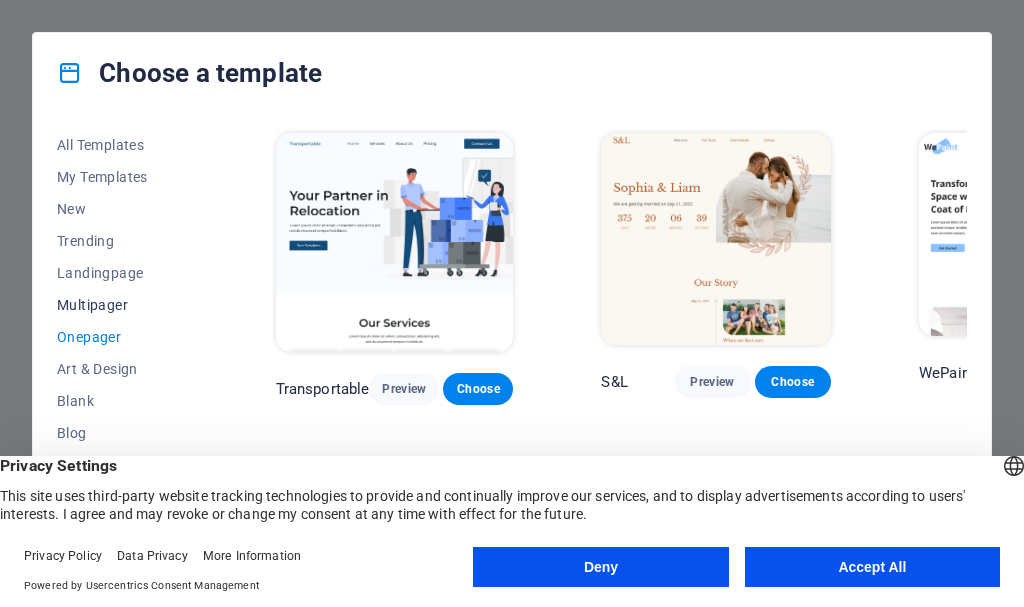 click on "Multipager" at bounding box center (122, 305) 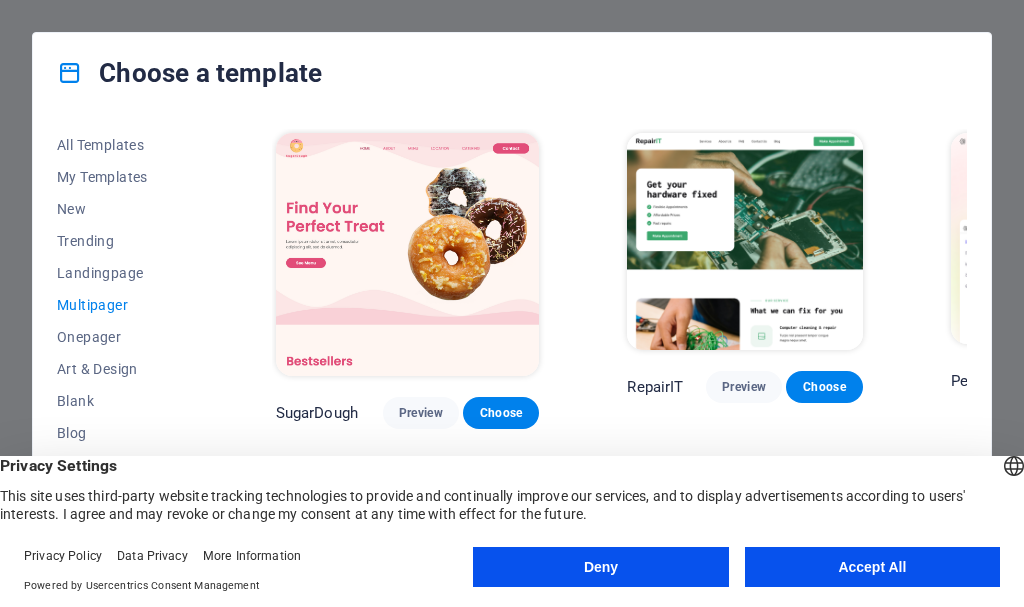 click on "All Templates My Templates New Trending Landingpage Multipager Onepager Art & Design Blank Blog Business Education & Culture Event Gastronomy Health IT & Media Legal & Finance Non-Profit Performance Portfolio Services Sports & Beauty Trades Travel Wireframe SugarDough Preview Choose RepairIT Preview Choose Peoneera Preview Choose Art Museum Preview Choose Wonder Planner Preview Choose Help & Care Preview Choose Academix Preview Choose BIG Barber Shop Preview Choose Health & Food Preview Choose The Beauty Temple Preview Choose WeTrain Preview Choose Delicioso Preview Choose Dream Garden Preview Choose LumeDeAqua Preview Choose Pets Care Preview Choose SafeSpace Preview Choose Midnight Rain Bar Preview Choose Estator Preview Choose Health Group Preview Choose MakeIt Agency Preview Choose WeSpa Preview Choose CoffeeScience Preview Choose CoachLife Preview Choose Cafe de Oceana Preview Choose Denteeth Preview Choose Le Hair Preview Choose TechUp Preview Choose Nolan-Bahler Preview Choose Fashion Preview Choose" at bounding box center [512, 343] 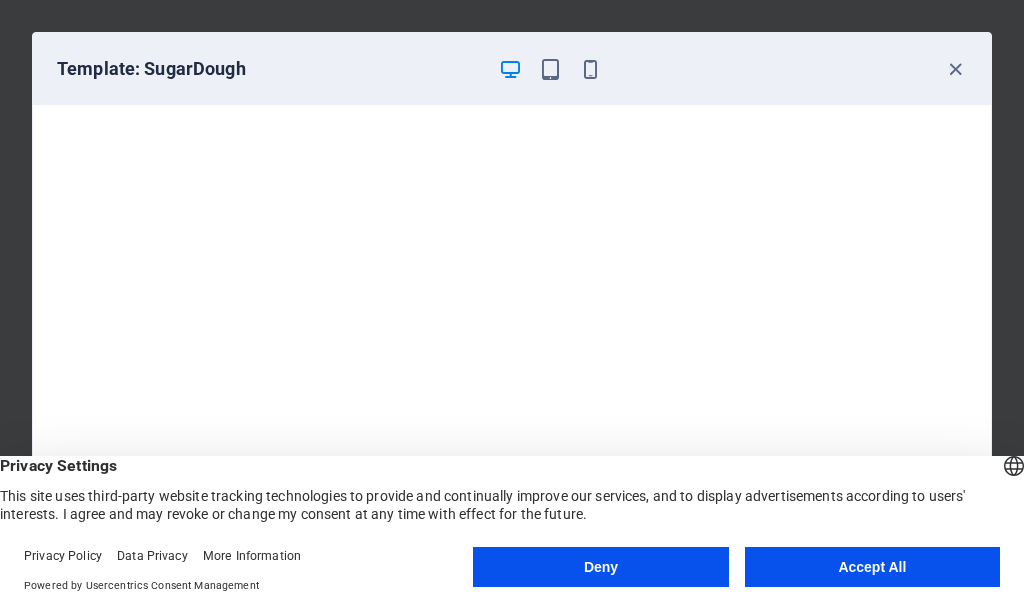 click on "Template: SugarDough" at bounding box center [512, 69] 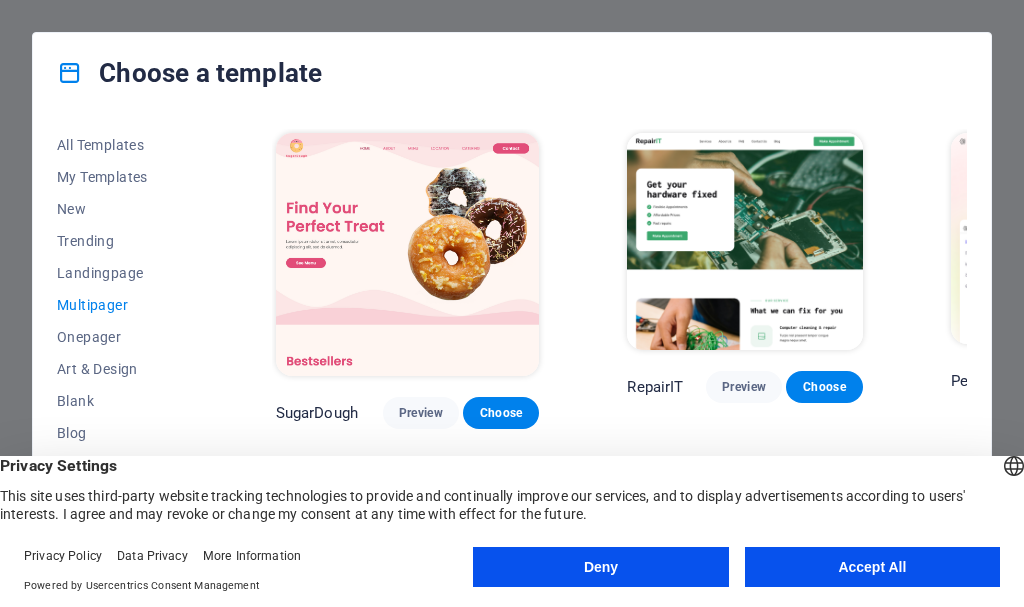click on "All Templates My Templates New Trending Landingpage Multipager Onepager Art & Design Blank Blog Business Education & Culture Event Gastronomy Health IT & Media Legal & Finance Non-Profit Performance Portfolio Services Sports & Beauty Trades Travel Wireframe SugarDough Preview Choose RepairIT Preview Choose Peoneera Preview Choose Art Museum Preview Choose Wonder Planner Preview Choose Help & Care Preview Choose Academix Preview Choose BIG Barber Shop Preview Choose Health & Food Preview Choose The Beauty Temple Preview Choose WeTrain Preview Choose Delicioso Preview Choose Dream Garden Preview Choose LumeDeAqua Preview Choose Pets Care Preview Choose SafeSpace Preview Choose Midnight Rain Bar Preview Choose Estator Preview Choose Health Group Preview Choose MakeIt Agency Preview Choose WeSpa Preview Choose CoffeeScience Preview Choose CoachLife Preview Choose Cafe de Oceana Preview Choose Denteeth Preview Choose Le Hair Preview Choose TechUp Preview Choose Nolan-Bahler Preview Choose Fashion Preview Choose" at bounding box center [512, 343] 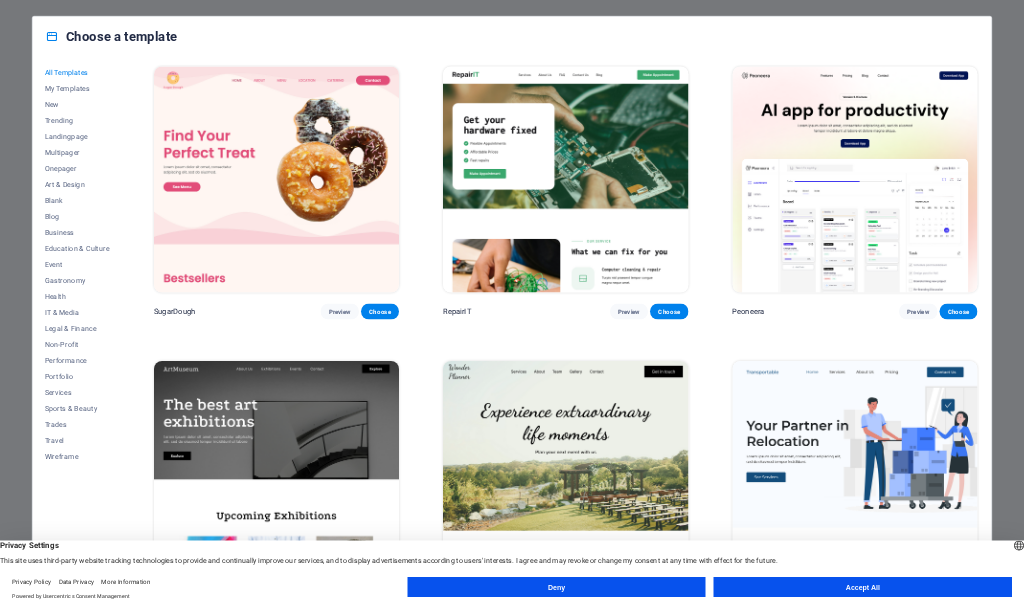scroll, scrollTop: 0, scrollLeft: 0, axis: both 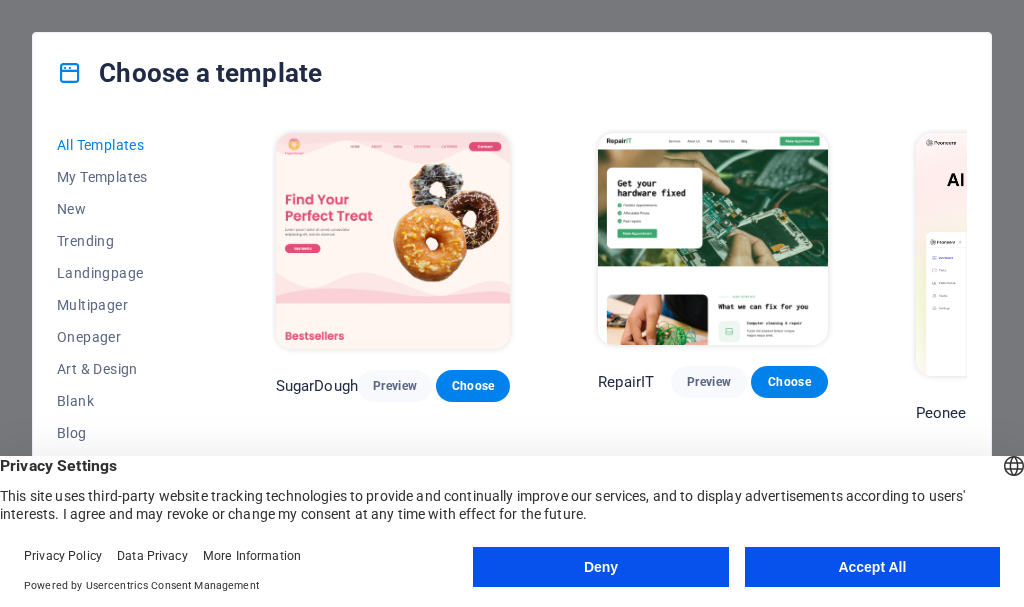 click on "All Templates My Templates New Trending Landingpage Multipager Onepager Art & Design Blank Blog Business Education & Culture Event Gastronomy Health IT & Media Legal & Finance Non-Profit Performance Portfolio Services Sports & Beauty Trades Travel Wireframe SugarDough Preview Choose RepairIT Preview Choose Peoneera Preview Choose Art Museum Preview Choose Wonder Planner Preview Choose Transportable Preview Choose S&L Preview Choose WePaint Preview Choose Eco-Con Preview Choose MeetUp Preview Choose Help & Care Preview Choose Podcaster Preview Choose Academix Preview Choose BIG Barber Shop Preview Choose Health & Food Preview Choose UrbanNest Interiors Preview Choose Green Change Preview Choose The Beauty Temple Preview Choose WeTrain Preview Choose Cleaner Preview Choose Johanna James Preview Choose Delicioso Preview Choose Dream Garden Preview Choose LumeDeAqua Preview Choose Pets Care Preview Choose SafeSpace Preview Choose Midnight Rain Bar Preview Choose Drive Preview Choose Estator Preview Choose Preview" at bounding box center (512, 343) 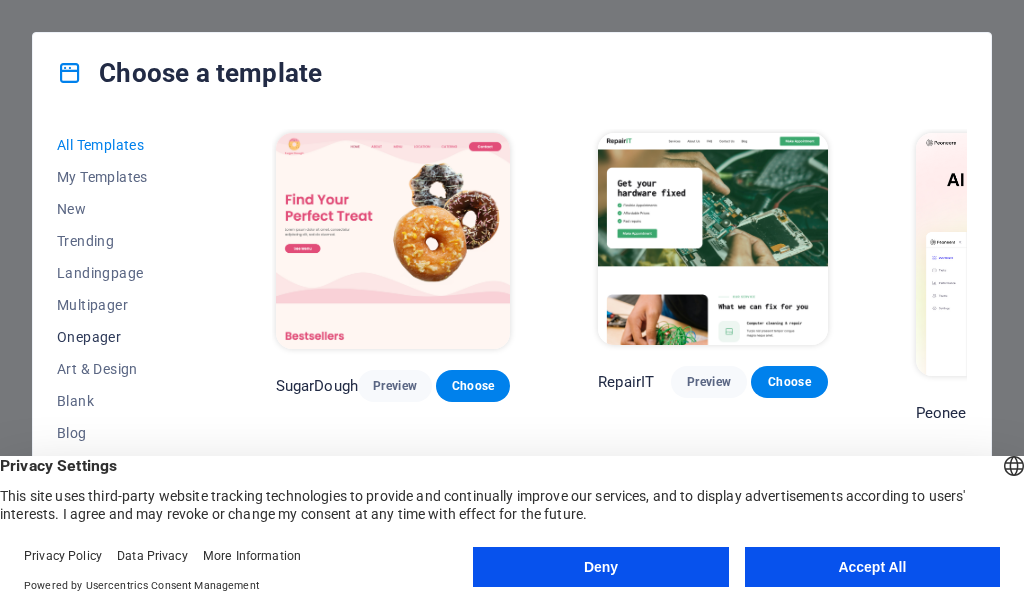 click on "Onepager" at bounding box center (122, 337) 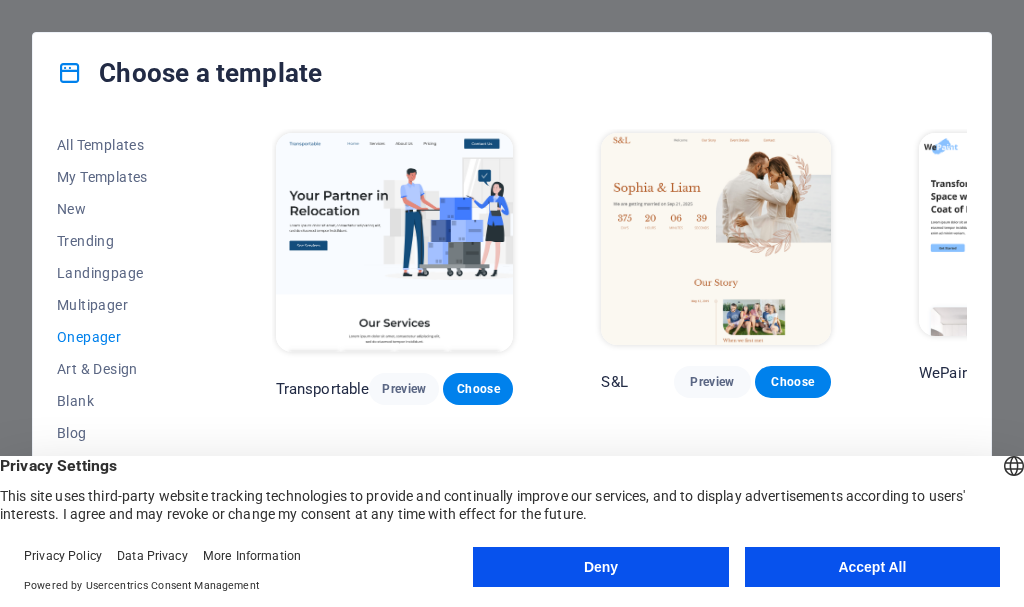 click on "All Templates My Templates New Trending Landingpage Multipager Onepager Art & Design Blank Blog Business Education & Culture Event Gastronomy Health IT & Media Legal & Finance Non-Profit Performance Portfolio Services Sports & Beauty Trades Travel Wireframe Transportable Preview Choose S&L Preview Choose WePaint Preview Choose Eco-Con Preview Choose MeetUp Preview Choose Podcaster Preview Choose UrbanNest Interiors Preview Choose Green Change Preview Choose Cleaner Preview Choose Johanna James Preview Choose Drive Preview Choose Wanderlust Preview Choose BERLIN Preview Choose Gadgets Preview Choose Max Hatzy Preview Choose Handyman Preview Choose Blogger Preview Choose Création Preview Choose Pesk Preview Choose Priodas Preview Choose Wireframe One Preview Choose Evergreen Preview Choose Kids-Events Preview Choose CleanCar Preview Choose Protector Preview Choose Pizzeria Di Dio Preview Choose Vinyasa Preview Choose Maki Preview Choose Woody Preview Choose BRGs Preview Choose Genius Preview Choose Volare Opus" at bounding box center [512, 343] 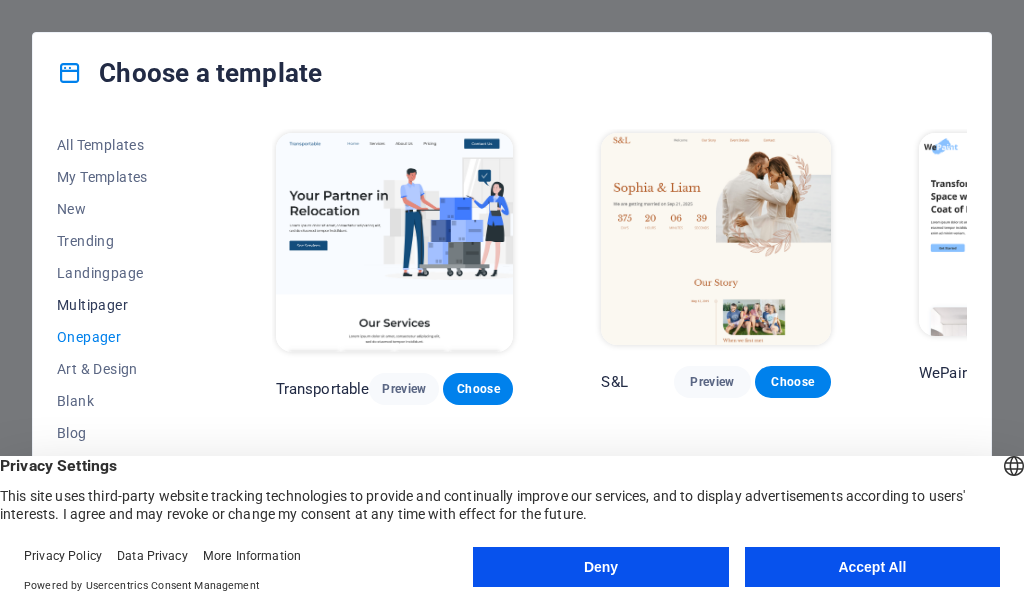 click on "Multipager" at bounding box center [122, 305] 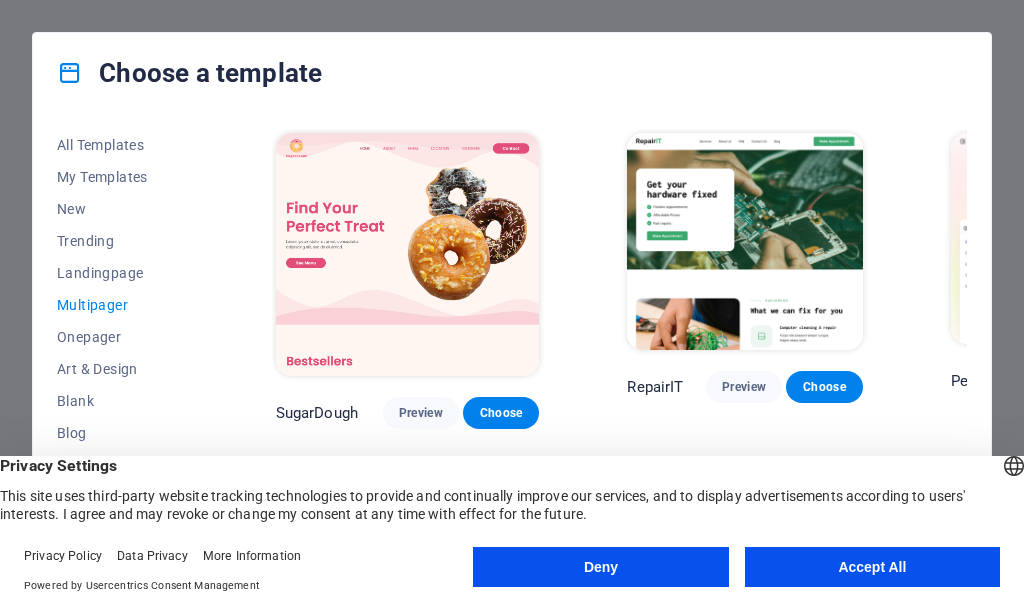 click on "All Templates My Templates New Trending Landingpage Multipager Onepager Art & Design Blank Blog Business Education & Culture Event Gastronomy Health IT & Media Legal & Finance Non-Profit Performance Portfolio Services Sports & Beauty Trades Travel Wireframe SugarDough Preview Choose RepairIT Preview Choose Peoneera Preview Choose Art Museum Preview Choose Wonder Planner Preview Choose Help & Care Preview Choose Academix Preview Choose BIG Barber Shop Preview Choose Health & Food Preview Choose The Beauty Temple Preview Choose WeTrain Preview Choose Delicioso Preview Choose Dream Garden Preview Choose LumeDeAqua Preview Choose Pets Care Preview Choose SafeSpace Preview Choose Midnight Rain Bar Preview Choose Estator Preview Choose Health Group Preview Choose MakeIt Agency Preview Choose WeSpa Preview Choose CoffeeScience Preview Choose CoachLife Preview Choose Cafe de Oceana Preview Choose Denteeth Preview Choose Le Hair Preview Choose TechUp Preview Choose Nolan-Bahler Preview Choose Fashion Preview Choose" at bounding box center [512, 343] 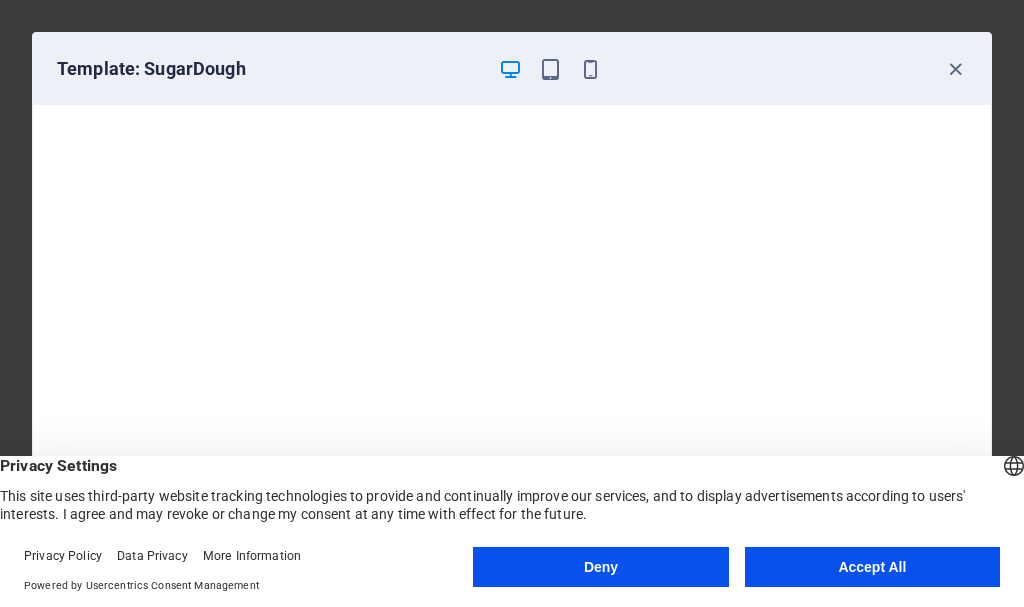 click on "Template: SugarDough" at bounding box center [512, 69] 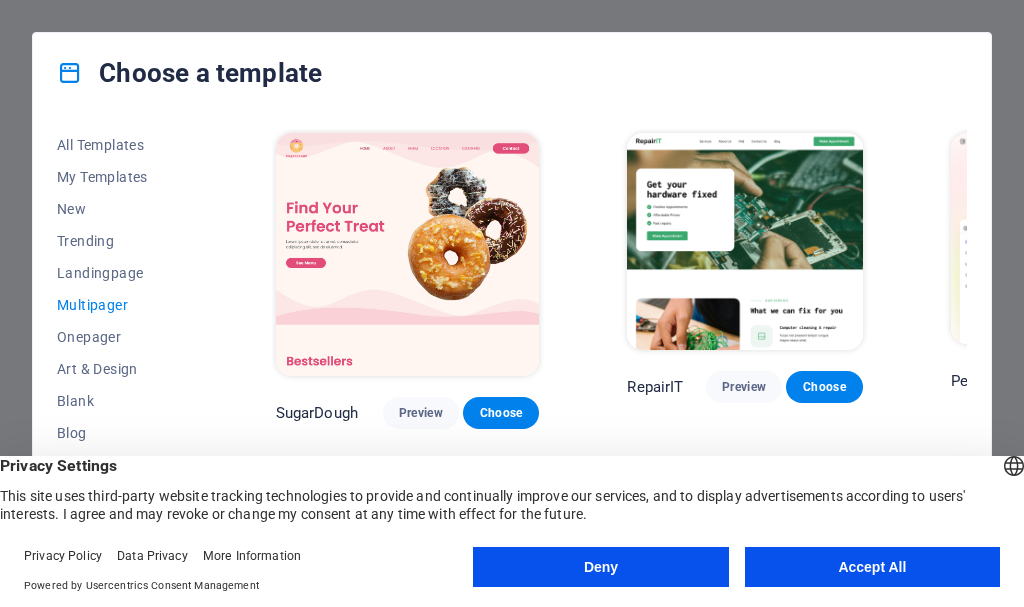 click on "All Templates My Templates New Trending Landingpage Multipager Onepager Art & Design Blank Blog Business Education & Culture Event Gastronomy Health IT & Media Legal & Finance Non-Profit Performance Portfolio Services Sports & Beauty Trades Travel Wireframe SugarDough Preview Choose RepairIT Preview Choose Peoneera Preview Choose Art Museum Preview Choose Wonder Planner Preview Choose Help & Care Preview Choose Academix Preview Choose BIG Barber Shop Preview Choose Health & Food Preview Choose The Beauty Temple Preview Choose WeTrain Preview Choose Delicioso Preview Choose Dream Garden Preview Choose LumeDeAqua Preview Choose Pets Care Preview Choose SafeSpace Preview Choose Midnight Rain Bar Preview Choose Estator Preview Choose Health Group Preview Choose MakeIt Agency Preview Choose WeSpa Preview Choose CoffeeScience Preview Choose CoachLife Preview Choose Cafe de Oceana Preview Choose Denteeth Preview Choose Le Hair Preview Choose TechUp Preview Choose Nolan-Bahler Preview Choose Fashion Preview Choose" at bounding box center [512, 343] 